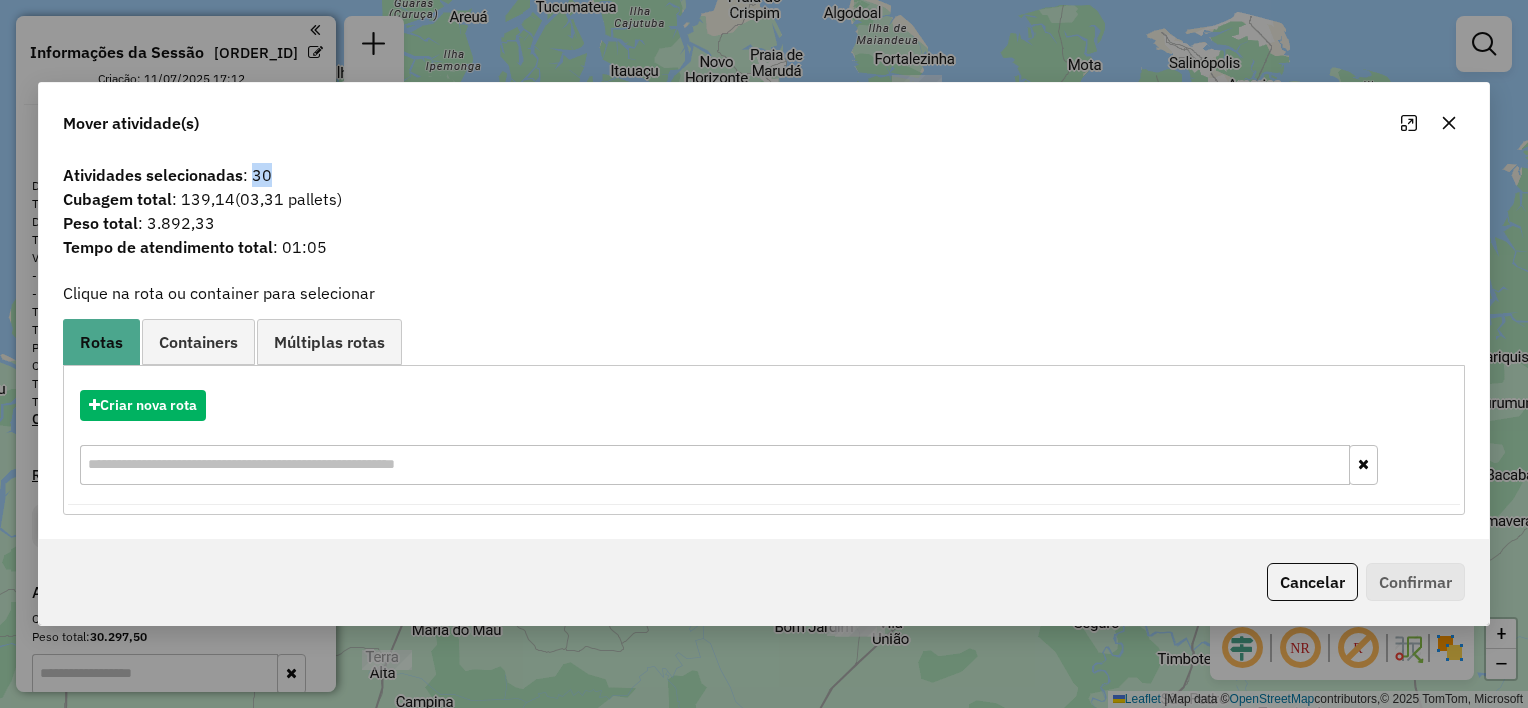 click on "Atividades selecionadas : [NUMBER]" 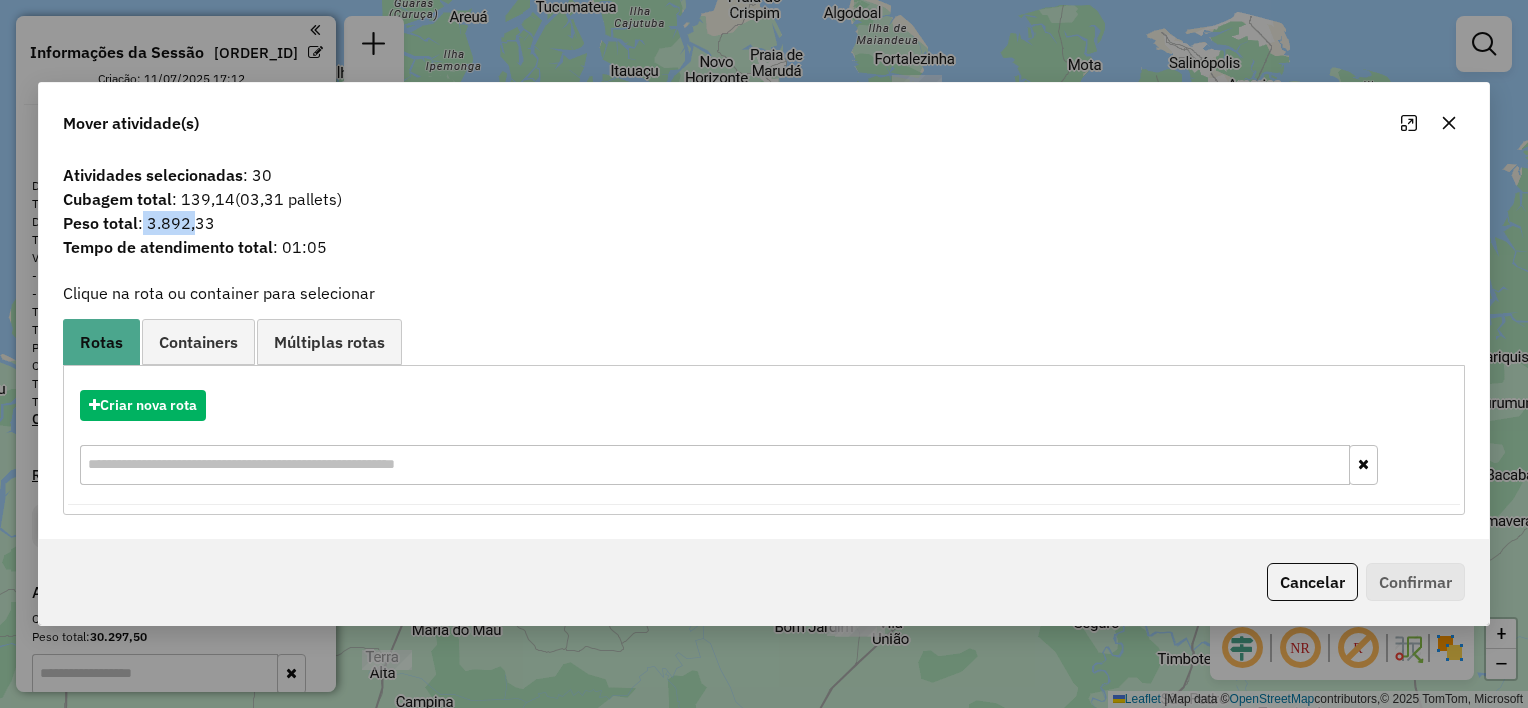 drag, startPoint x: 144, startPoint y: 223, endPoint x: 196, endPoint y: 216, distance: 52.46904 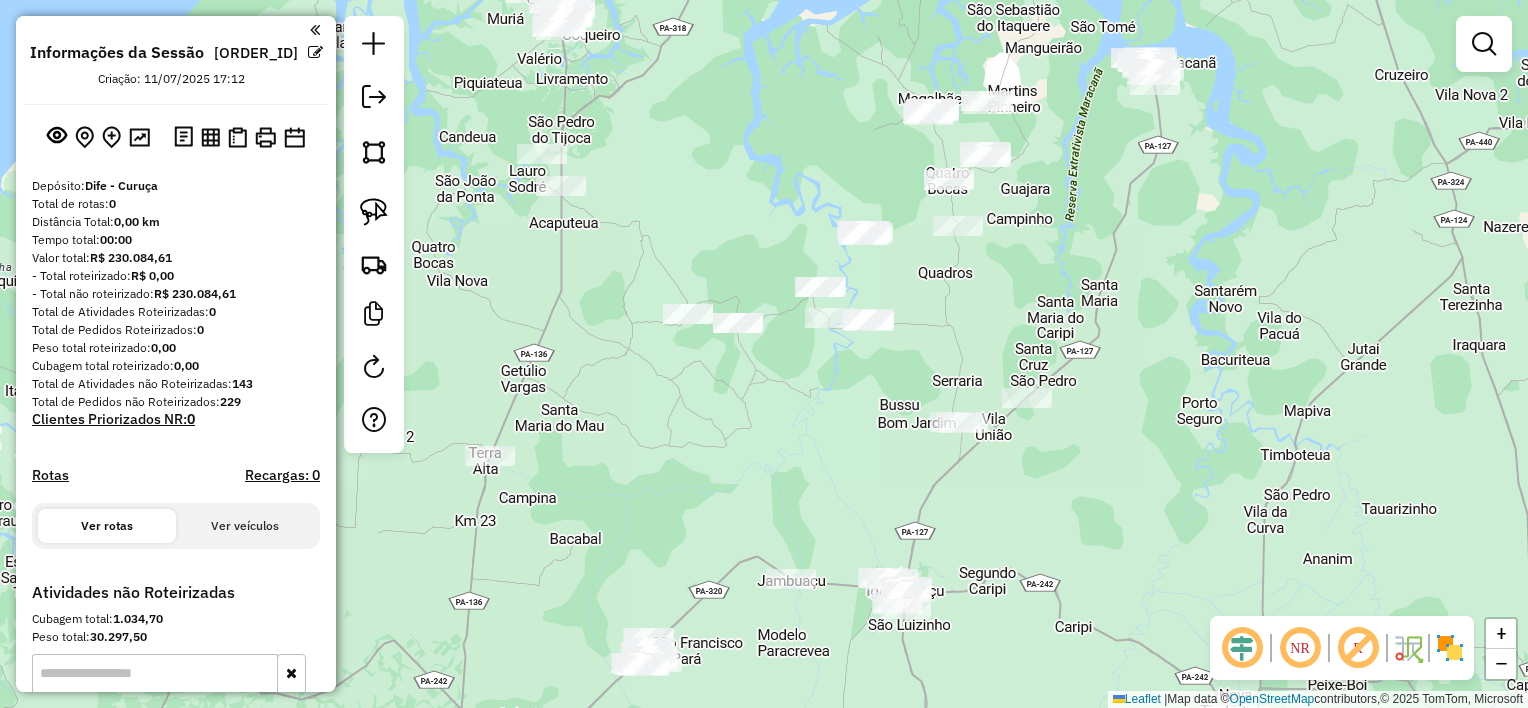 drag, startPoint x: 1040, startPoint y: 456, endPoint x: 1141, endPoint y: 249, distance: 230.32585 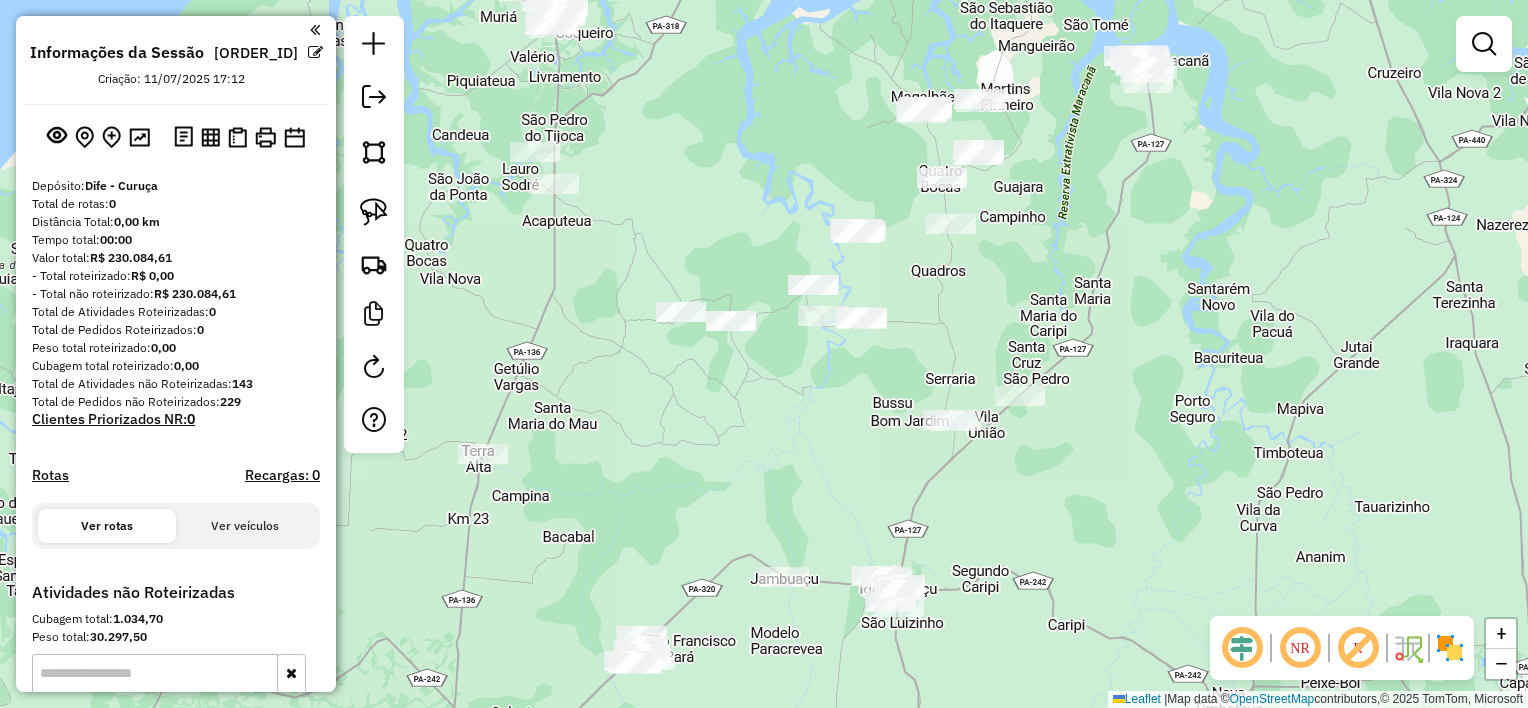 drag, startPoint x: 1161, startPoint y: 294, endPoint x: 1148, endPoint y: 296, distance: 13.152946 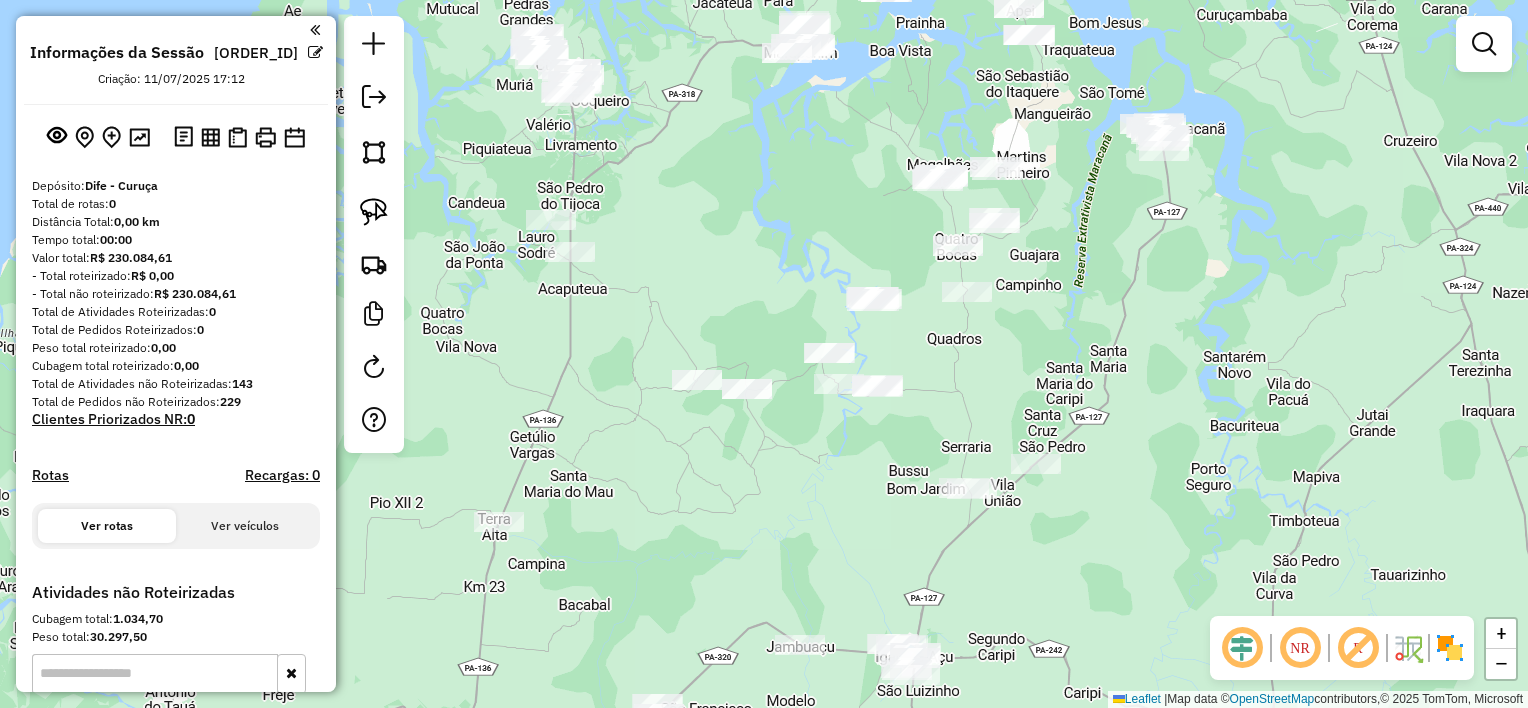 drag, startPoint x: 1148, startPoint y: 357, endPoint x: 1168, endPoint y: 424, distance: 69.92139 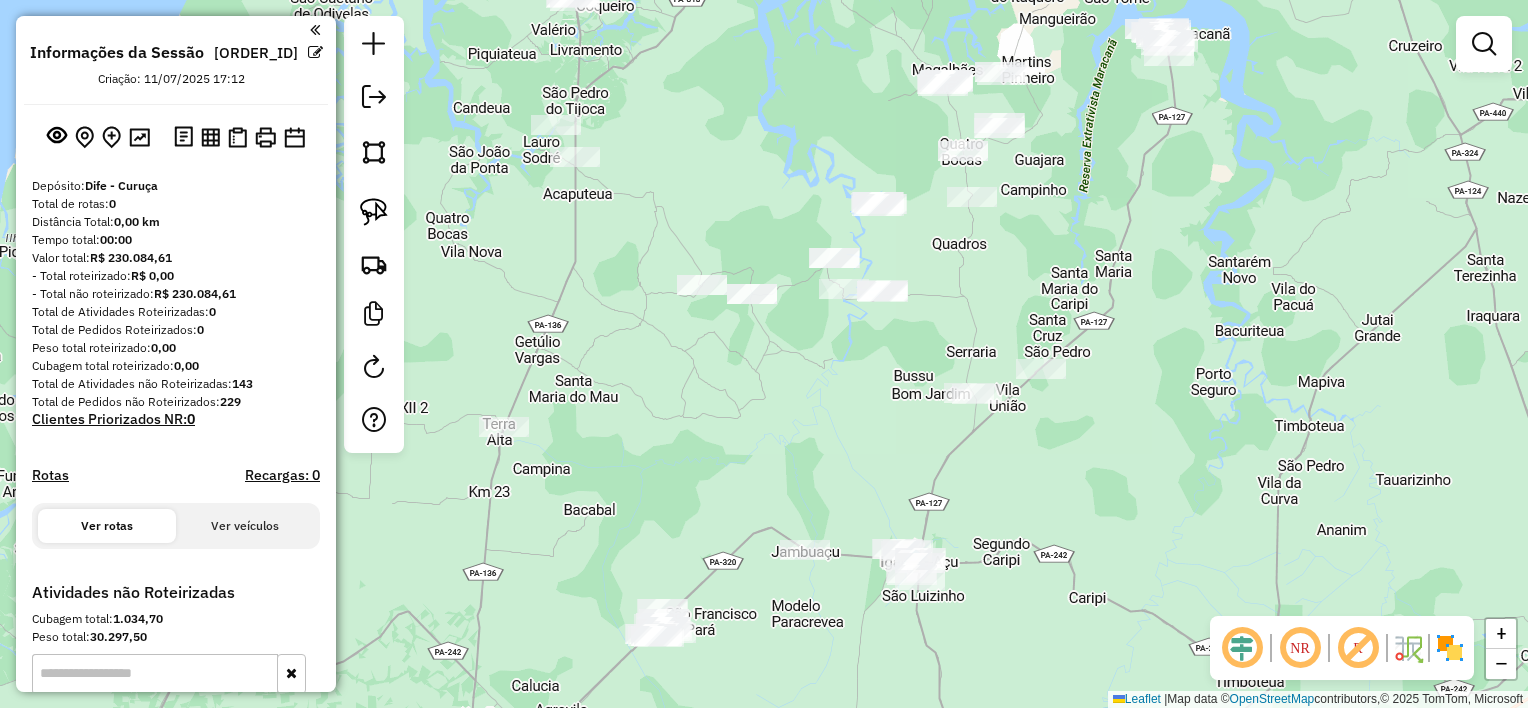 drag, startPoint x: 1146, startPoint y: 491, endPoint x: 1151, endPoint y: 396, distance: 95.131485 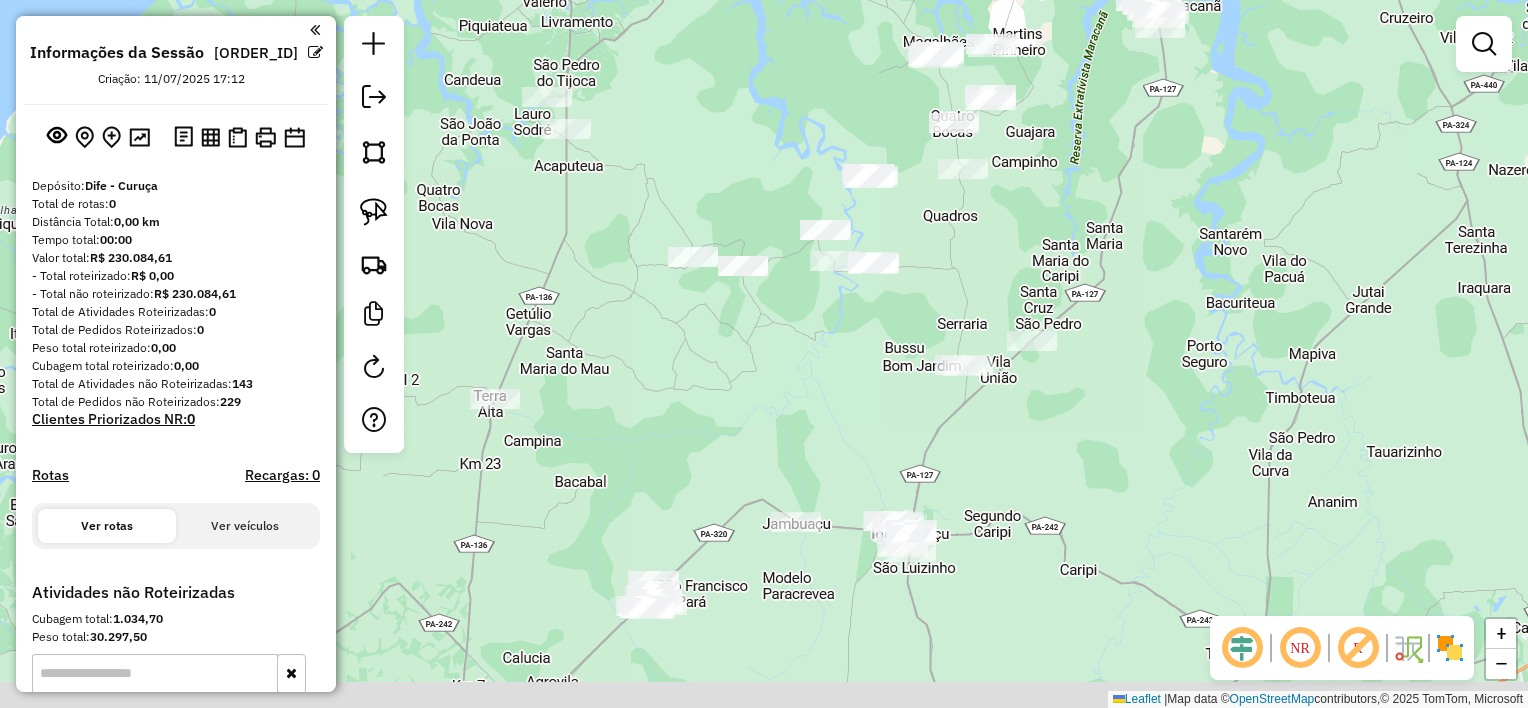 drag, startPoint x: 1126, startPoint y: 421, endPoint x: 1164, endPoint y: 360, distance: 71.867935 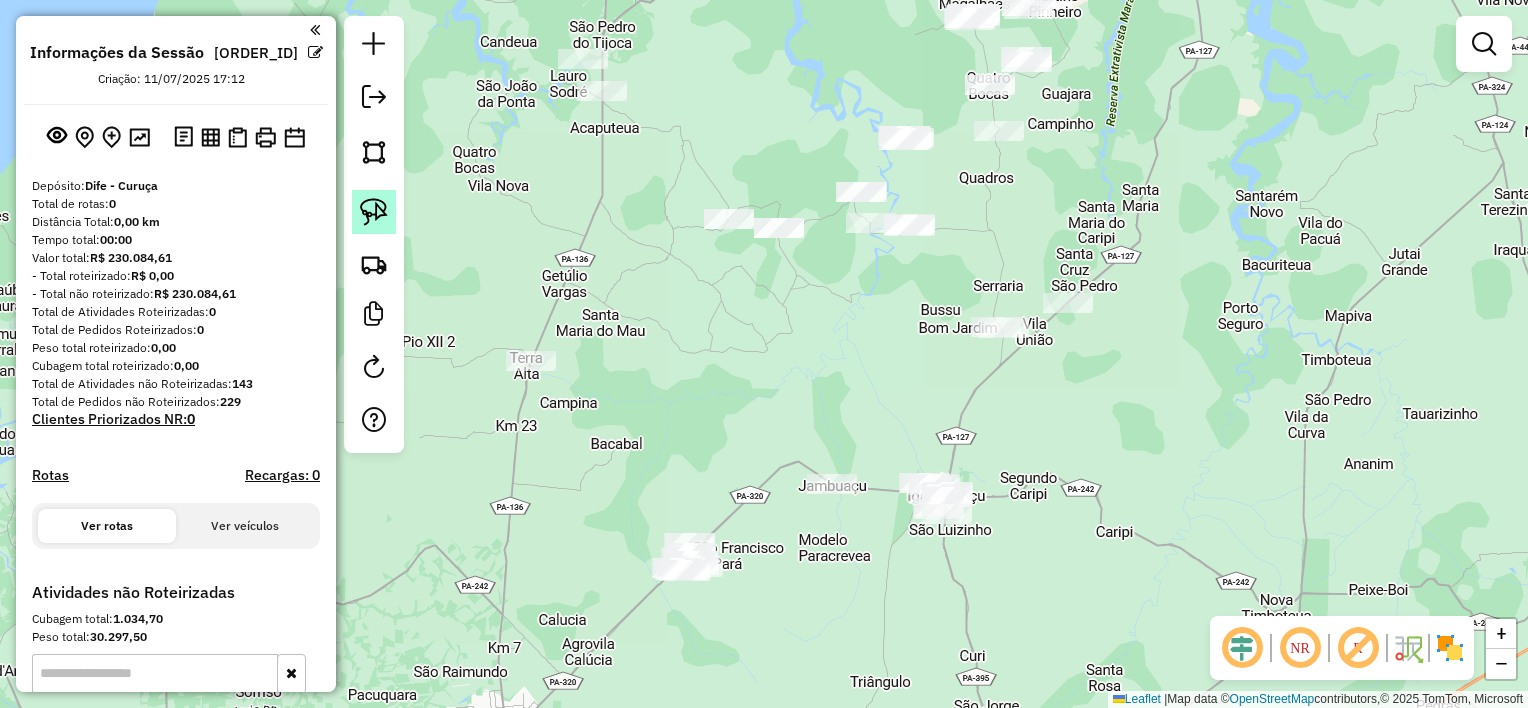click 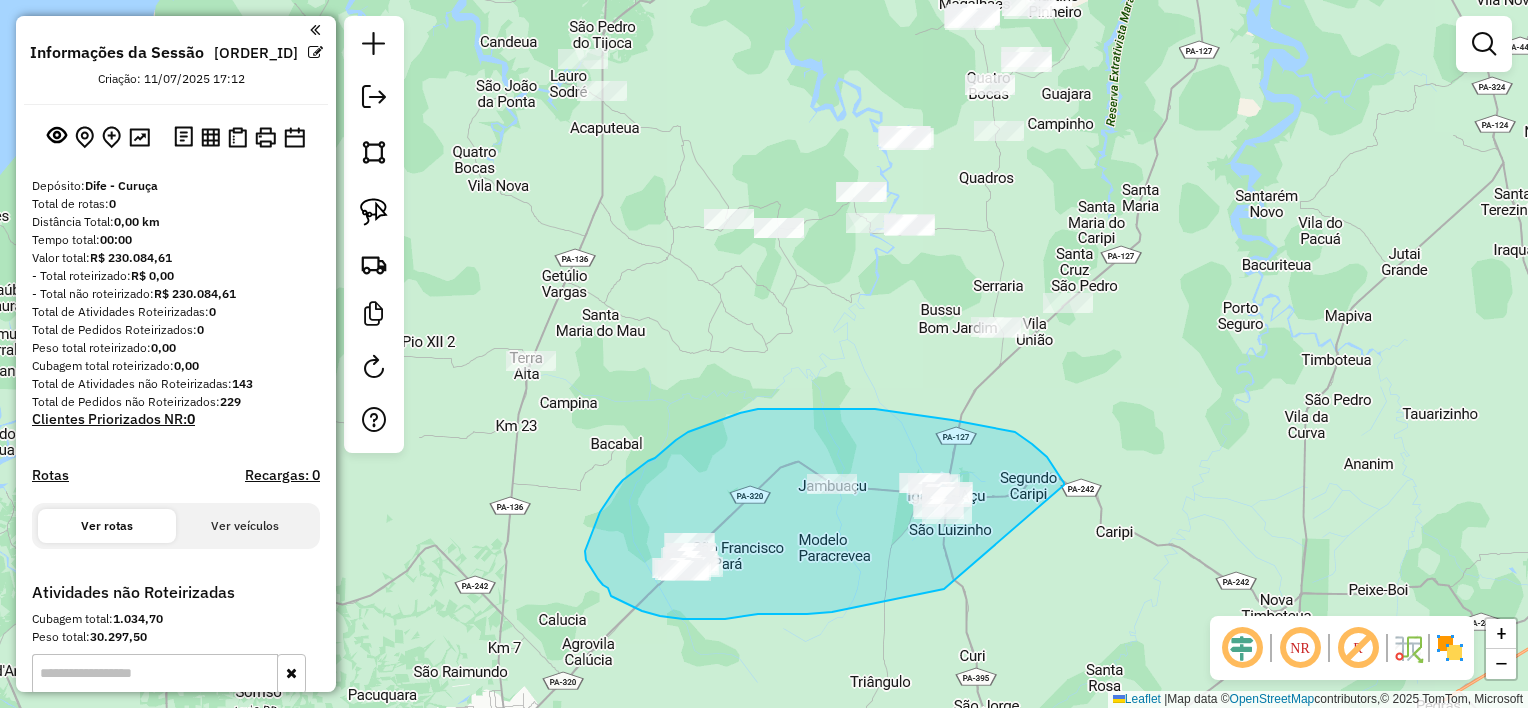 drag, startPoint x: 1017, startPoint y: 434, endPoint x: 1005, endPoint y: 575, distance: 141.50972 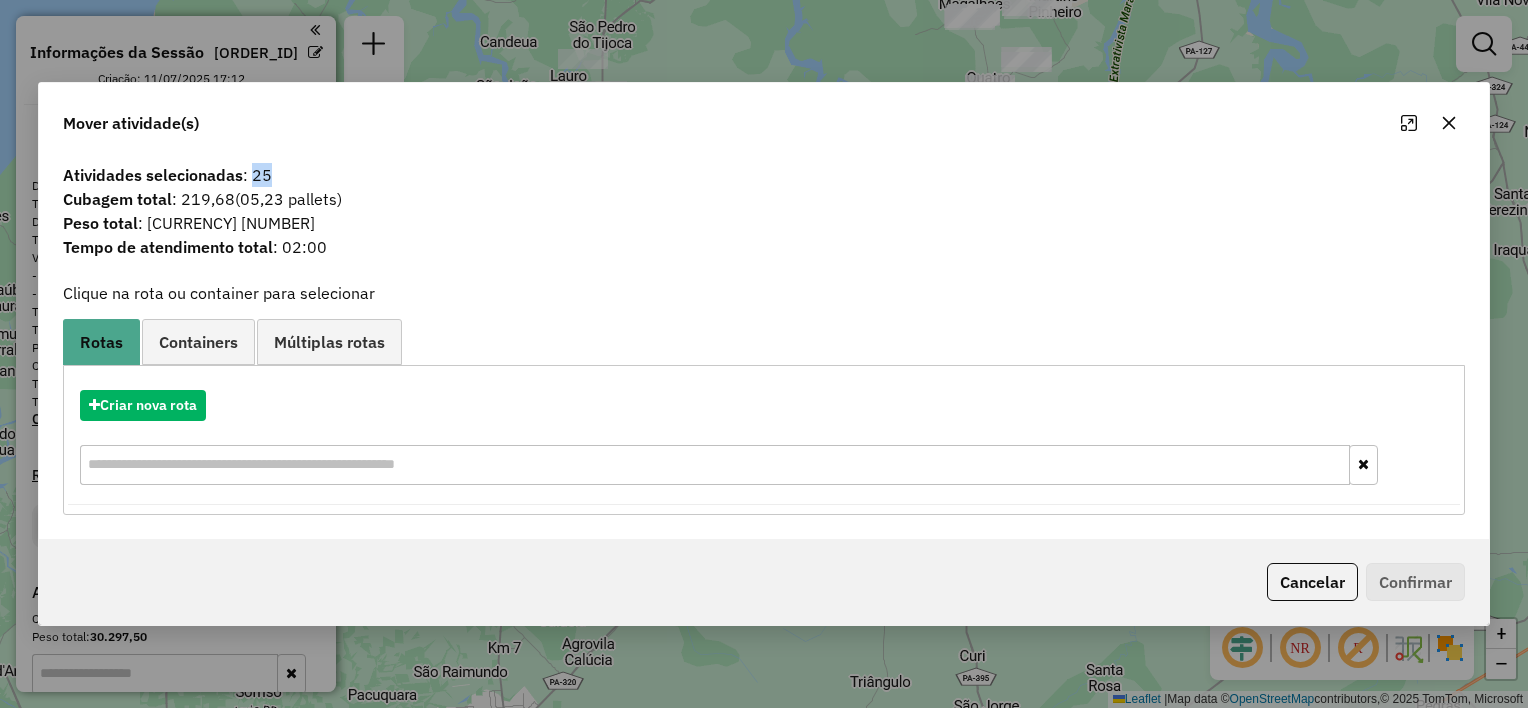 drag, startPoint x: 252, startPoint y: 171, endPoint x: 277, endPoint y: 176, distance: 25.495098 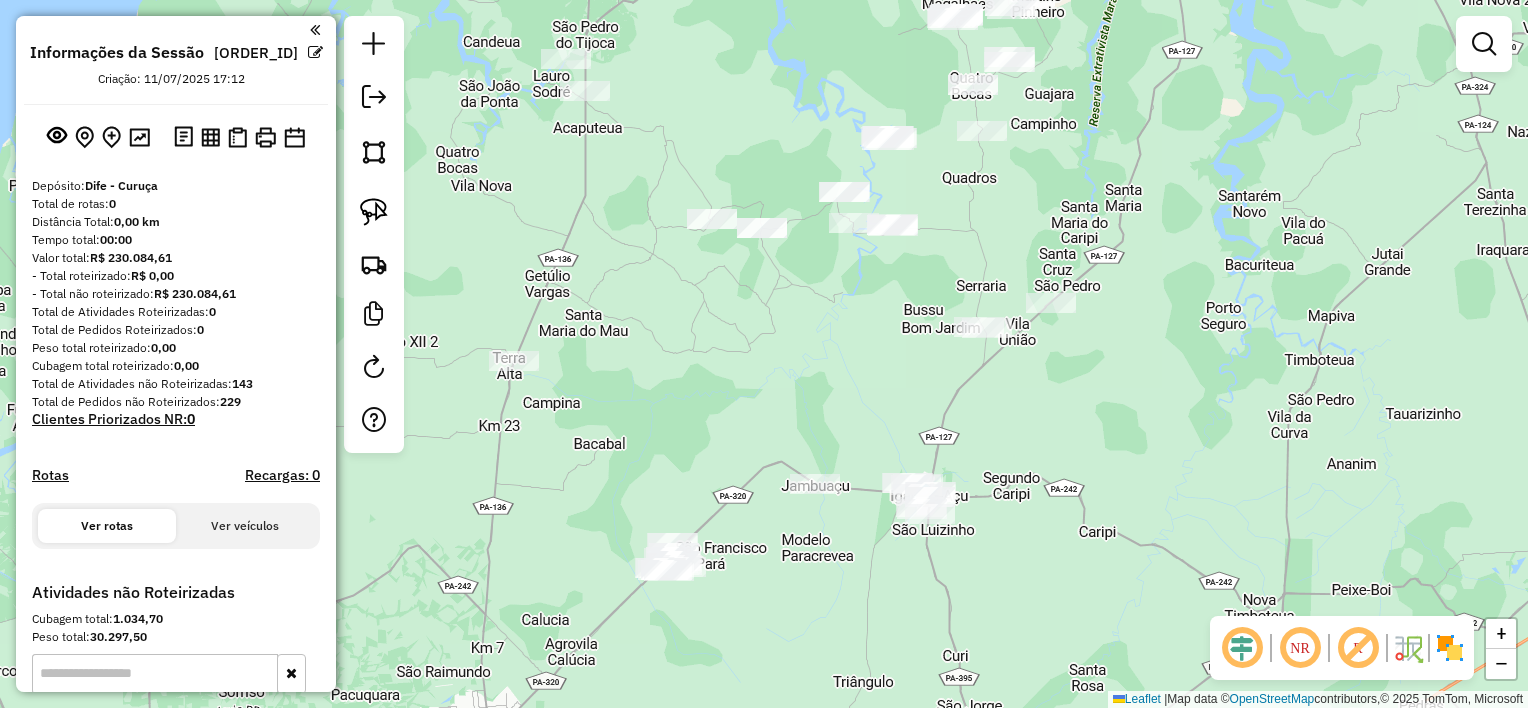 drag, startPoint x: 1059, startPoint y: 431, endPoint x: 1044, endPoint y: 430, distance: 15.033297 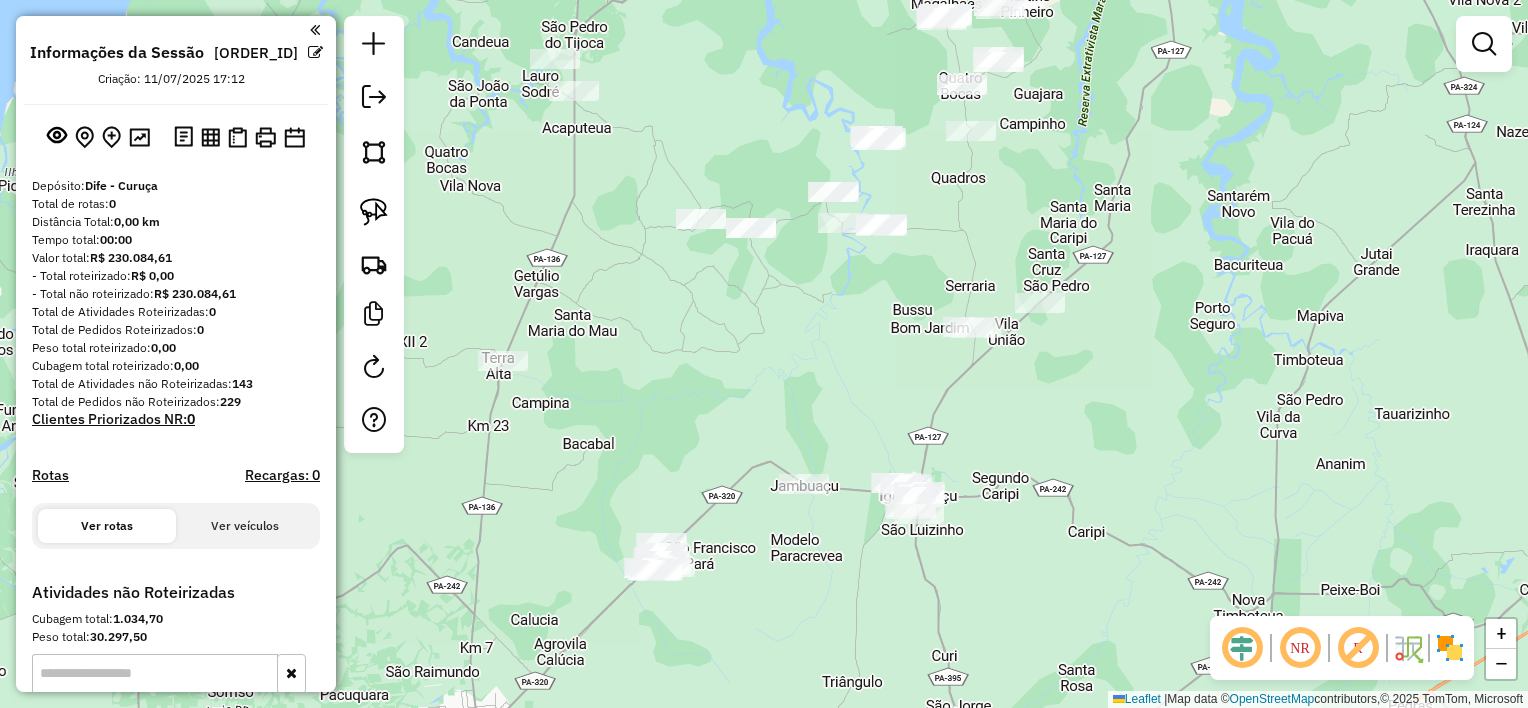 drag, startPoint x: 1043, startPoint y: 429, endPoint x: 1025, endPoint y: 424, distance: 18.681541 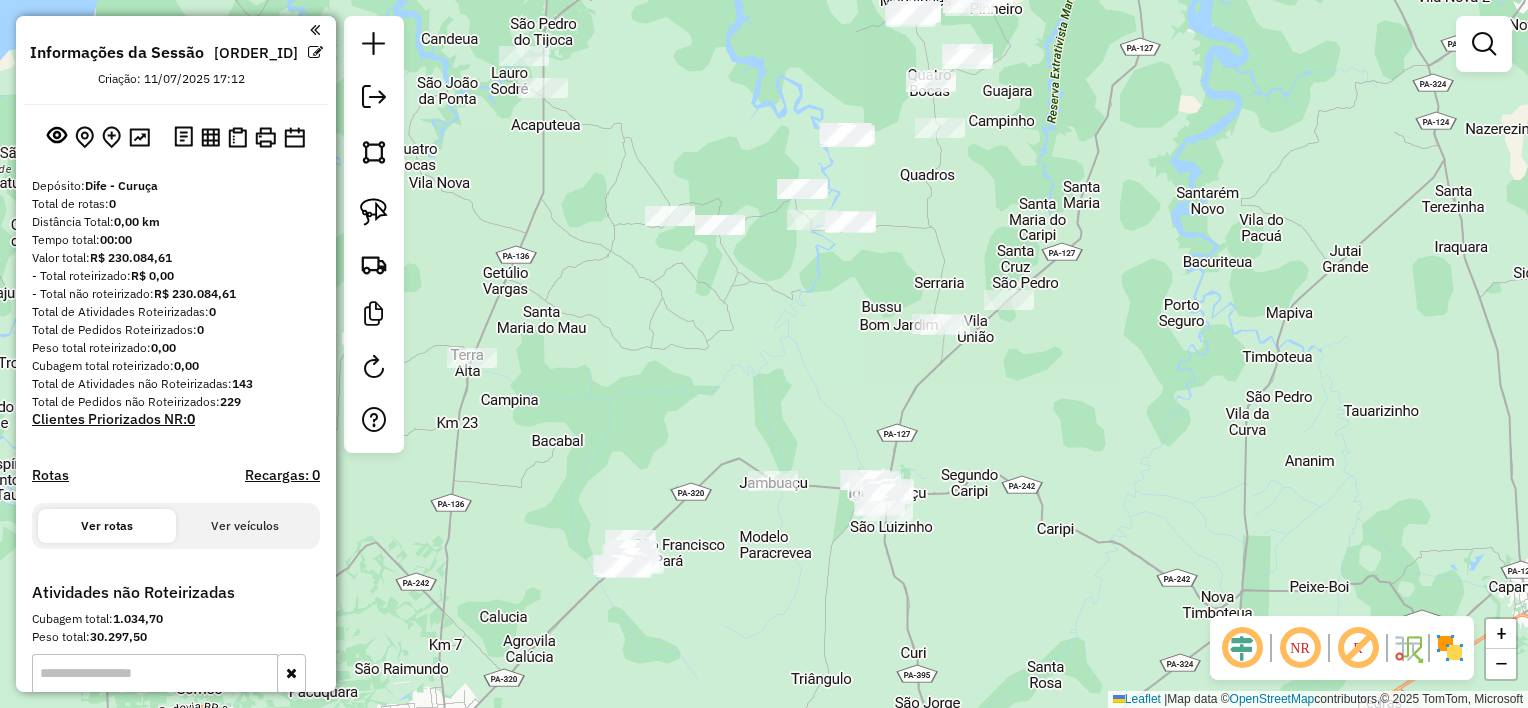 drag, startPoint x: 1020, startPoint y: 431, endPoint x: 1006, endPoint y: 431, distance: 14 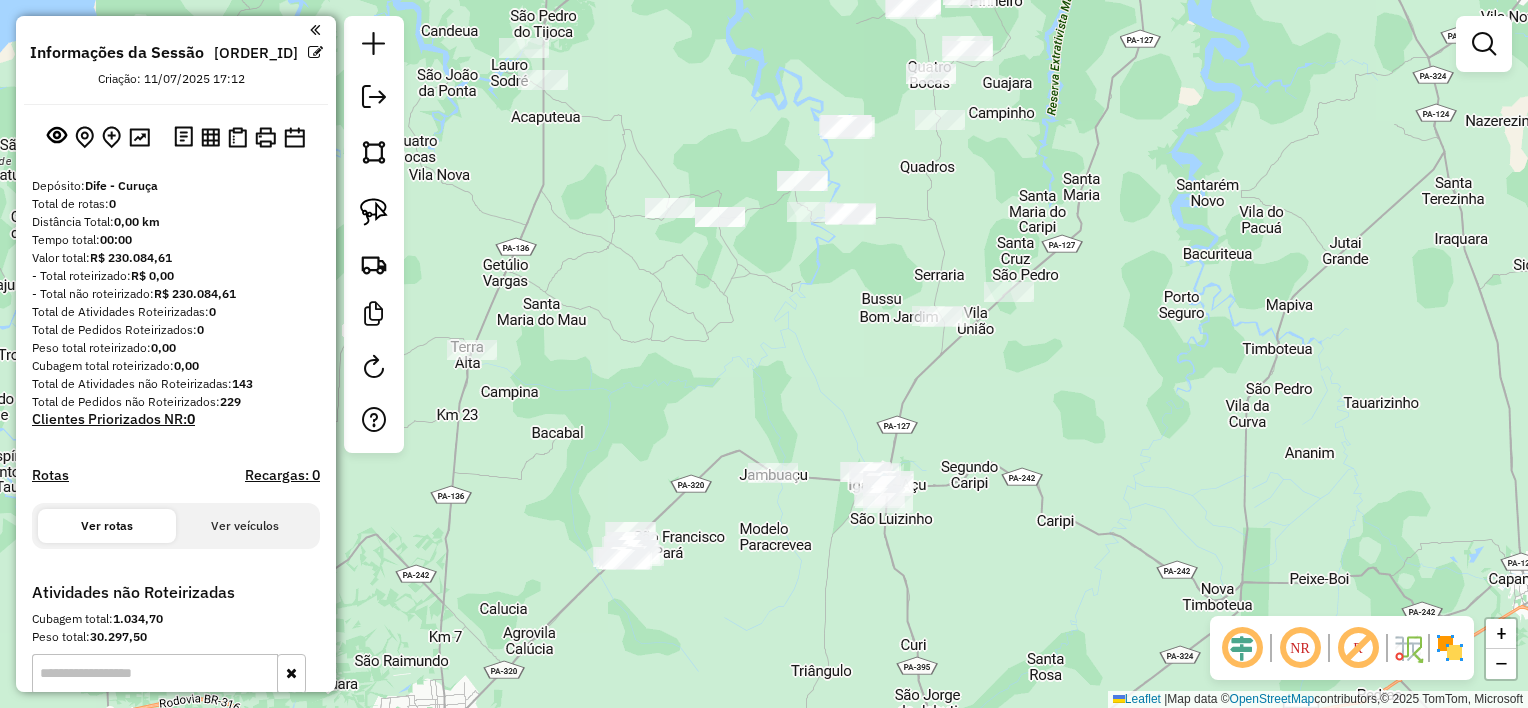 drag, startPoint x: 714, startPoint y: 497, endPoint x: 716, endPoint y: 548, distance: 51.0392 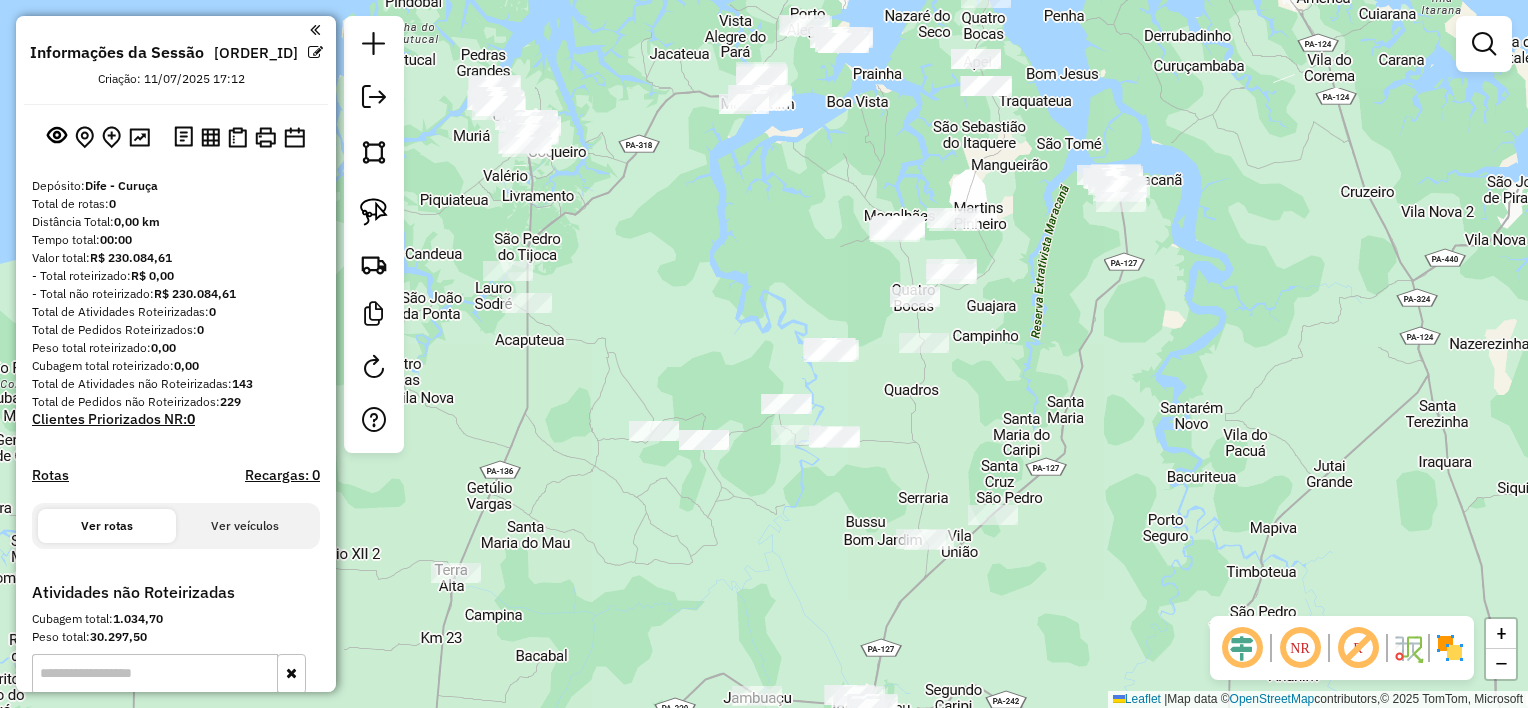 drag, startPoint x: 747, startPoint y: 329, endPoint x: 803, endPoint y: 500, distance: 179.9361 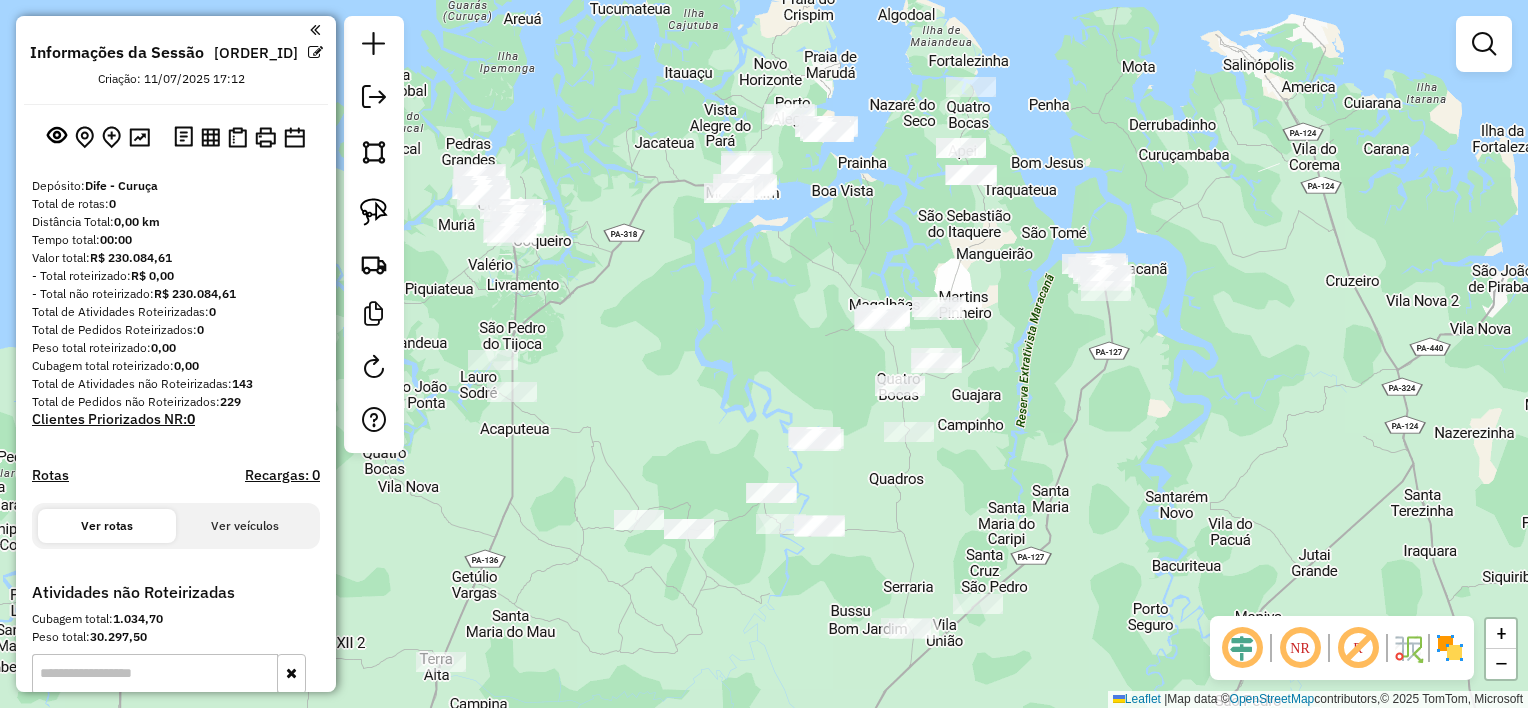 drag, startPoint x: 1023, startPoint y: 309, endPoint x: 1004, endPoint y: 397, distance: 90.02777 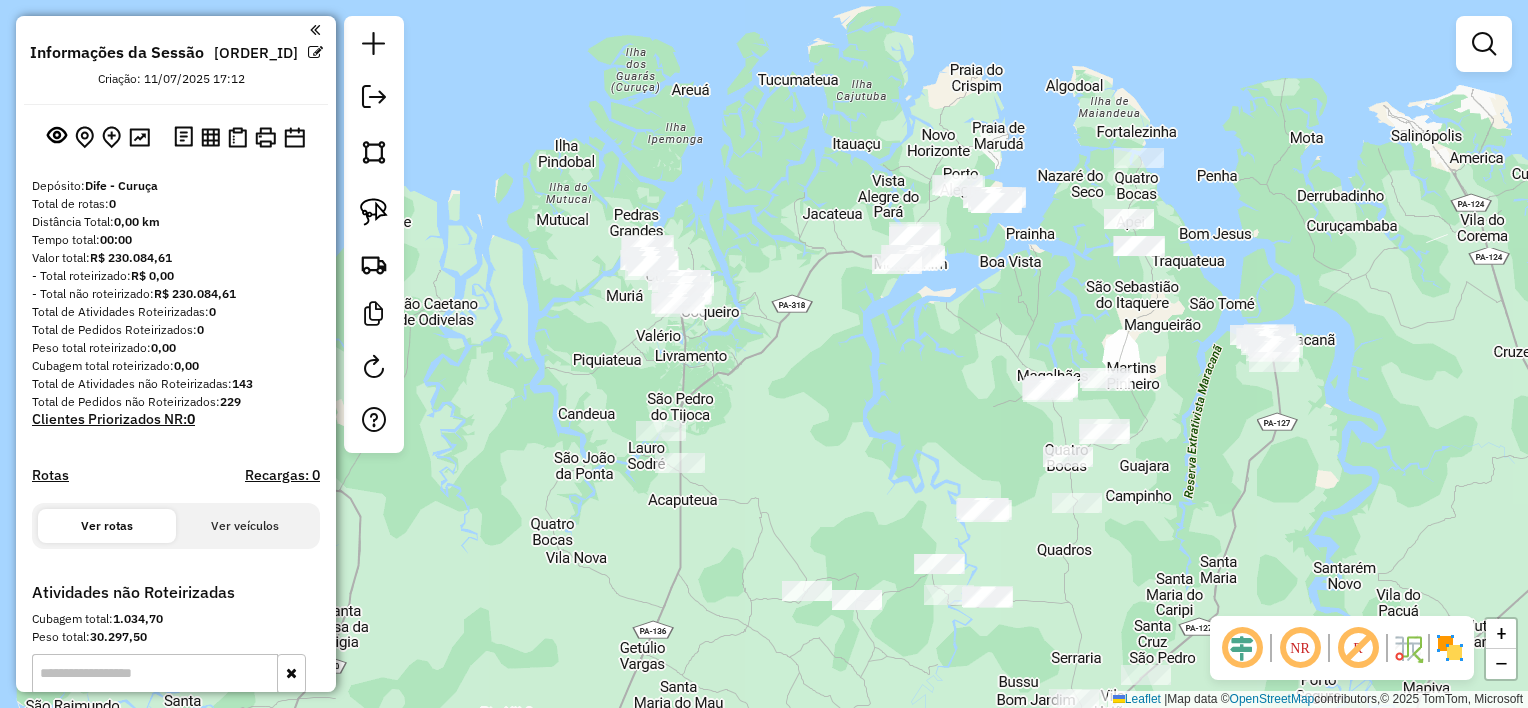 drag, startPoint x: 679, startPoint y: 328, endPoint x: 847, endPoint y: 404, distance: 184.39088 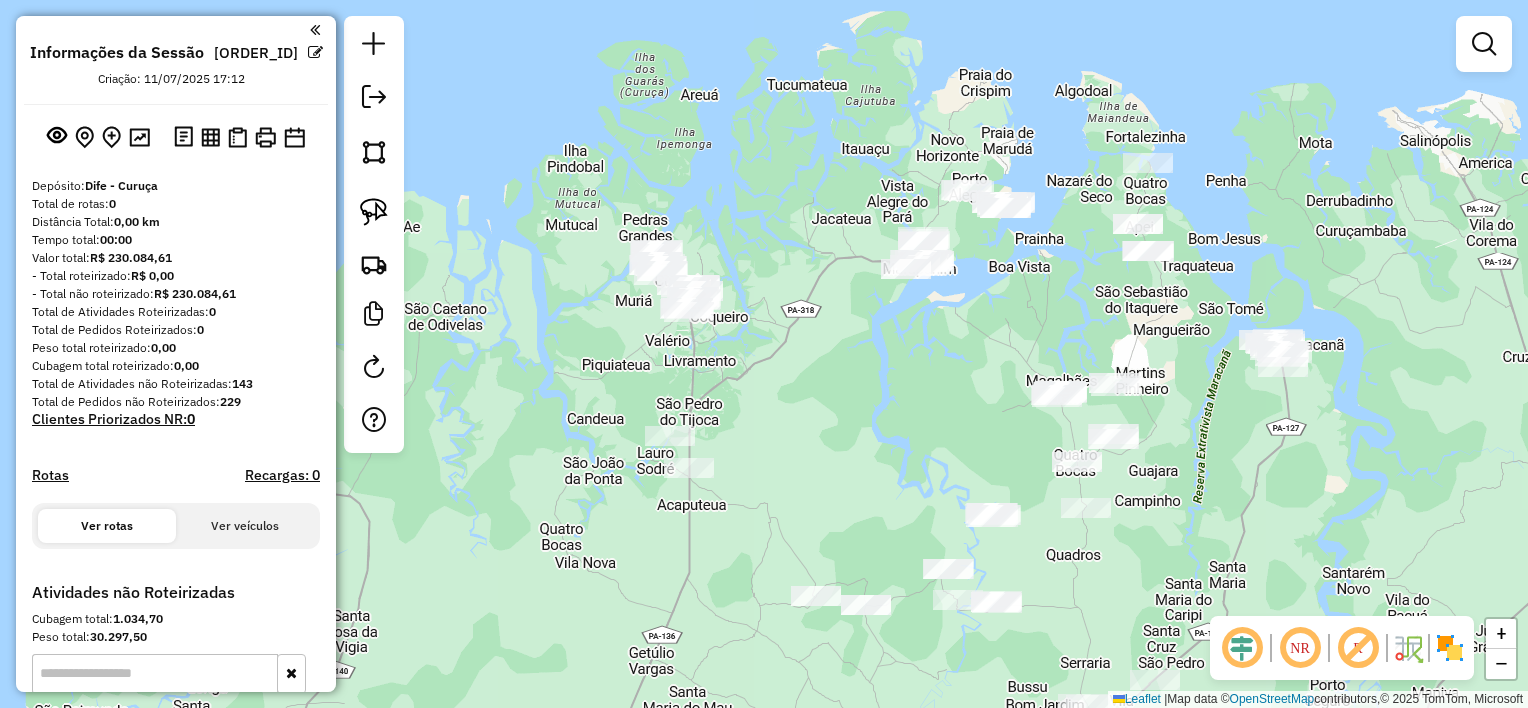 drag, startPoint x: 862, startPoint y: 407, endPoint x: 888, endPoint y: 455, distance: 54.589375 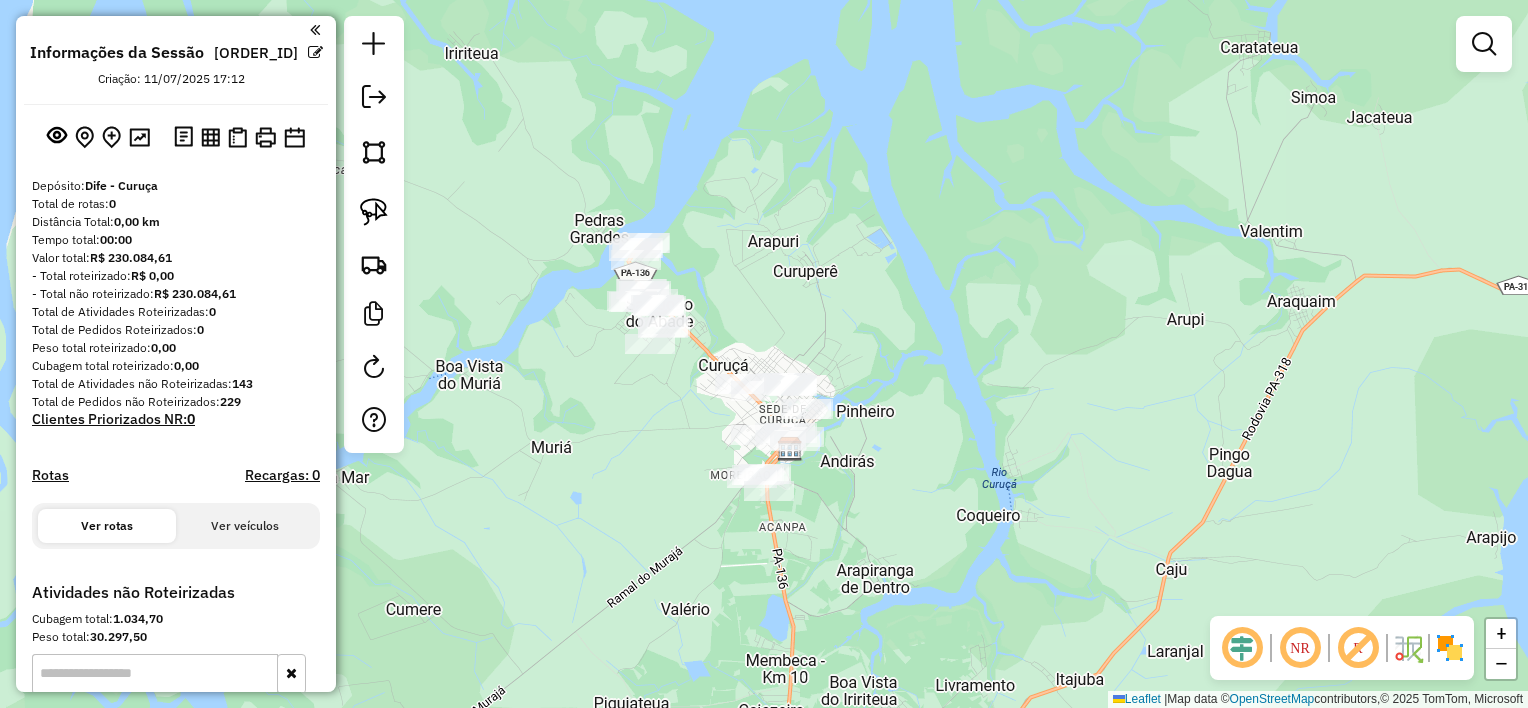 drag, startPoint x: 736, startPoint y: 302, endPoint x: 731, endPoint y: 340, distance: 38.327538 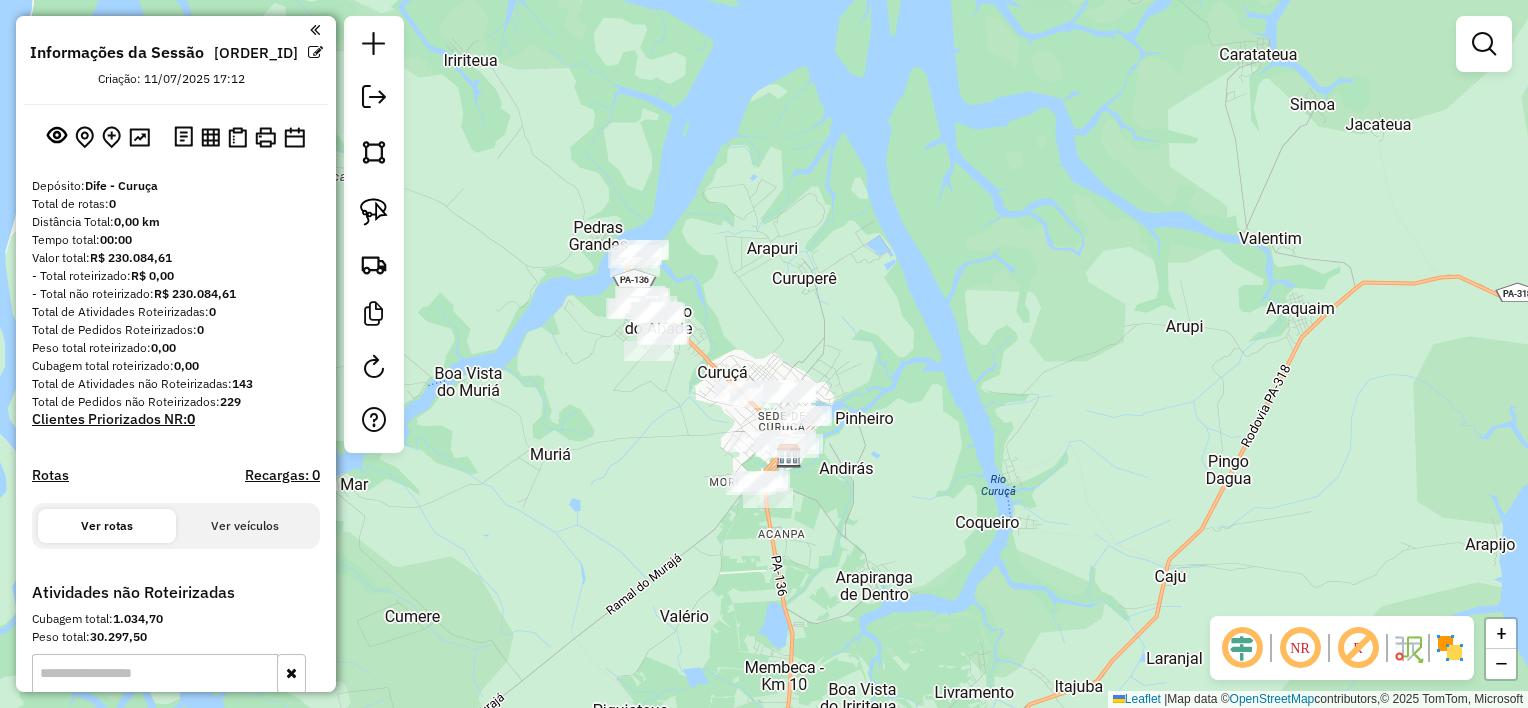 drag, startPoint x: 869, startPoint y: 380, endPoint x: 808, endPoint y: 367, distance: 62.369865 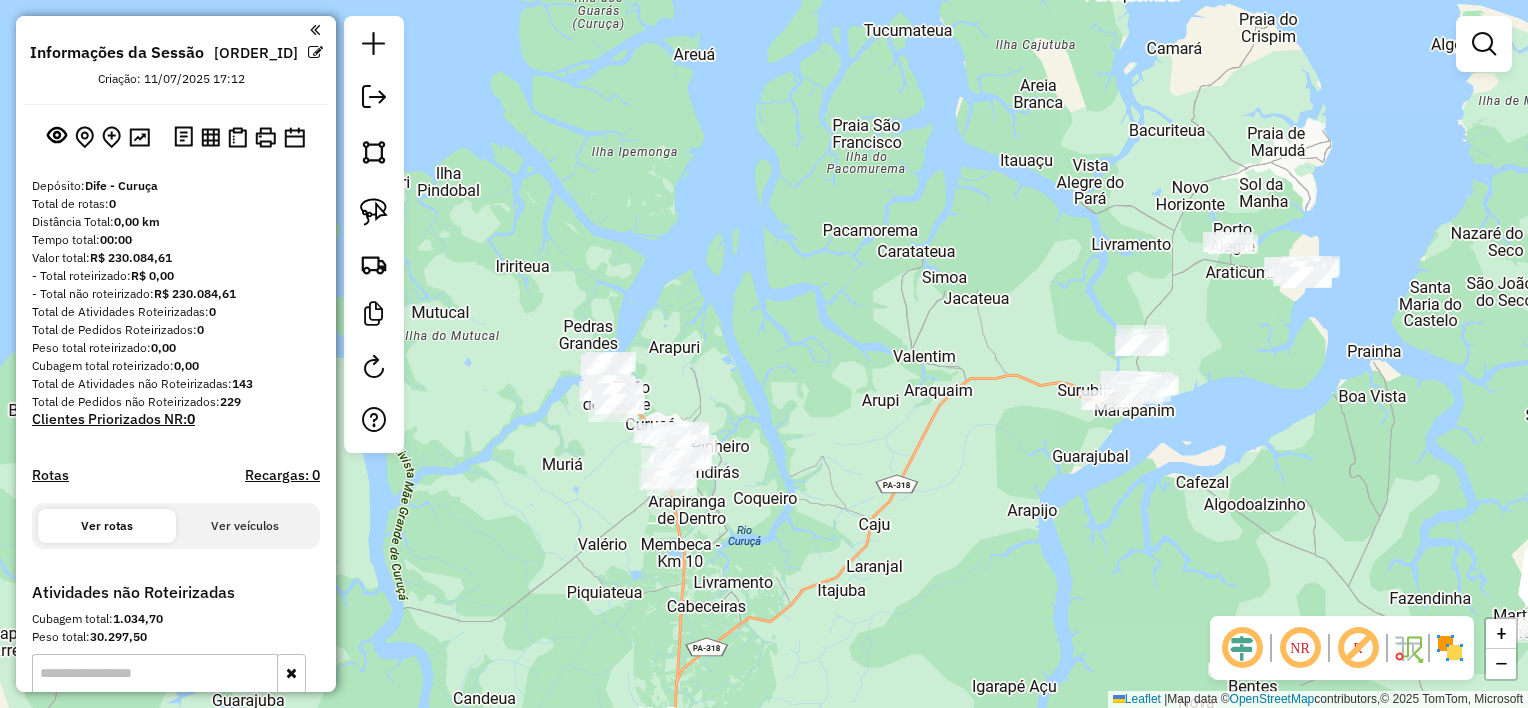 drag, startPoint x: 910, startPoint y: 339, endPoint x: 866, endPoint y: 412, distance: 85.23497 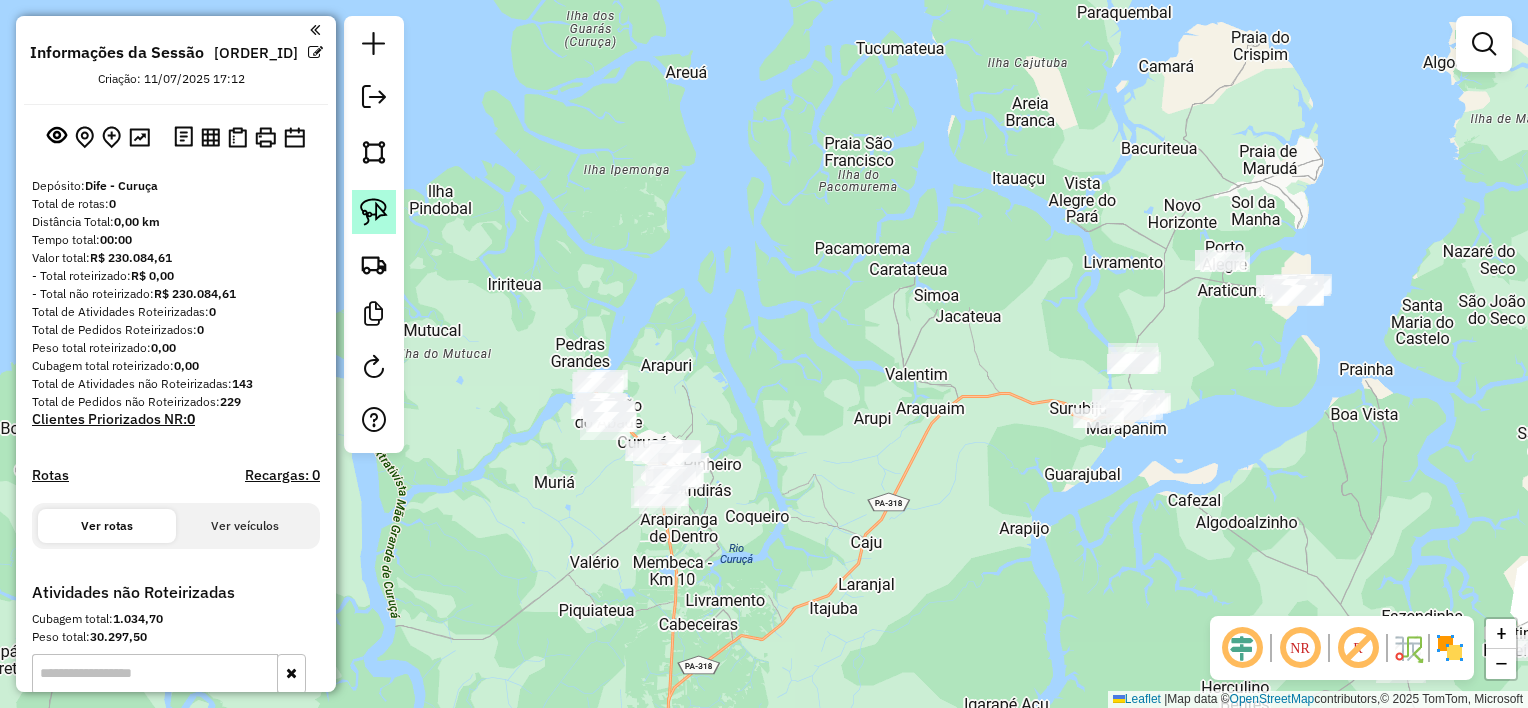click 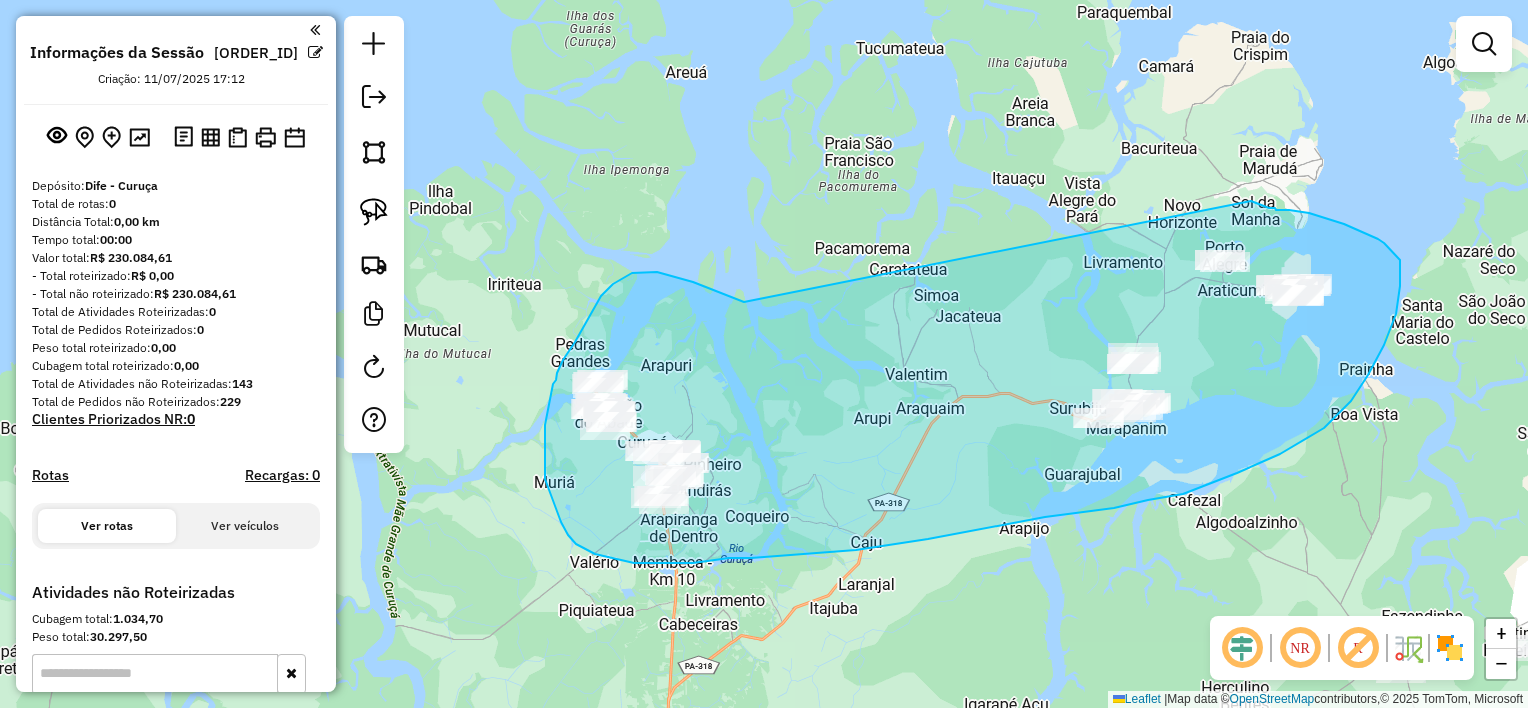 drag, startPoint x: 720, startPoint y: 292, endPoint x: 1251, endPoint y: 201, distance: 538.74115 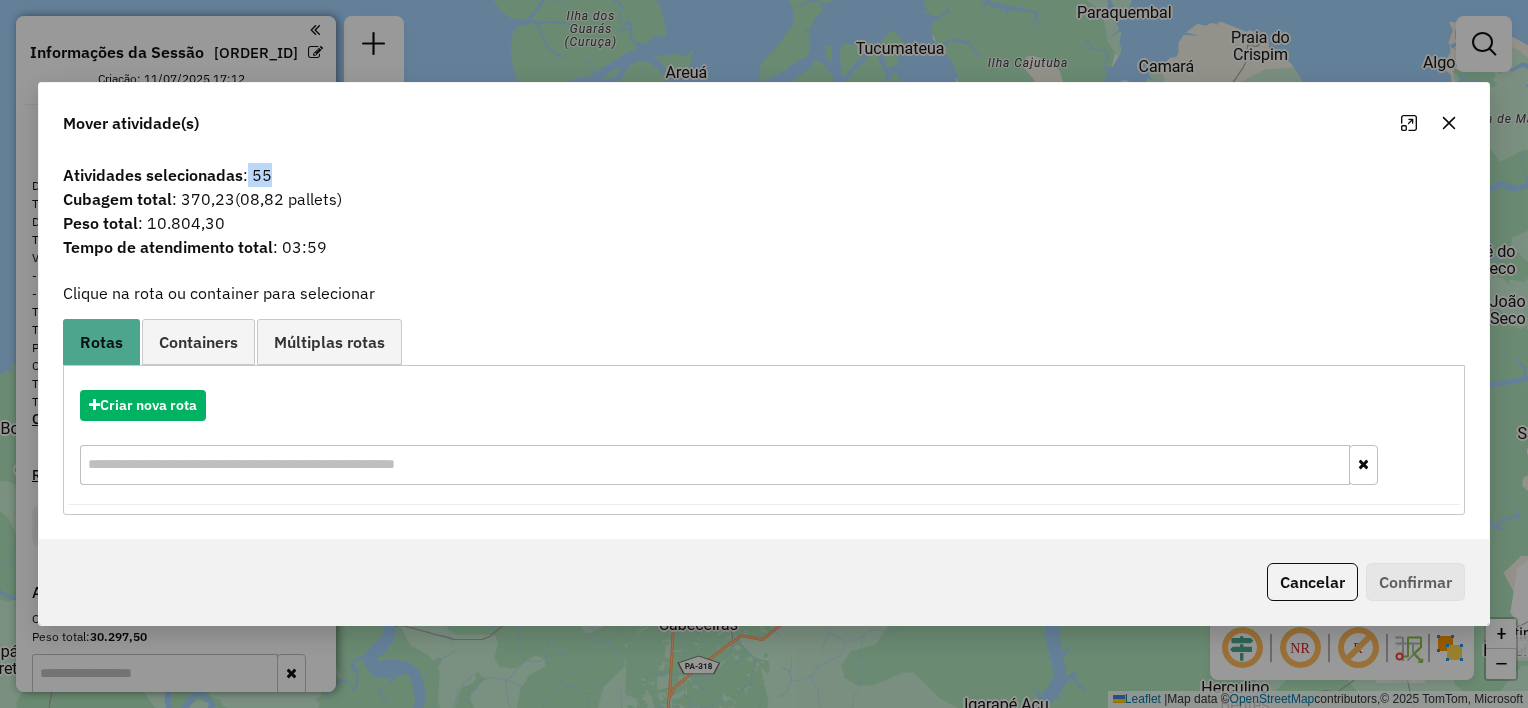 drag, startPoint x: 249, startPoint y: 179, endPoint x: 272, endPoint y: 173, distance: 23.769728 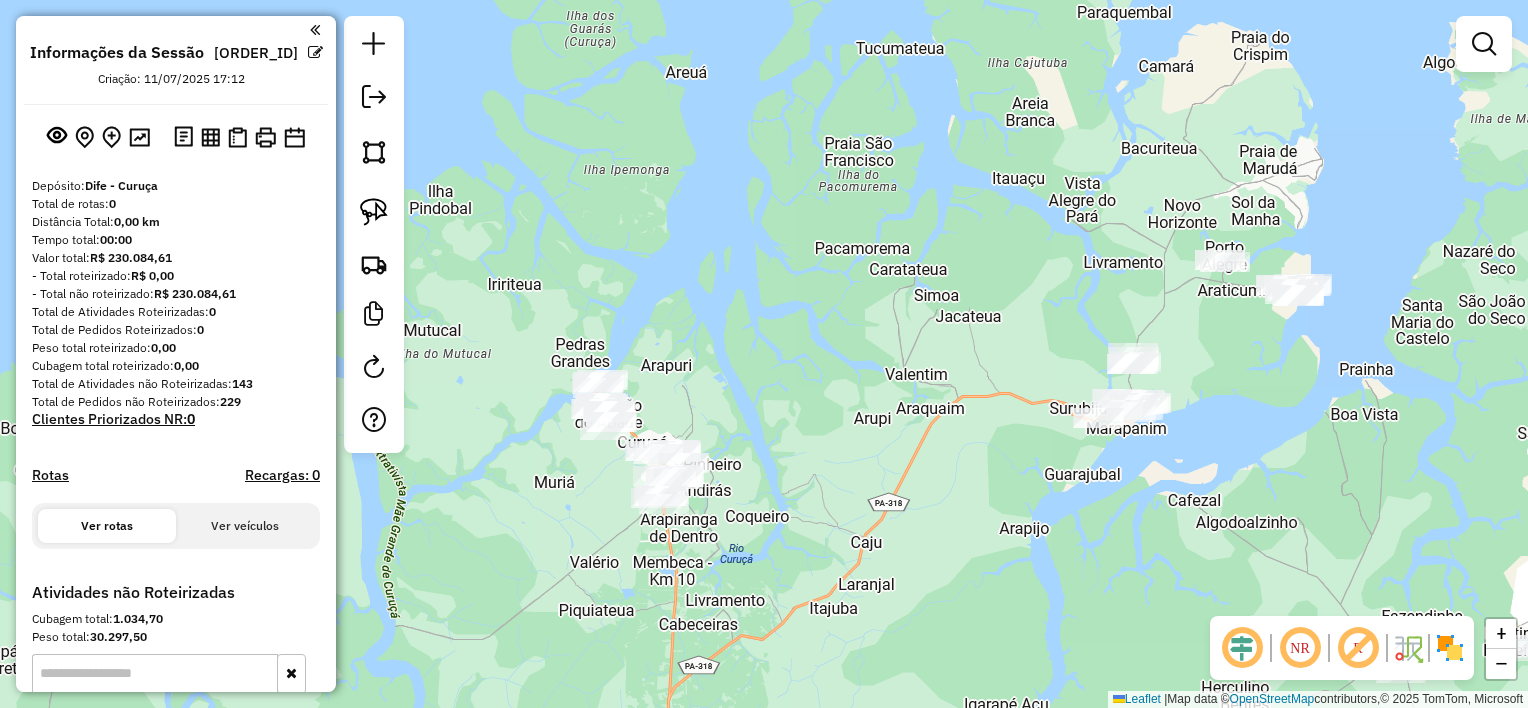 drag, startPoint x: 981, startPoint y: 490, endPoint x: 985, endPoint y: 348, distance: 142.05632 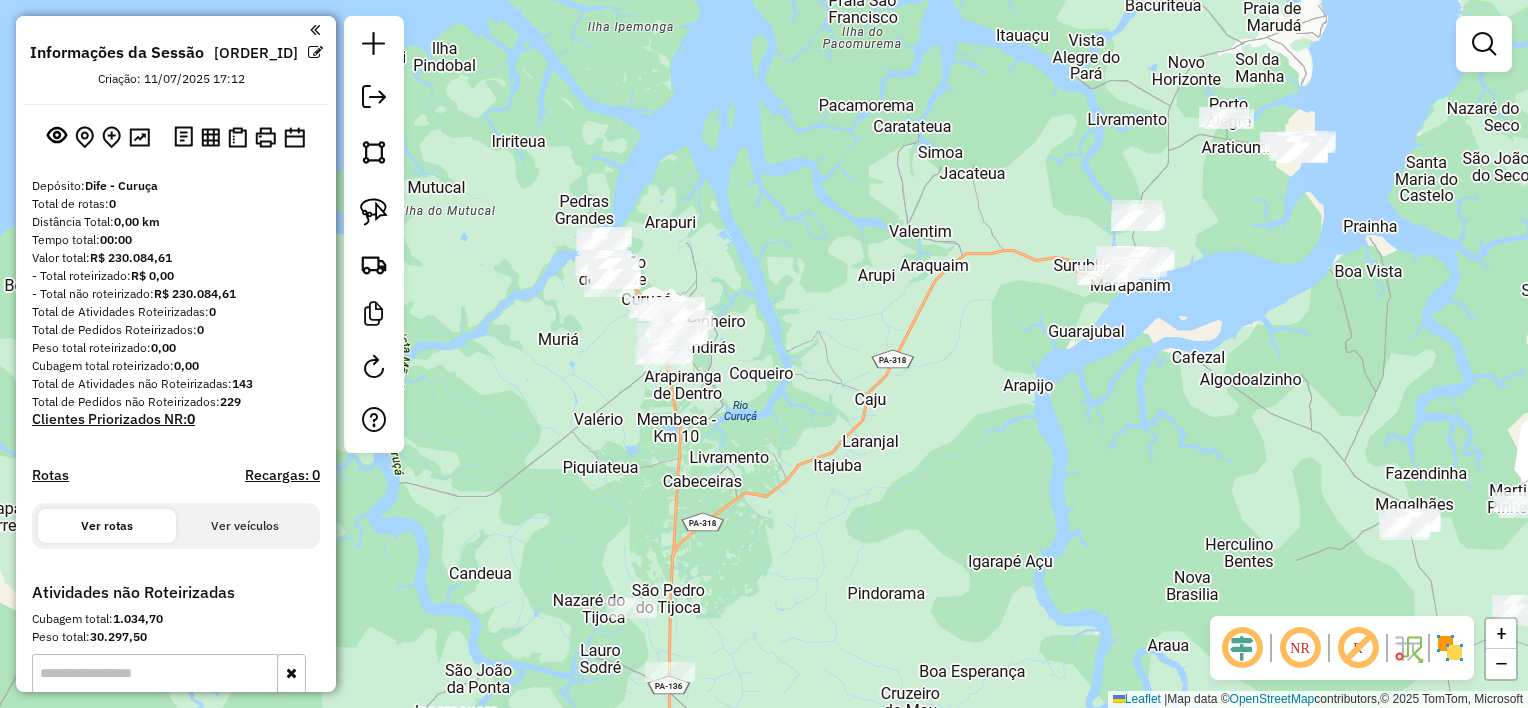 drag, startPoint x: 1024, startPoint y: 377, endPoint x: 943, endPoint y: 413, distance: 88.63972 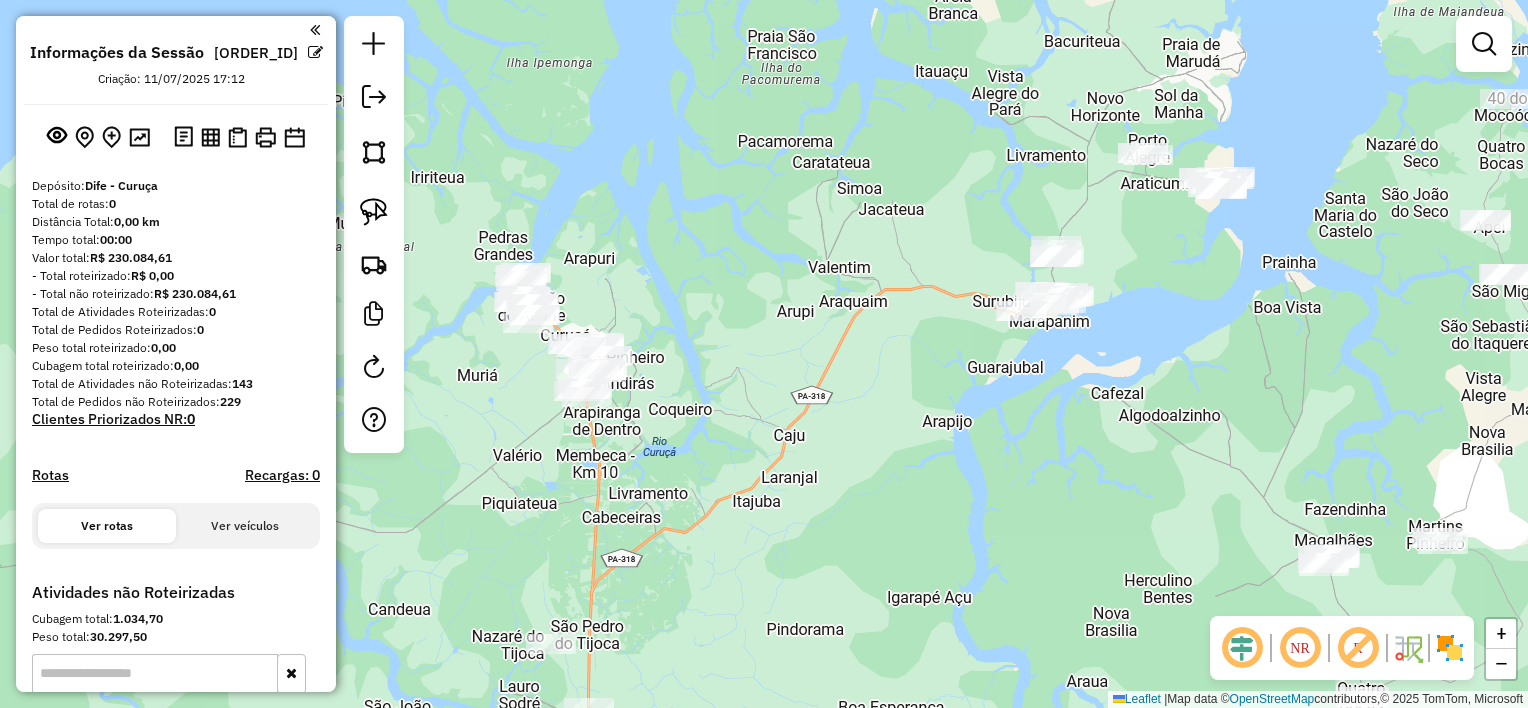 drag, startPoint x: 996, startPoint y: 443, endPoint x: 934, endPoint y: 331, distance: 128.01562 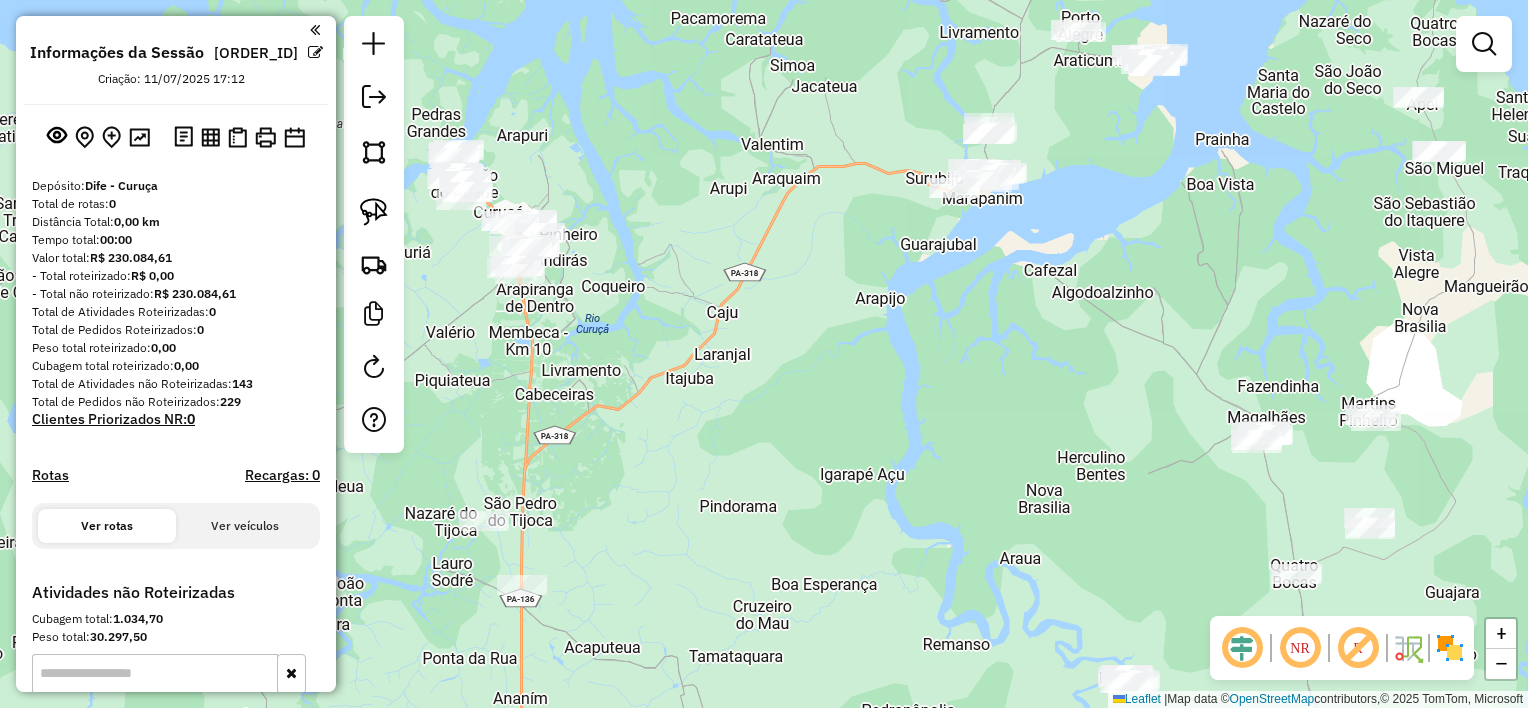 drag, startPoint x: 980, startPoint y: 396, endPoint x: 879, endPoint y: 325, distance: 123.458496 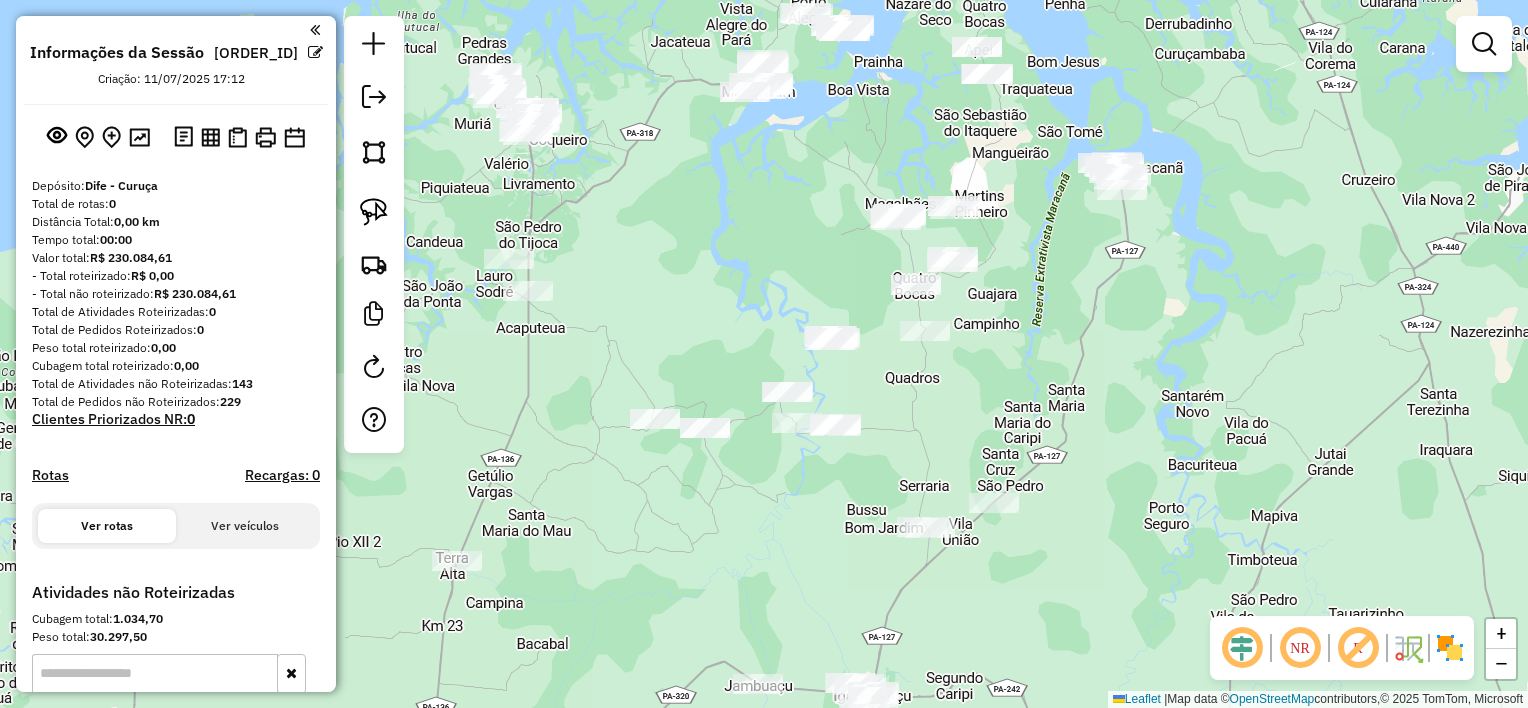 drag, startPoint x: 888, startPoint y: 367, endPoint x: 788, endPoint y: 246, distance: 156.97452 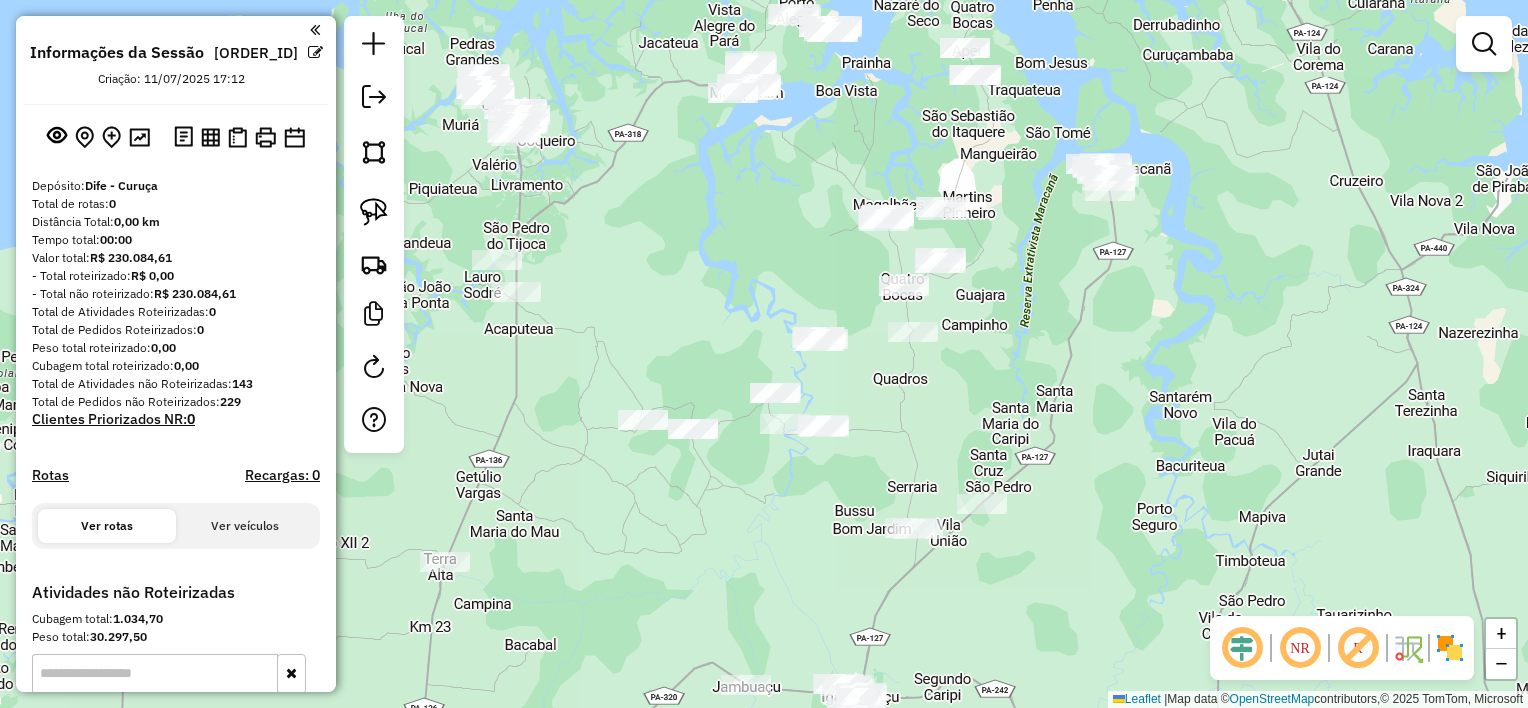 drag, startPoint x: 788, startPoint y: 246, endPoint x: 776, endPoint y: 247, distance: 12.0415945 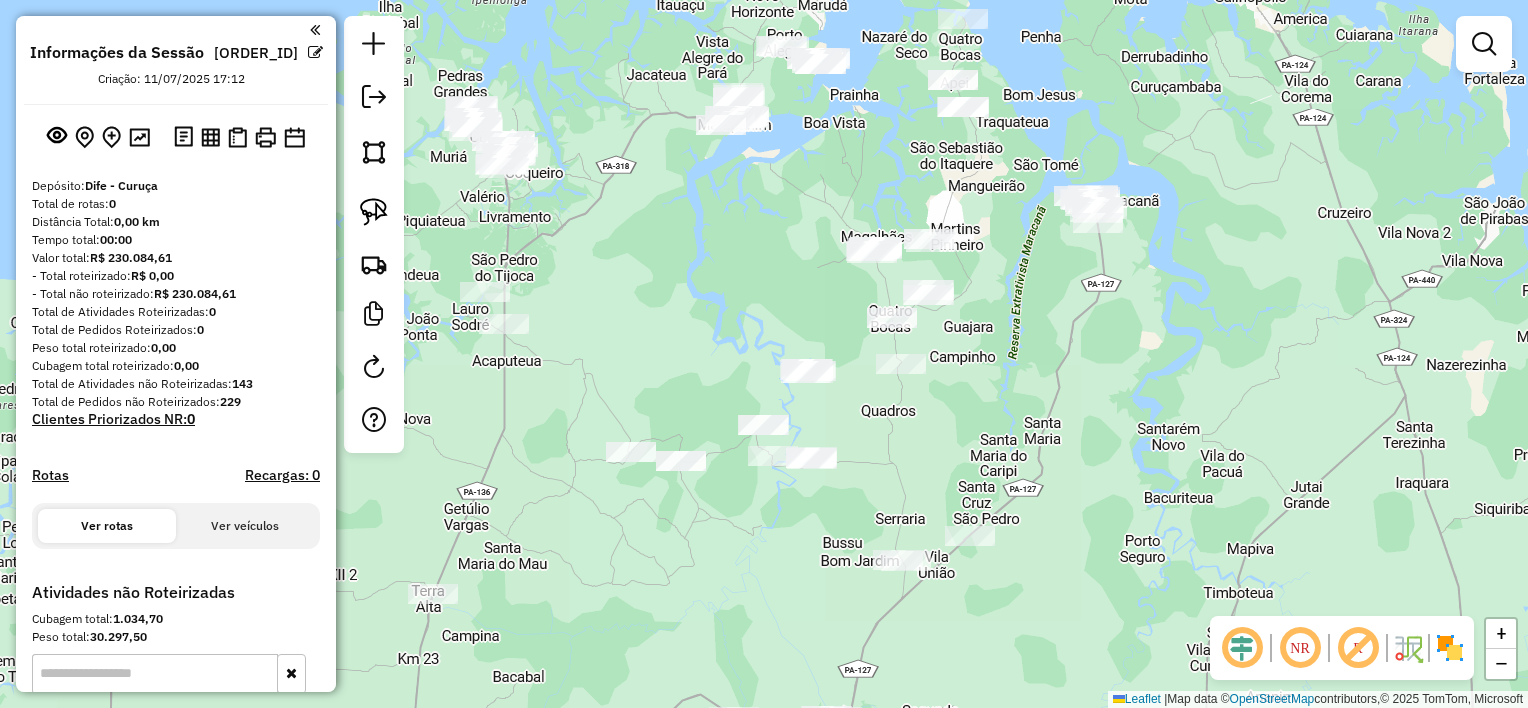 drag, startPoint x: 762, startPoint y: 236, endPoint x: 758, endPoint y: 268, distance: 32.24903 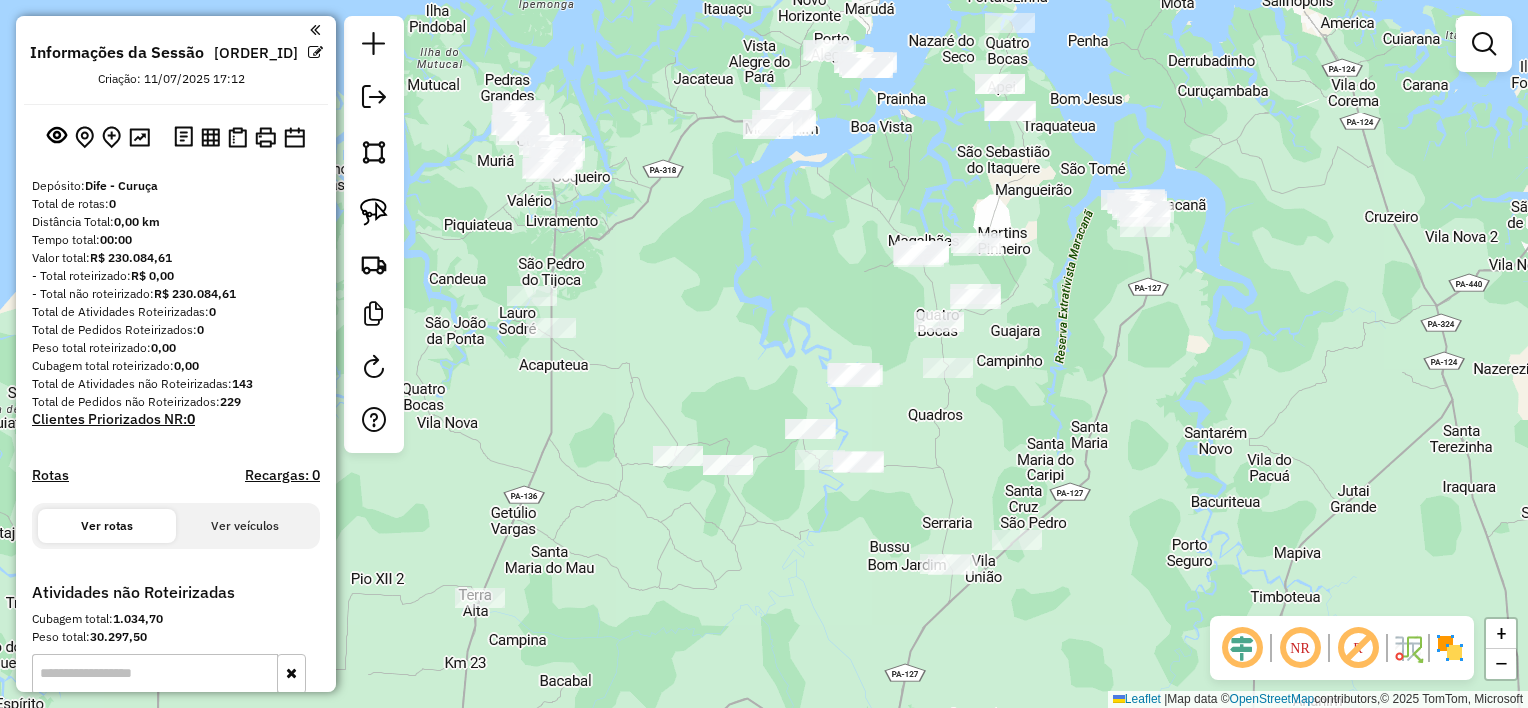 drag, startPoint x: 799, startPoint y: 272, endPoint x: 776, endPoint y: 268, distance: 23.345236 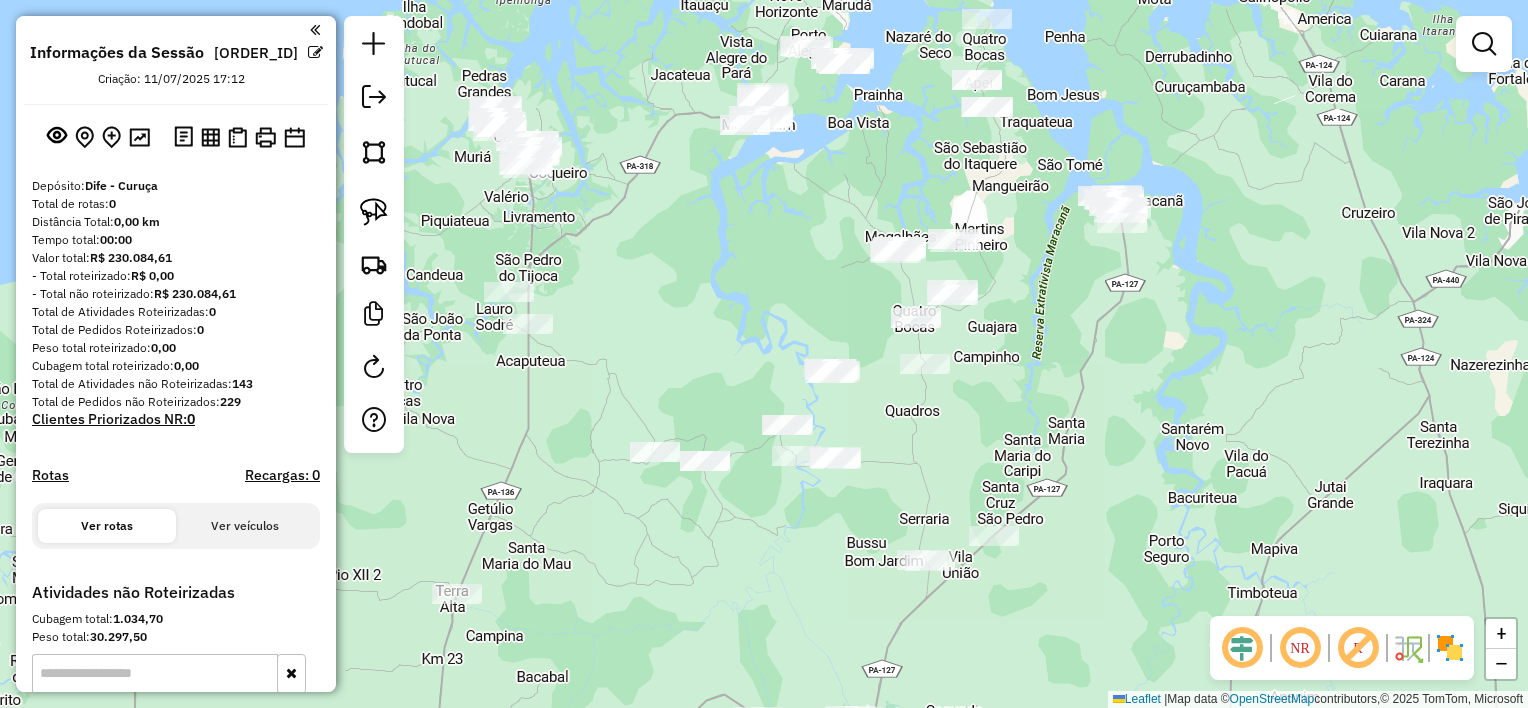 click on "Janela de atendimento Grade de atendimento Capacidade Transportadoras Veículos Cliente Pedidos  Rotas Selecione os dias de semana para filtrar as janelas de atendimento  Seg   Ter   Qua   Qui   Sex   Sáb   Dom  Informe o período da janela de atendimento: De: Até:  Filtrar exatamente a janela do cliente  Considerar janela de atendimento padrão  Selecione os dias de semana para filtrar as grades de atendimento  Seg   Ter   Qua   Qui   Sex   Sáb   Dom   Considerar clientes sem dia de atendimento cadastrado  Clientes fora do dia de atendimento selecionado Filtrar as atividades entre os valores definidos abaixo:  Peso mínimo:   Peso máximo:   Cubagem mínima:   Cubagem máxima:   De:   Até:  Filtrar as atividades entre o tempo de atendimento definido abaixo:  De:   Até:   Considerar capacidade total dos clientes não roteirizados Transportadora: Selecione um ou mais itens Tipo de veículo: Selecione um ou mais itens Veículo: Selecione um ou mais itens Motorista: Selecione um ou mais itens Nome: Rótulo:" 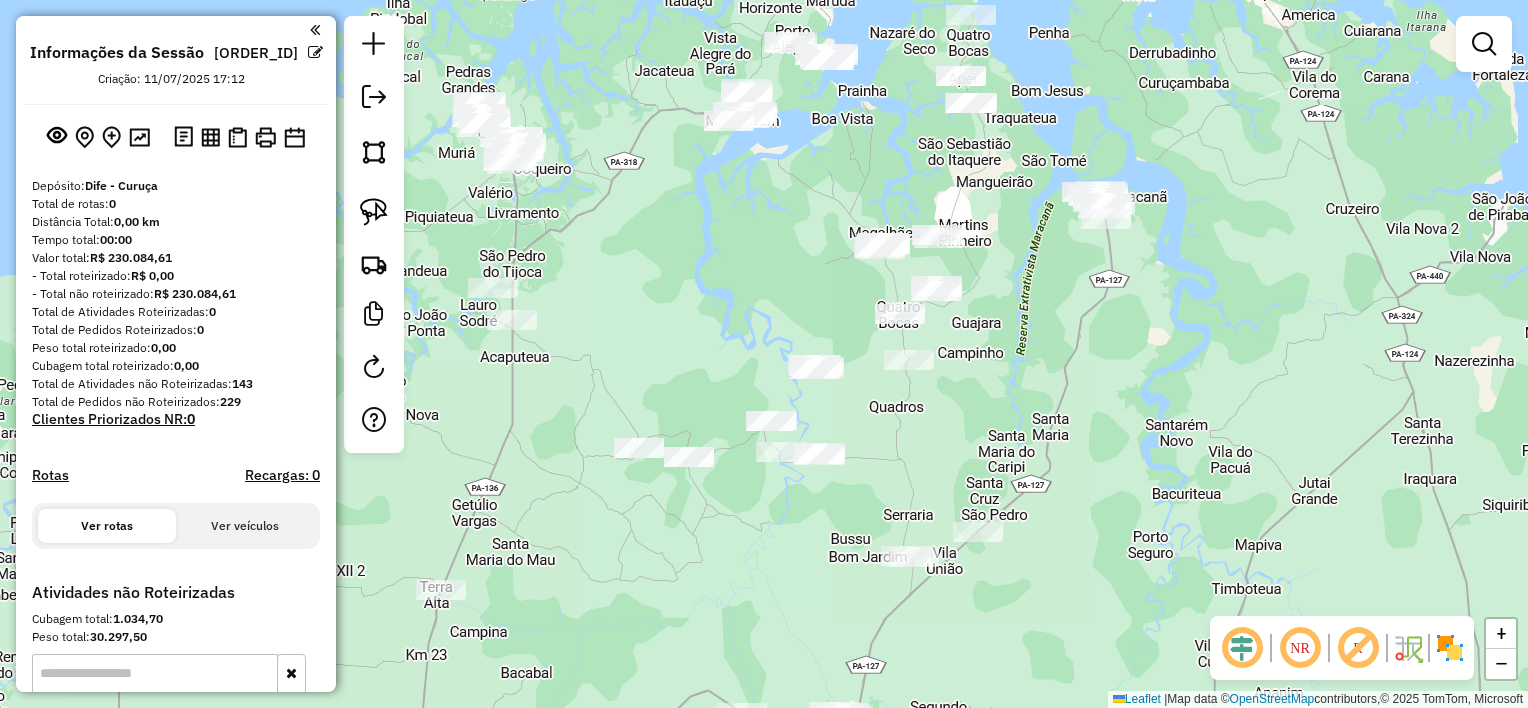 click on "Janela de atendimento Grade de atendimento Capacidade Transportadoras Veículos Cliente Pedidos  Rotas Selecione os dias de semana para filtrar as janelas de atendimento  Seg   Ter   Qua   Qui   Sex   Sáb   Dom  Informe o período da janela de atendimento: De: Até:  Filtrar exatamente a janela do cliente  Considerar janela de atendimento padrão  Selecione os dias de semana para filtrar as grades de atendimento  Seg   Ter   Qua   Qui   Sex   Sáb   Dom   Considerar clientes sem dia de atendimento cadastrado  Clientes fora do dia de atendimento selecionado Filtrar as atividades entre os valores definidos abaixo:  Peso mínimo:   Peso máximo:   Cubagem mínima:   Cubagem máxima:   De:   Até:  Filtrar as atividades entre o tempo de atendimento definido abaixo:  De:   Até:   Considerar capacidade total dos clientes não roteirizados Transportadora: Selecione um ou mais itens Tipo de veículo: Selecione um ou mais itens Veículo: Selecione um ou mais itens Motorista: Selecione um ou mais itens Nome: Rótulo:" 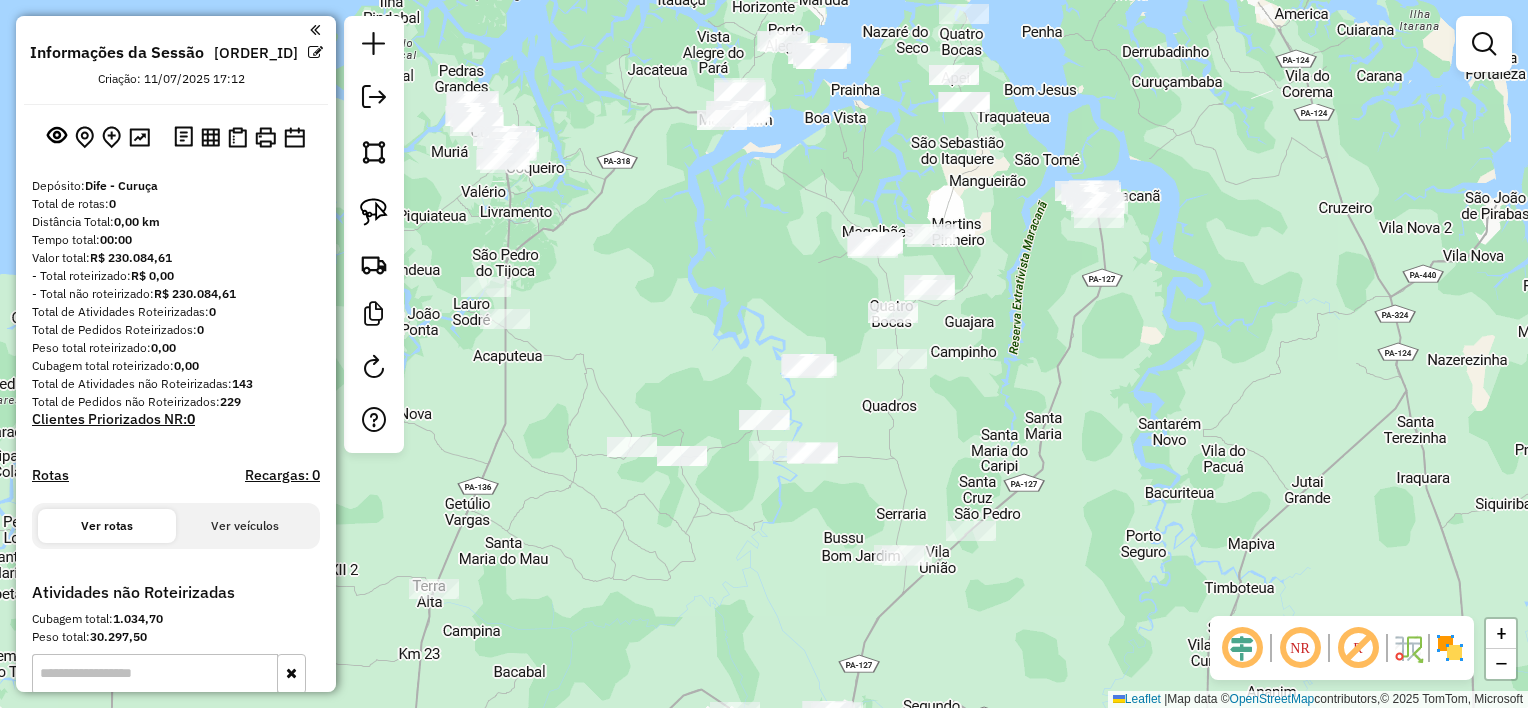 click on "Janela de atendimento Grade de atendimento Capacidade Transportadoras Veículos Cliente Pedidos  Rotas Selecione os dias de semana para filtrar as janelas de atendimento  Seg   Ter   Qua   Qui   Sex   Sáb   Dom  Informe o período da janela de atendimento: De: Até:  Filtrar exatamente a janela do cliente  Considerar janela de atendimento padrão  Selecione os dias de semana para filtrar as grades de atendimento  Seg   Ter   Qua   Qui   Sex   Sáb   Dom   Considerar clientes sem dia de atendimento cadastrado  Clientes fora do dia de atendimento selecionado Filtrar as atividades entre os valores definidos abaixo:  Peso mínimo:   Peso máximo:   Cubagem mínima:   Cubagem máxima:   De:   Até:  Filtrar as atividades entre o tempo de atendimento definido abaixo:  De:   Até:   Considerar capacidade total dos clientes não roteirizados Transportadora: Selecione um ou mais itens Tipo de veículo: Selecione um ou mais itens Veículo: Selecione um ou mais itens Motorista: Selecione um ou mais itens Nome: Rótulo:" 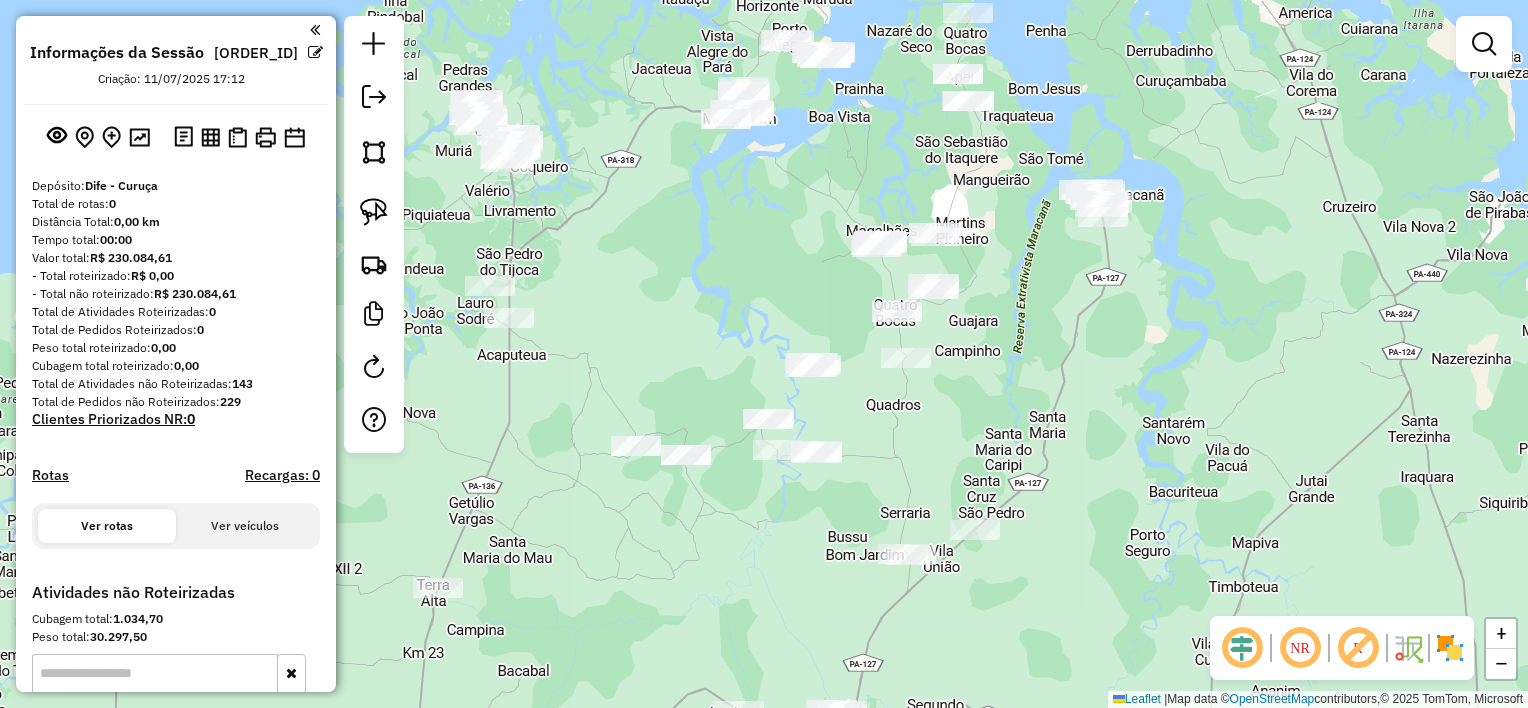 click on "Janela de atendimento Grade de atendimento Capacidade Transportadoras Veículos Cliente Pedidos  Rotas Selecione os dias de semana para filtrar as janelas de atendimento  Seg   Ter   Qua   Qui   Sex   Sáb   Dom  Informe o período da janela de atendimento: De: Até:  Filtrar exatamente a janela do cliente  Considerar janela de atendimento padrão  Selecione os dias de semana para filtrar as grades de atendimento  Seg   Ter   Qua   Qui   Sex   Sáb   Dom   Considerar clientes sem dia de atendimento cadastrado  Clientes fora do dia de atendimento selecionado Filtrar as atividades entre os valores definidos abaixo:  Peso mínimo:   Peso máximo:   Cubagem mínima:   Cubagem máxima:   De:   Até:  Filtrar as atividades entre o tempo de atendimento definido abaixo:  De:   Até:   Considerar capacidade total dos clientes não roteirizados Transportadora: Selecione um ou mais itens Tipo de veículo: Selecione um ou mais itens Veículo: Selecione um ou mais itens Motorista: Selecione um ou mais itens Nome: Rótulo:" 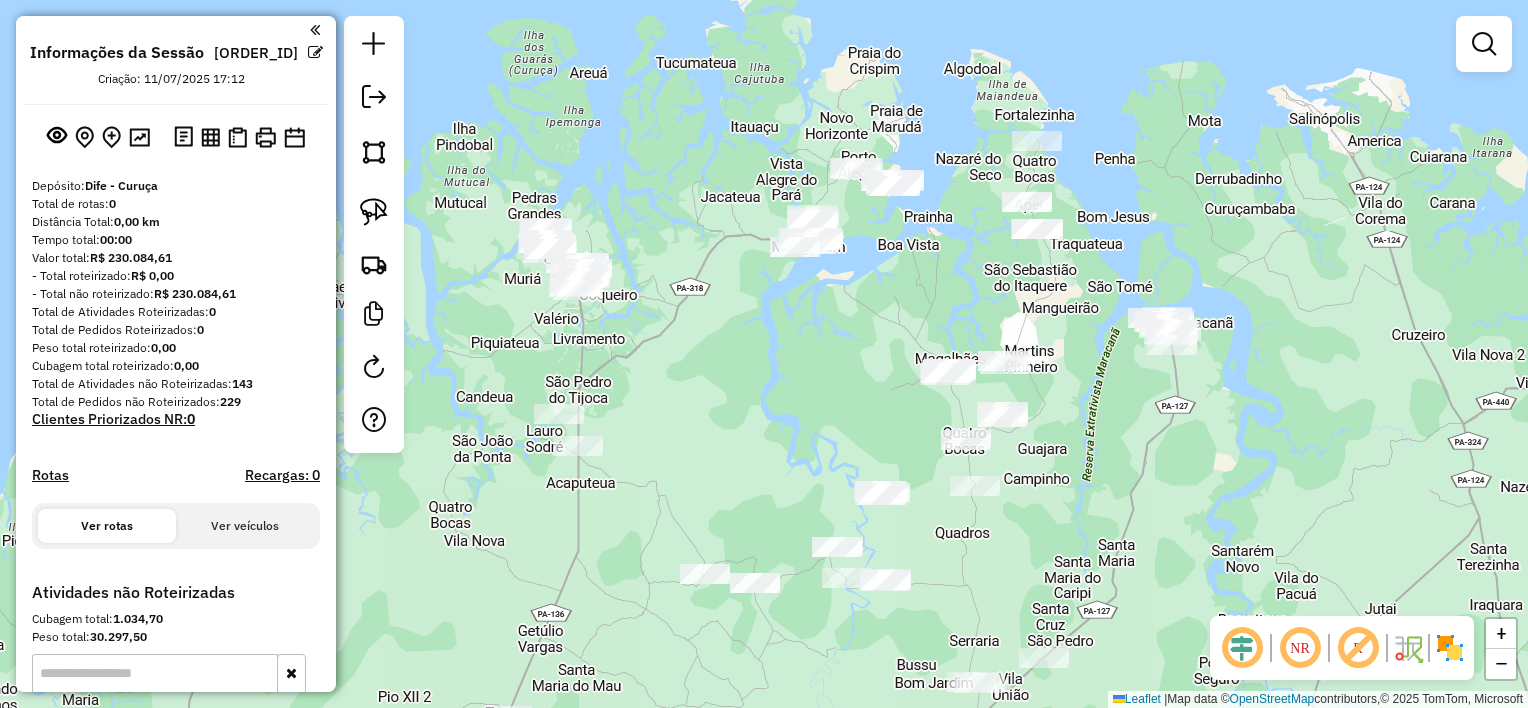 drag, startPoint x: 735, startPoint y: 270, endPoint x: 805, endPoint y: 400, distance: 147.64822 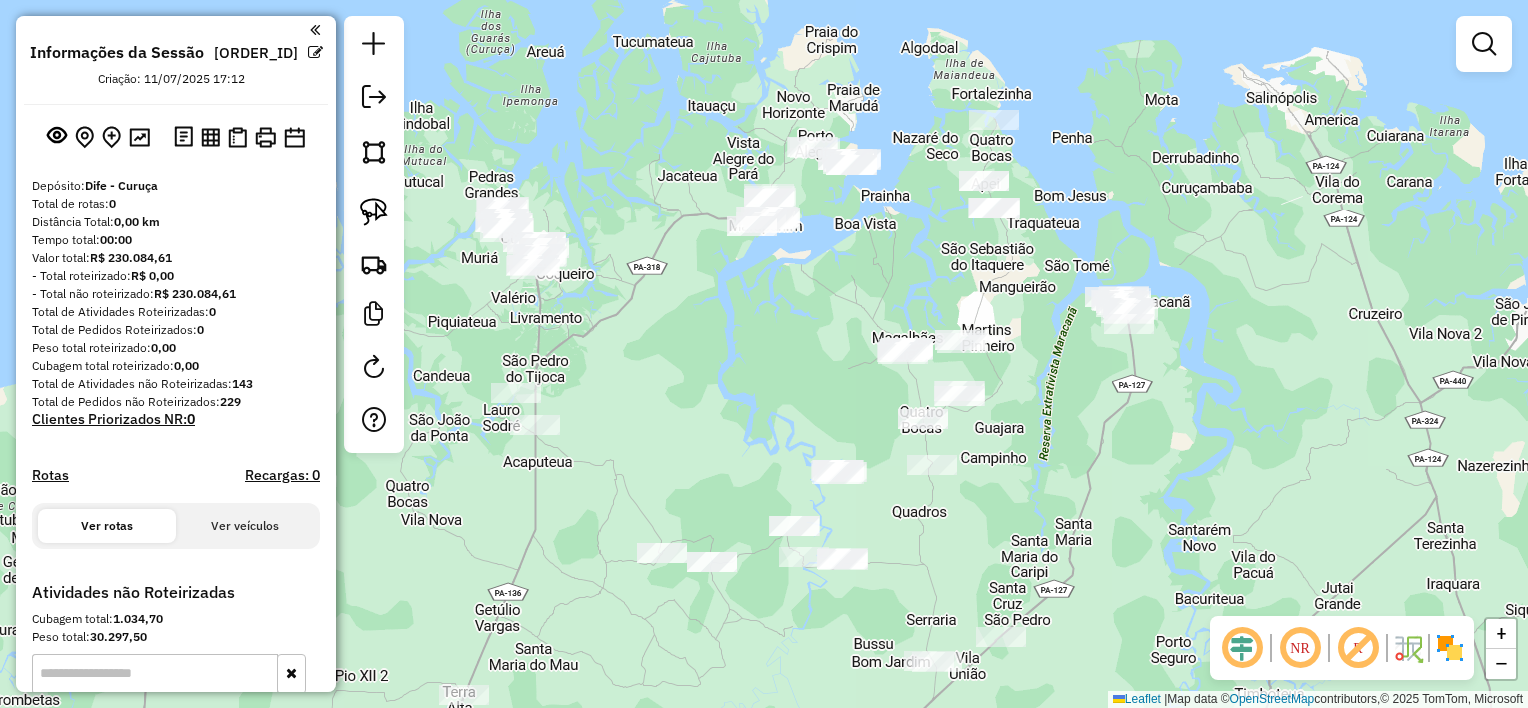 drag, startPoint x: 1120, startPoint y: 427, endPoint x: 1076, endPoint y: 404, distance: 49.648766 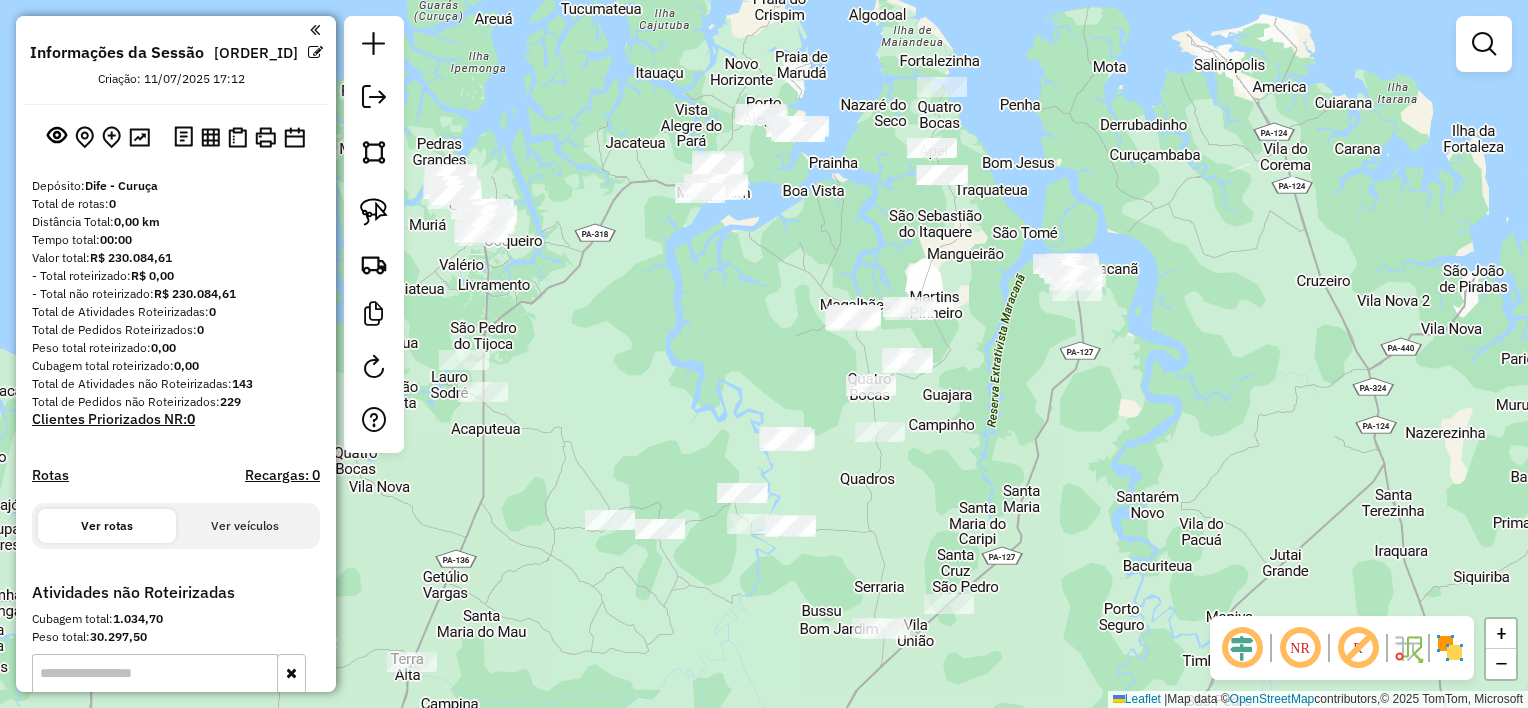 drag, startPoint x: 1083, startPoint y: 462, endPoint x: 1066, endPoint y: 420, distance: 45.310043 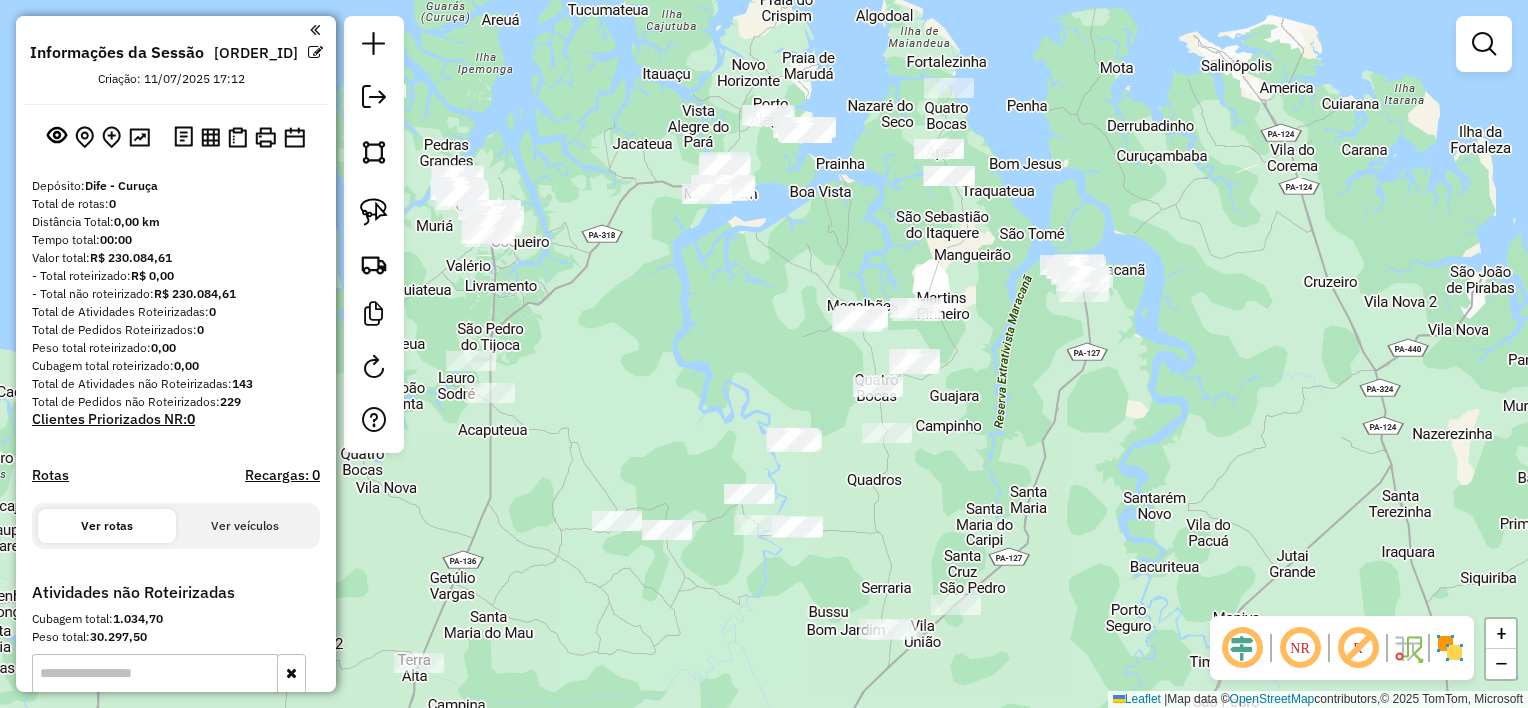 click on "Janela de atendimento Grade de atendimento Capacidade Transportadoras Veículos Cliente Pedidos  Rotas Selecione os dias de semana para filtrar as janelas de atendimento  Seg   Ter   Qua   Qui   Sex   Sáb   Dom  Informe o período da janela de atendimento: De: Até:  Filtrar exatamente a janela do cliente  Considerar janela de atendimento padrão  Selecione os dias de semana para filtrar as grades de atendimento  Seg   Ter   Qua   Qui   Sex   Sáb   Dom   Considerar clientes sem dia de atendimento cadastrado  Clientes fora do dia de atendimento selecionado Filtrar as atividades entre os valores definidos abaixo:  Peso mínimo:   Peso máximo:   Cubagem mínima:   Cubagem máxima:   De:   Até:  Filtrar as atividades entre o tempo de atendimento definido abaixo:  De:   Até:   Considerar capacidade total dos clientes não roteirizados Transportadora: Selecione um ou mais itens Tipo de veículo: Selecione um ou mais itens Veículo: Selecione um ou mais itens Motorista: Selecione um ou mais itens Nome: Rótulo:" 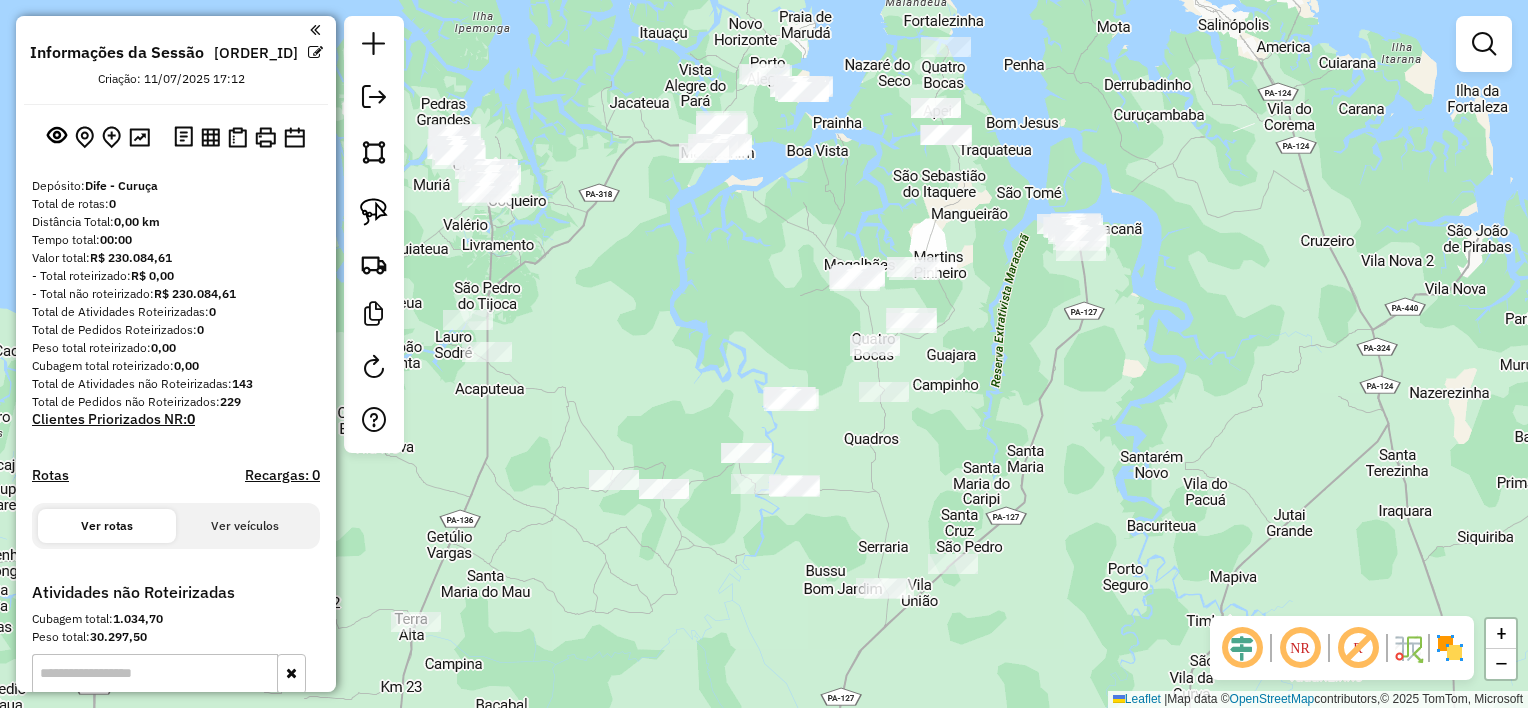 drag, startPoint x: 1158, startPoint y: 439, endPoint x: 1156, endPoint y: 380, distance: 59.03389 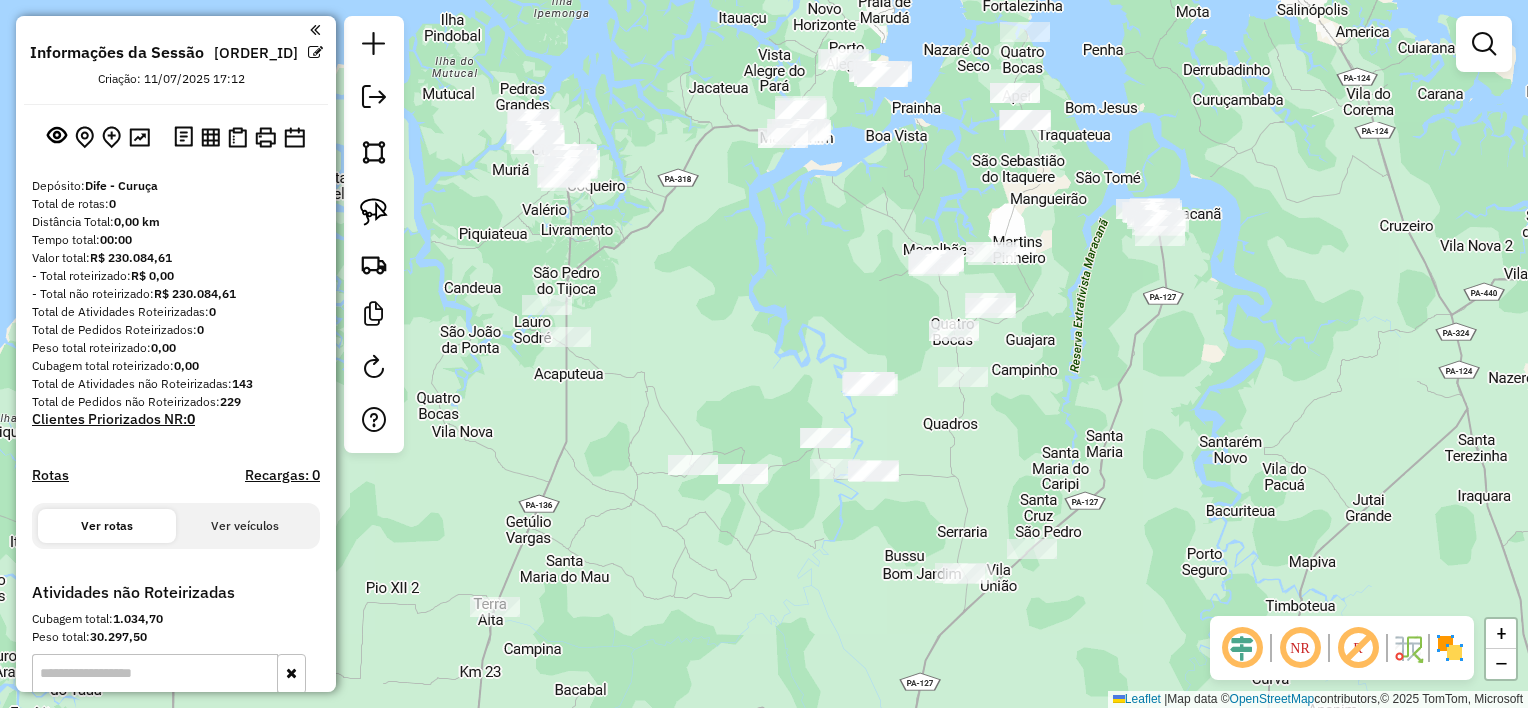 drag, startPoint x: 1164, startPoint y: 383, endPoint x: 1246, endPoint y: 382, distance: 82.006096 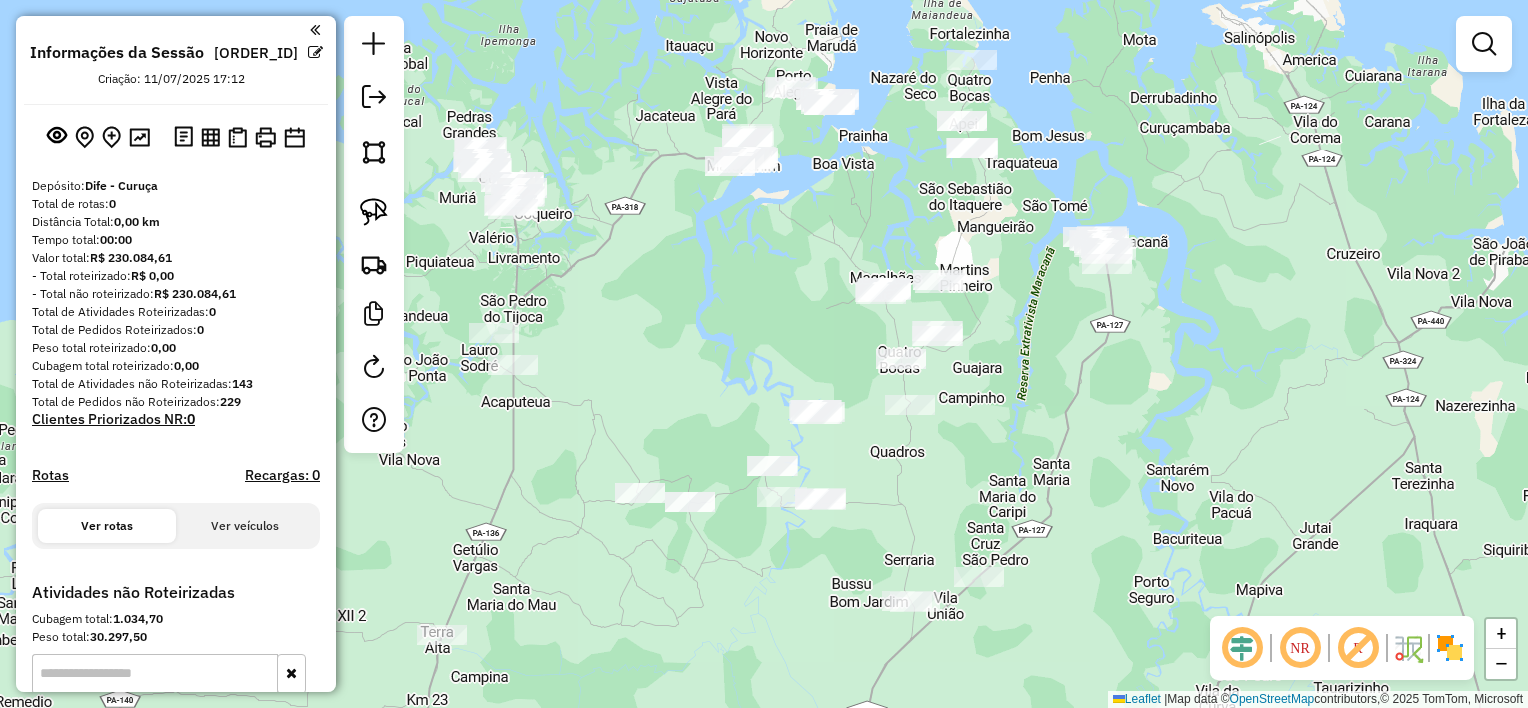drag, startPoint x: 1124, startPoint y: 352, endPoint x: 1017, endPoint y: 334, distance: 108.503456 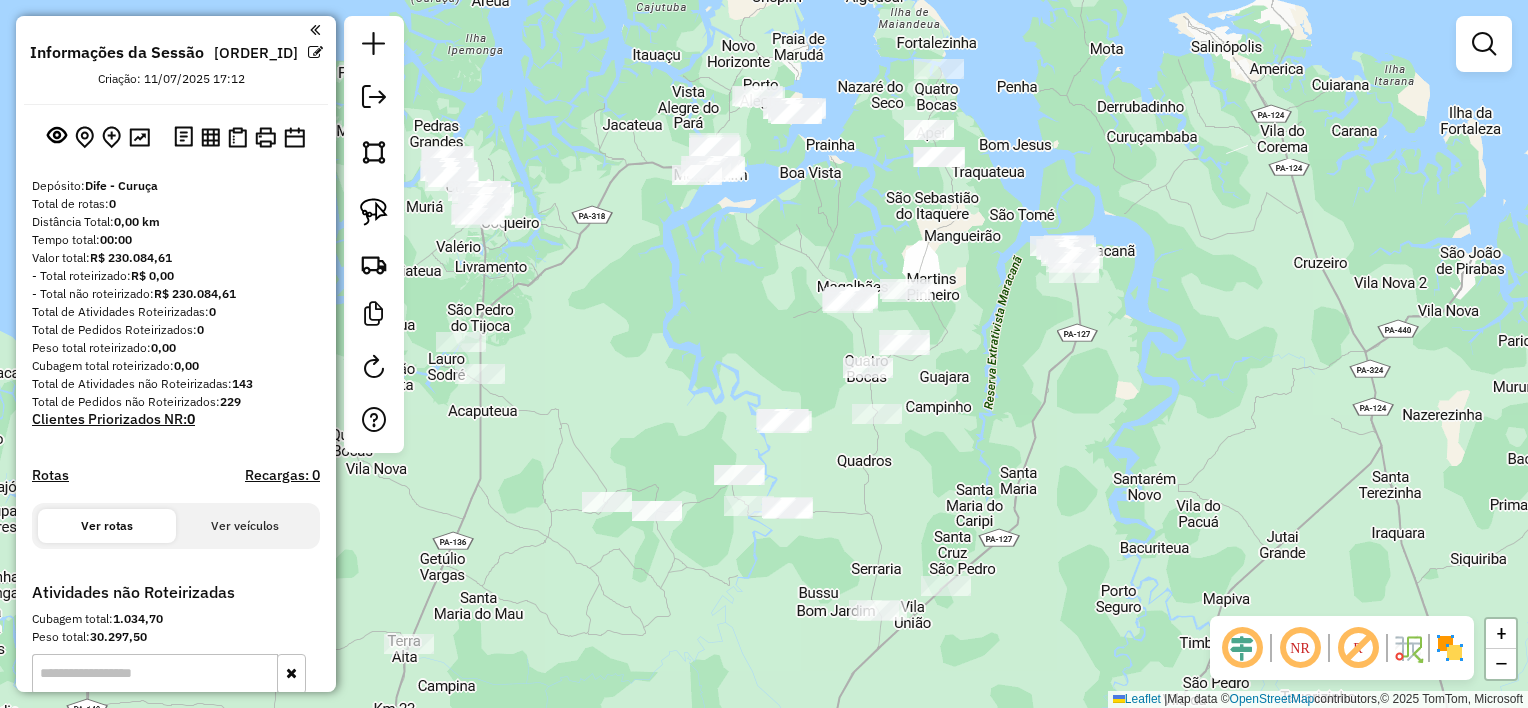 drag, startPoint x: 1010, startPoint y: 321, endPoint x: 1005, endPoint y: 350, distance: 29.427877 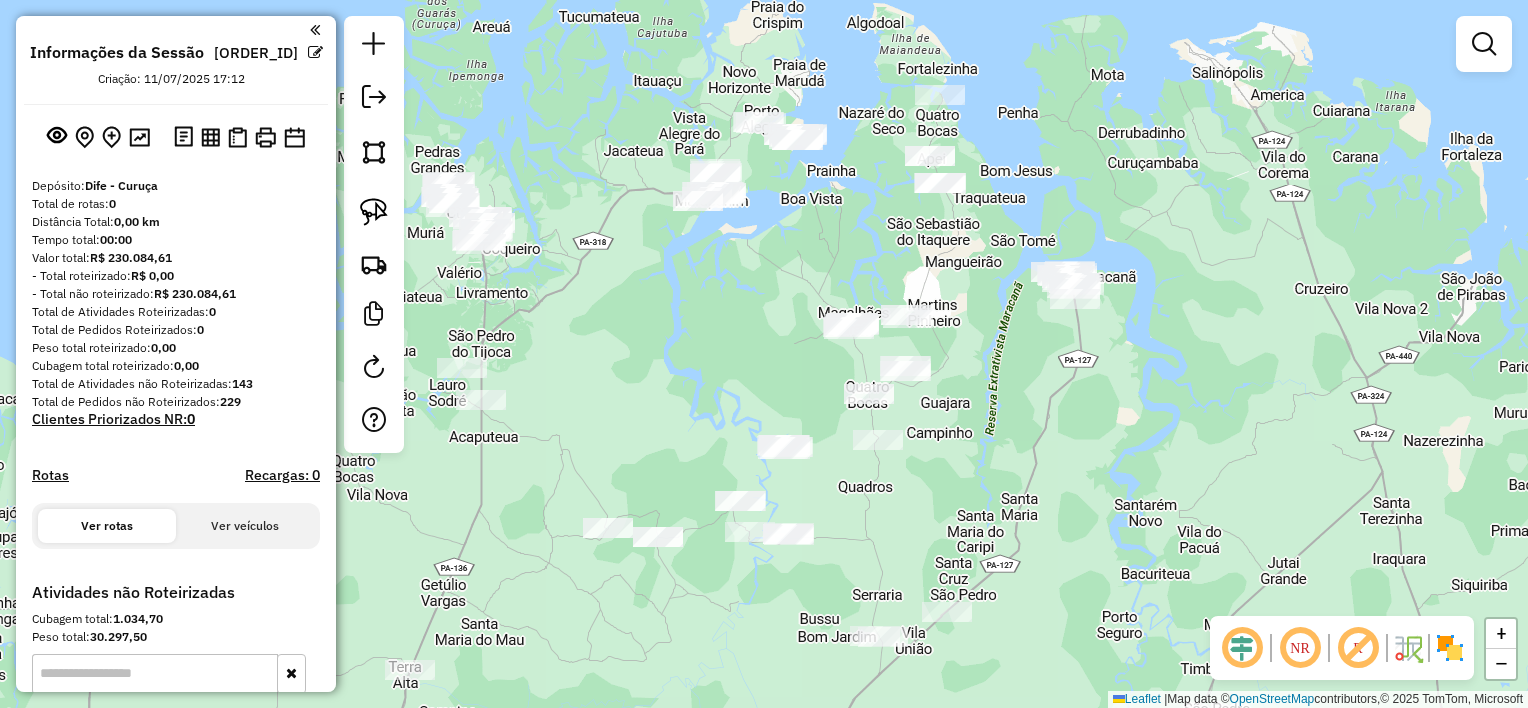 drag, startPoint x: 972, startPoint y: 338, endPoint x: 965, endPoint y: 364, distance: 26.925823 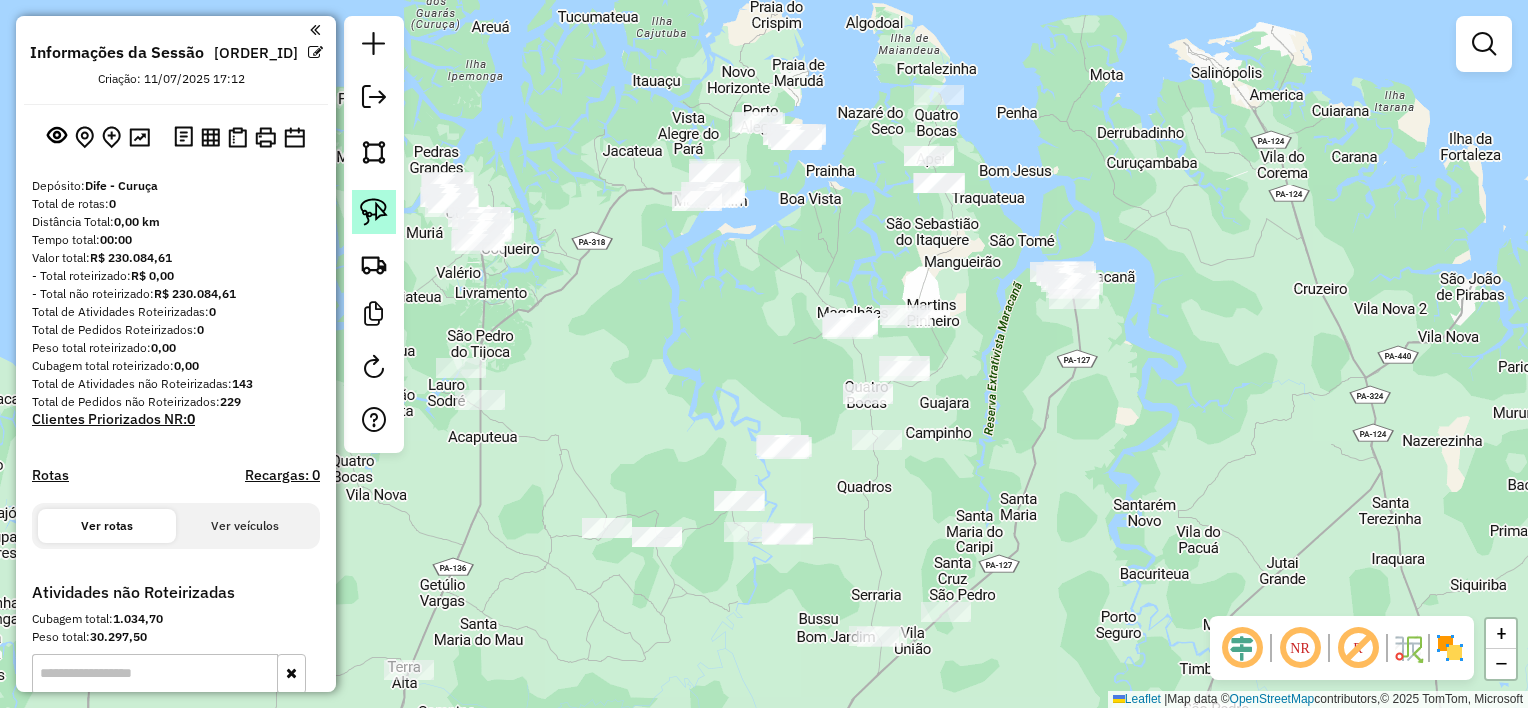 click 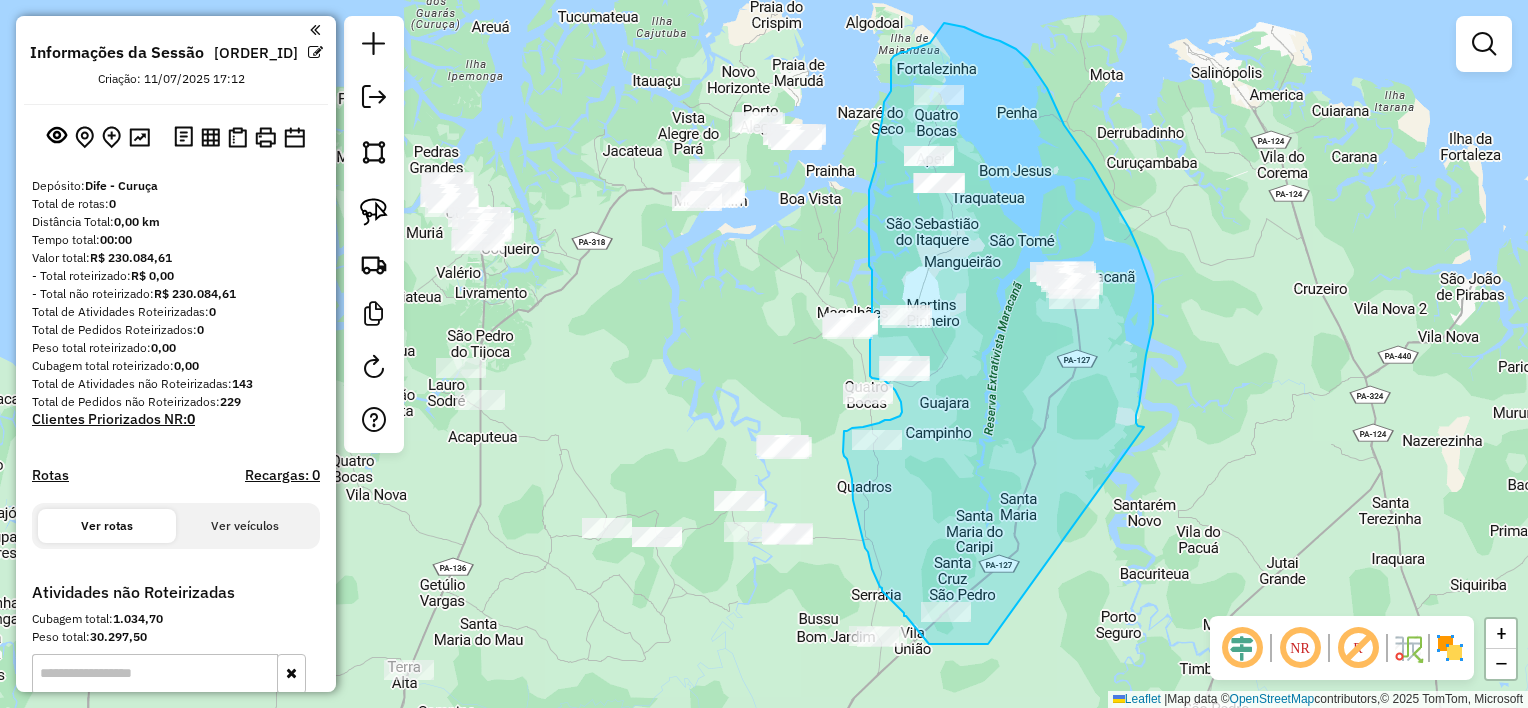 drag, startPoint x: 1144, startPoint y: 427, endPoint x: 992, endPoint y: 642, distance: 263.30402 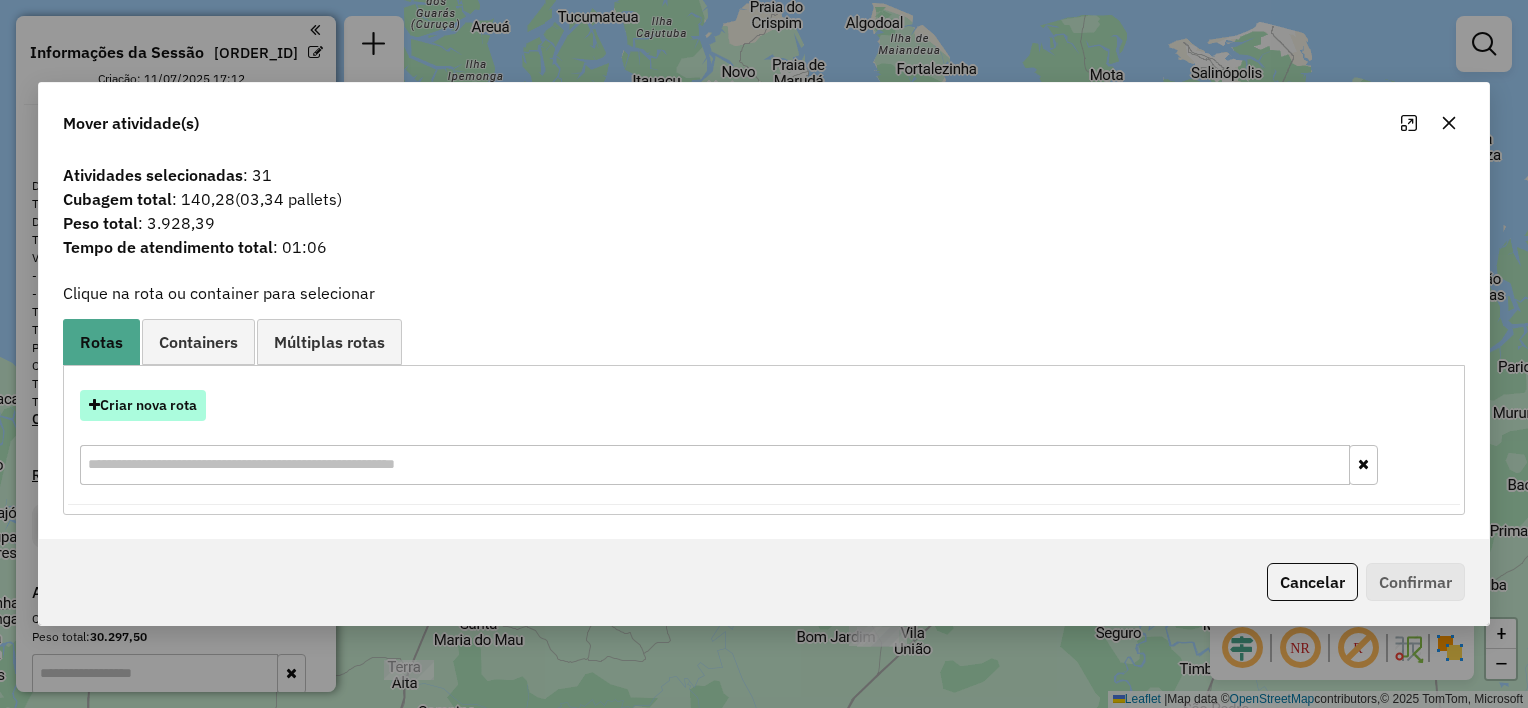 click on "Criar nova rota" at bounding box center (143, 405) 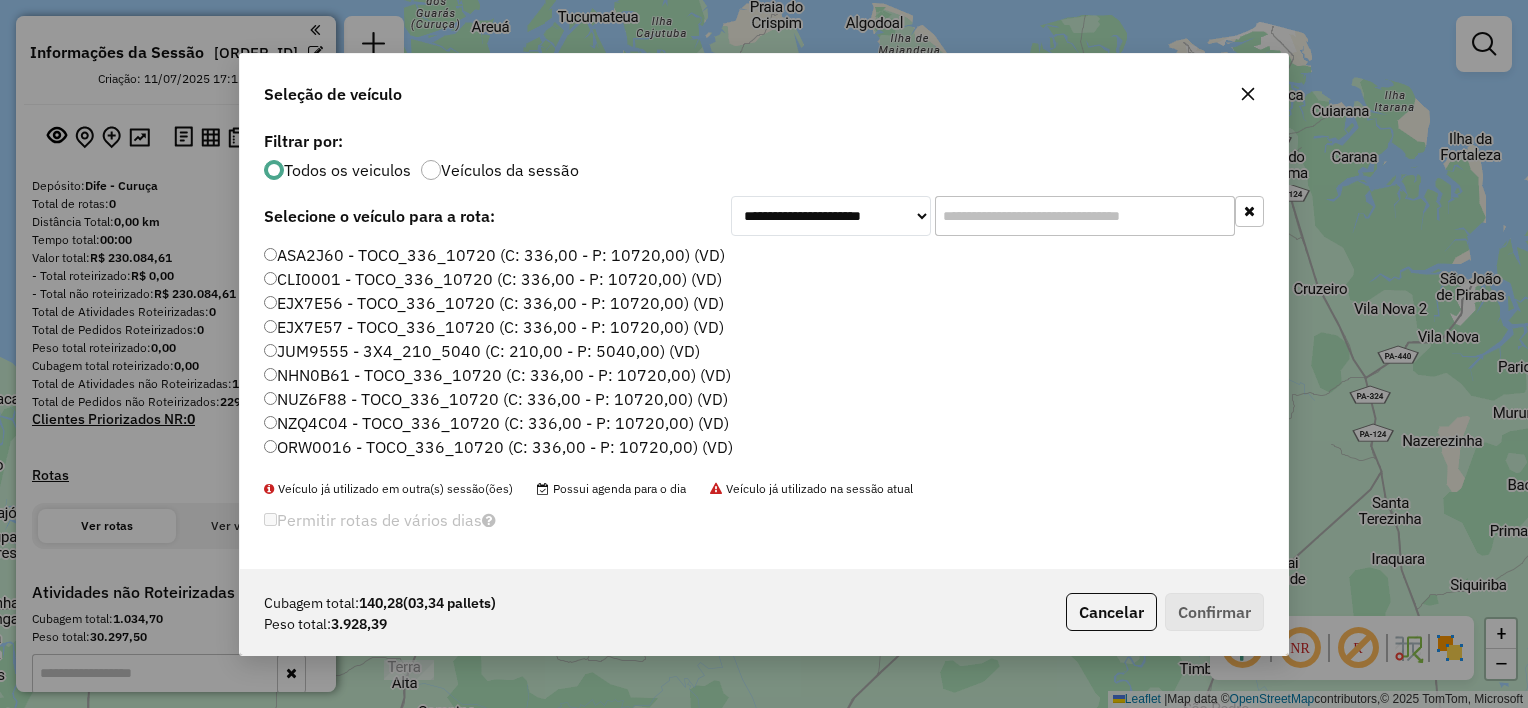 scroll, scrollTop: 10, scrollLeft: 6, axis: both 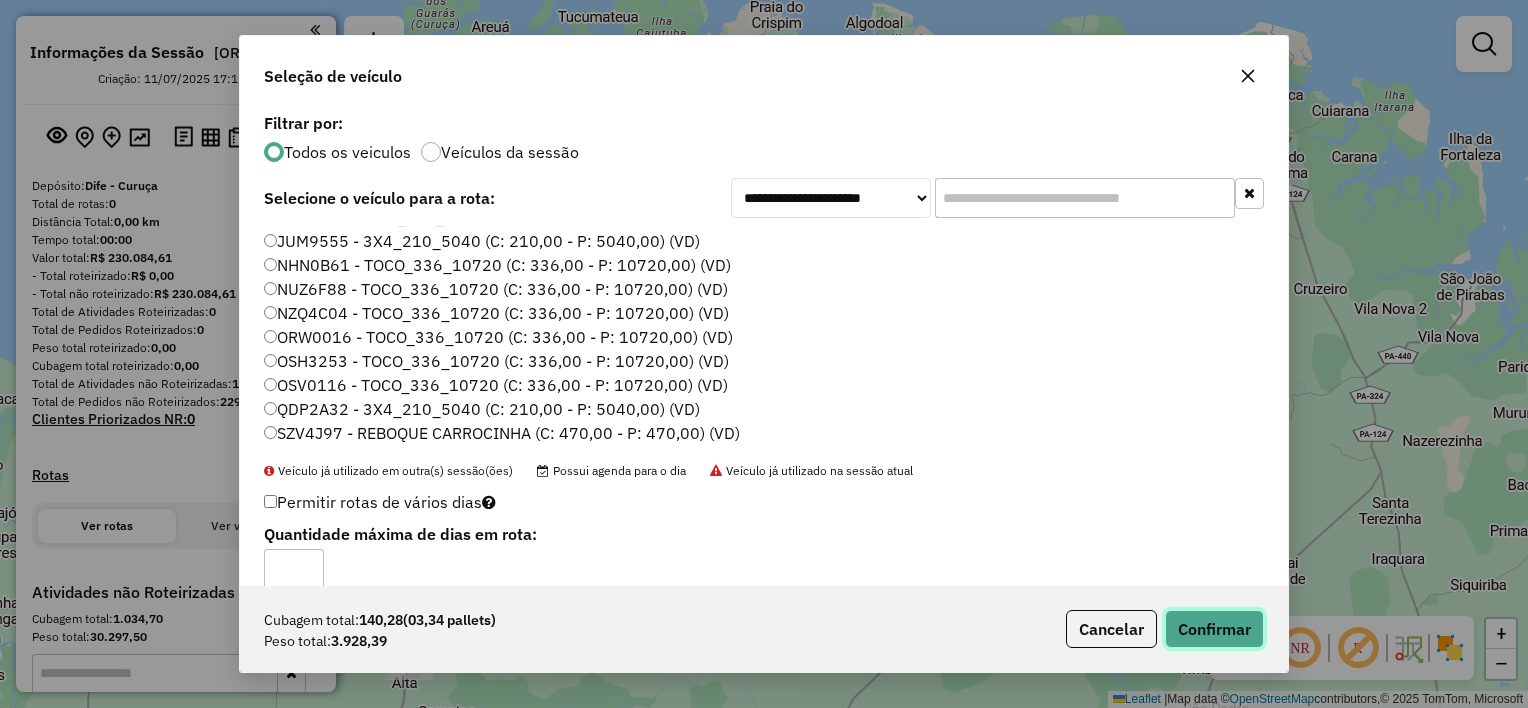 click on "Confirmar" 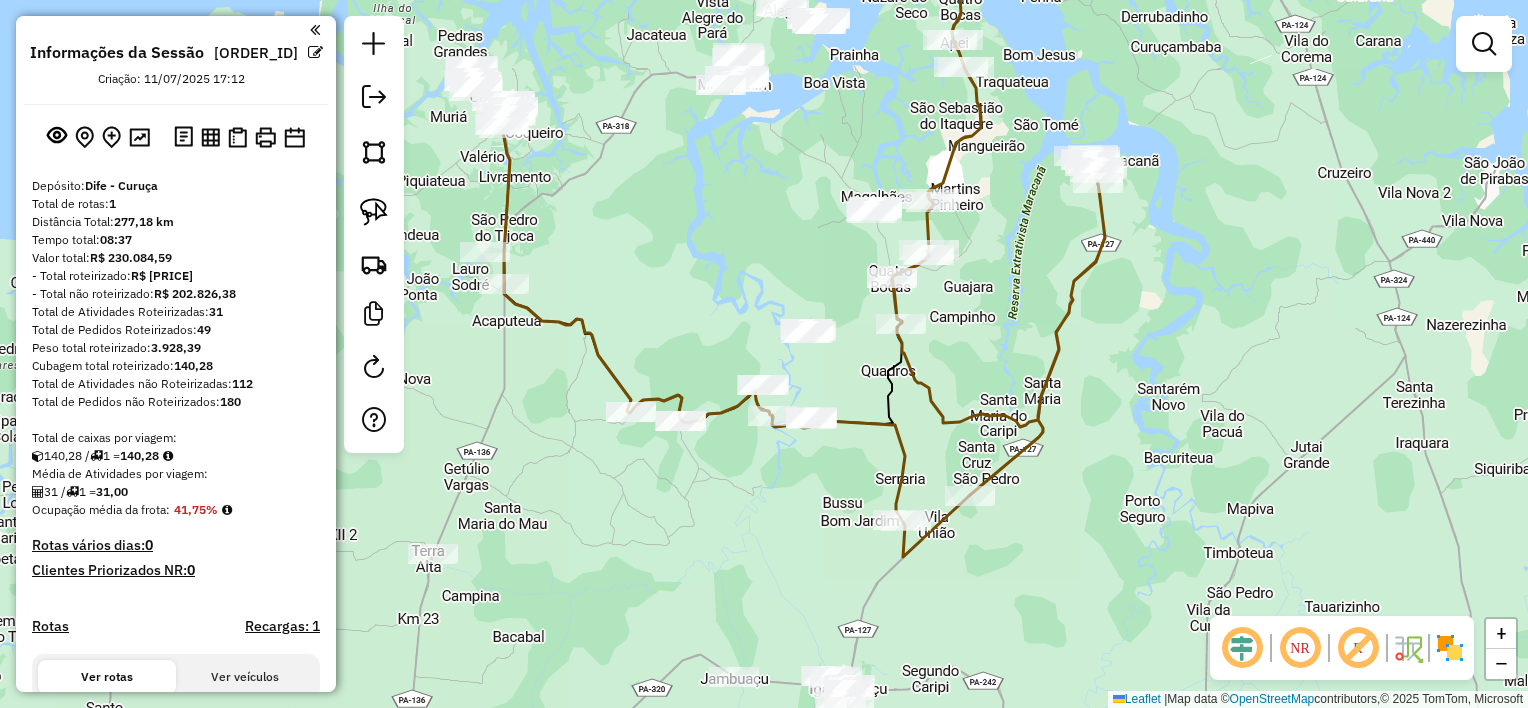 drag, startPoint x: 944, startPoint y: 478, endPoint x: 960, endPoint y: 357, distance: 122.05327 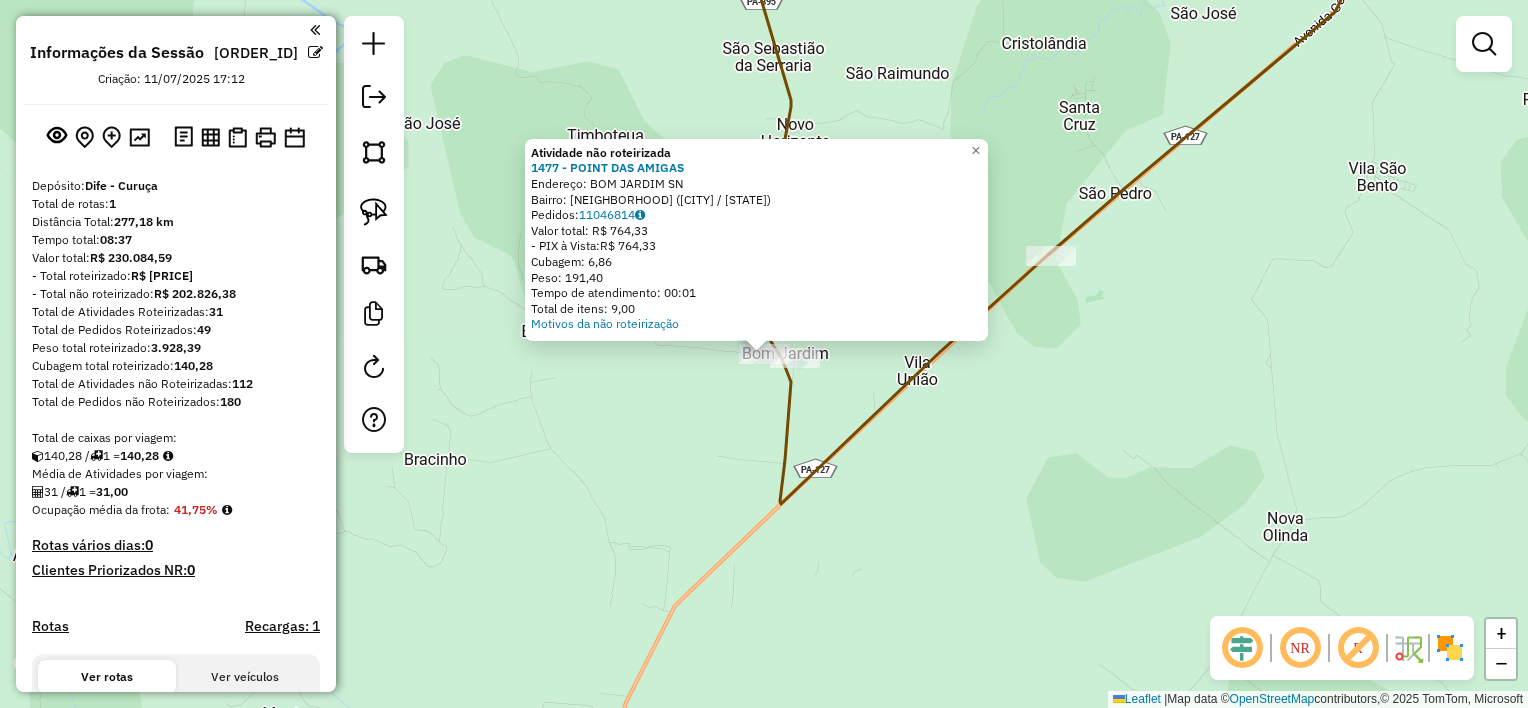 drag, startPoint x: 819, startPoint y: 416, endPoint x: 804, endPoint y: 392, distance: 28.301943 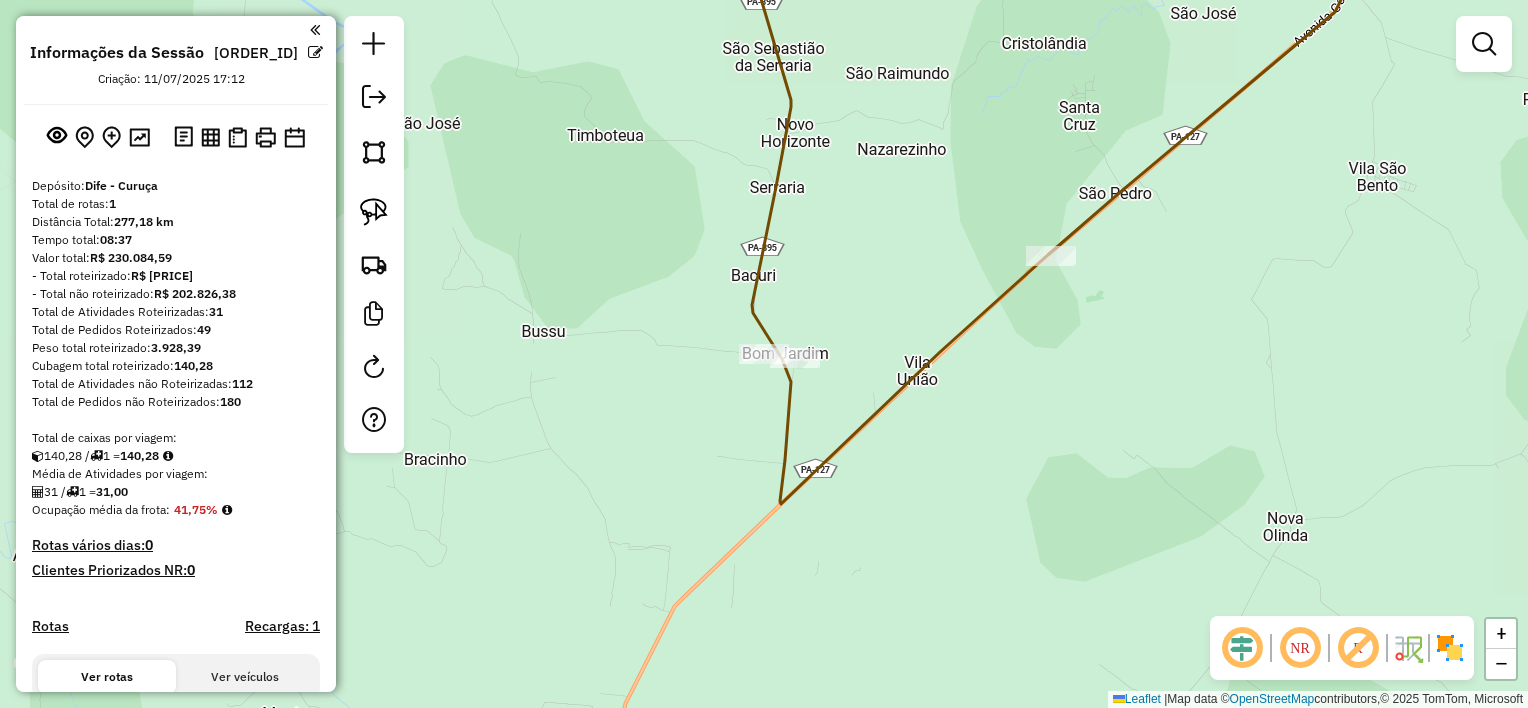 click on "Janela de atendimento Grade de atendimento Capacidade Transportadoras Veículos Cliente Pedidos  Rotas Selecione os dias de semana para filtrar as janelas de atendimento  Seg   Ter   Qua   Qui   Sex   Sáb   Dom  Informe o período da janela de atendimento: De: Até:  Filtrar exatamente a janela do cliente  Considerar janela de atendimento padrão  Selecione os dias de semana para filtrar as grades de atendimento  Seg   Ter   Qua   Qui   Sex   Sáb   Dom   Considerar clientes sem dia de atendimento cadastrado  Clientes fora do dia de atendimento selecionado Filtrar as atividades entre os valores definidos abaixo:  Peso mínimo:   Peso máximo:   Cubagem mínima:   Cubagem máxima:   De:   Até:  Filtrar as atividades entre o tempo de atendimento definido abaixo:  De:   Até:   Considerar capacidade total dos clientes não roteirizados Transportadora: Selecione um ou mais itens Tipo de veículo: Selecione um ou mais itens Veículo: Selecione um ou mais itens Motorista: Selecione um ou mais itens Nome: Rótulo:" 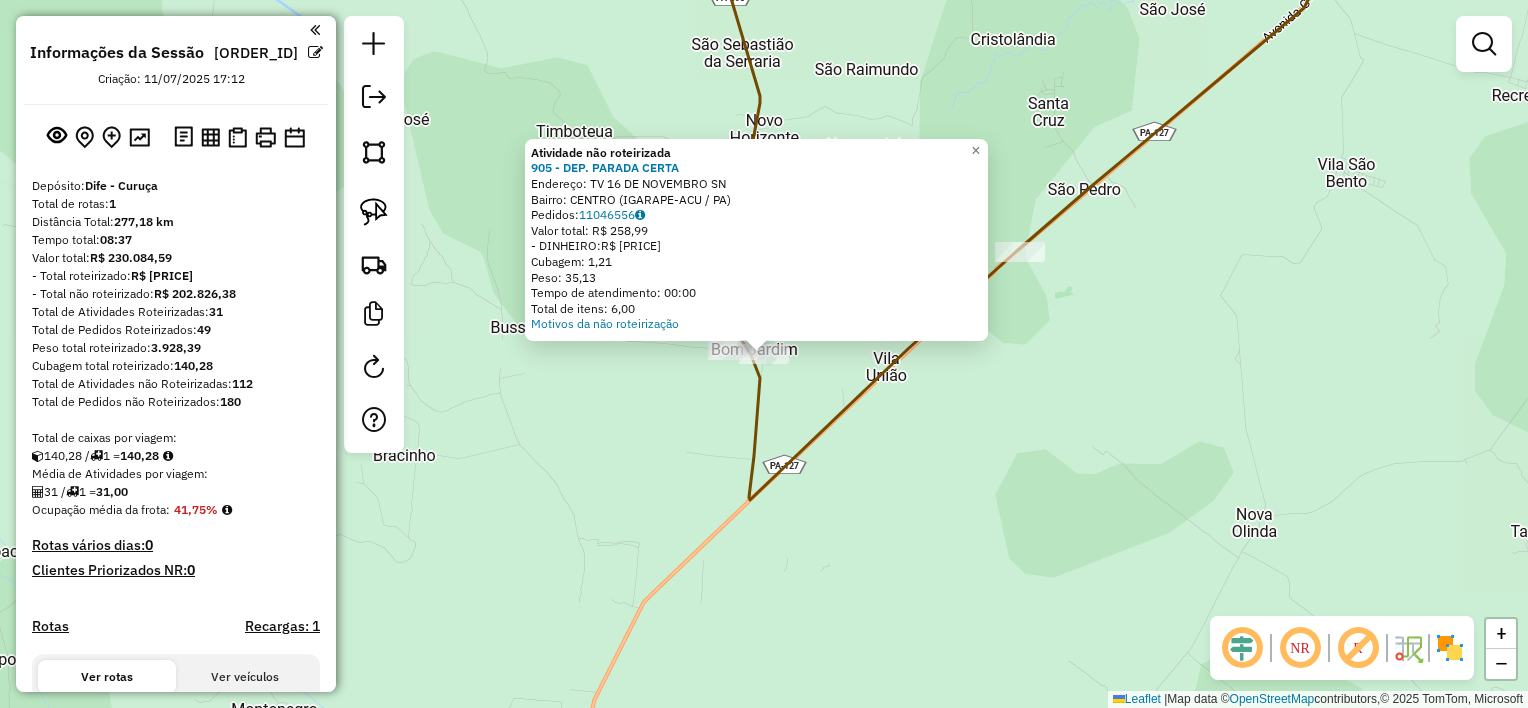 click on "Atividade não roteirizada 905 - DEP. PARADA CERTA  Endereço:  TV [DATE] SN   Bairro: [CITY] ([CITY] / PA)   Pedidos:  [ORDER_ID]   Valor total: R$ 258,99   - DINHEIRO:  R$ 258,99   Cubagem: 1,21   Peso: 35,13   Tempo de atendimento: 00:00   Total de itens: 6,00  Motivos da não roteirização × Janela de atendimento Grade de atendimento Capacidade Transportadoras Veículos Cliente Pedidos  Rotas Selecione os dias de semana para filtrar as janelas de atendimento  Seg   Ter   Qua   Qui   Sex   Sáb   Dom  Informe o período da janela de atendimento: De: Até:  Filtrar exatamente a janela do cliente  Considerar janela de atendimento padrão  Selecione os dias de semana para filtrar as grades de atendimento  Seg   Ter   Qua   Qui   Sex   Sáb   Dom   Considerar clientes sem dia de atendimento cadastrado  Clientes fora do dia de atendimento selecionado Filtrar as atividades entre os valores definidos abaixo:  Peso mínimo:   Peso máximo:   Cubagem mínima:   Cubagem máxima:   De:   Até:   De:" 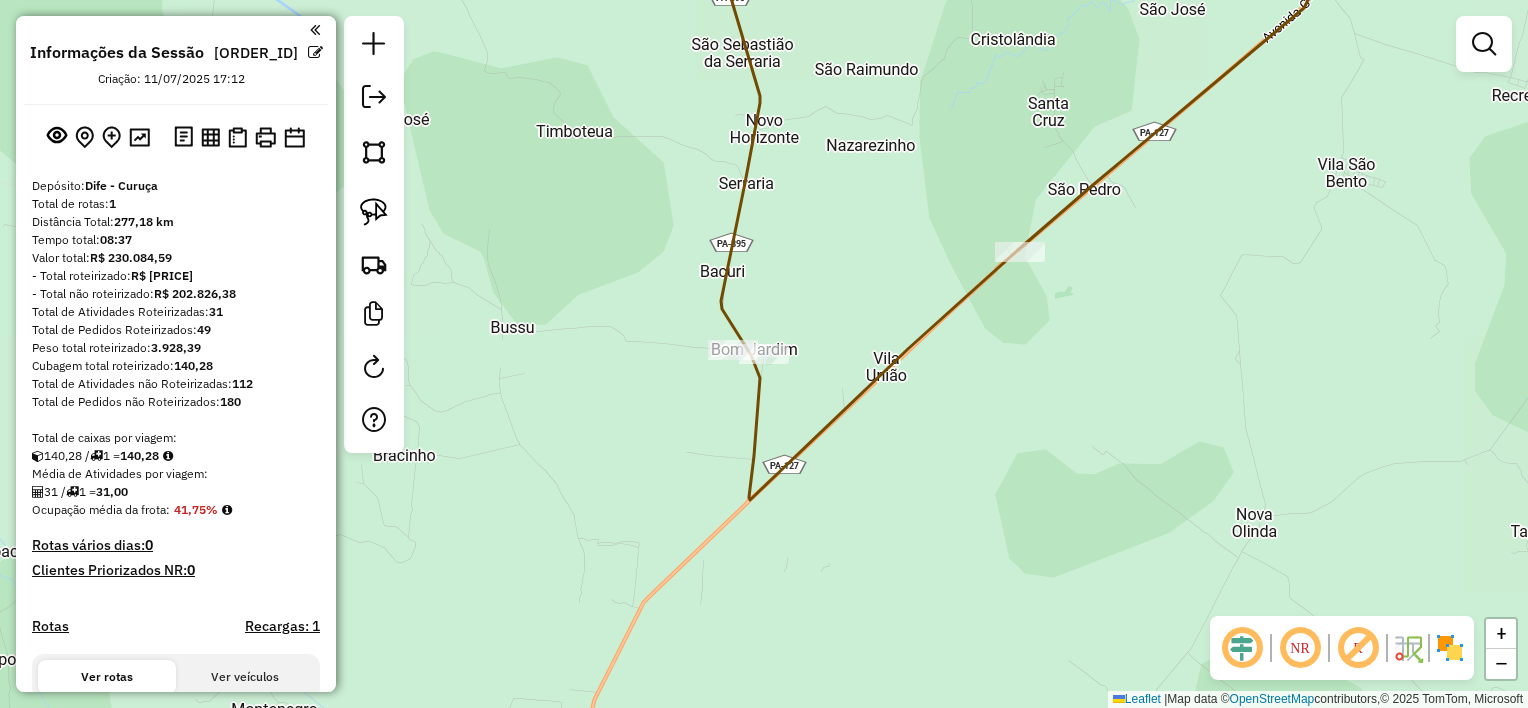 click on "Janela de atendimento Grade de atendimento Capacidade Transportadoras Veículos Cliente Pedidos  Rotas Selecione os dias de semana para filtrar as janelas de atendimento  Seg   Ter   Qua   Qui   Sex   Sáb   Dom  Informe o período da janela de atendimento: De: Até:  Filtrar exatamente a janela do cliente  Considerar janela de atendimento padrão  Selecione os dias de semana para filtrar as grades de atendimento  Seg   Ter   Qua   Qui   Sex   Sáb   Dom   Considerar clientes sem dia de atendimento cadastrado  Clientes fora do dia de atendimento selecionado Filtrar as atividades entre os valores definidos abaixo:  Peso mínimo:   Peso máximo:   Cubagem mínima:   Cubagem máxima:   De:   Até:  Filtrar as atividades entre o tempo de atendimento definido abaixo:  De:   Até:   Considerar capacidade total dos clientes não roteirizados Transportadora: Selecione um ou mais itens Tipo de veículo: Selecione um ou mais itens Veículo: Selecione um ou mais itens Motorista: Selecione um ou mais itens Nome: Rótulo:" 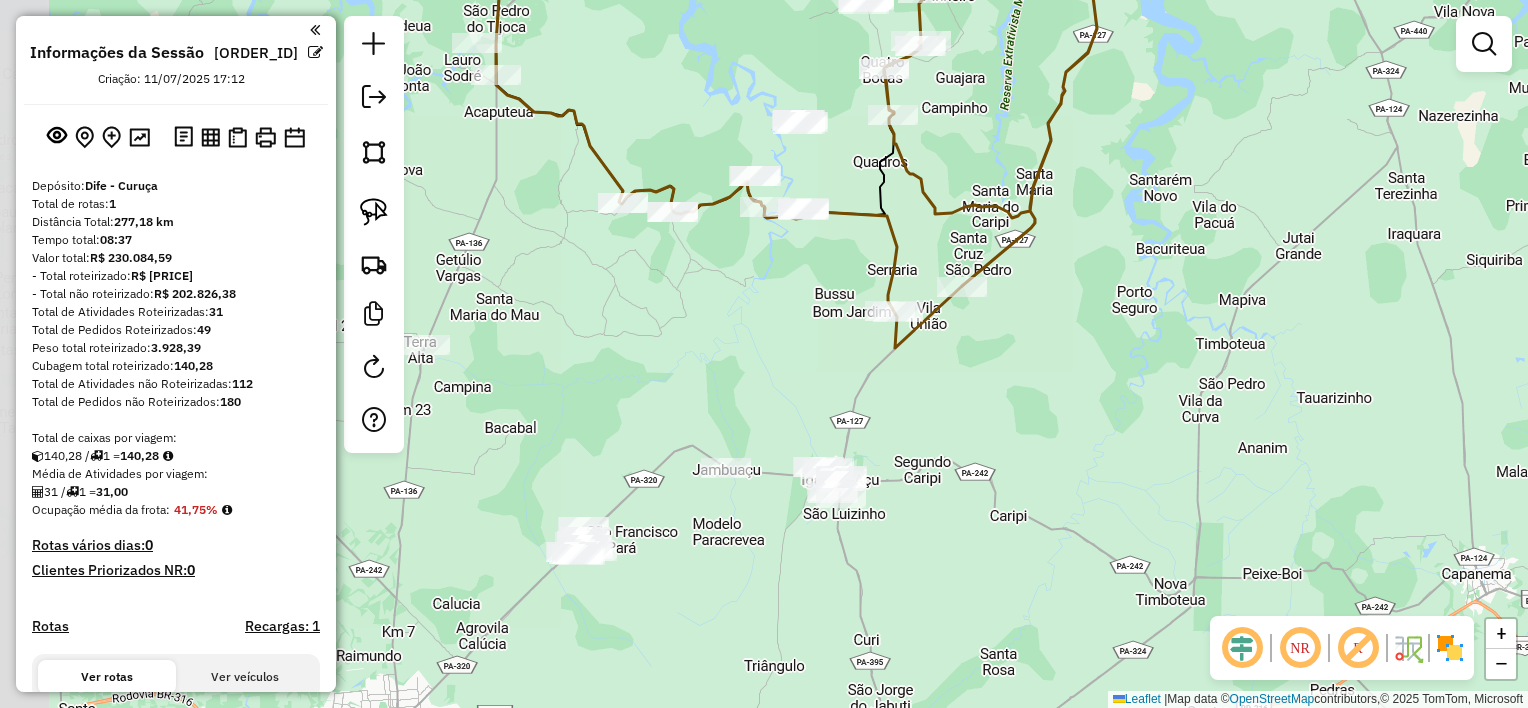 drag, startPoint x: 844, startPoint y: 421, endPoint x: 956, endPoint y: 396, distance: 114.75626 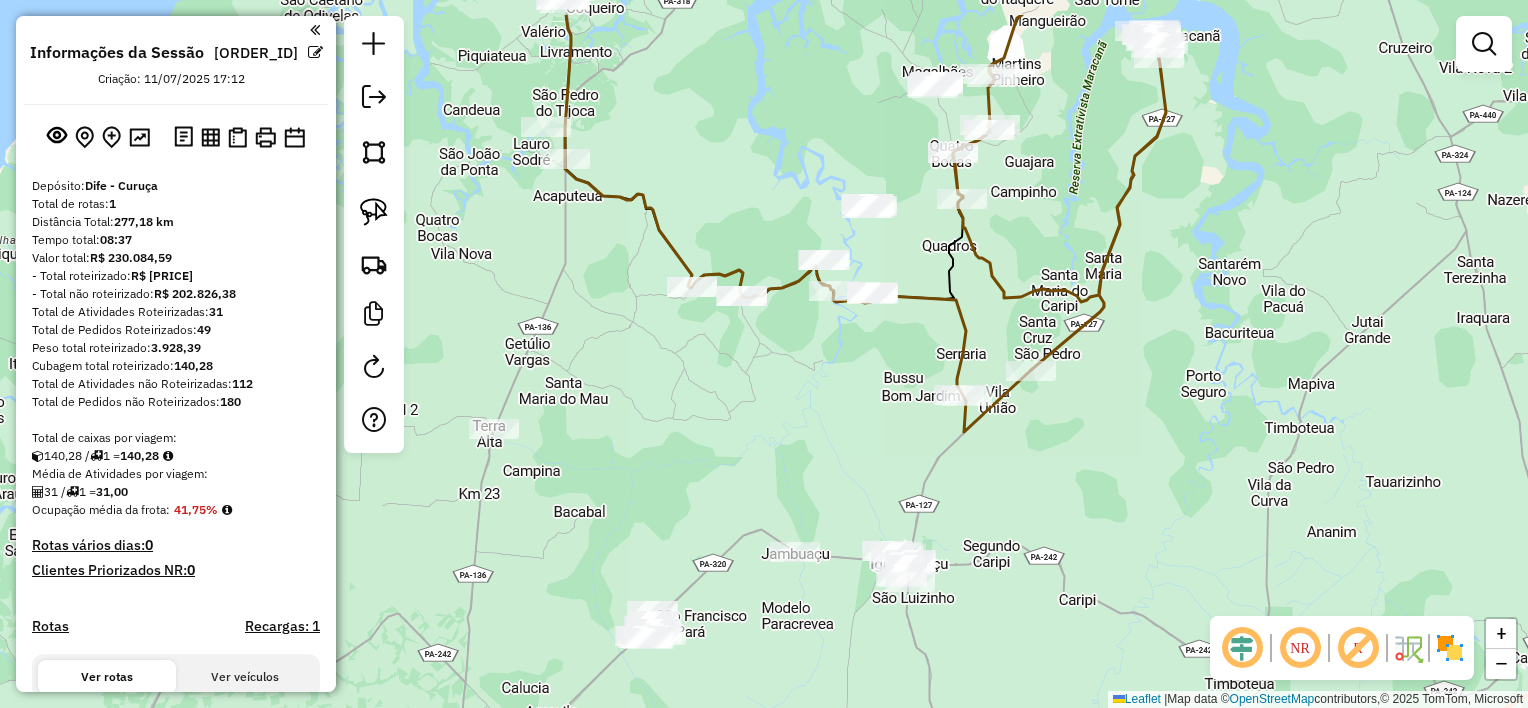 drag, startPoint x: 796, startPoint y: 380, endPoint x: 851, endPoint y: 466, distance: 102.0833 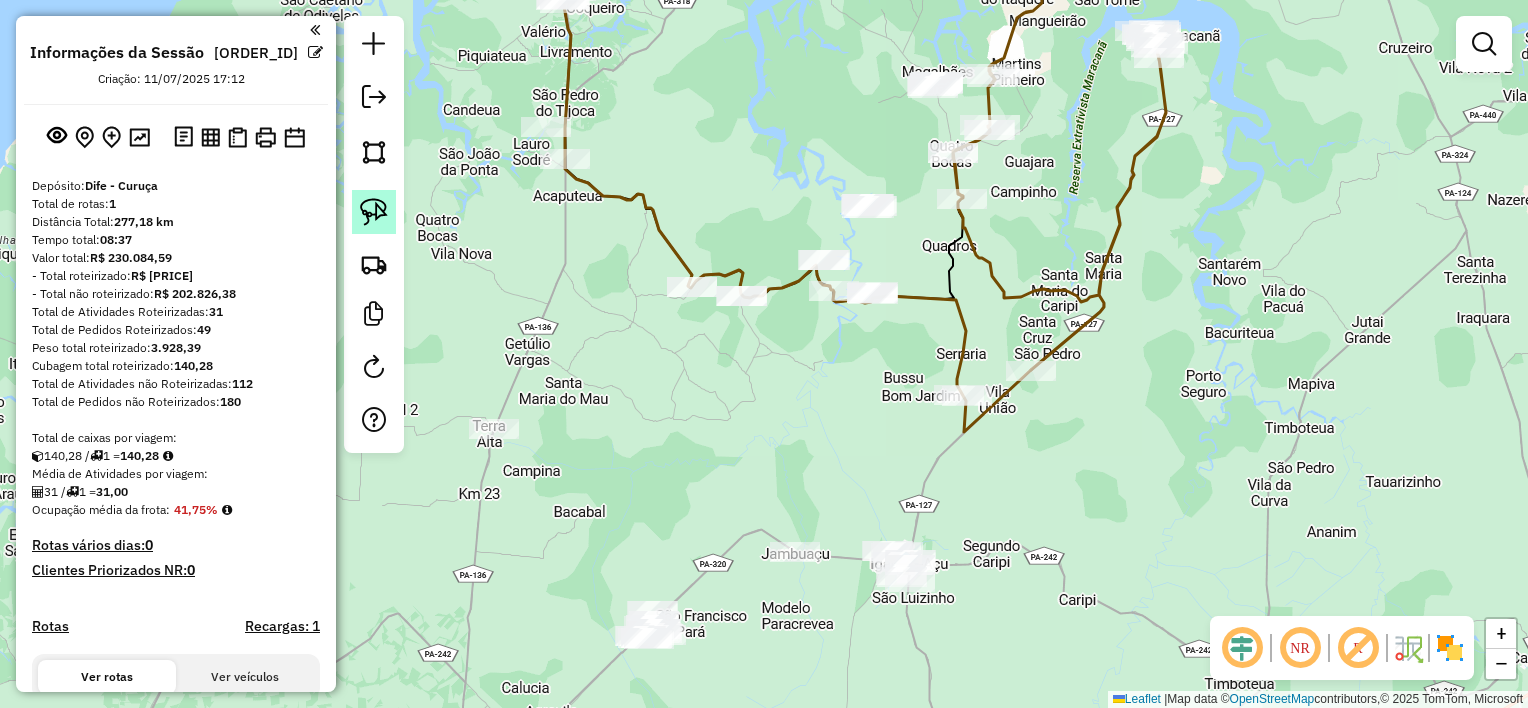 click 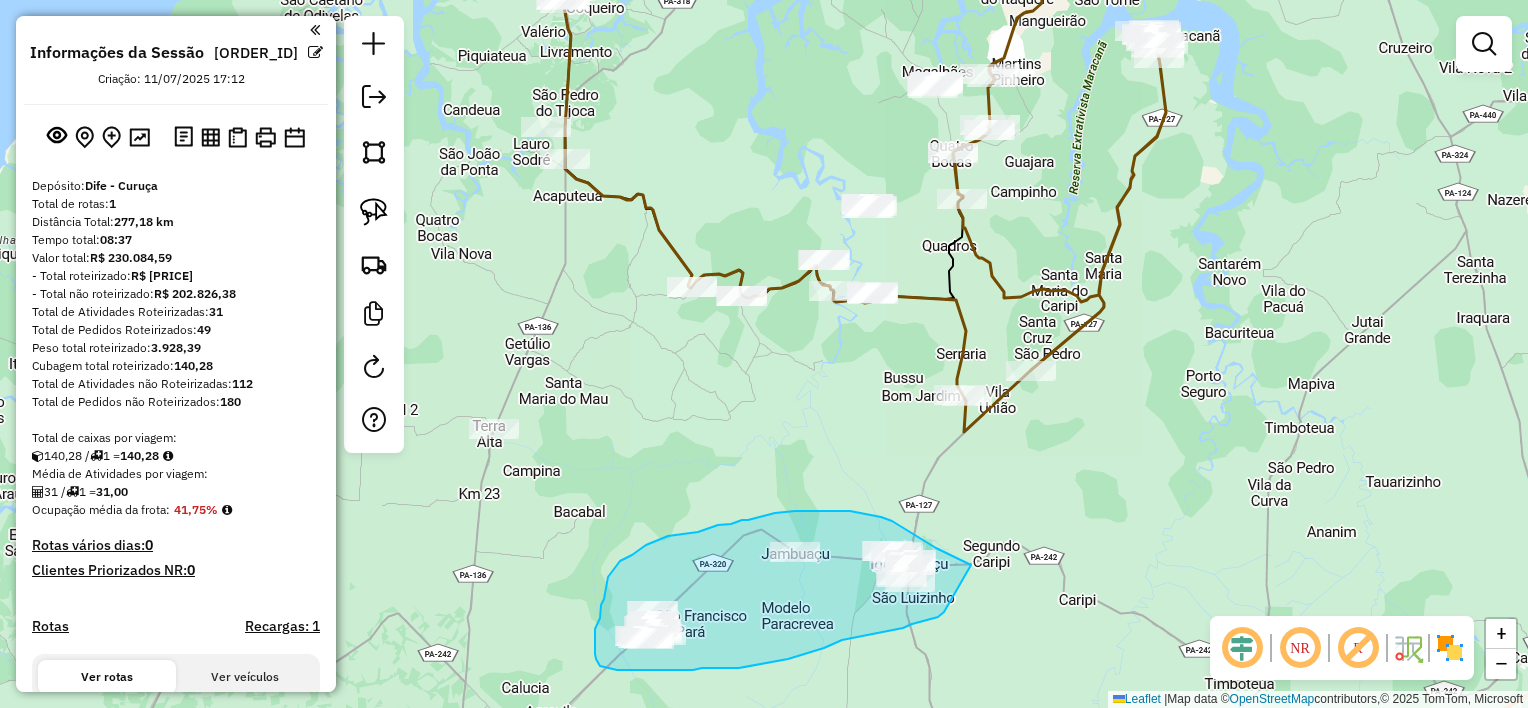 drag, startPoint x: 971, startPoint y: 565, endPoint x: 944, endPoint y: 612, distance: 54.20332 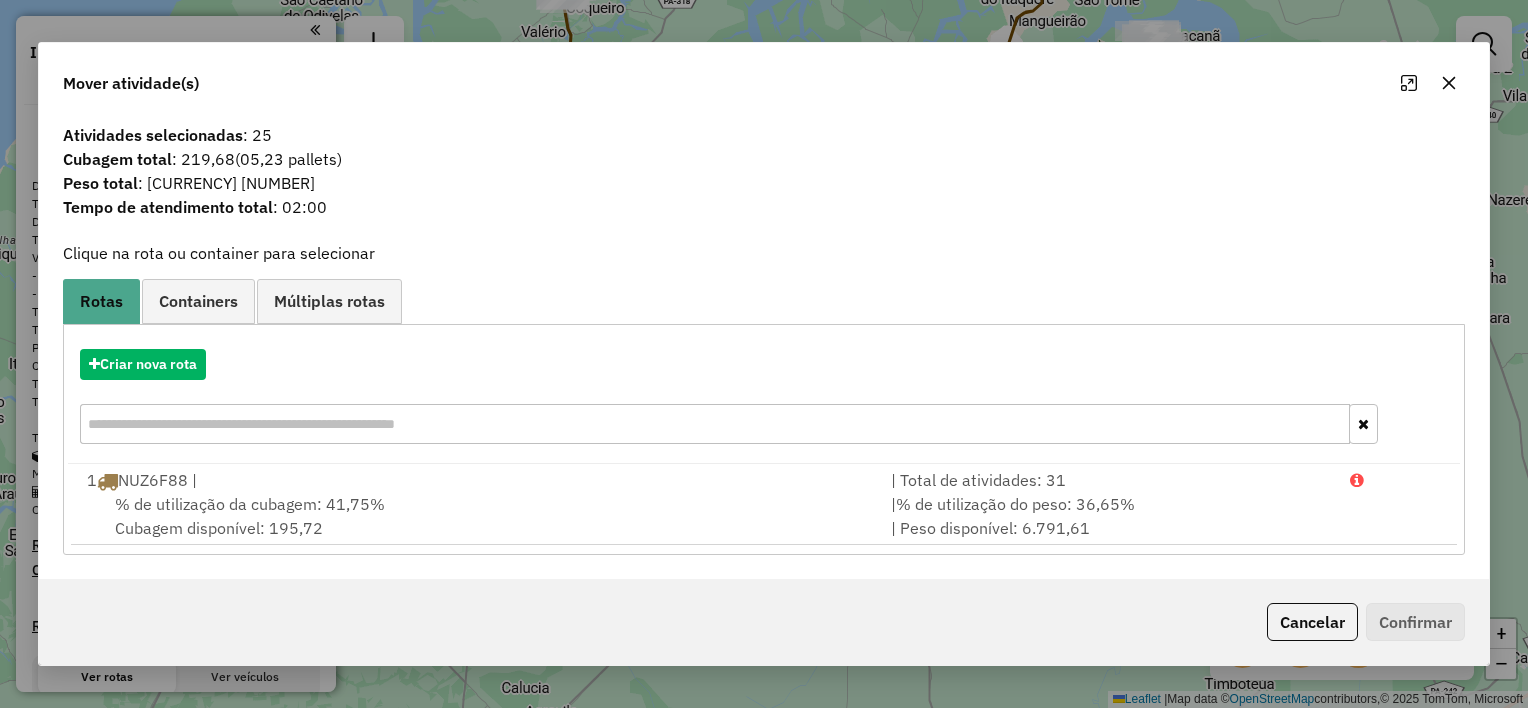 click 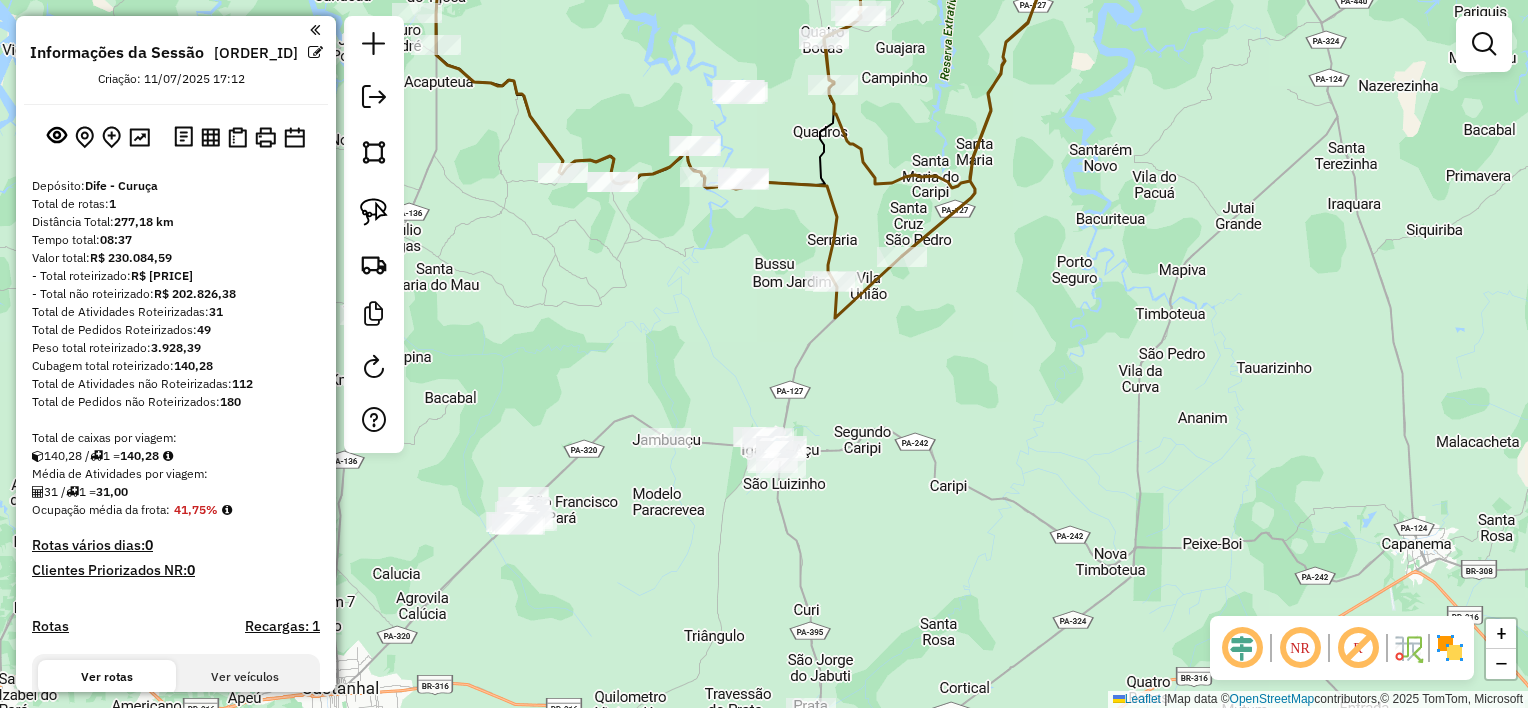 drag, startPoint x: 1208, startPoint y: 448, endPoint x: 1059, endPoint y: 309, distance: 203.76947 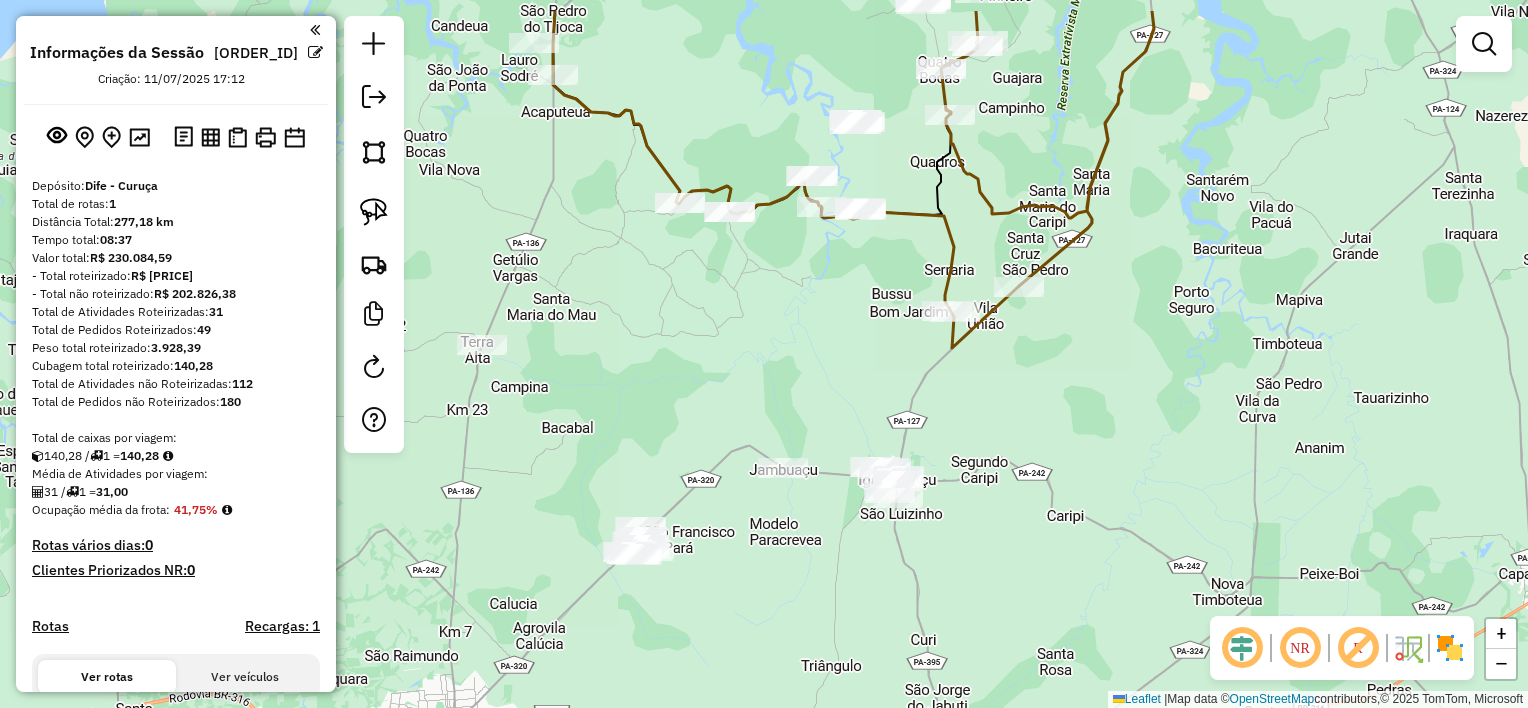 drag, startPoint x: 732, startPoint y: 320, endPoint x: 836, endPoint y: 403, distance: 133.06013 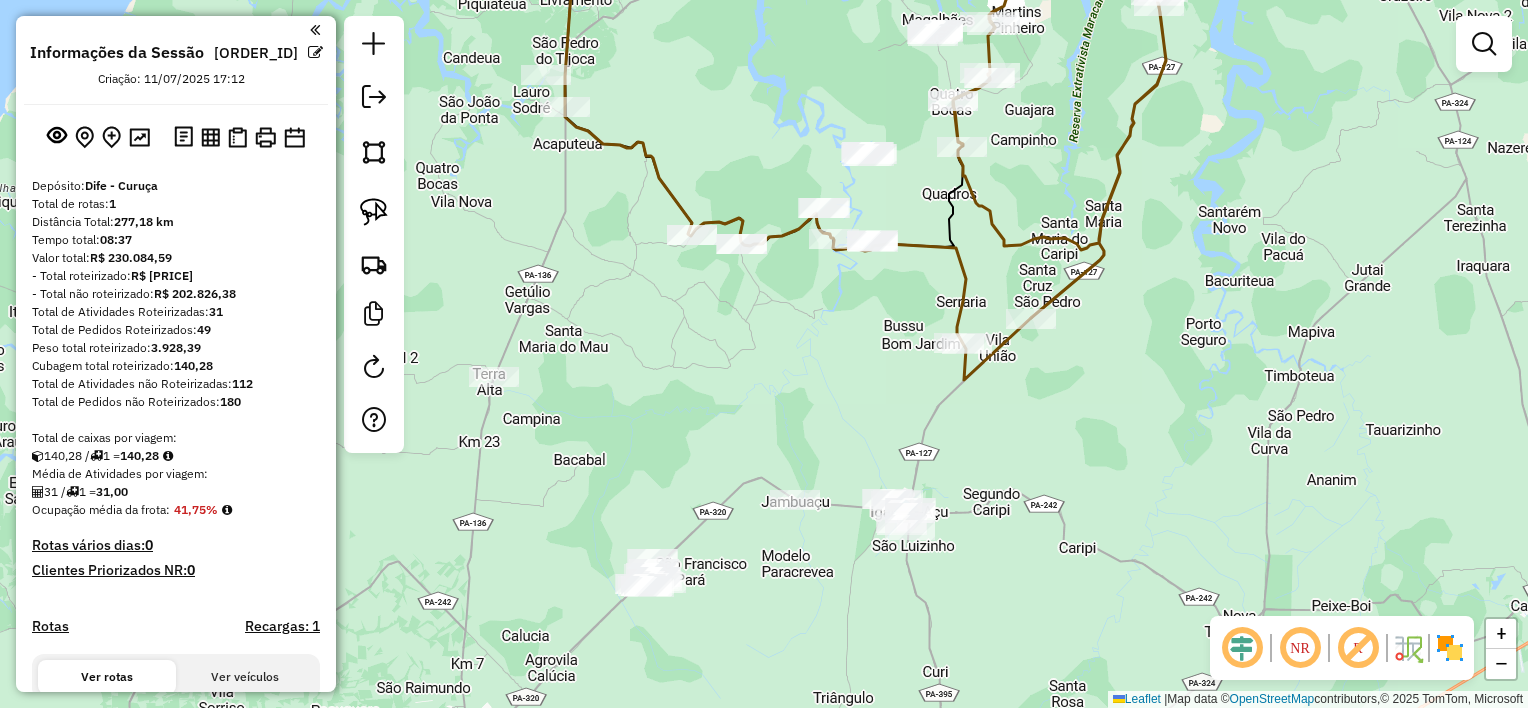 drag, startPoint x: 825, startPoint y: 369, endPoint x: 839, endPoint y: 404, distance: 37.696156 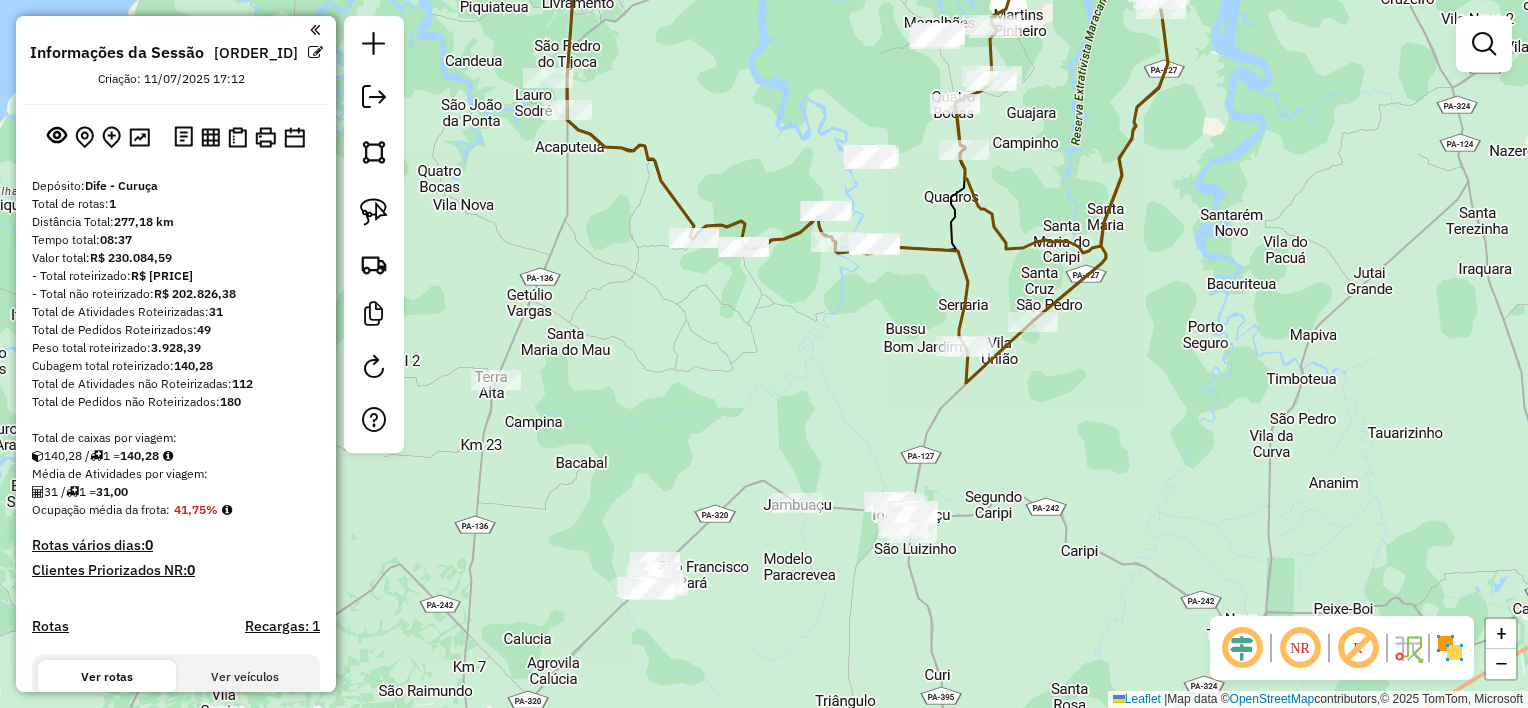 click on "Janela de atendimento Grade de atendimento Capacidade Transportadoras Veículos Cliente Pedidos  Rotas Selecione os dias de semana para filtrar as janelas de atendimento  Seg   Ter   Qua   Qui   Sex   Sáb   Dom  Informe o período da janela de atendimento: De: Até:  Filtrar exatamente a janela do cliente  Considerar janela de atendimento padrão  Selecione os dias de semana para filtrar as grades de atendimento  Seg   Ter   Qua   Qui   Sex   Sáb   Dom   Considerar clientes sem dia de atendimento cadastrado  Clientes fora do dia de atendimento selecionado Filtrar as atividades entre os valores definidos abaixo:  Peso mínimo:   Peso máximo:   Cubagem mínima:   Cubagem máxima:   De:   Até:  Filtrar as atividades entre o tempo de atendimento definido abaixo:  De:   Até:   Considerar capacidade total dos clientes não roteirizados Transportadora: Selecione um ou mais itens Tipo de veículo: Selecione um ou mais itens Veículo: Selecione um ou mais itens Motorista: Selecione um ou mais itens Nome: Rótulo:" 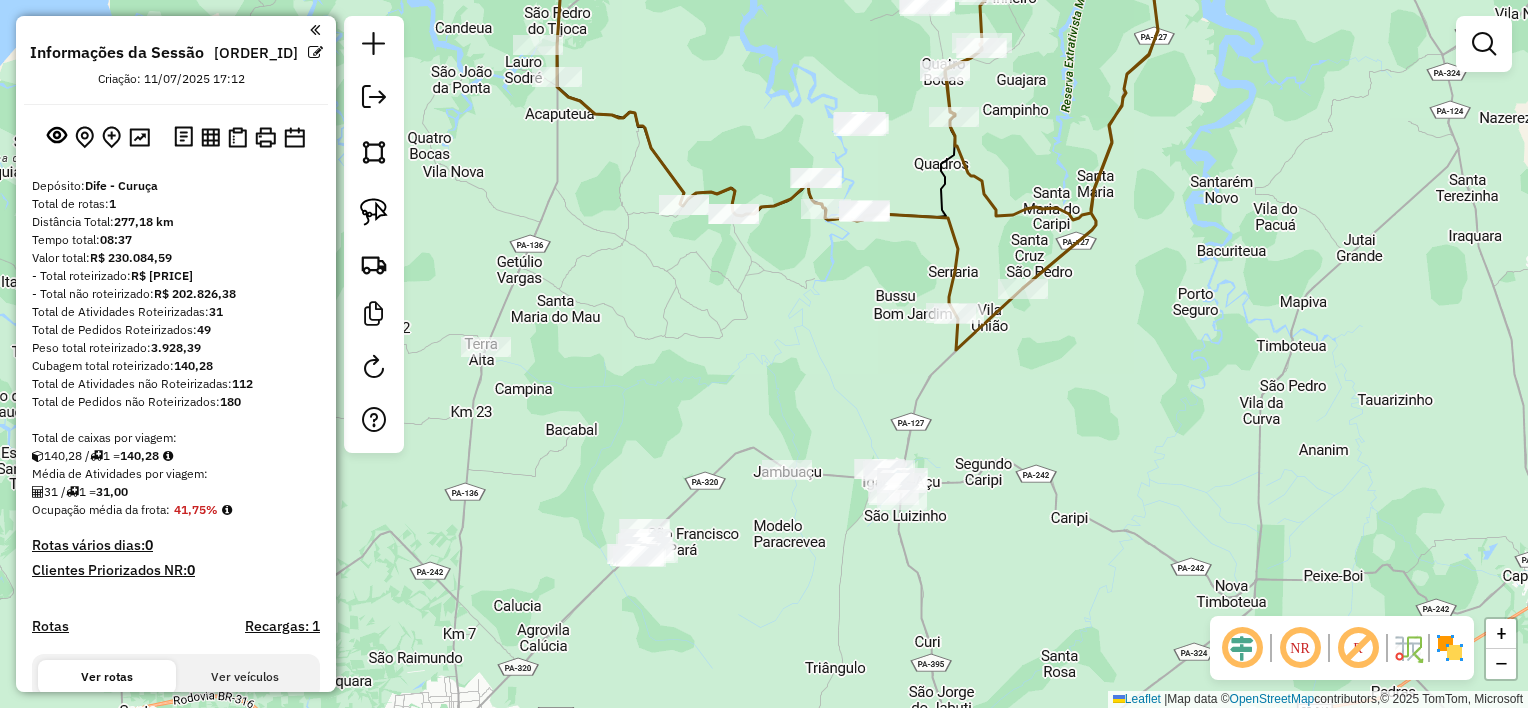 drag, startPoint x: 830, startPoint y: 425, endPoint x: 820, endPoint y: 392, distance: 34.48188 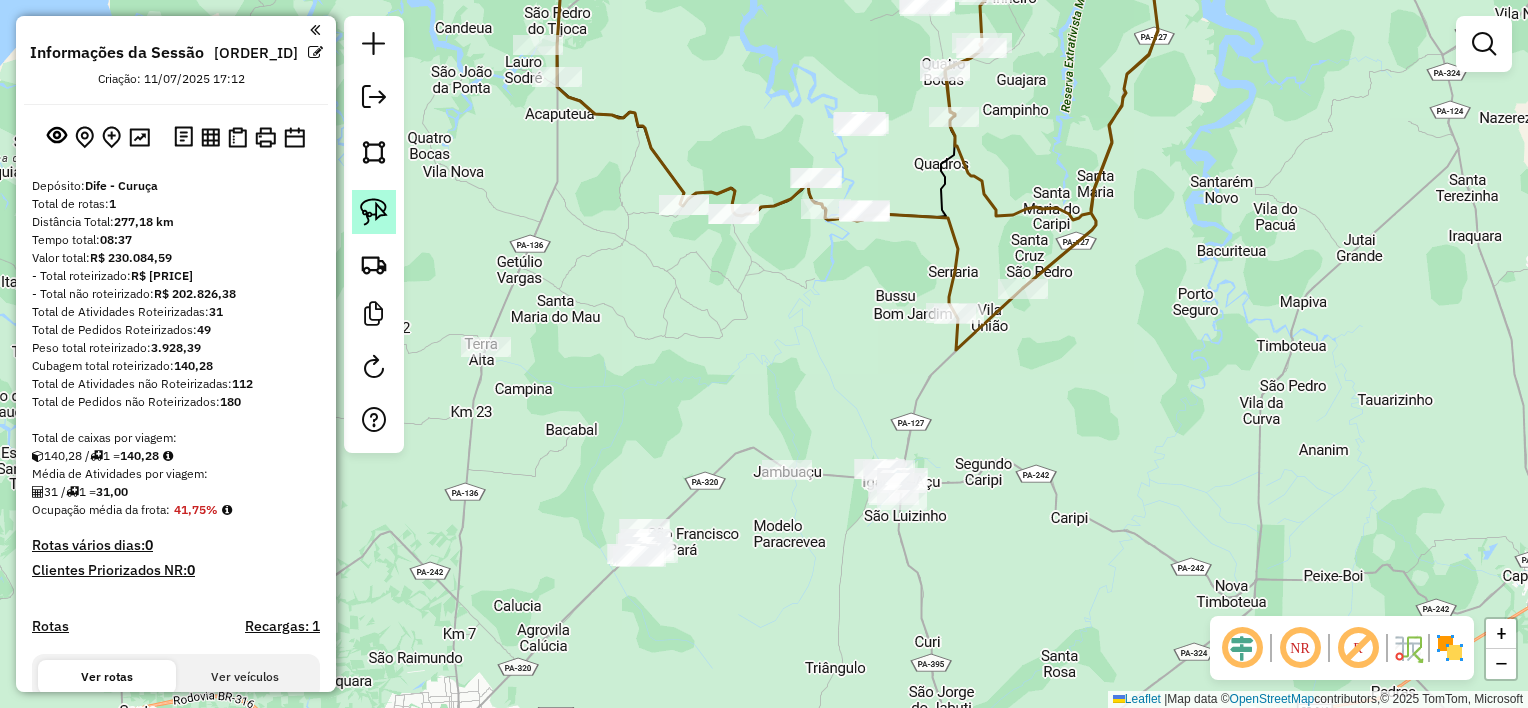 click 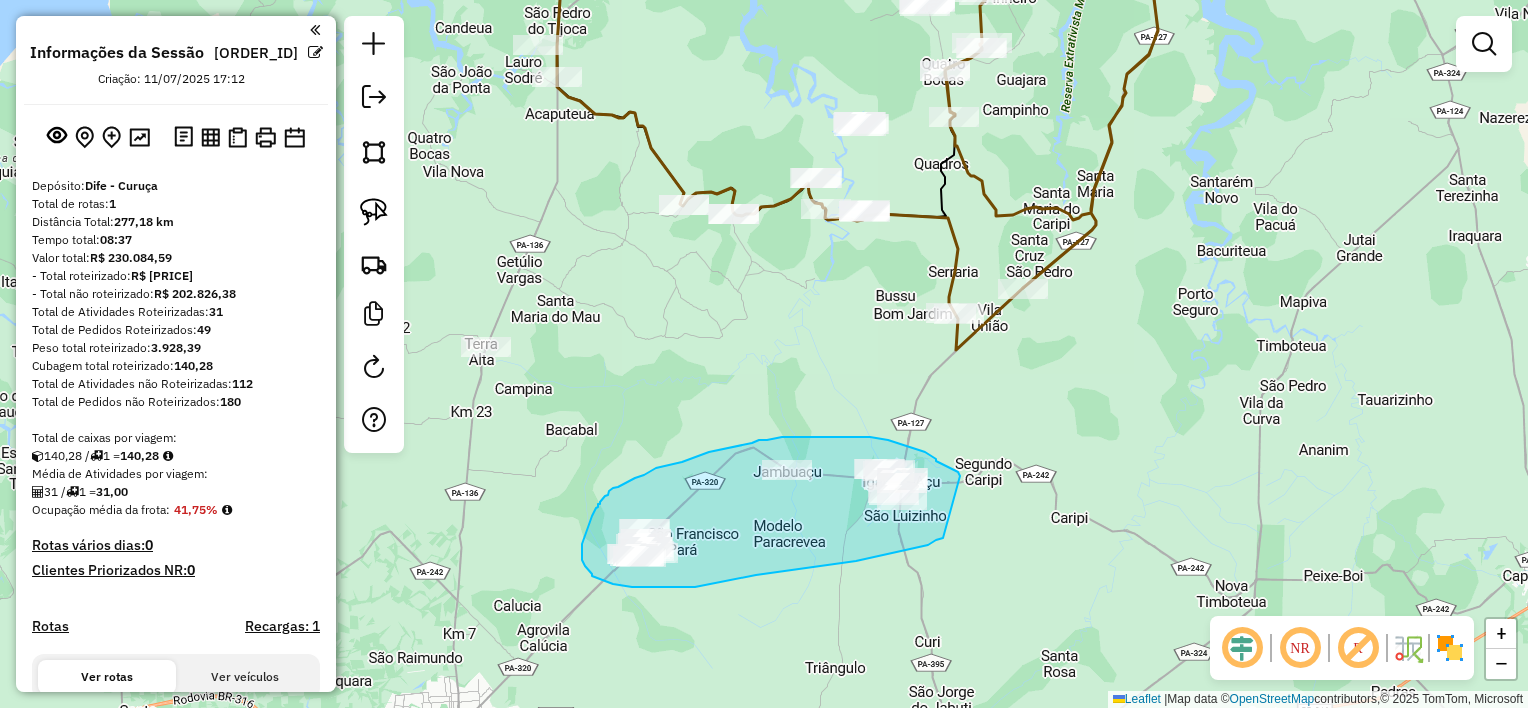 drag, startPoint x: 960, startPoint y: 476, endPoint x: 943, endPoint y: 538, distance: 64.288414 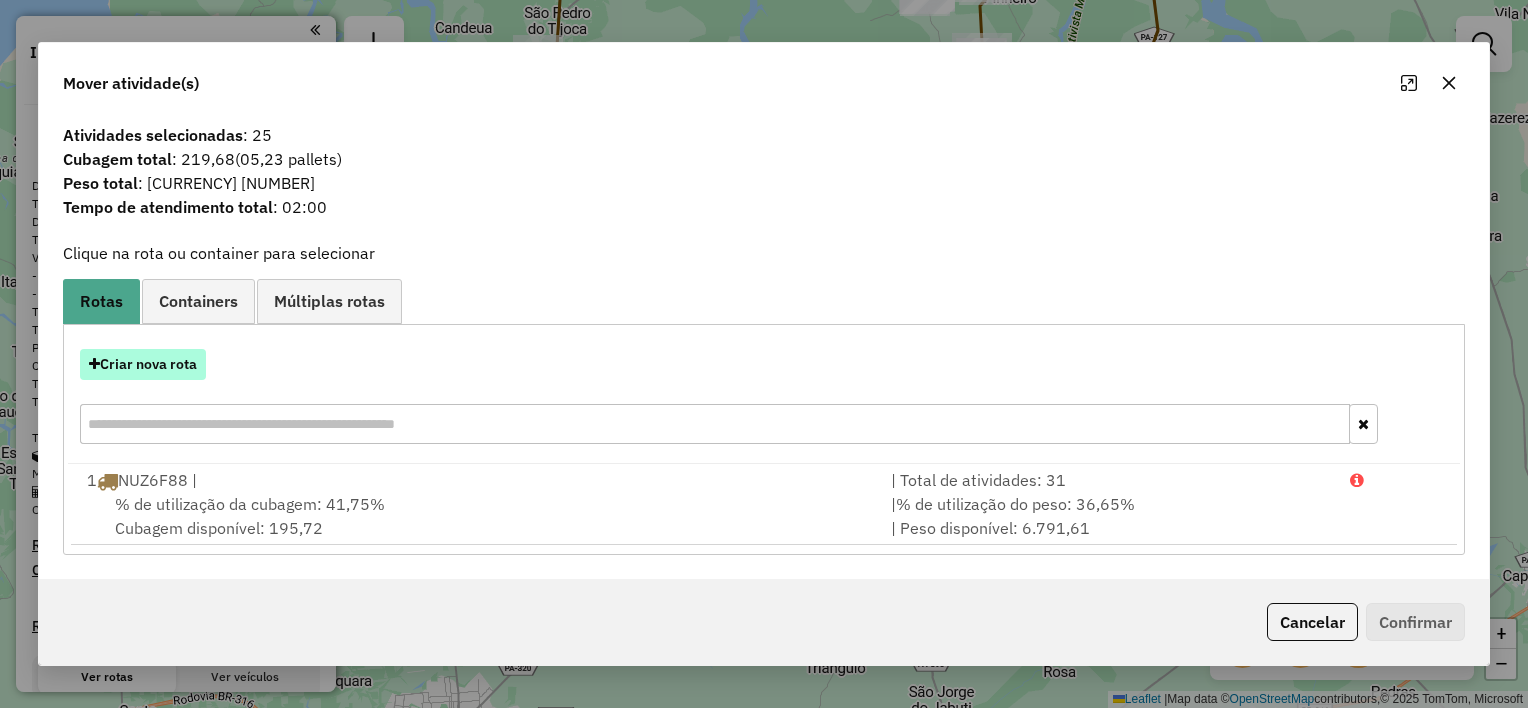 click on "Criar nova rota" at bounding box center (143, 364) 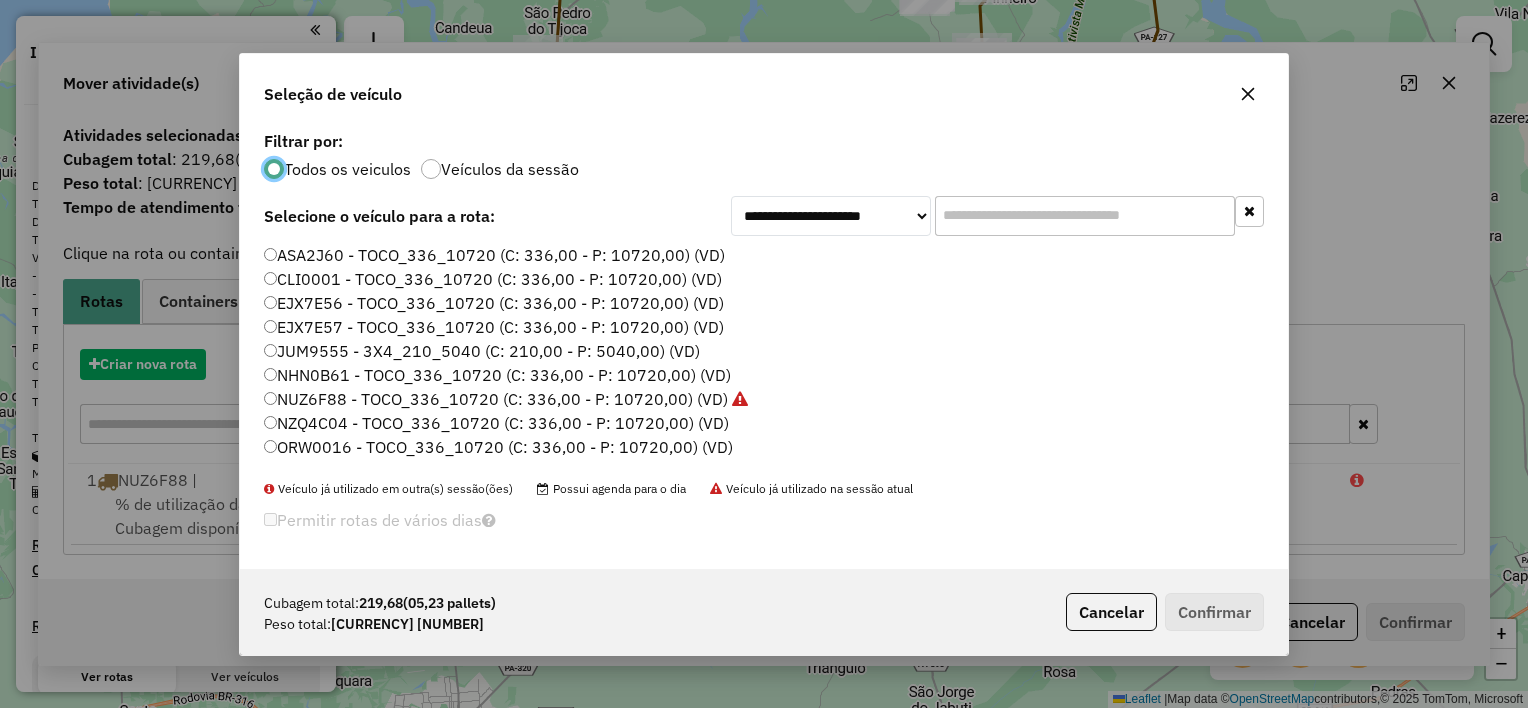 scroll, scrollTop: 10, scrollLeft: 6, axis: both 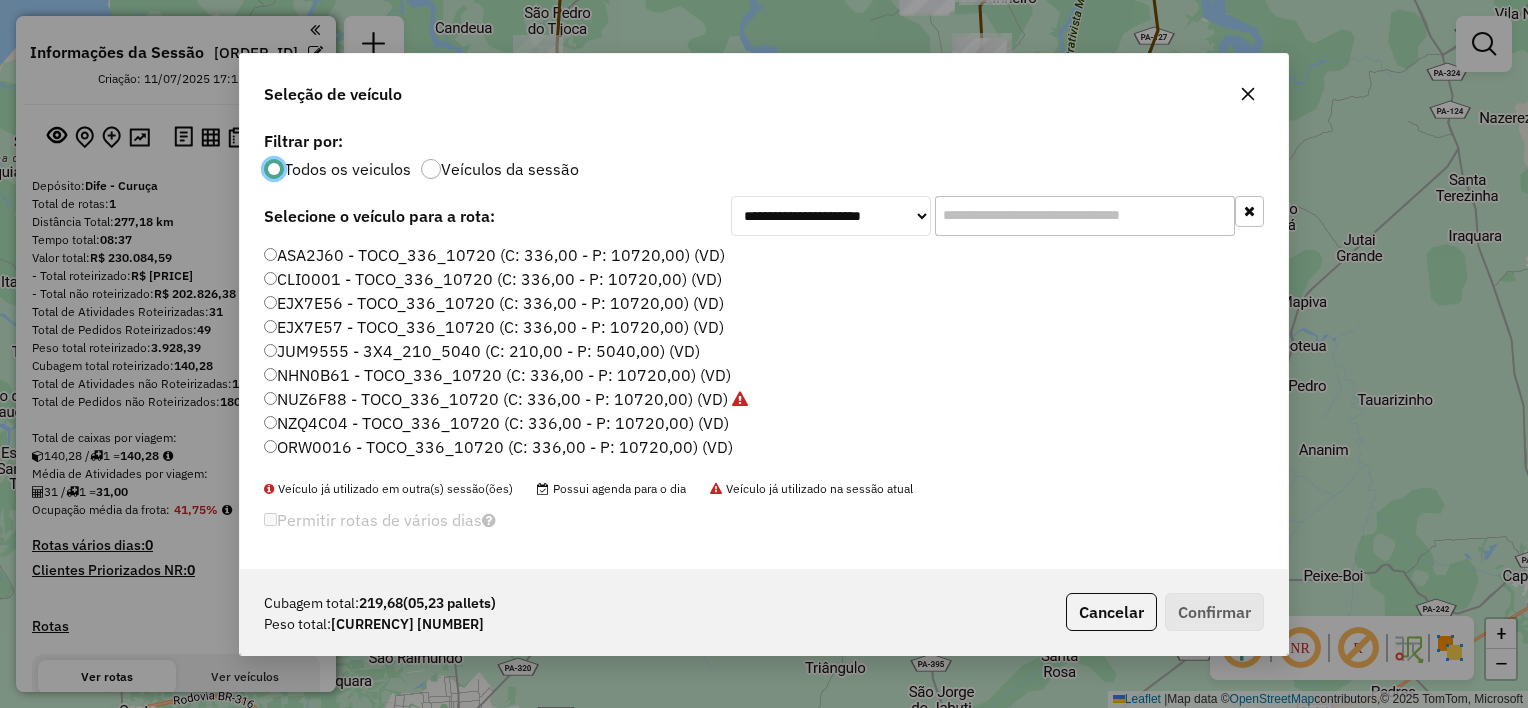 click 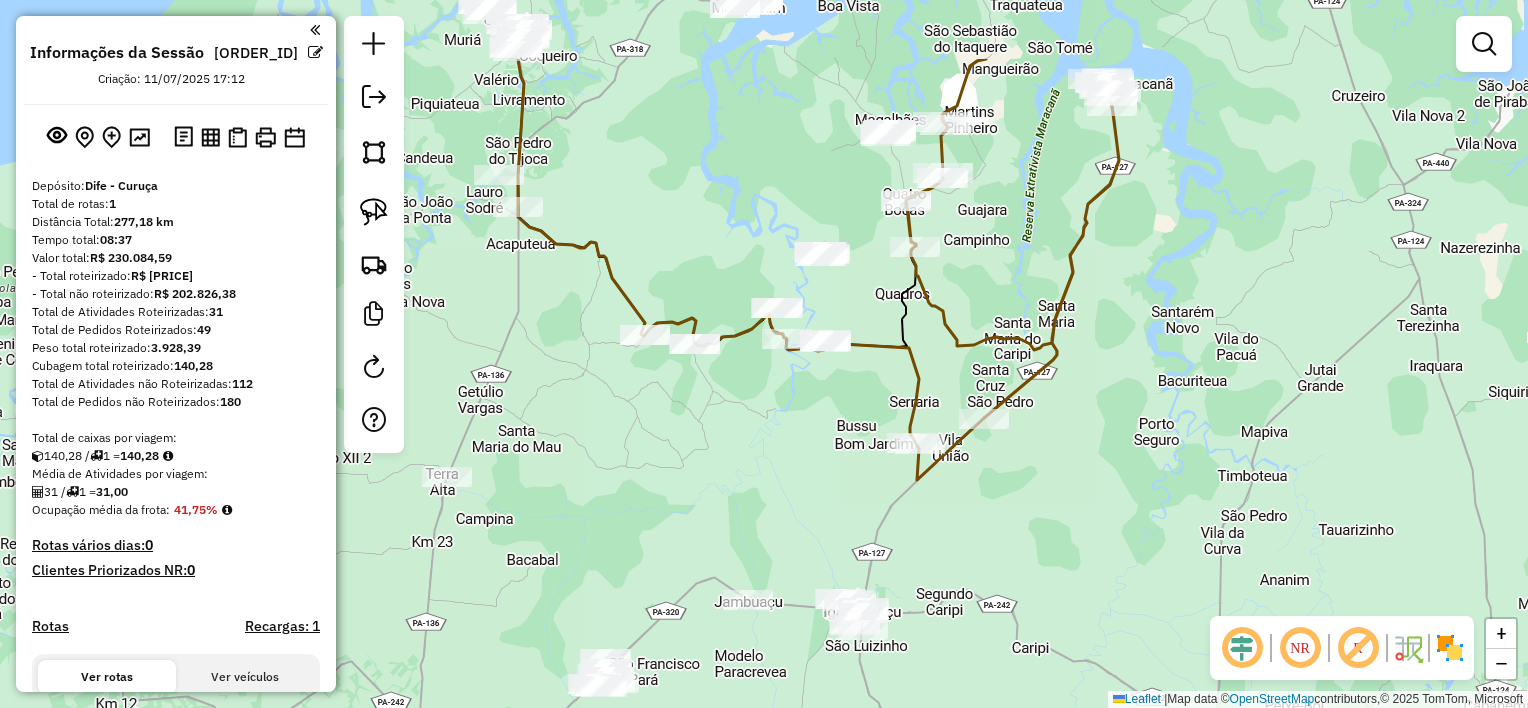 drag, startPoint x: 1066, startPoint y: 347, endPoint x: 1018, endPoint y: 498, distance: 158.44557 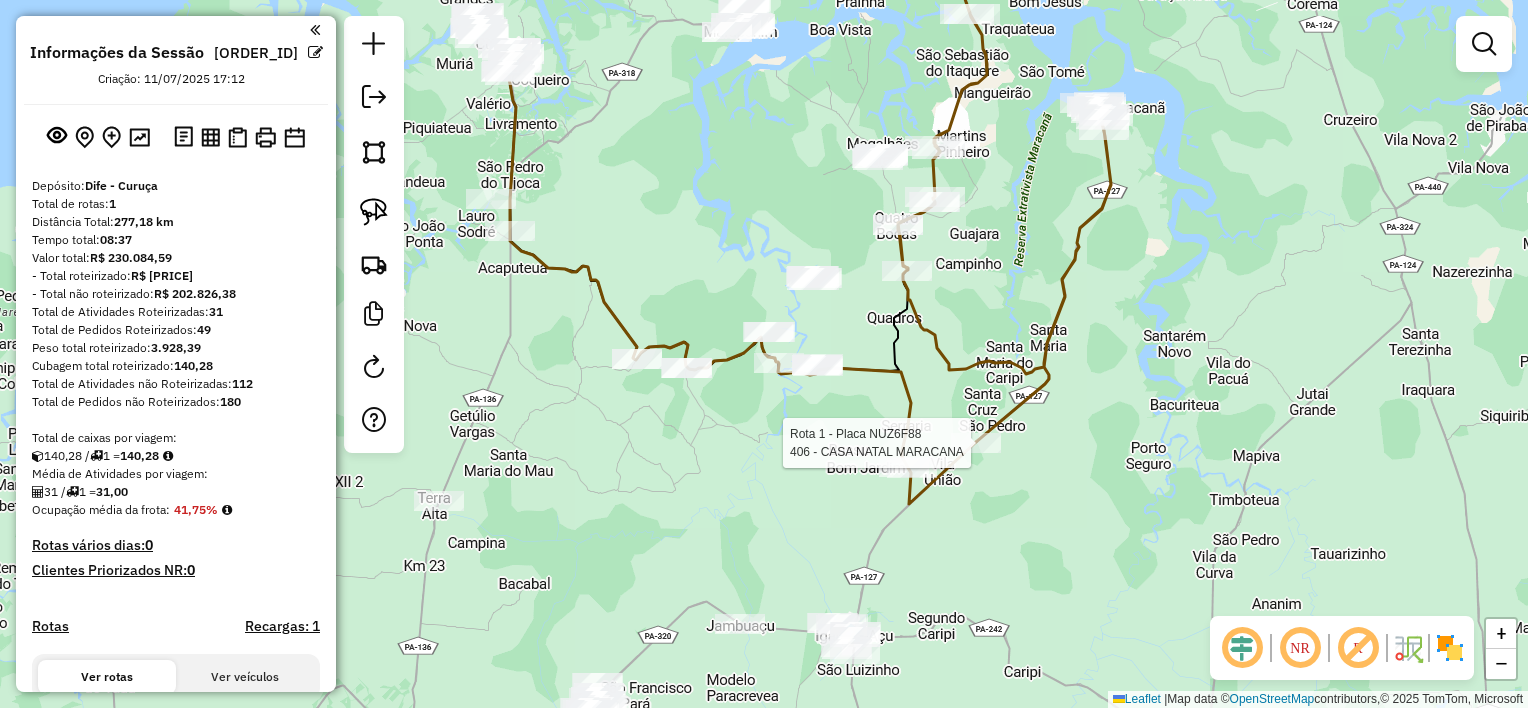 select on "**********" 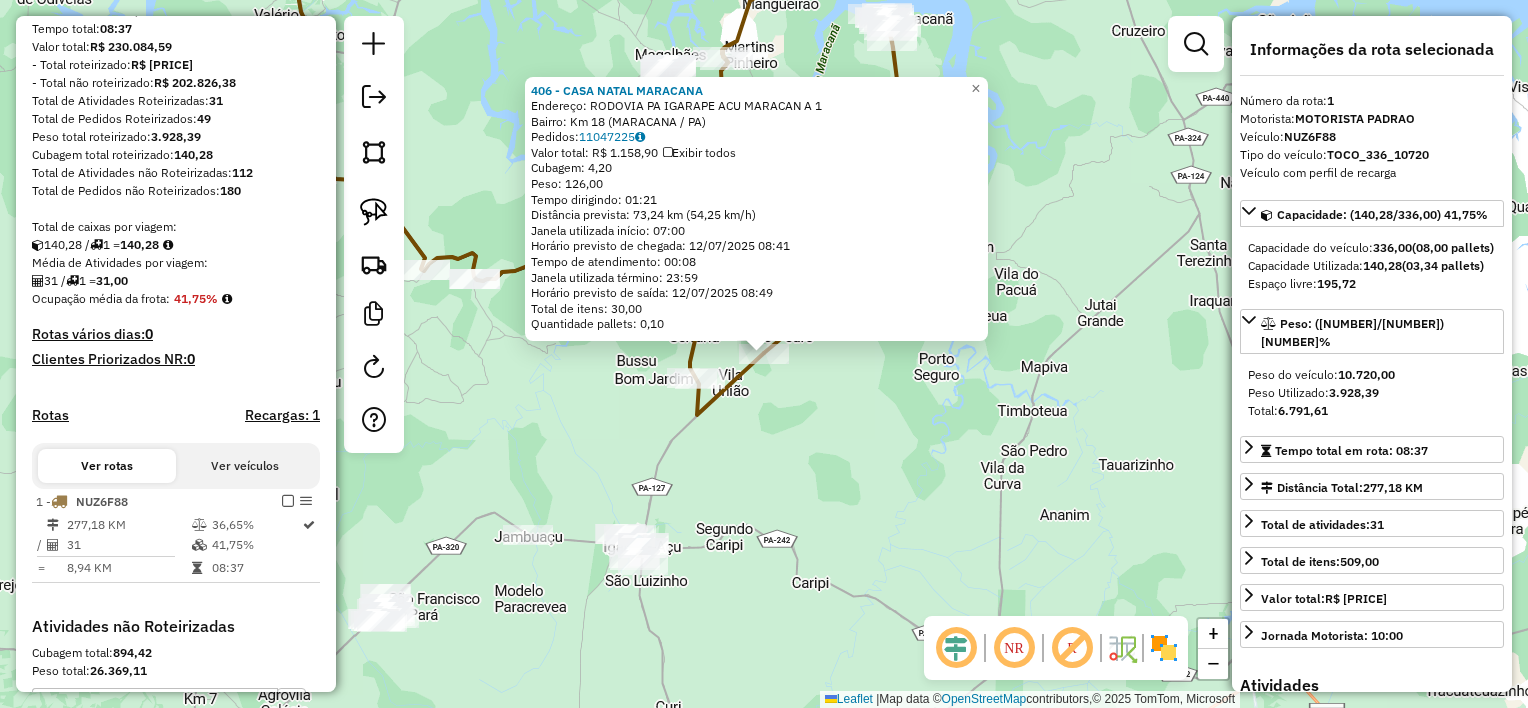 scroll, scrollTop: 520, scrollLeft: 0, axis: vertical 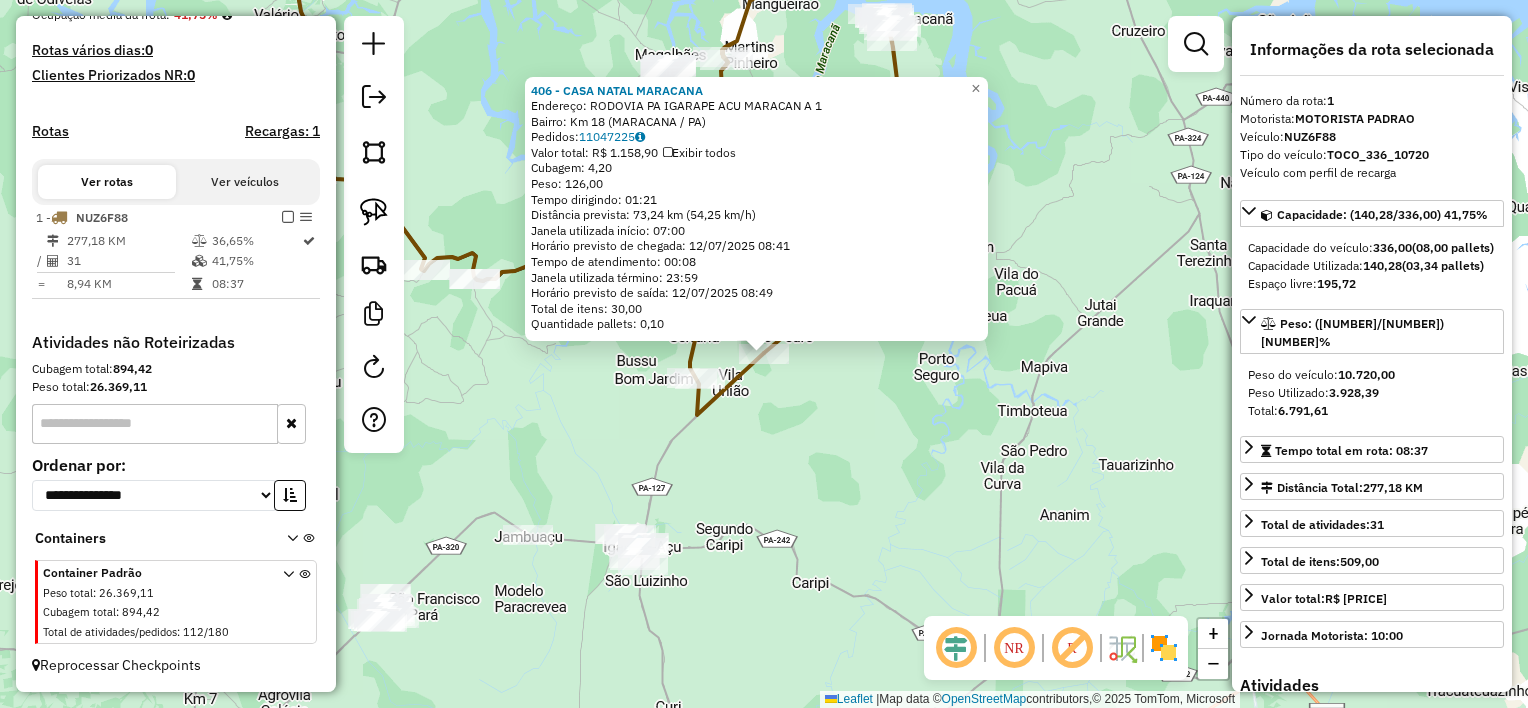 click on "406 - CASA NATAL MARACANA Endereço: RODOVIA PA IGARAPE ACU MARACANA [NUMBER] Bairro: Km [NUMBER] ([CITY] / PA) Pedidos: [NUMBER] Valor total: R$ [NUMBER] Exibir todos Cubagem: [NUMBER] Peso: [NUMBER] Tempo dirigindo: [TIME] Distância prevista: [NUMBER] km ([NUMBER] km/h) Janela utilizada início: [TIME] Horário previsto de chegada: [DATE] [TIME] Tempo de atendimento: [TIME] Janela utilizada término: [TIME] Horário previsto de saída: [DATE] [TIME] Total de itens: [NUMBER] Quantidade pallets: [NUMBER] × Janela de atendimento Grade de atendimento Capacidade Transportadoras Veículos Cliente Pedidos Rotas Selecione os dias de semana para filtrar as janelas de atendimento Seg Ter Qua Qui Sex Sáb Dom Informe o período da janela de atendimento: De: Até: Filtrar exatamente a janela do cliente Considerar janela de atendimento padrão Selecione os dias de semana para filtrar as grades de atendimento Seg Ter Qua Qui Sex Sáb Dom Peso mínimo: Peso máximo: De: Até:" 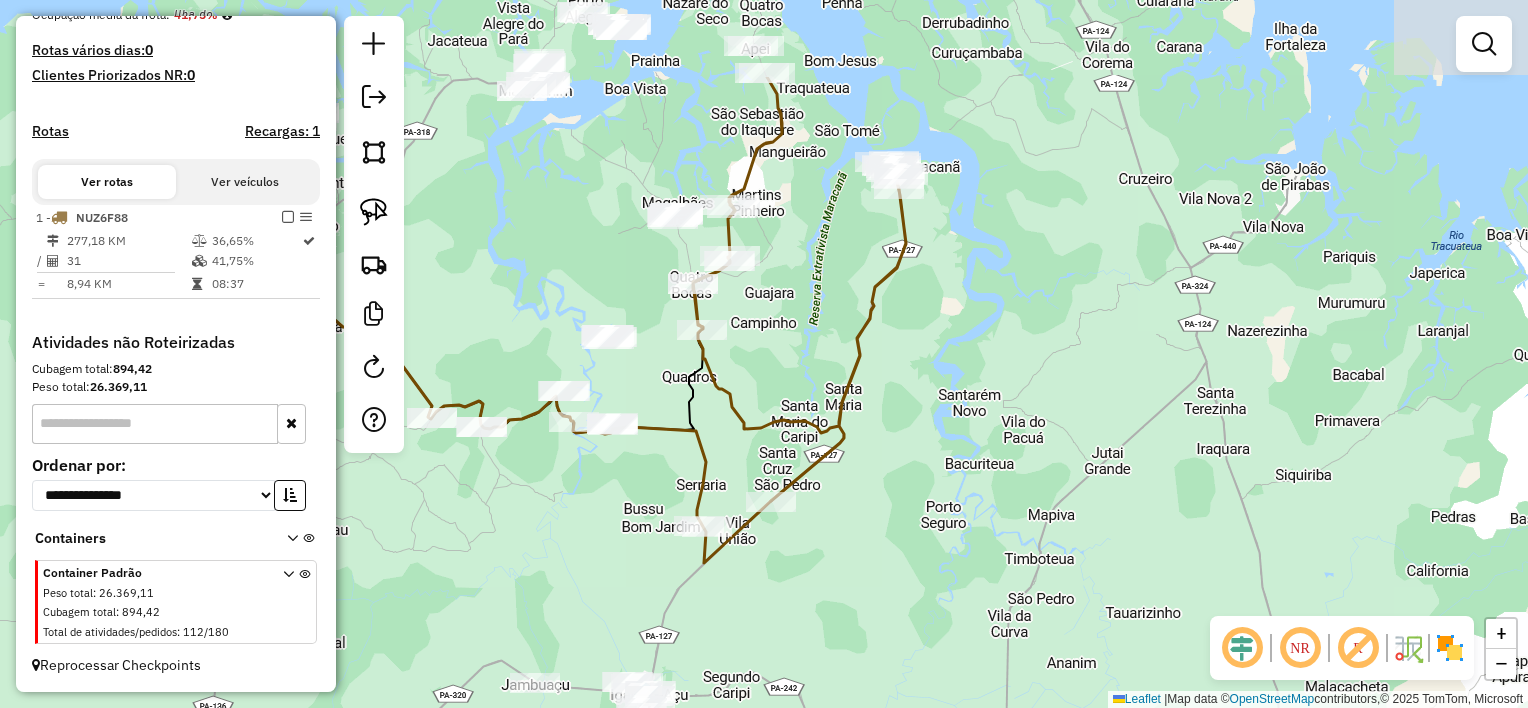 drag, startPoint x: 795, startPoint y: 375, endPoint x: 798, endPoint y: 535, distance: 160.02812 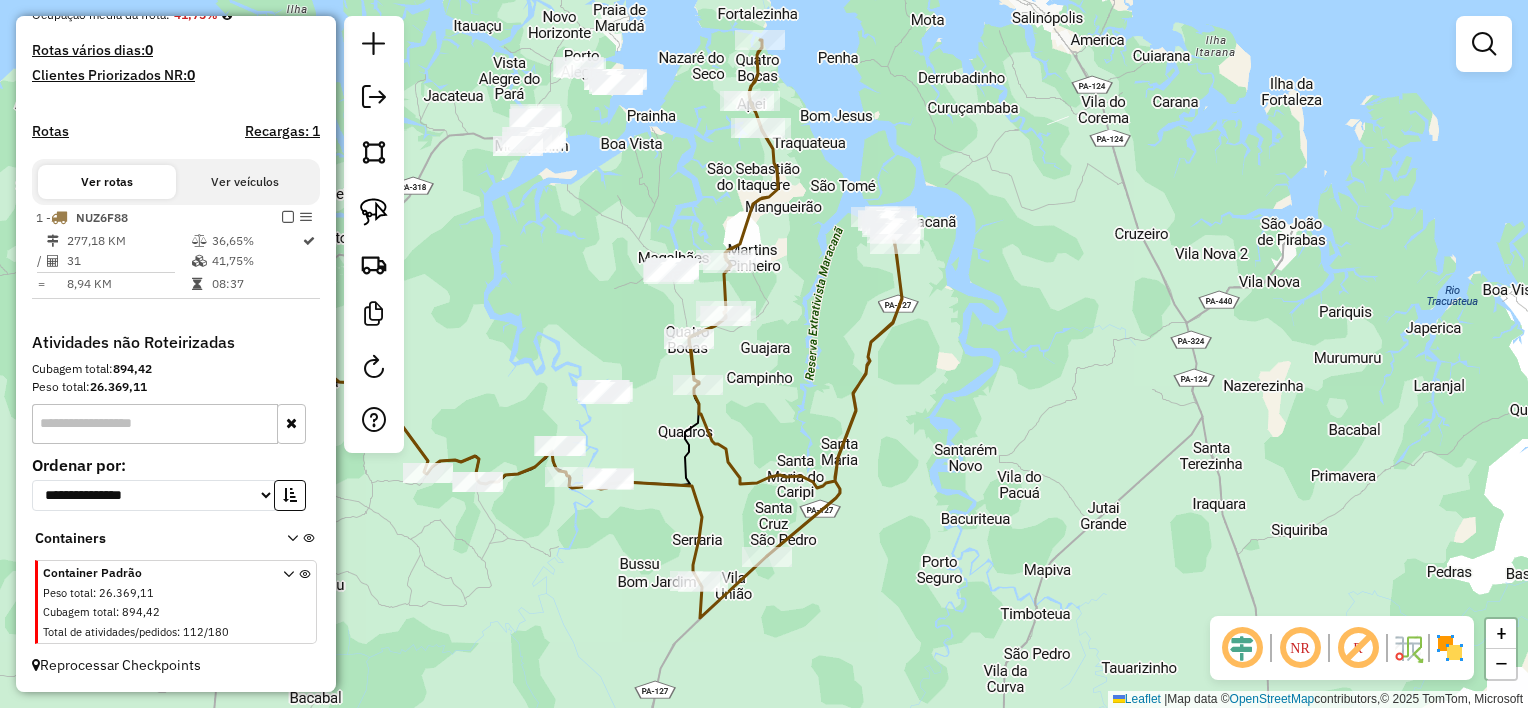 drag, startPoint x: 801, startPoint y: 356, endPoint x: 799, endPoint y: 395, distance: 39.051247 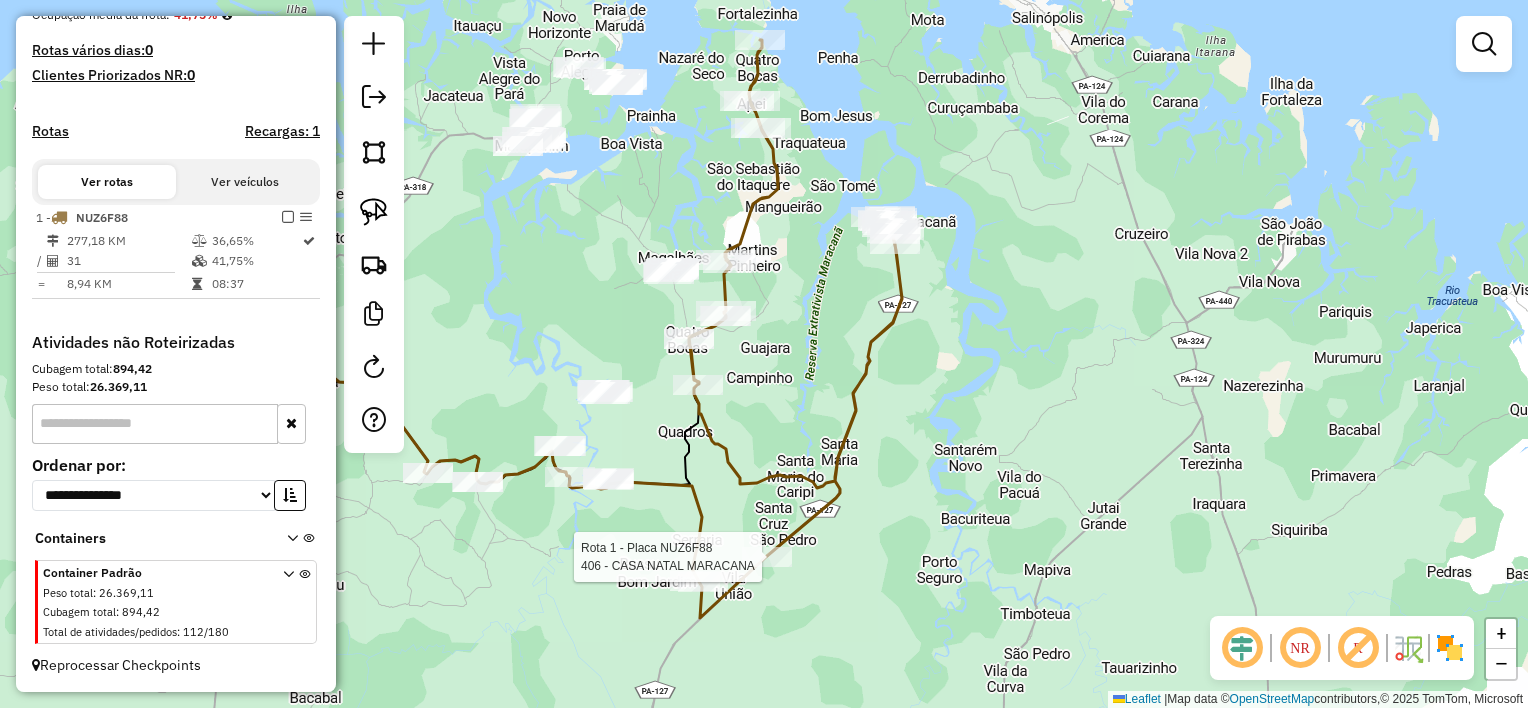 select on "**********" 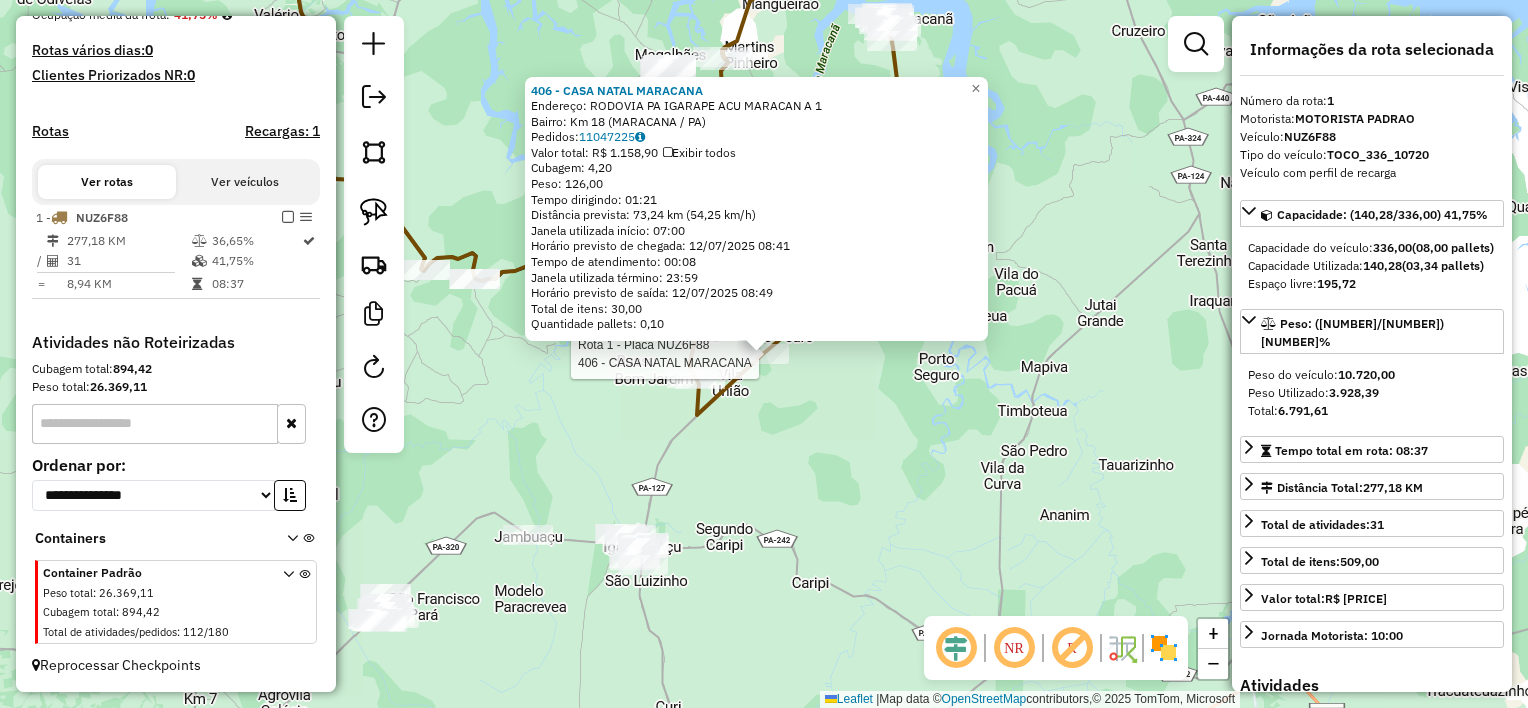 click on "Rota [NUMBER] - Placa [PLATE] [NUMBER] - [BUSINESS_NAME] [NUMBER] - [BUSINESS_NAME] Endereço: [ROAD_NAME] [CITY] [NAME] [NUMBER] Bairro: [NEIGHBORHOOD] ([CITY] / PA) Pedidos: [ORDER_ID] Valor total: R$ [PRICE] Exibir todos Cubagem: [VOLUME] Peso: [WEIGHT] Tempo dirigindo: [TIME] Distância prevista: [DISTANCE] km ([SPEED] km/h) Janela utilizada início: [TIME] Horário previsto de chegada: [DATE] [TIME] Tempo de atendimento: [TIME] Janela utilizada término: [TIME] Horário previsto de saída: [DATE] [TIME] Total de itens: [ITEMS] Quantidade pallets: [PALLETS] × Janela de atendimento Grade de atendimento Capacidade Transportadoras Veículos Cliente Pedidos Rotas Selecione os dias de semana para filtrar as janelas de atendimento Seg Ter Qua Qui Sex Sáb Dom Informe o período da janela de atendimento: De: Até: Filtrar exatamente a janela do cliente Considerar janela de atendimento padrão Selecione os dias de semana para filtrar as grades de atendimento Seg Ter Qua Qui Sex Sáb" 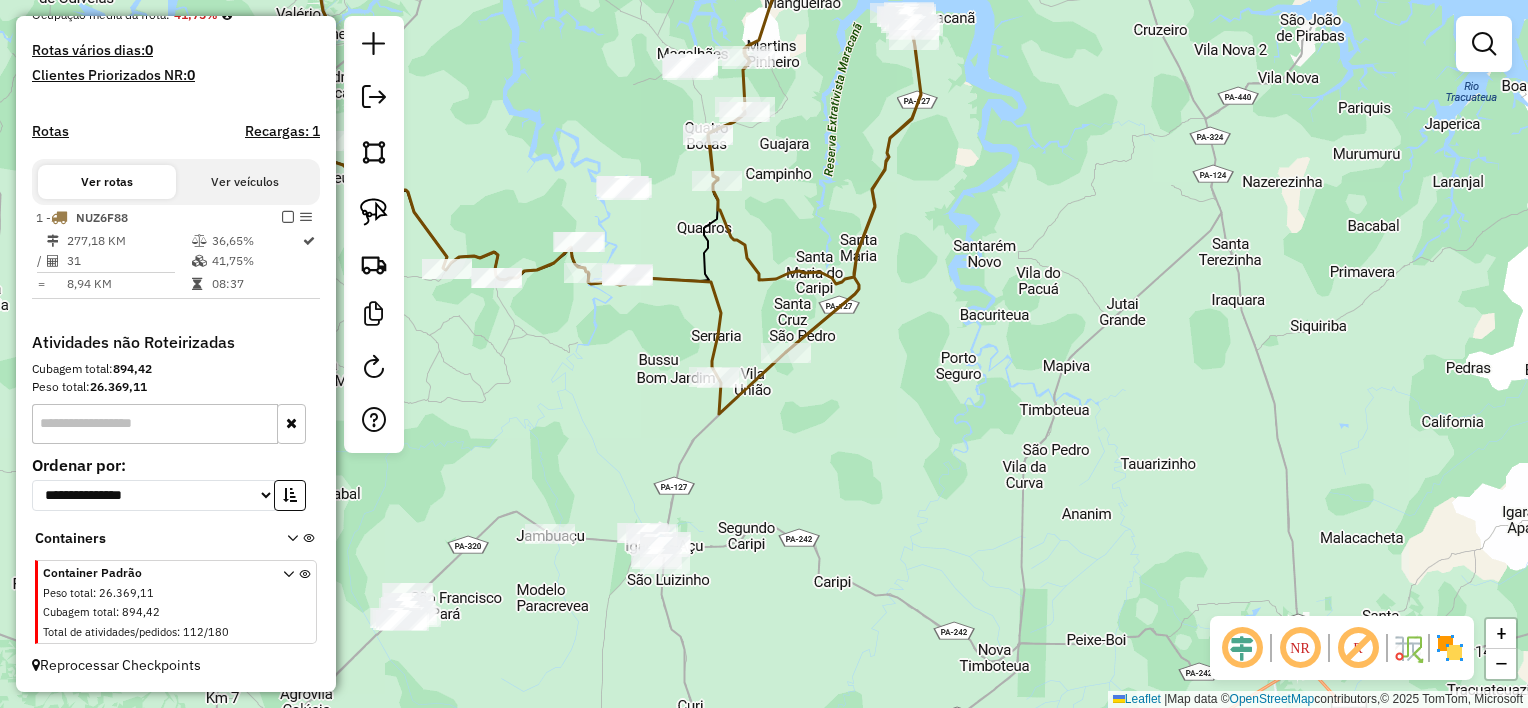 drag, startPoint x: 858, startPoint y: 488, endPoint x: 1076, endPoint y: 447, distance: 221.822 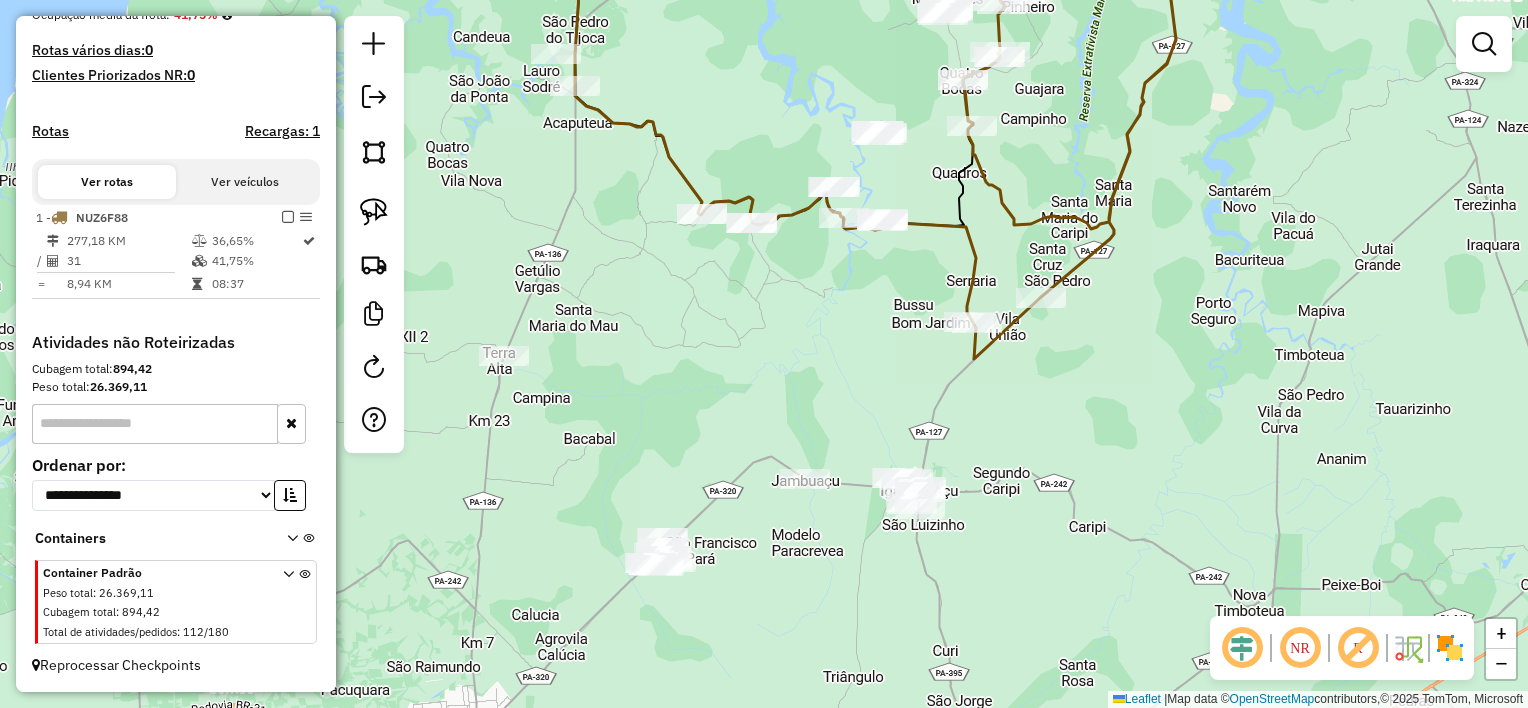 drag, startPoint x: 796, startPoint y: 414, endPoint x: 844, endPoint y: 398, distance: 50.596443 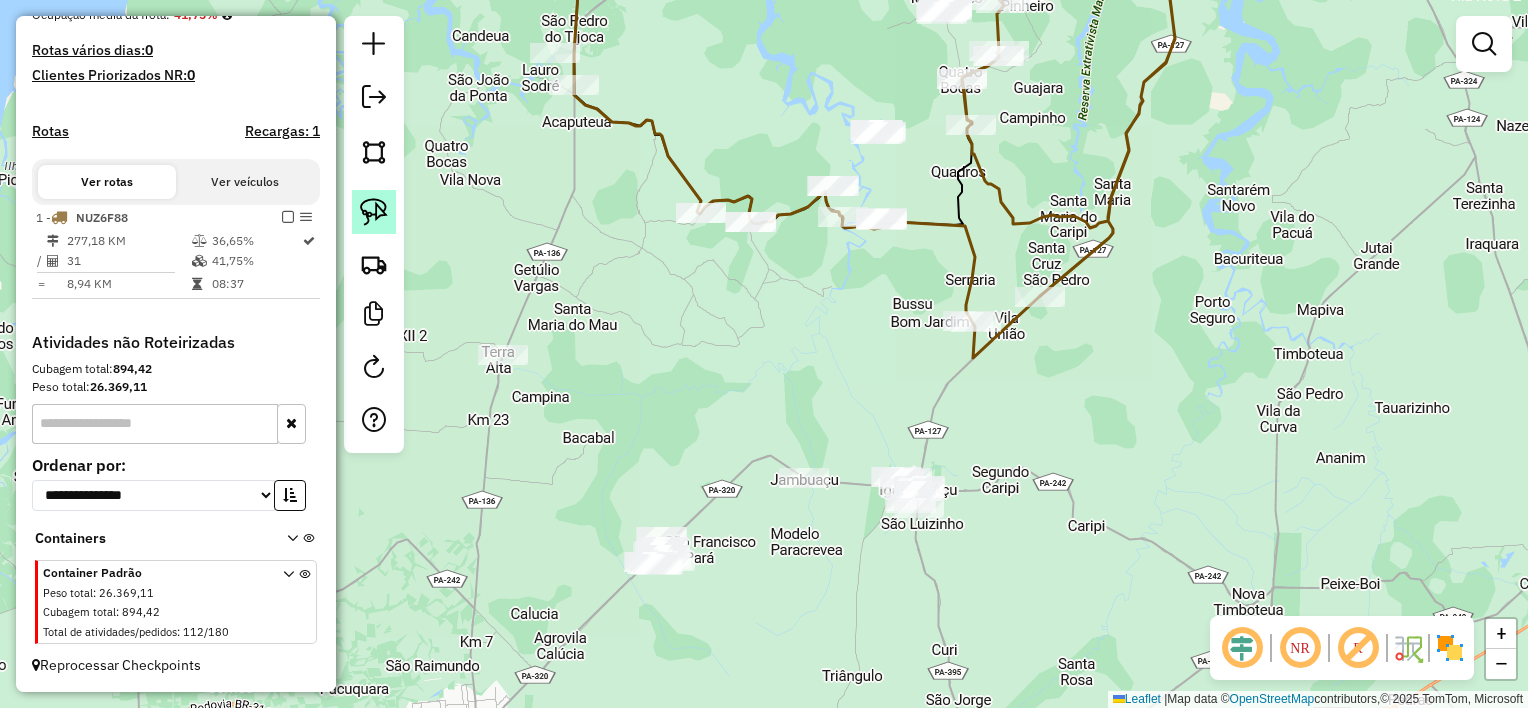 click 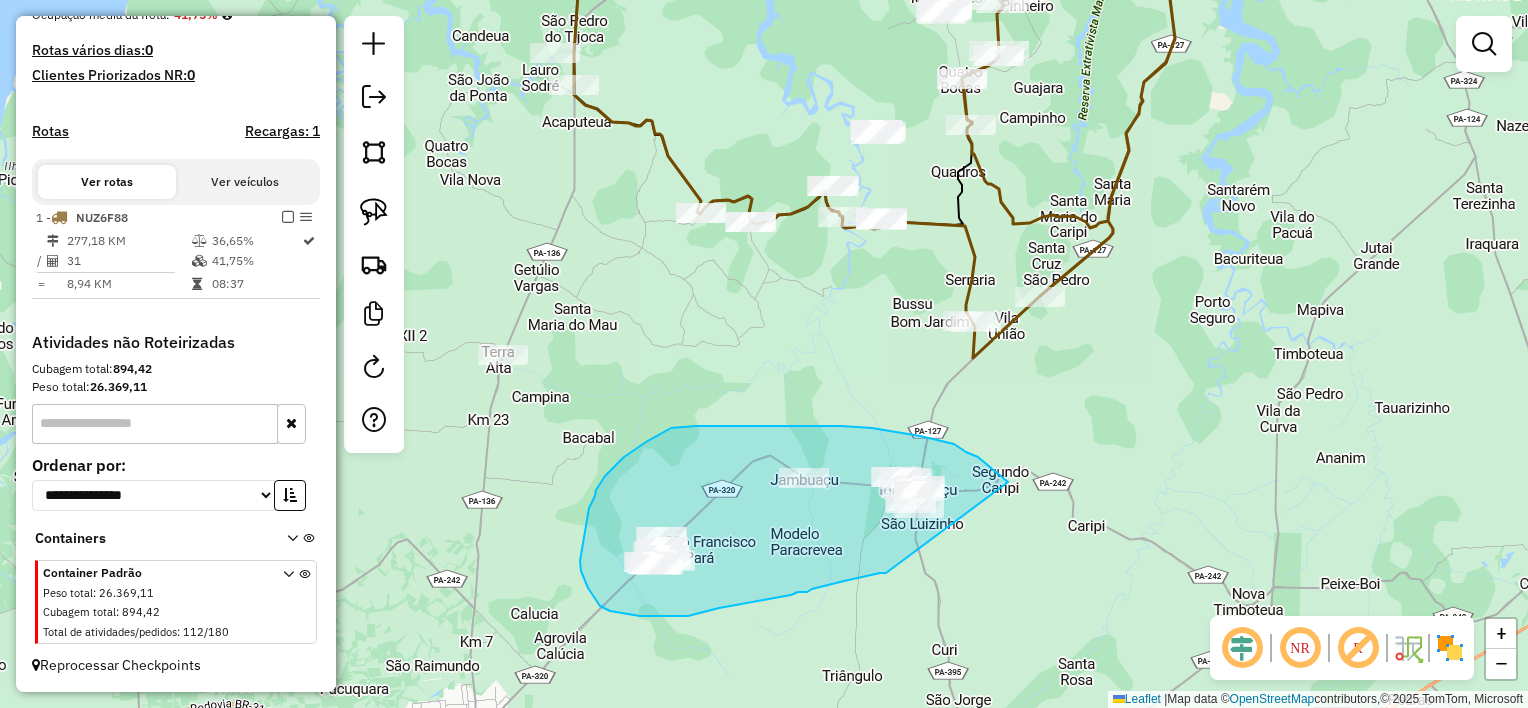 drag, startPoint x: 978, startPoint y: 457, endPoint x: 886, endPoint y: 573, distance: 148.05405 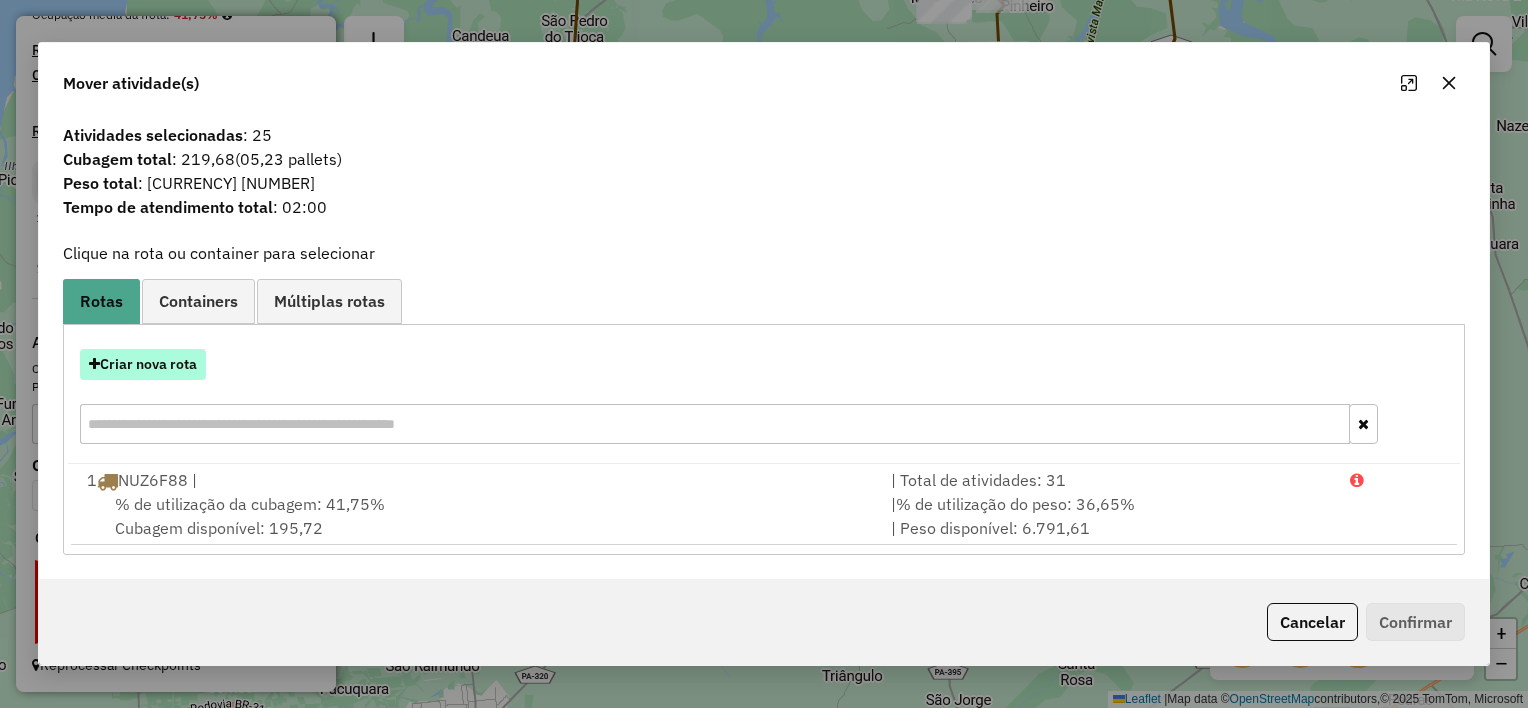 click on "Criar nova rota" at bounding box center [143, 364] 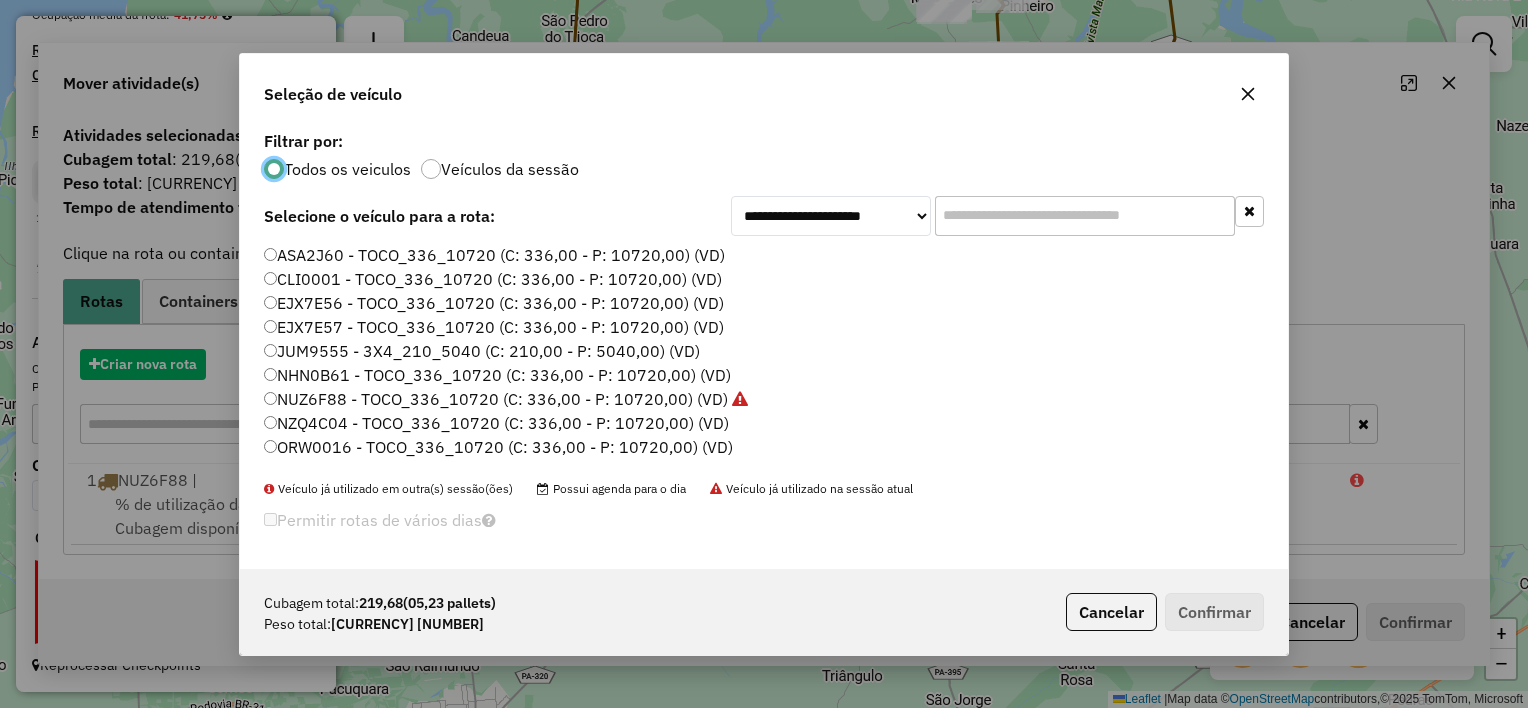 scroll, scrollTop: 10, scrollLeft: 6, axis: both 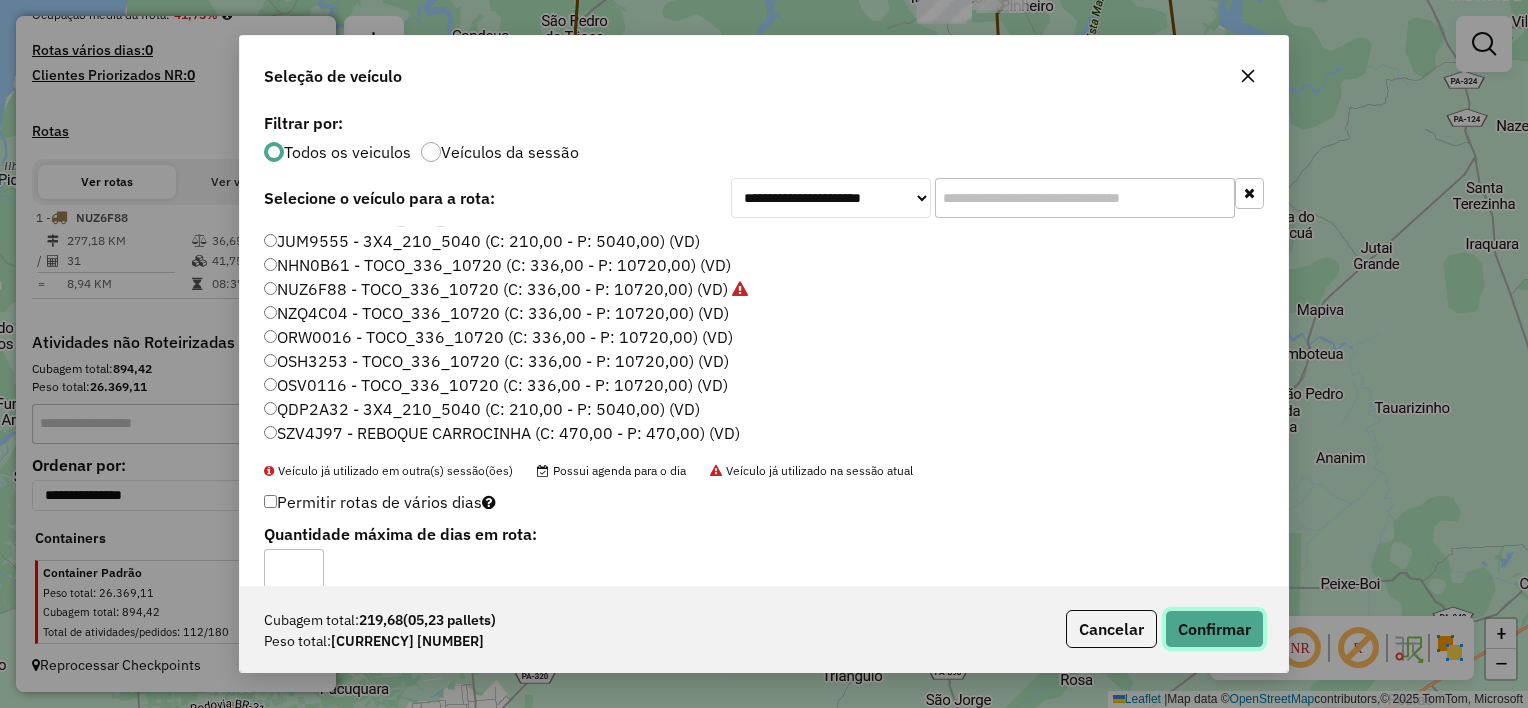 drag, startPoint x: 1248, startPoint y: 624, endPoint x: 1225, endPoint y: 613, distance: 25.495098 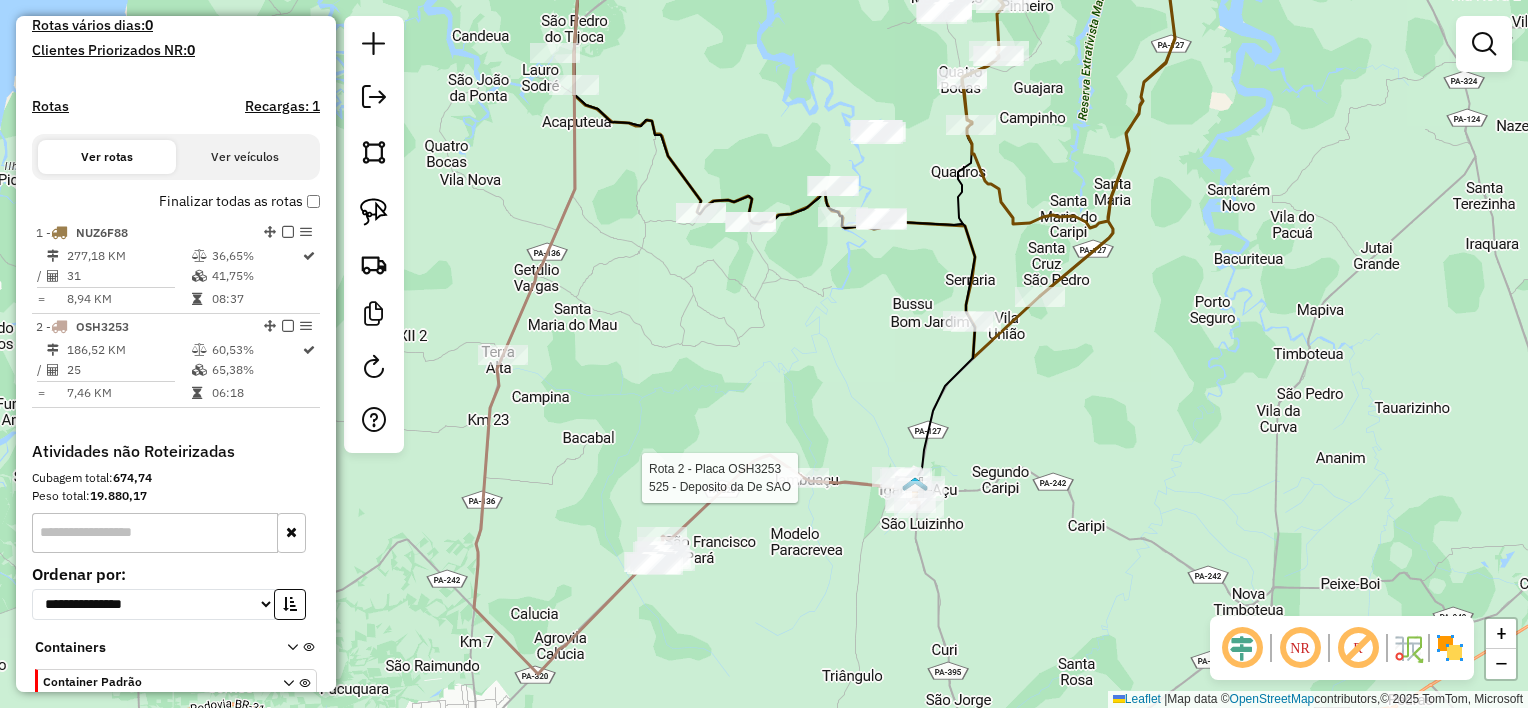 select on "**********" 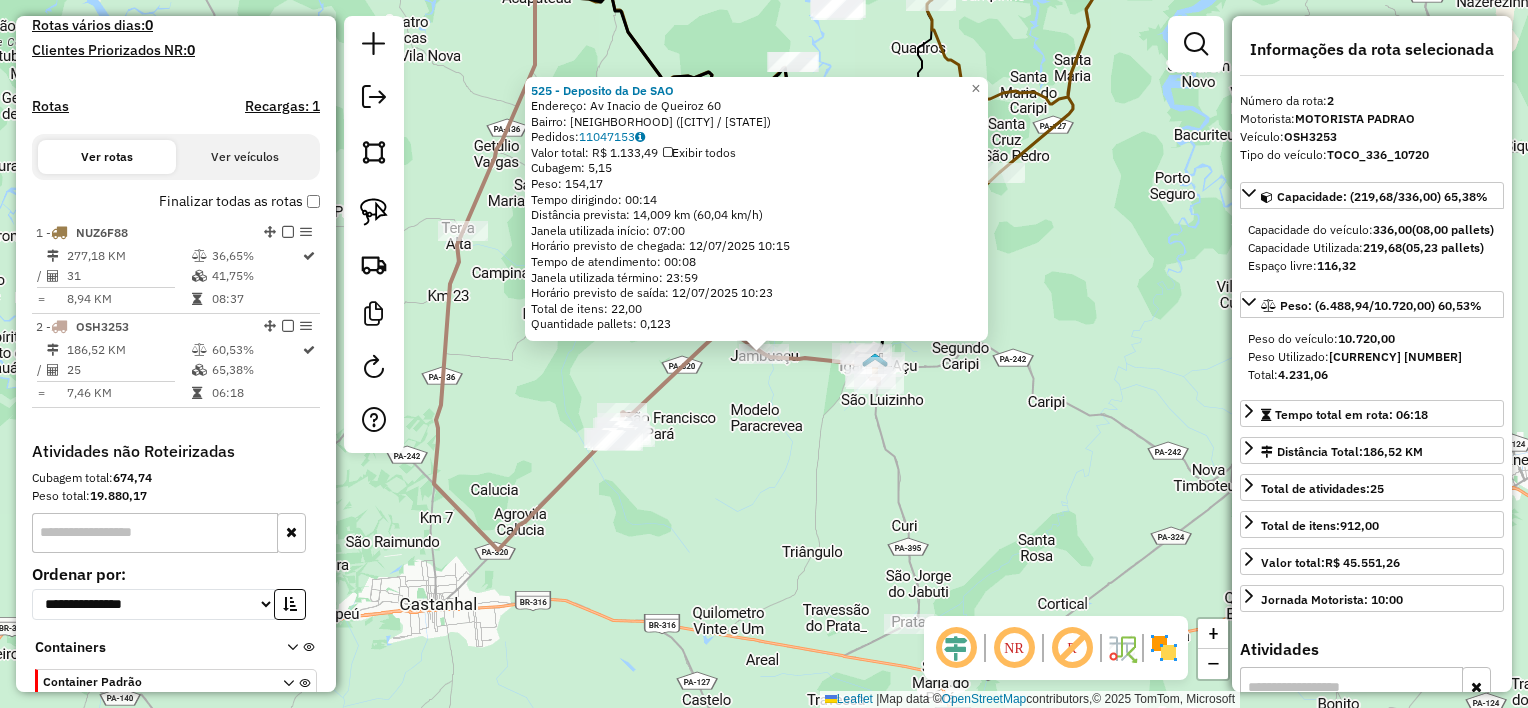 scroll, scrollTop: 653, scrollLeft: 0, axis: vertical 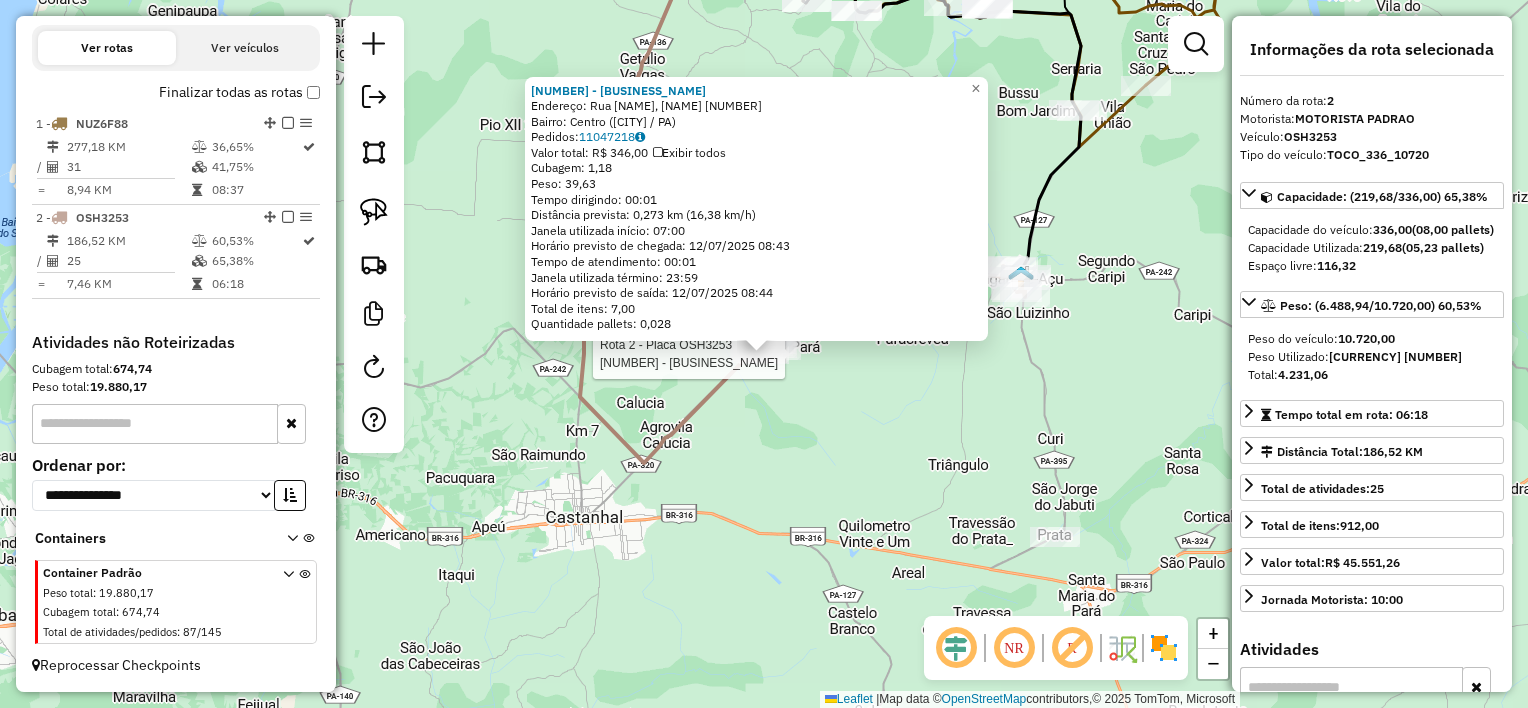 click on "Rota 2 - Placa OSH3253  899 - MERCADINHO FENIX 899 - MERCADINHO FENIX  Endereço:  [STREET] [NUMBER], [CITY] [NUMBER]   Bairro: [CITY] ([CITY] / PA)   Pedidos:  [ORDER_ID]   Valor total: R$ 346,00   Exibir todos   Cubagem: 1,18  Peso: 39,63  Tempo dirigindo: 00:01   Distância prevista: 0,273 km (16,38 km/h)   Janela utilizada início: 07:00   Horário previsto de chegada: 12/07/2025 08:43   Tempo de atendimento: 00:01   Janela utilizada término: 23:59   Horário previsto de saída: 12/07/2025 08:44   Total de itens: 7,00   Quantidade pallets: 0,028  × Janela de atendimento Grade de atendimento Capacidade Transportadoras Veículos Cliente Pedidos  Rotas Selecione os dias de semana para filtrar as janelas de atendimento  Seg   Ter   Qua   Qui   Sex   Sáb   Dom  Informe o período da janela de atendimento: De: Até:  Filtrar exatamente a janela do cliente  Considerar janela de atendimento padrão  Selecione os dias de semana para filtrar as grades de atendimento  Seg   Ter   Qua   Qui   Sex   Sáb   Dom  De:" 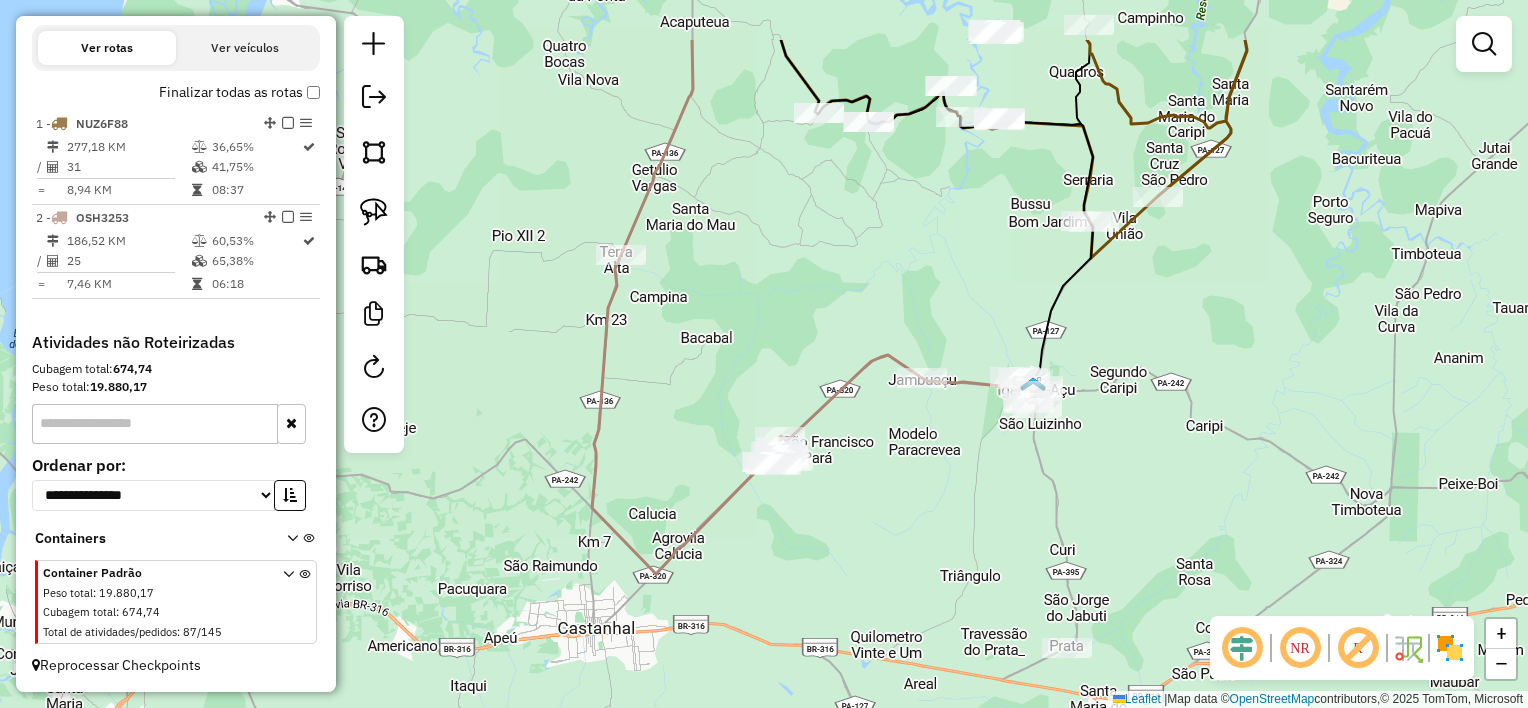 drag, startPoint x: 848, startPoint y: 429, endPoint x: 860, endPoint y: 458, distance: 31.38471 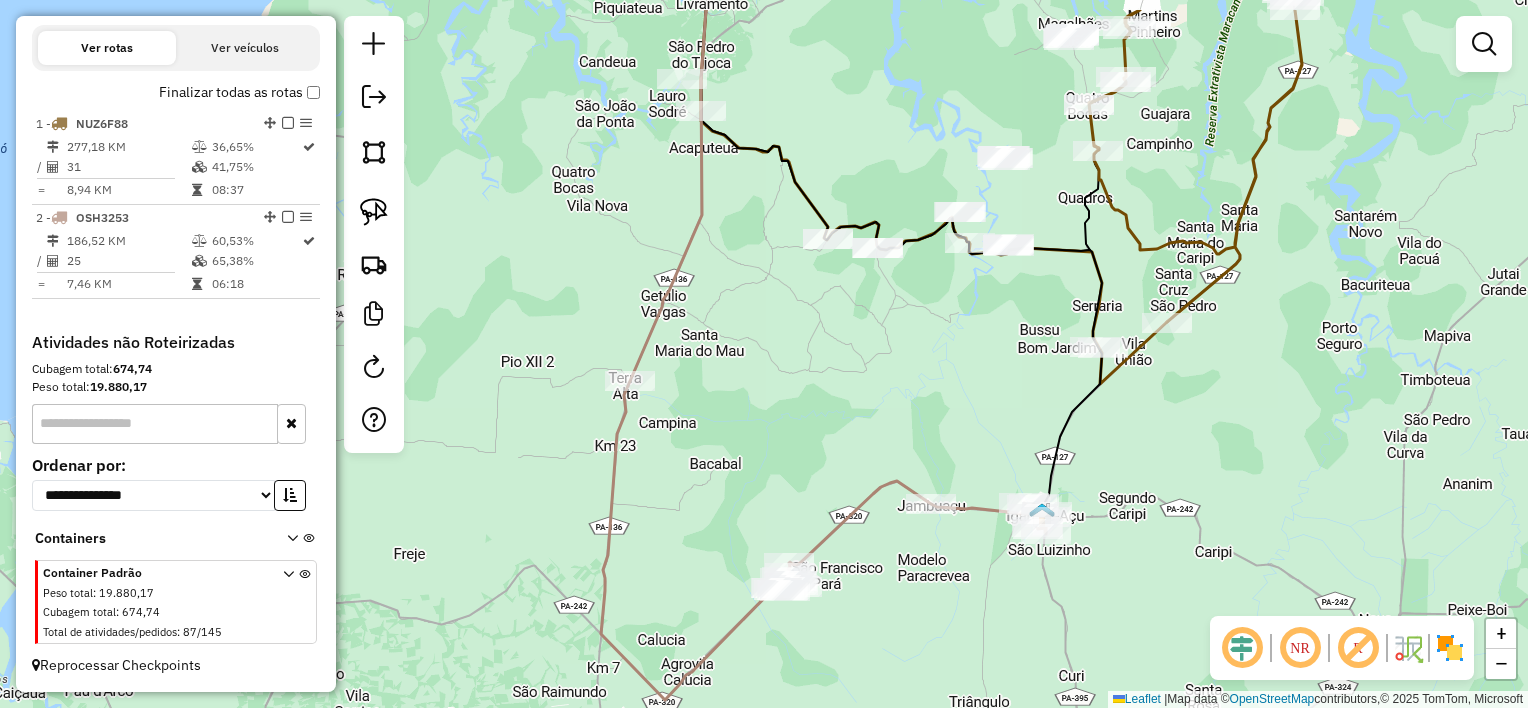 drag, startPoint x: 834, startPoint y: 306, endPoint x: 851, endPoint y: 518, distance: 212.68051 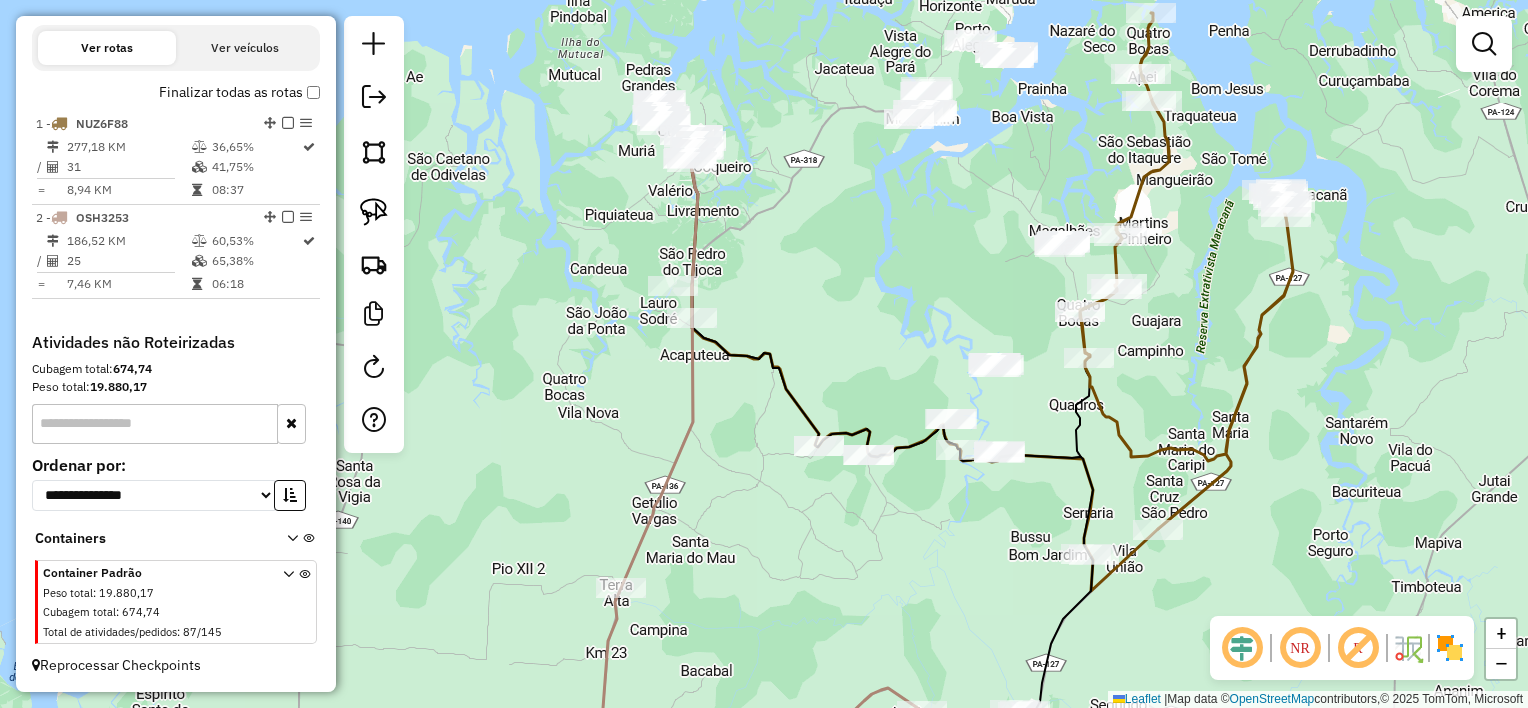 drag, startPoint x: 948, startPoint y: 472, endPoint x: 912, endPoint y: 456, distance: 39.39543 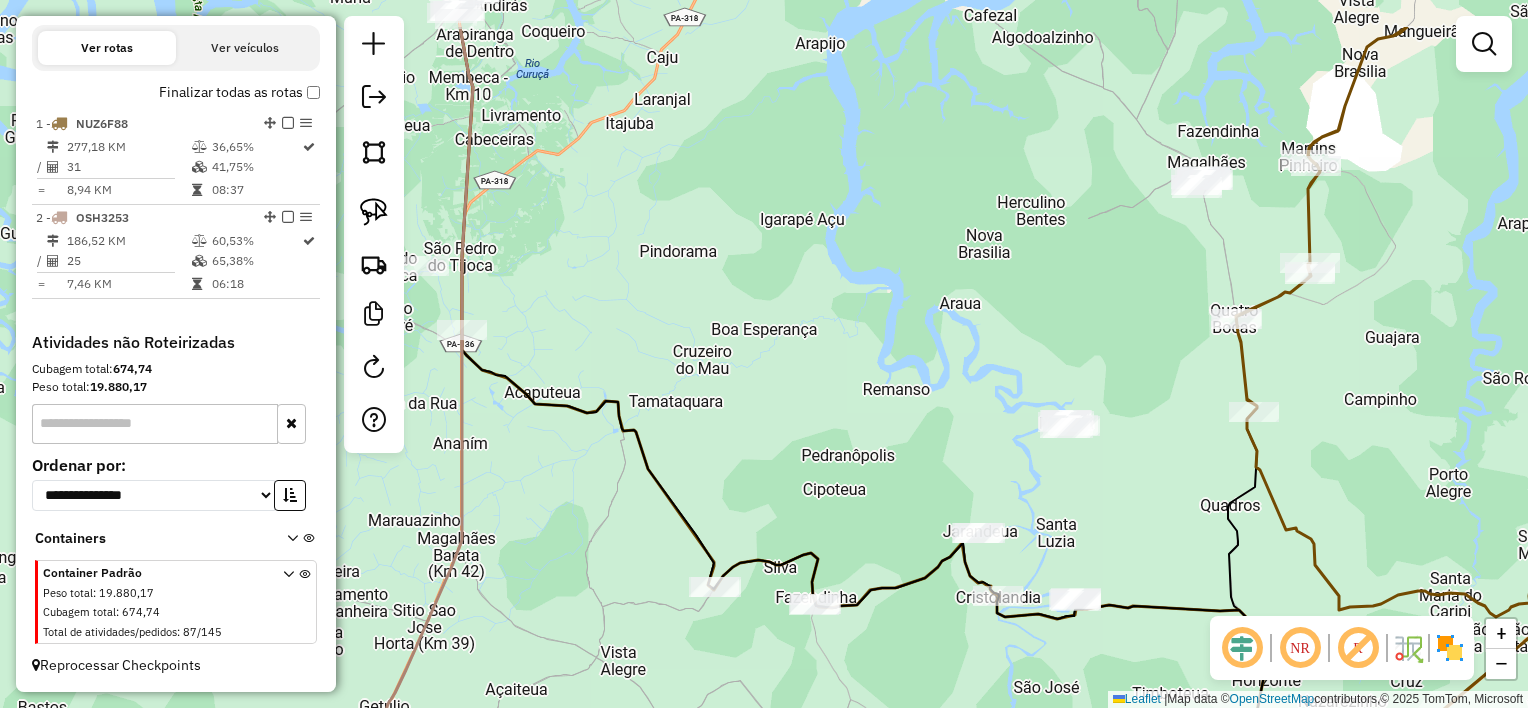 drag, startPoint x: 908, startPoint y: 416, endPoint x: 886, endPoint y: 453, distance: 43.046486 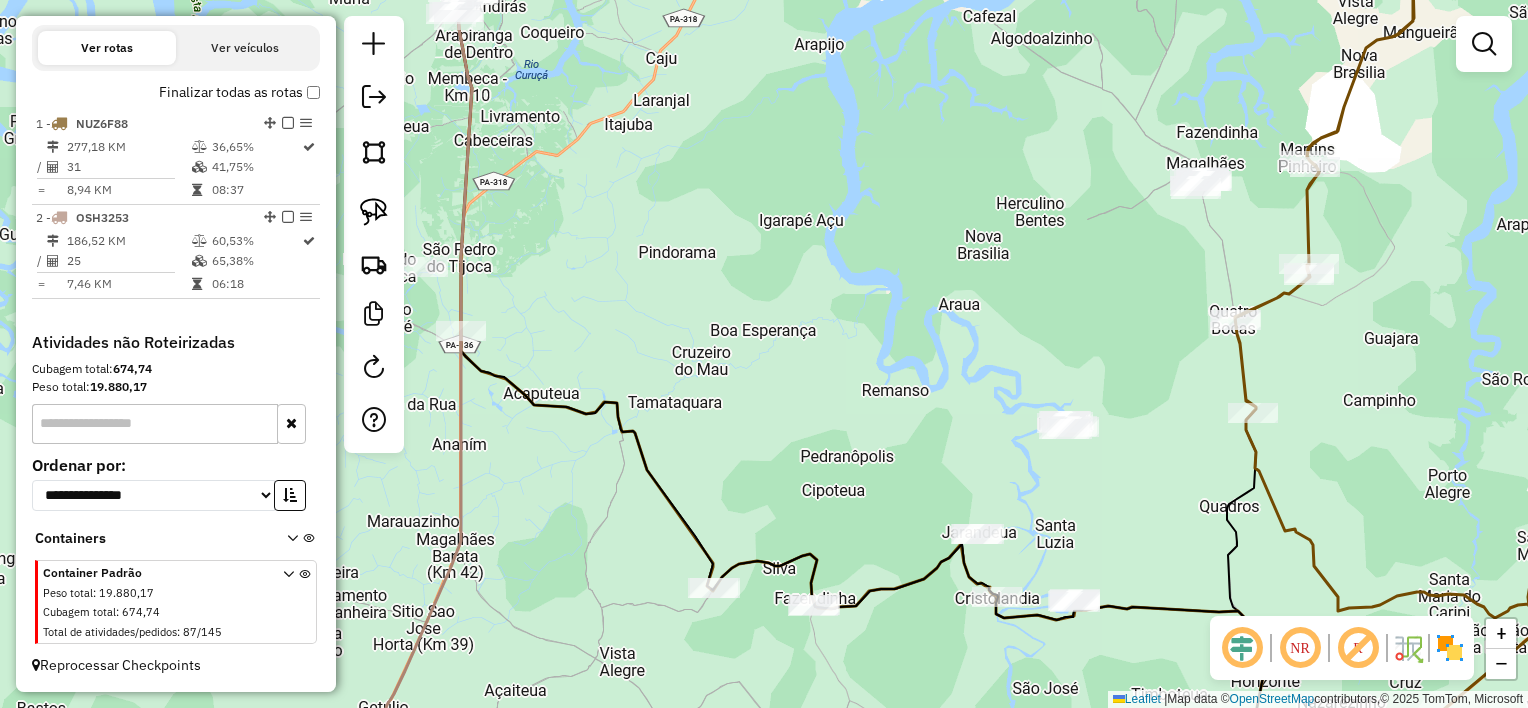 drag, startPoint x: 370, startPoint y: 210, endPoint x: 532, endPoint y: 368, distance: 226.29184 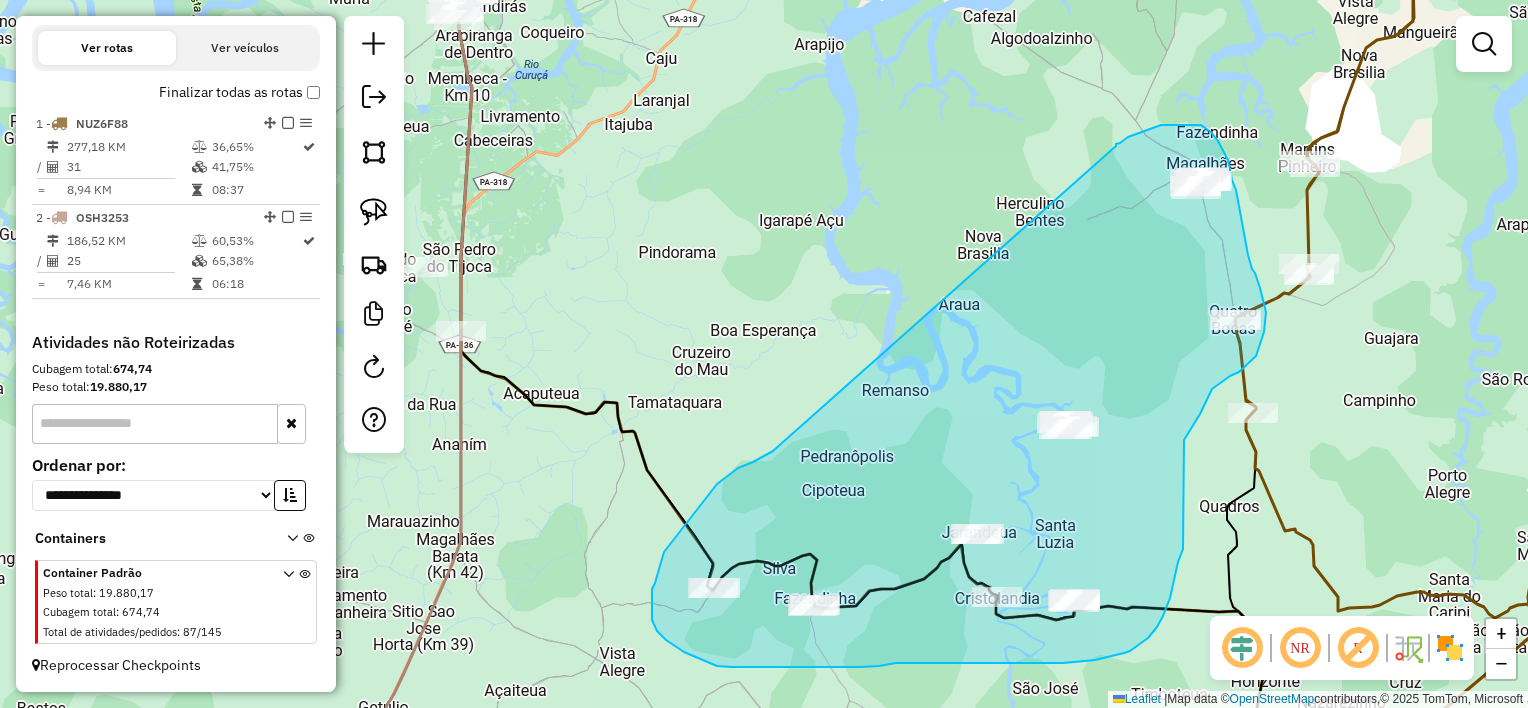drag, startPoint x: 753, startPoint y: 462, endPoint x: 1115, endPoint y: 148, distance: 479.20767 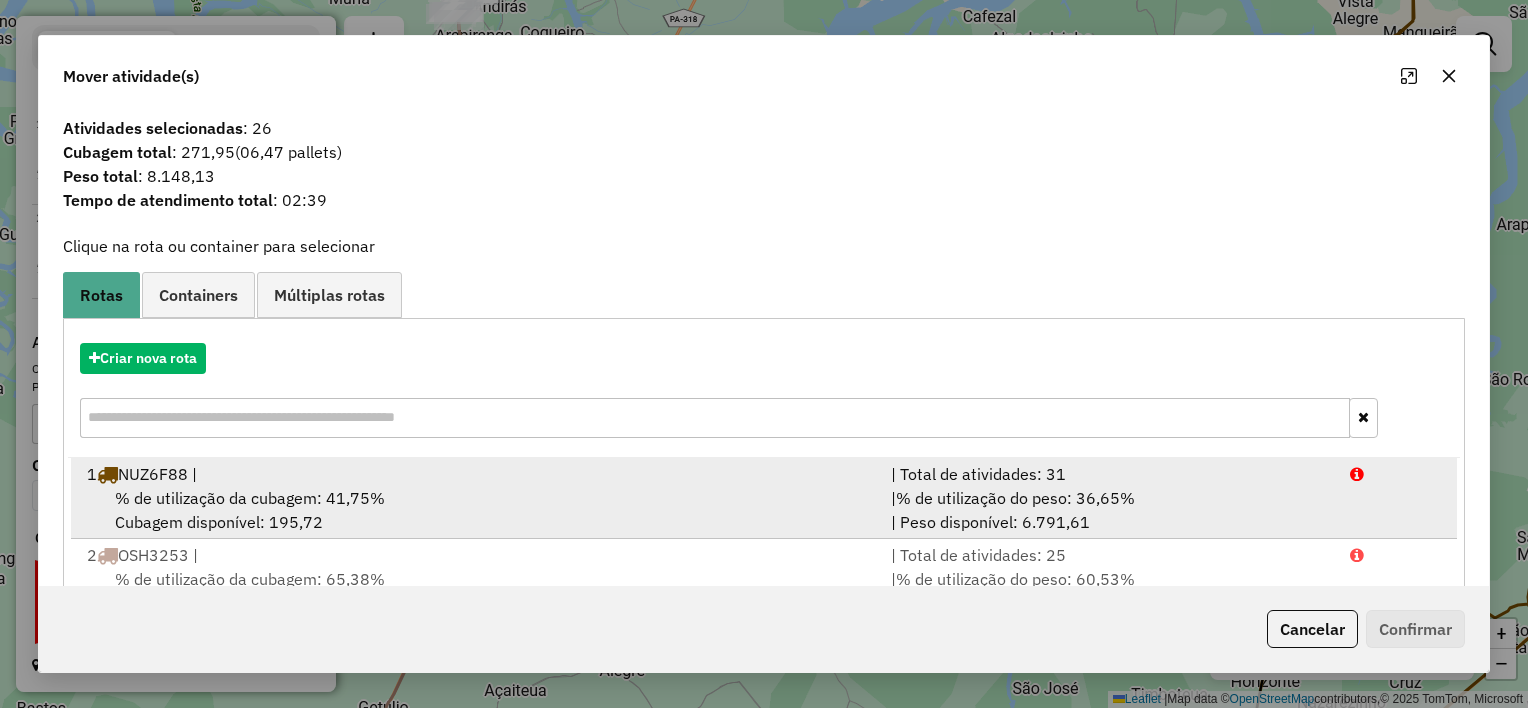 scroll, scrollTop: 67, scrollLeft: 0, axis: vertical 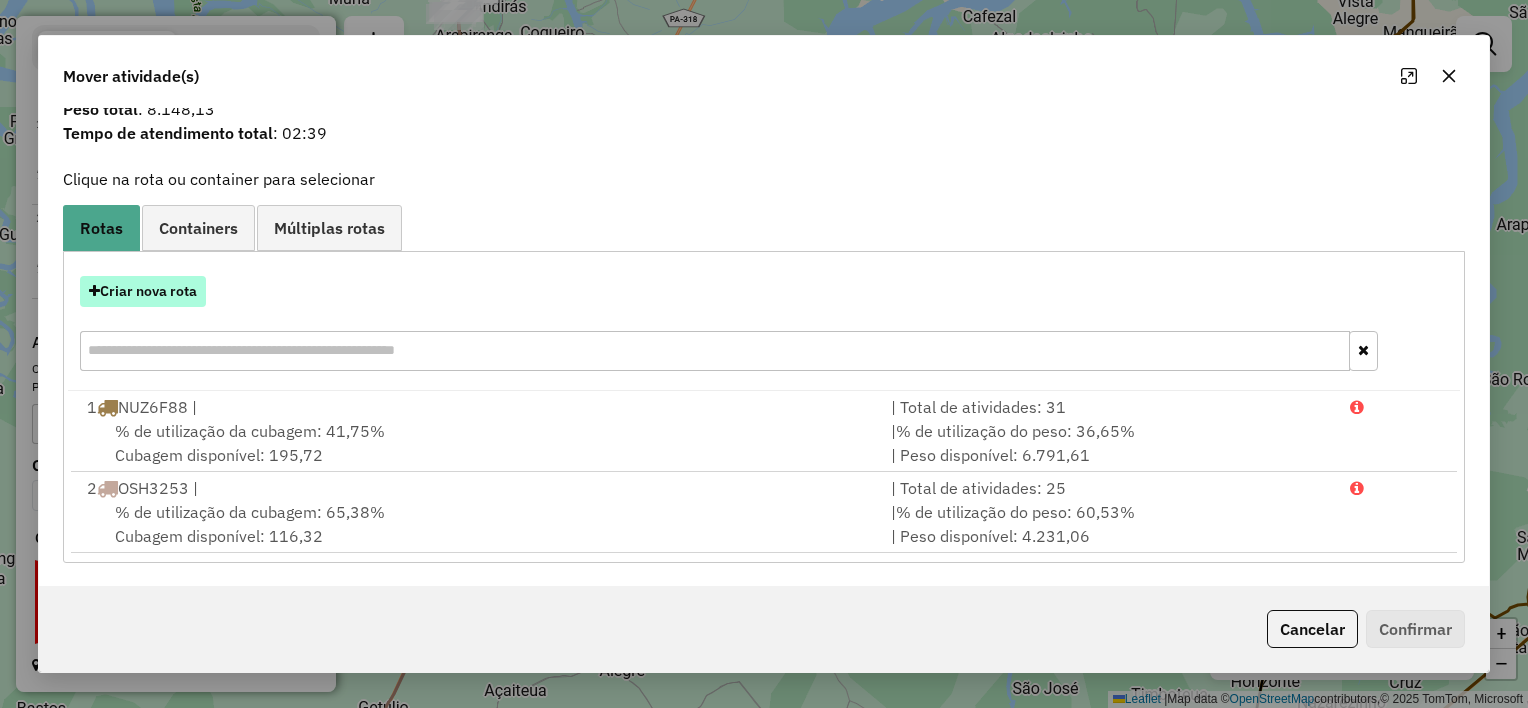 click on "Criar nova rota" at bounding box center [143, 291] 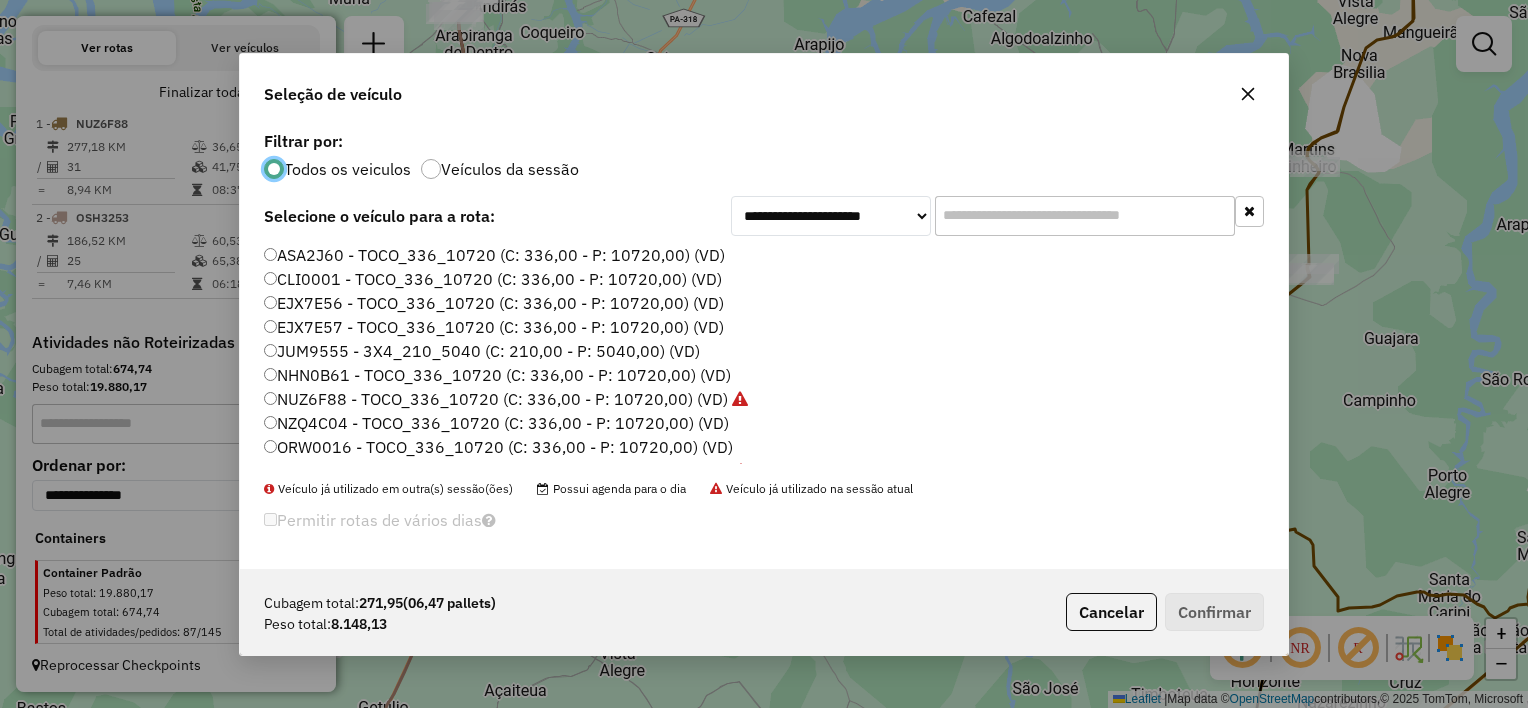 scroll, scrollTop: 10, scrollLeft: 6, axis: both 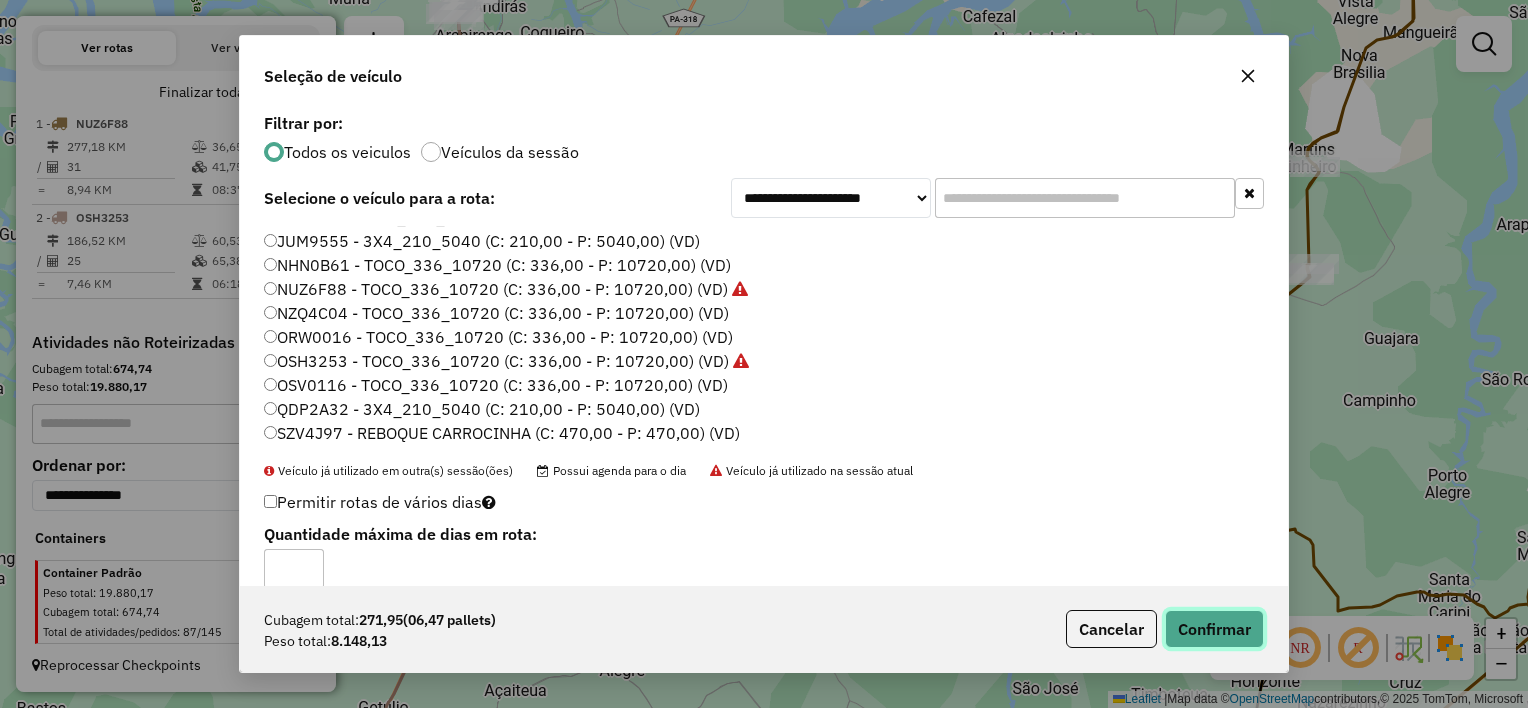 click on "Confirmar" 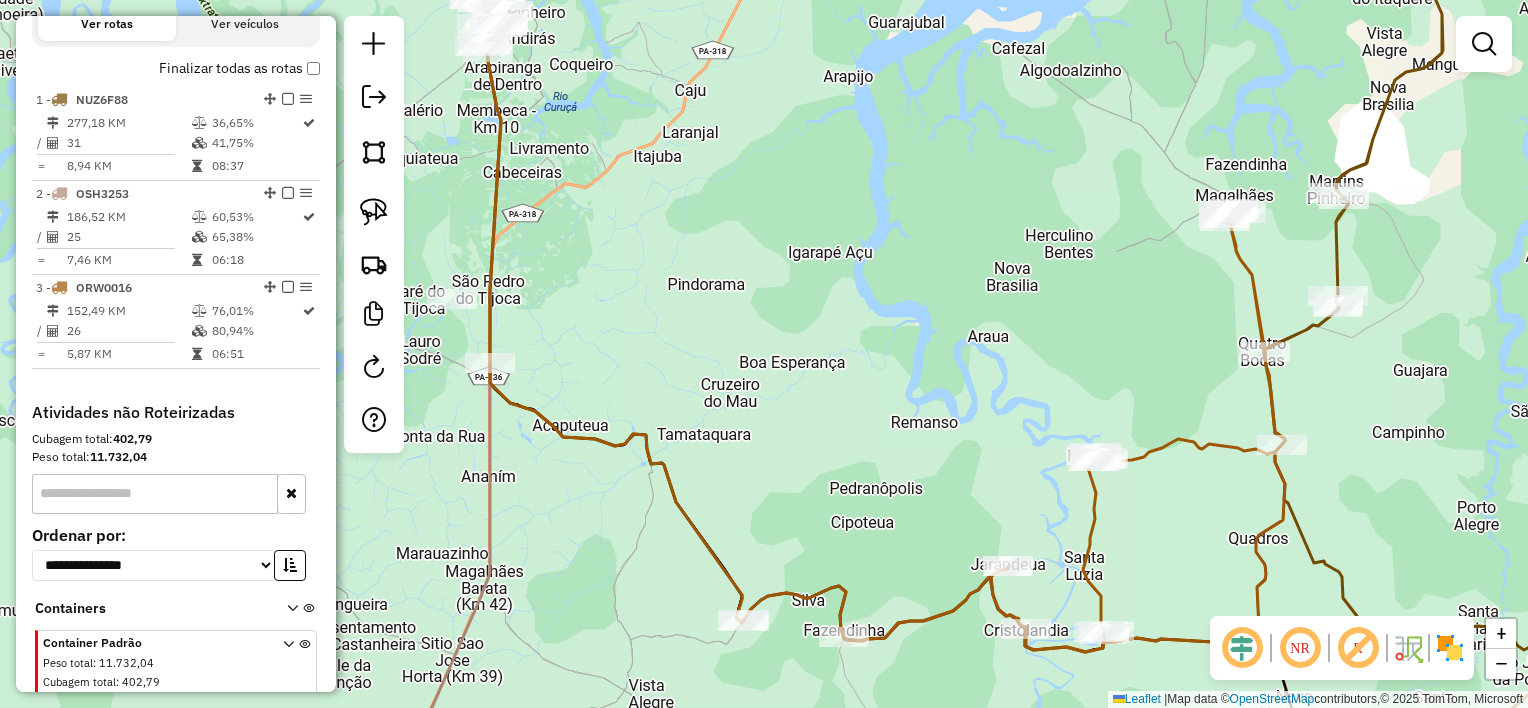 drag, startPoint x: 852, startPoint y: 380, endPoint x: 921, endPoint y: 425, distance: 82.37718 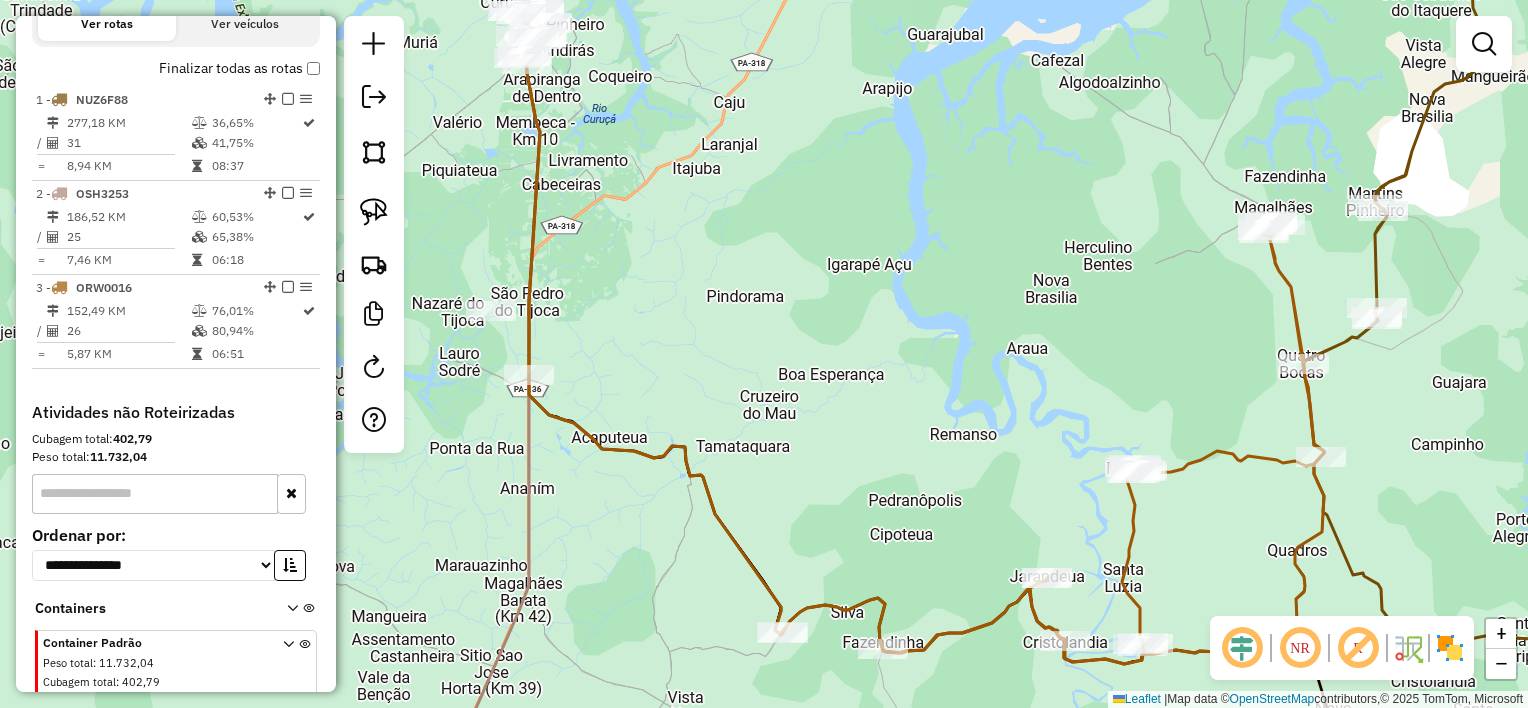 drag, startPoint x: 914, startPoint y: 428, endPoint x: 864, endPoint y: 352, distance: 90.97253 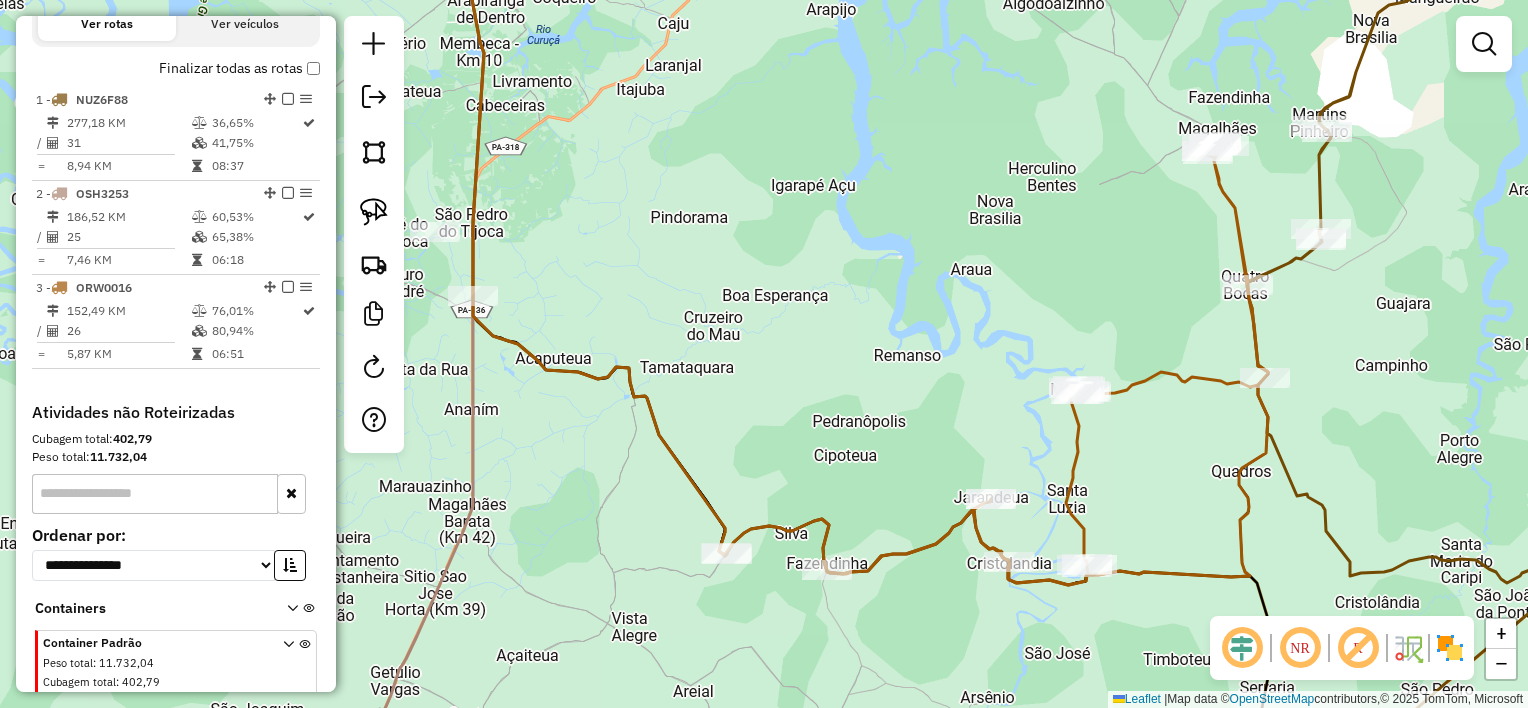 drag, startPoint x: 872, startPoint y: 363, endPoint x: 896, endPoint y: 382, distance: 30.610456 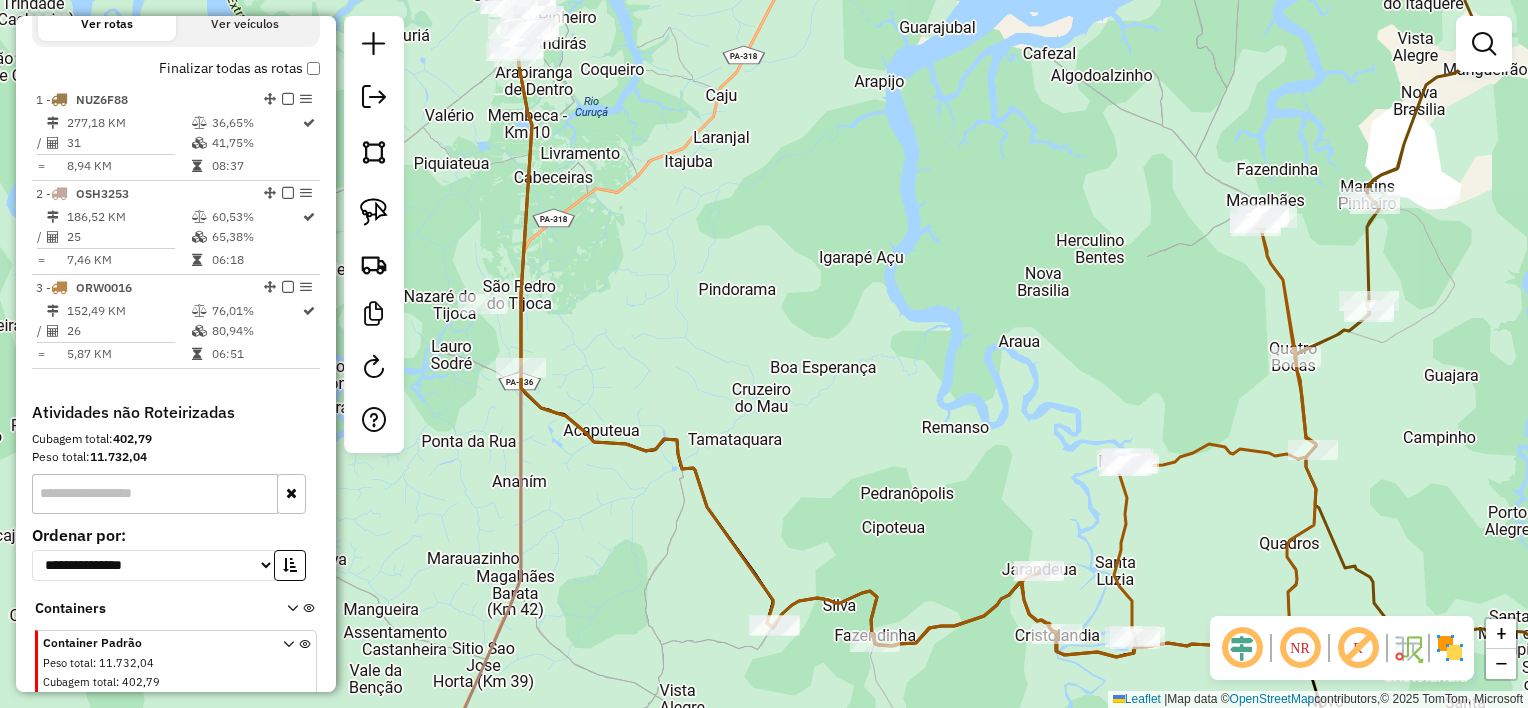drag, startPoint x: 836, startPoint y: 363, endPoint x: 856, endPoint y: 420, distance: 60.40695 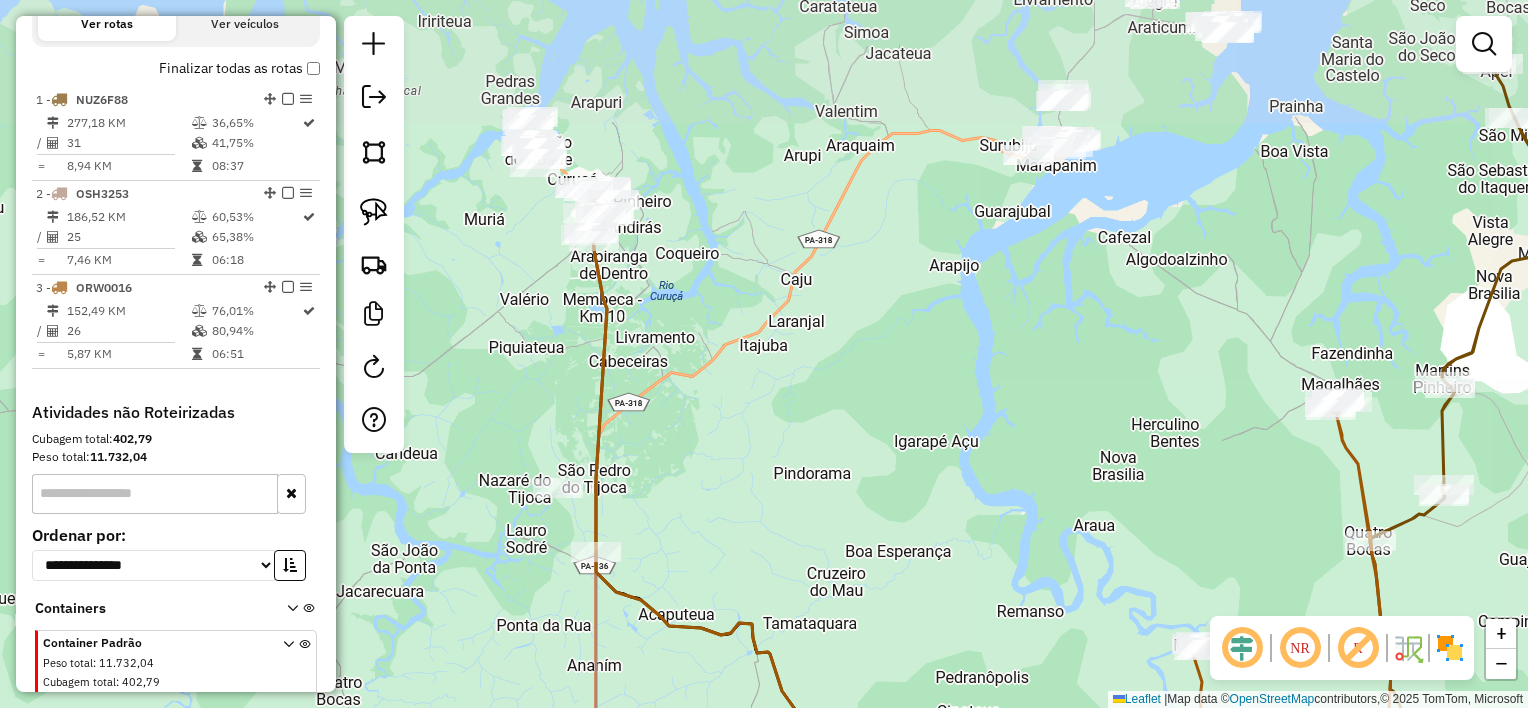 drag, startPoint x: 842, startPoint y: 470, endPoint x: 851, endPoint y: 503, distance: 34.20526 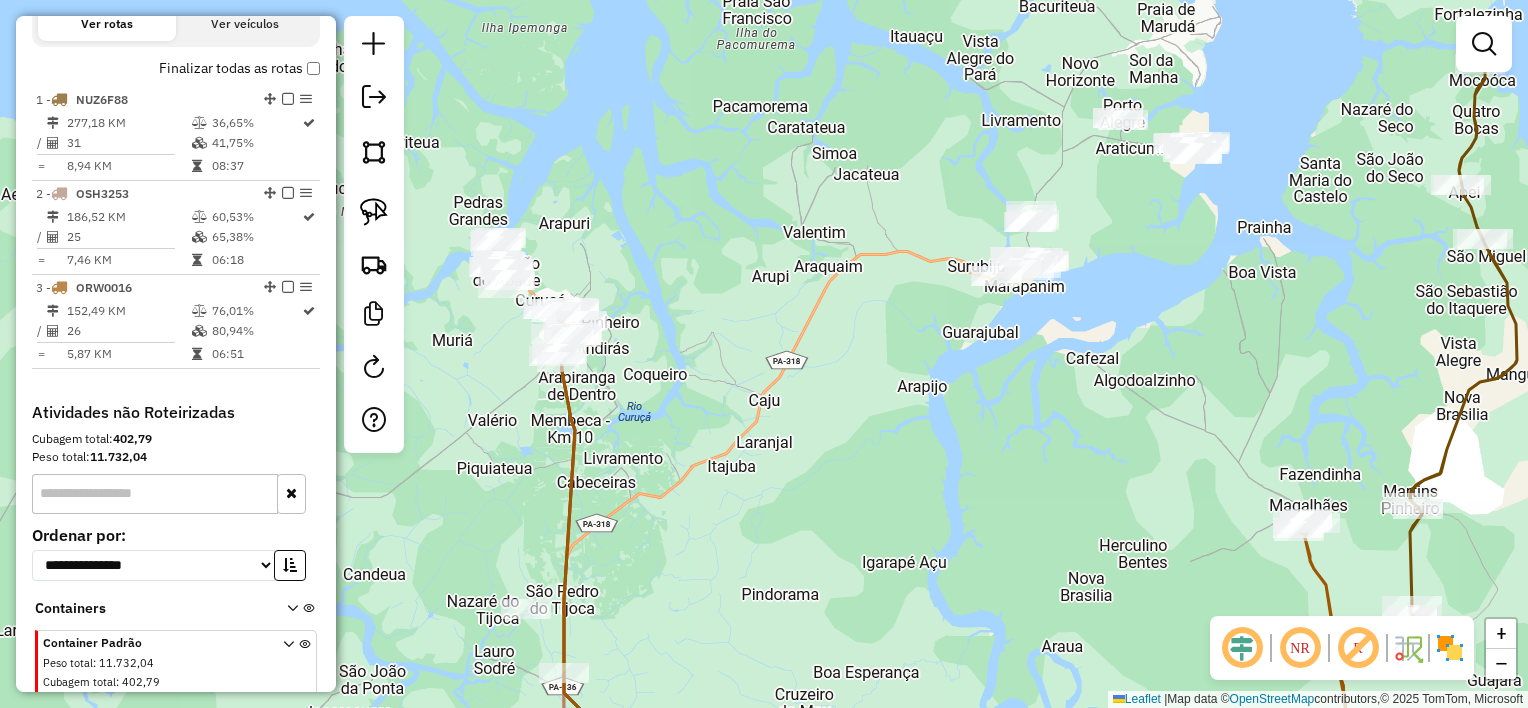 click on "Janela de atendimento Grade de atendimento Capacidade Transportadoras Veículos Cliente Pedidos  Rotas Selecione os dias de semana para filtrar as janelas de atendimento  Seg   Ter   Qua   Qui   Sex   Sáb   Dom  Informe o período da janela de atendimento: De: Até:  Filtrar exatamente a janela do cliente  Considerar janela de atendimento padrão  Selecione os dias de semana para filtrar as grades de atendimento  Seg   Ter   Qua   Qui   Sex   Sáb   Dom   Considerar clientes sem dia de atendimento cadastrado  Clientes fora do dia de atendimento selecionado Filtrar as atividades entre os valores definidos abaixo:  Peso mínimo:   Peso máximo:   Cubagem mínima:   Cubagem máxima:   De:   Até:  Filtrar as atividades entre o tempo de atendimento definido abaixo:  De:   Até:   Considerar capacidade total dos clientes não roteirizados Transportadora: Selecione um ou mais itens Tipo de veículo: Selecione um ou mais itens Veículo: Selecione um ou mais itens Motorista: Selecione um ou mais itens Nome: Rótulo:" 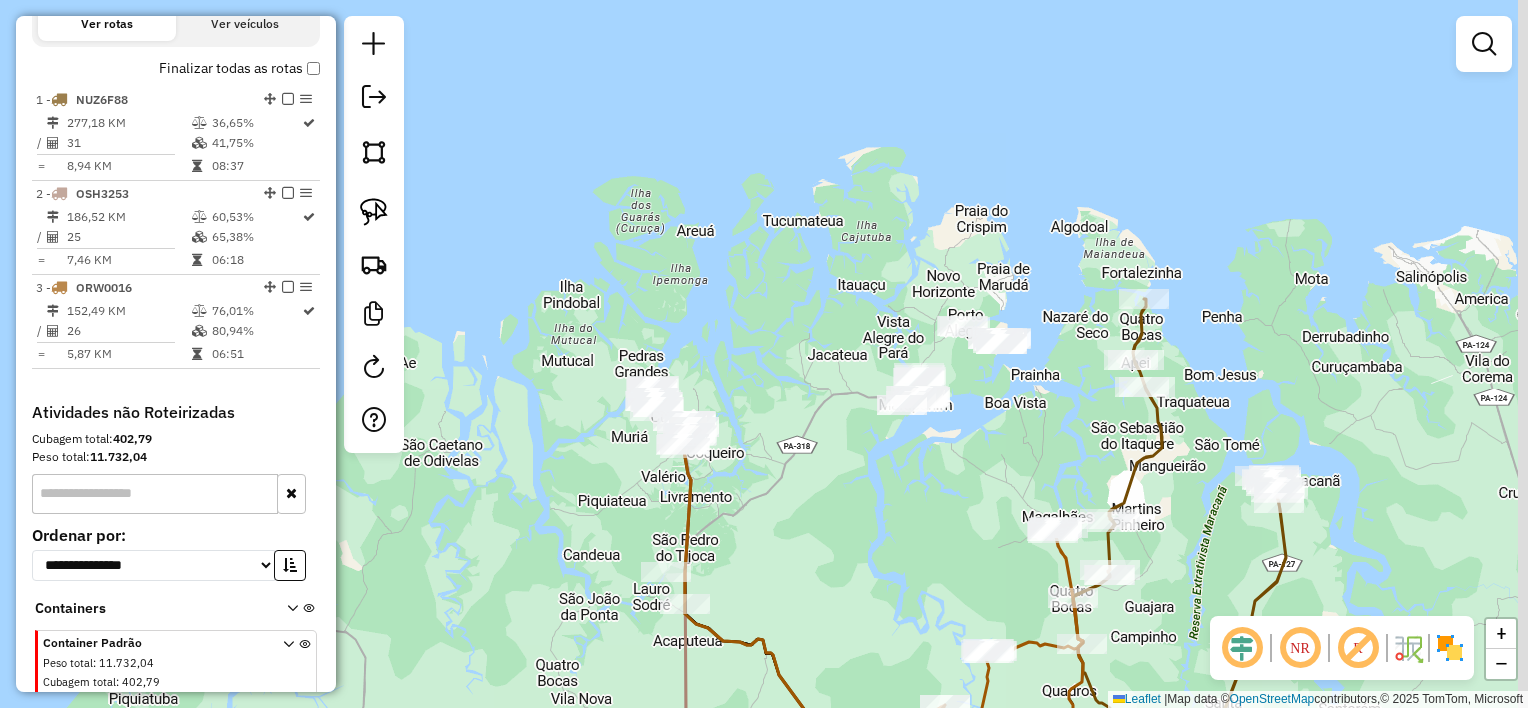 drag, startPoint x: 854, startPoint y: 445, endPoint x: 835, endPoint y: 485, distance: 44.28318 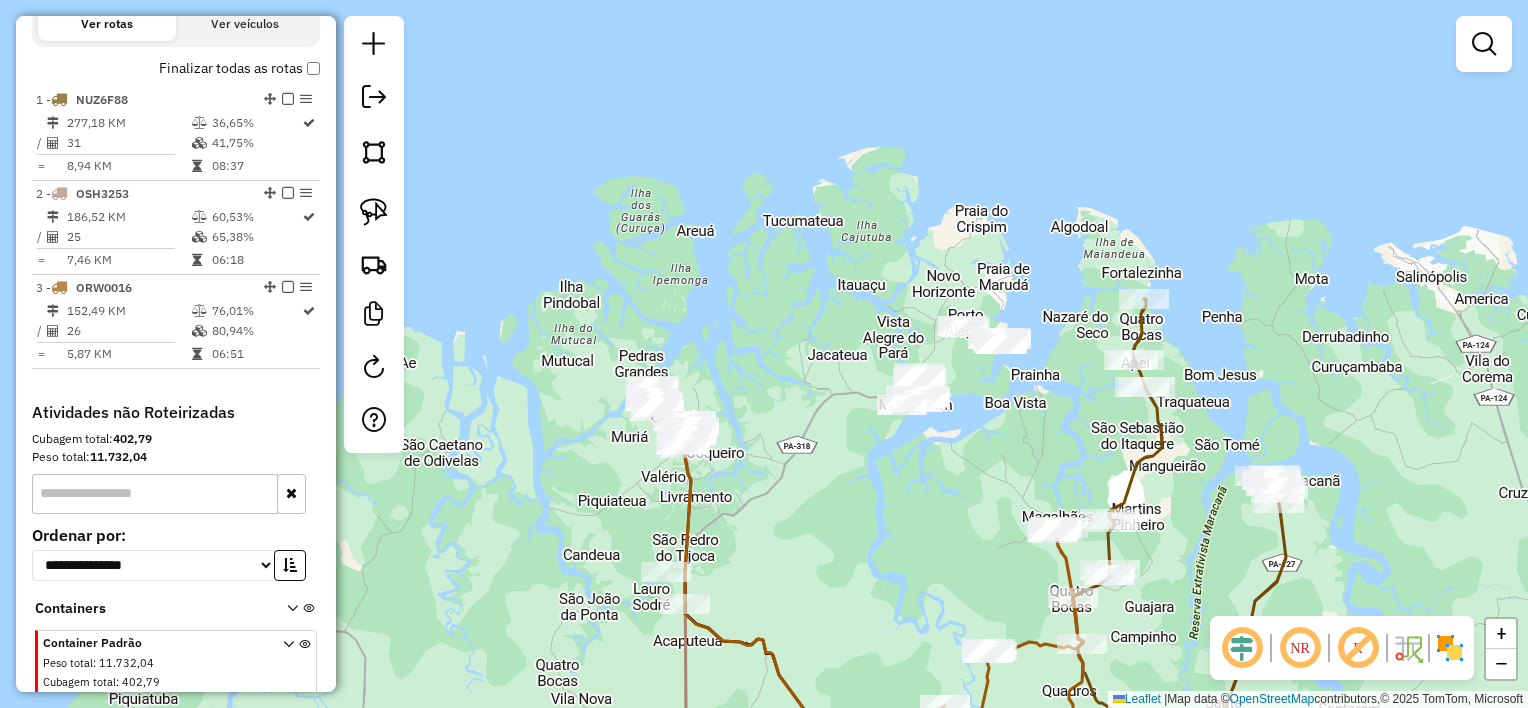 drag, startPoint x: 380, startPoint y: 216, endPoint x: 494, endPoint y: 273, distance: 127.45587 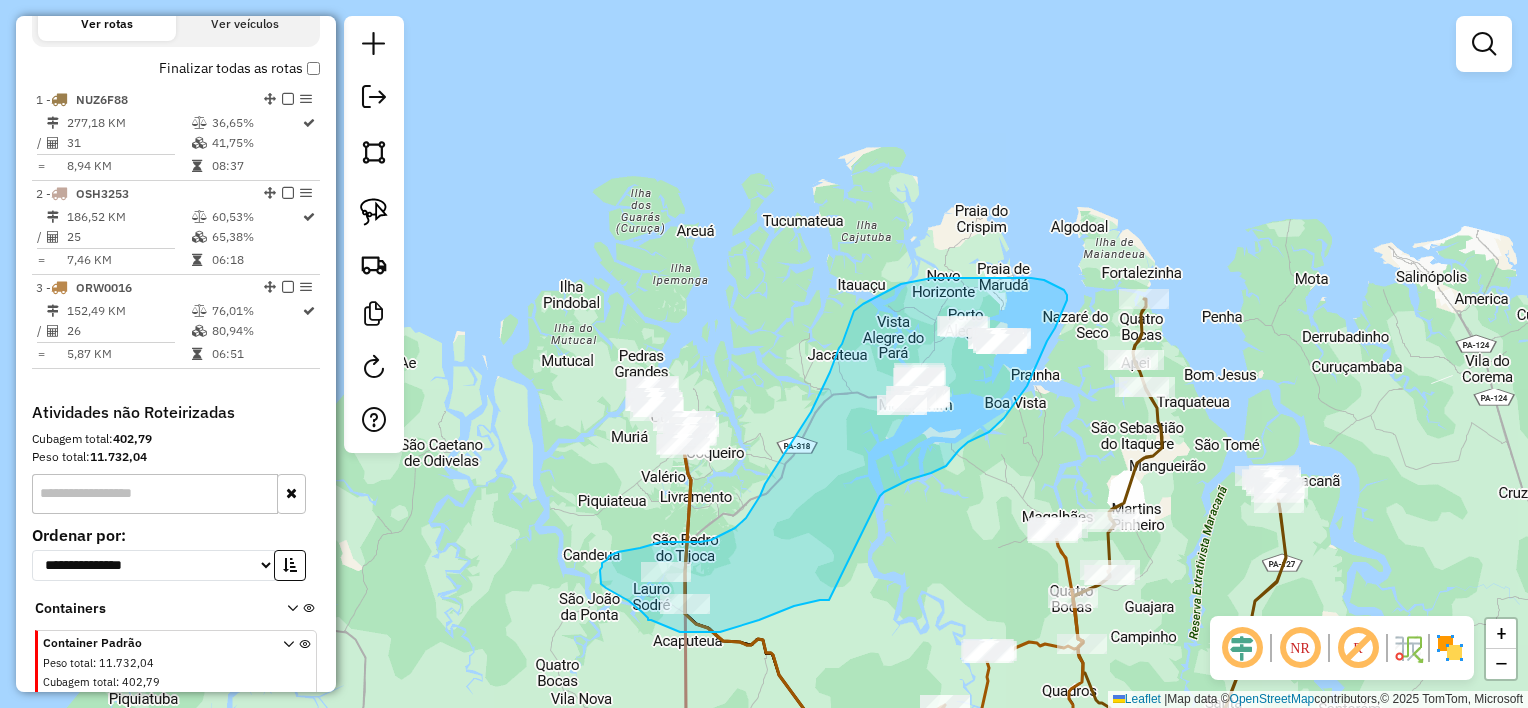 drag, startPoint x: 880, startPoint y: 496, endPoint x: 829, endPoint y: 600, distance: 115.83177 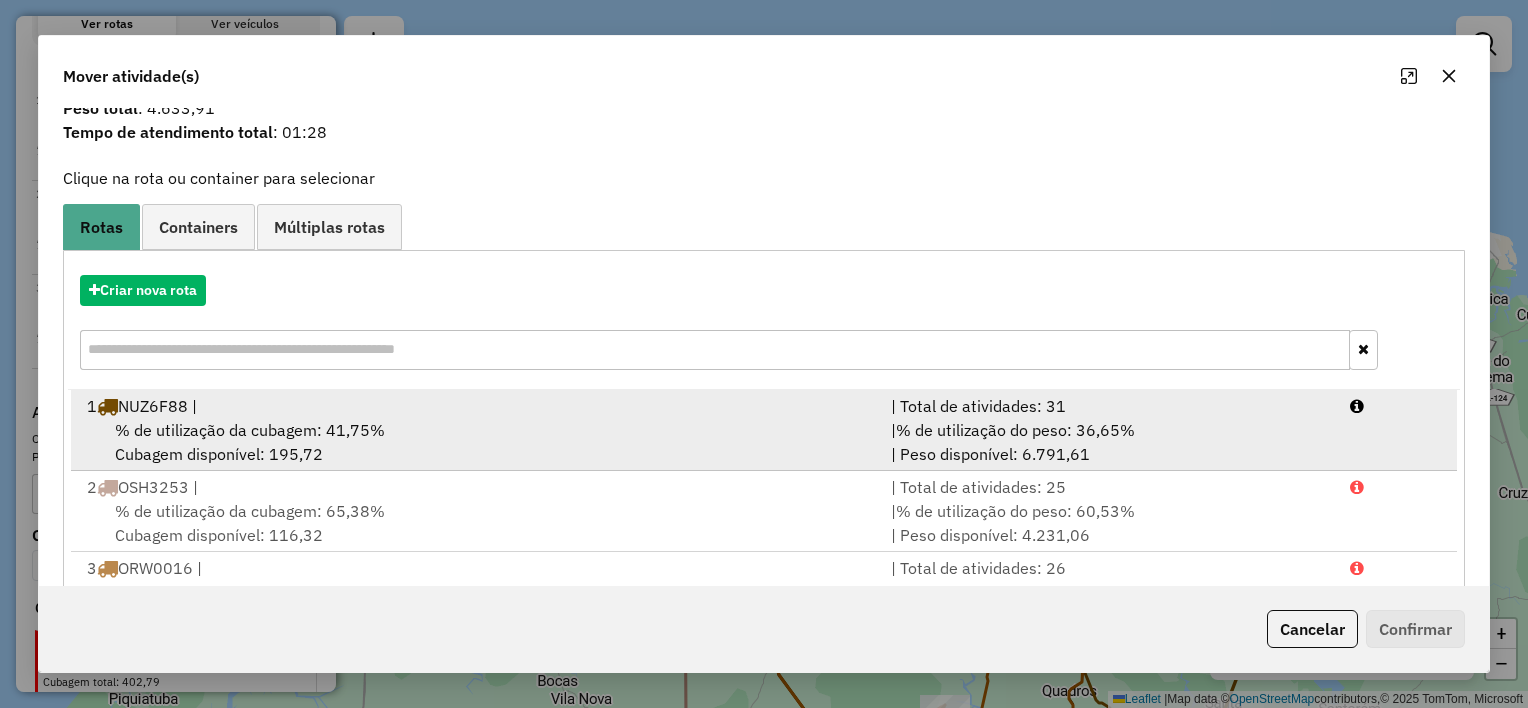scroll, scrollTop: 148, scrollLeft: 0, axis: vertical 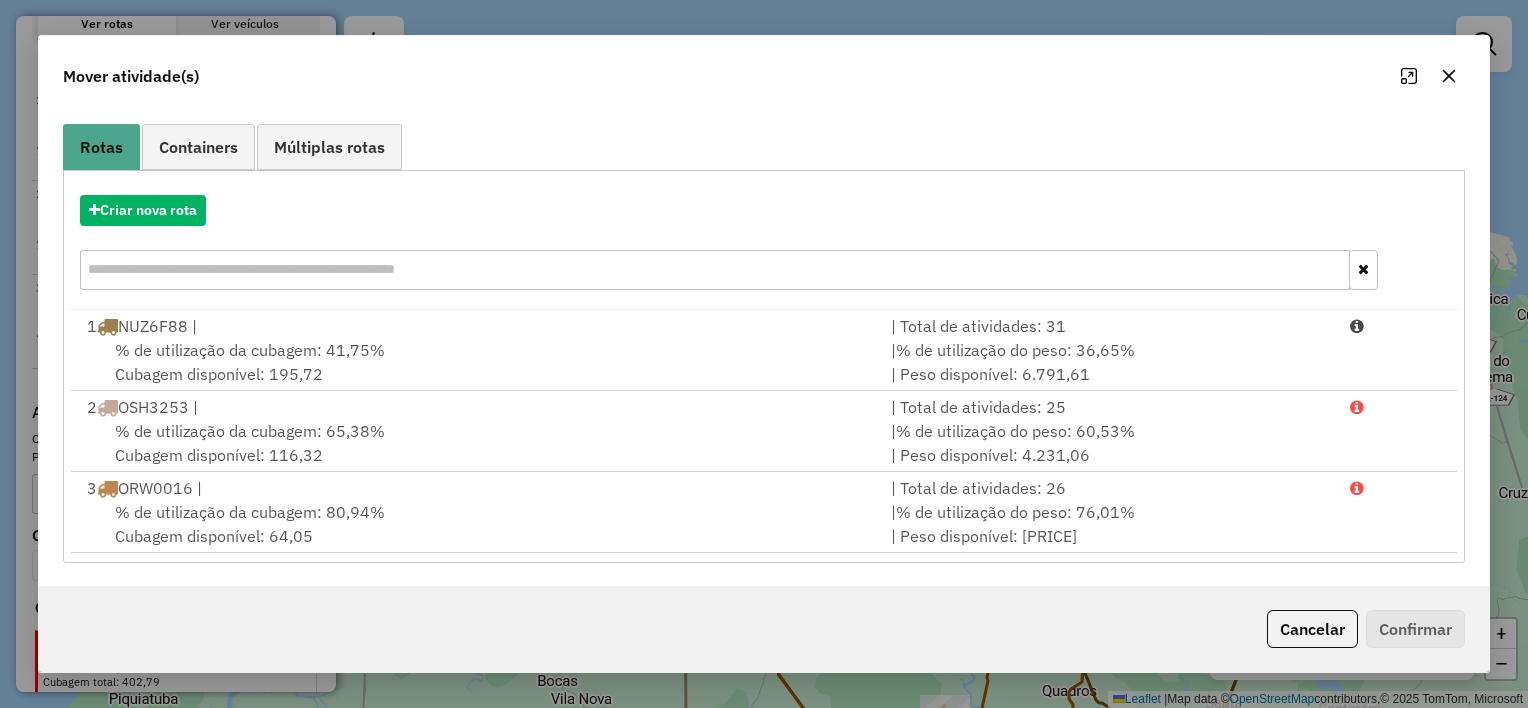 click 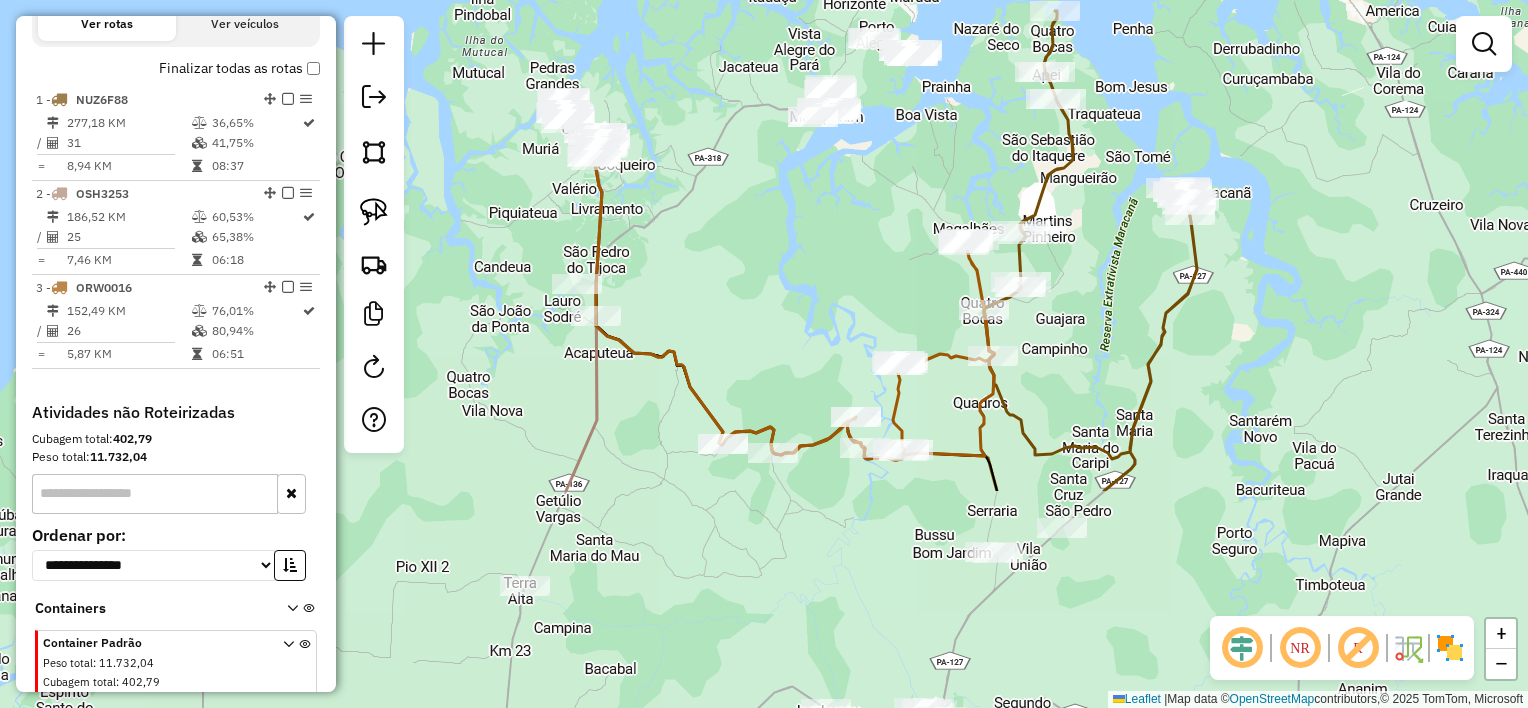 drag, startPoint x: 906, startPoint y: 533, endPoint x: 830, endPoint y: 272, distance: 271.84003 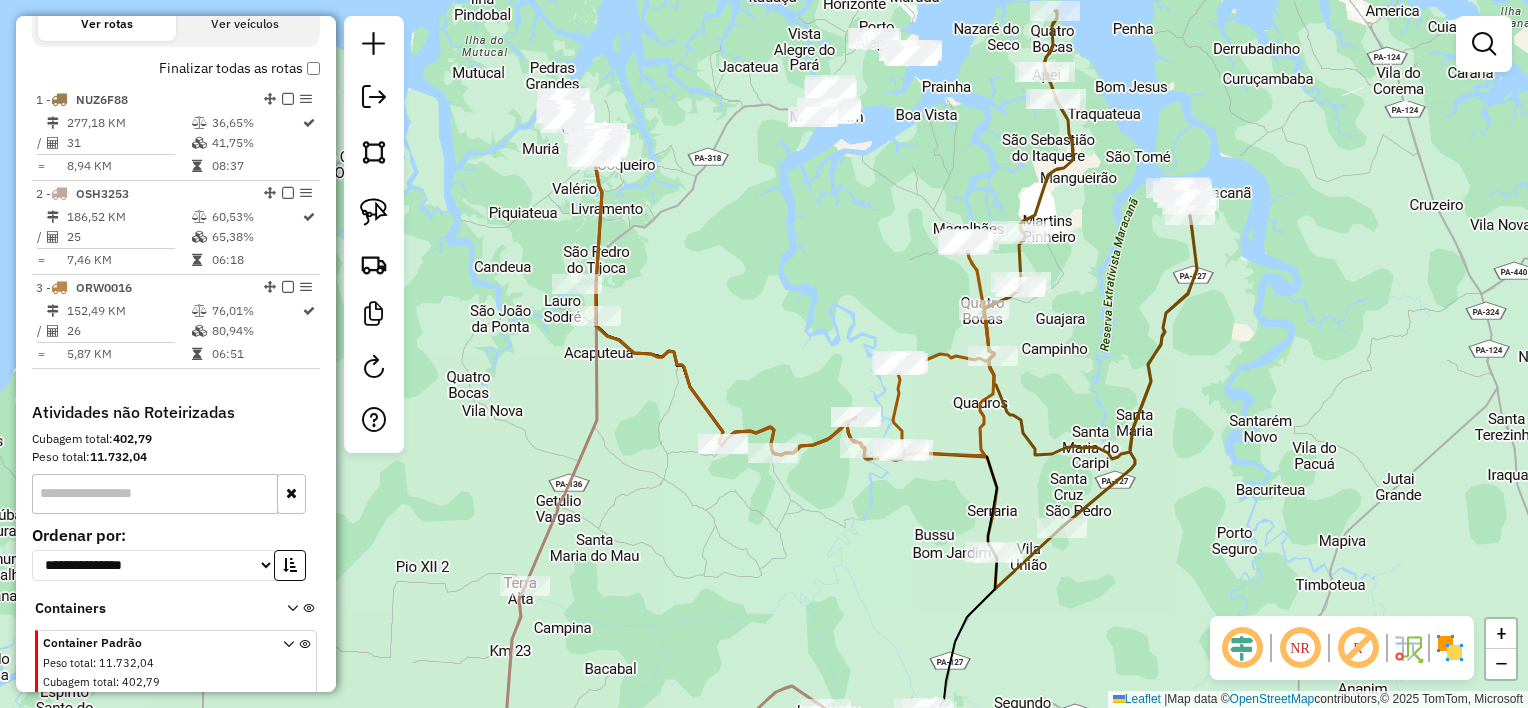 drag, startPoint x: 795, startPoint y: 319, endPoint x: 767, endPoint y: 260, distance: 65.30697 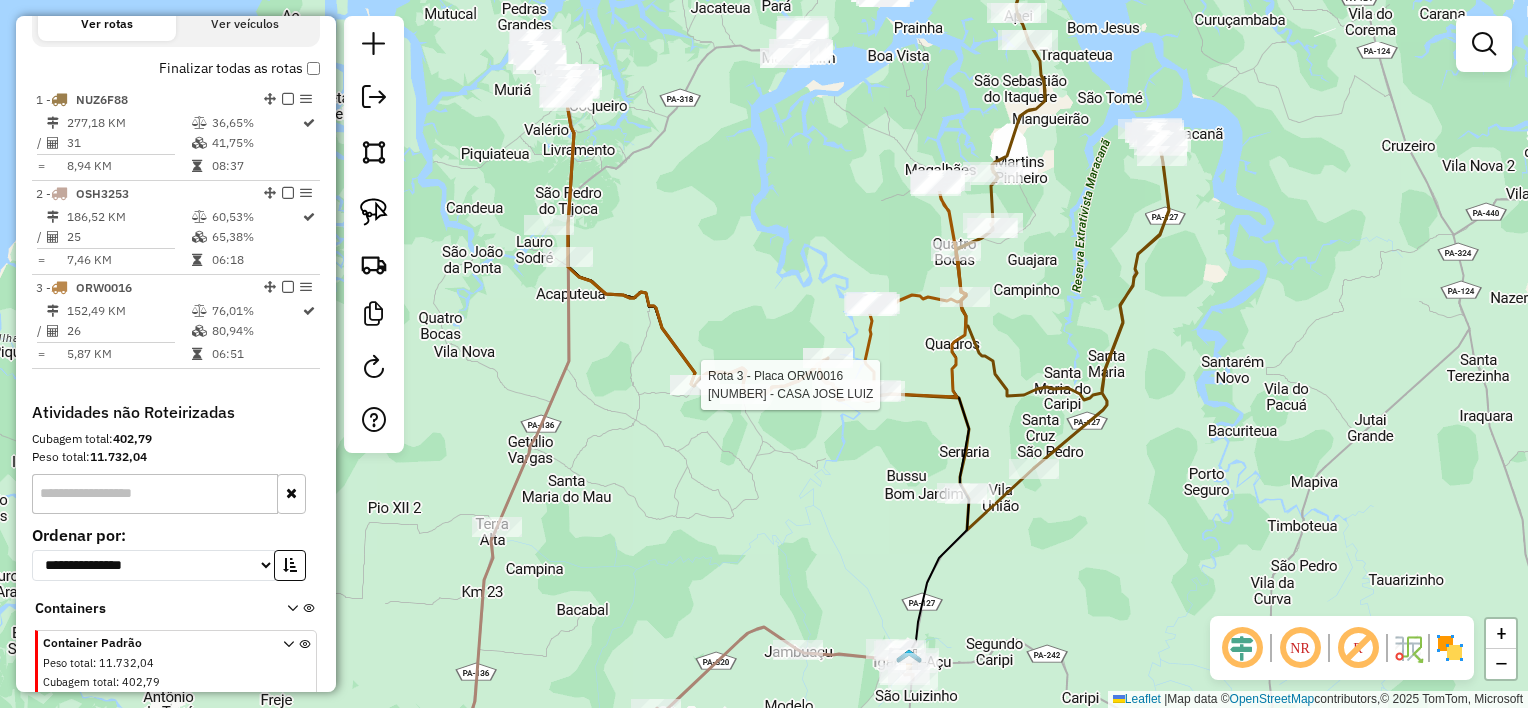 select on "**********" 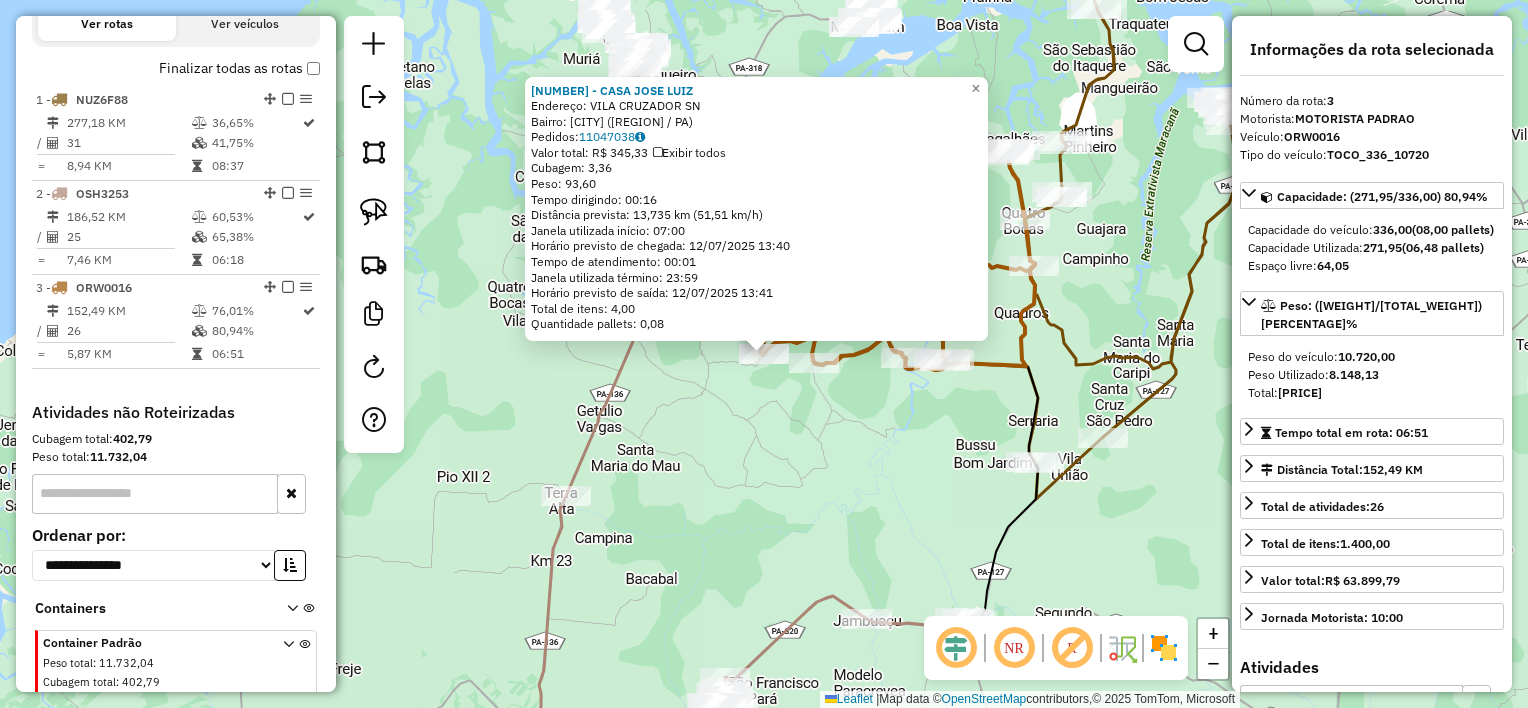scroll, scrollTop: 747, scrollLeft: 0, axis: vertical 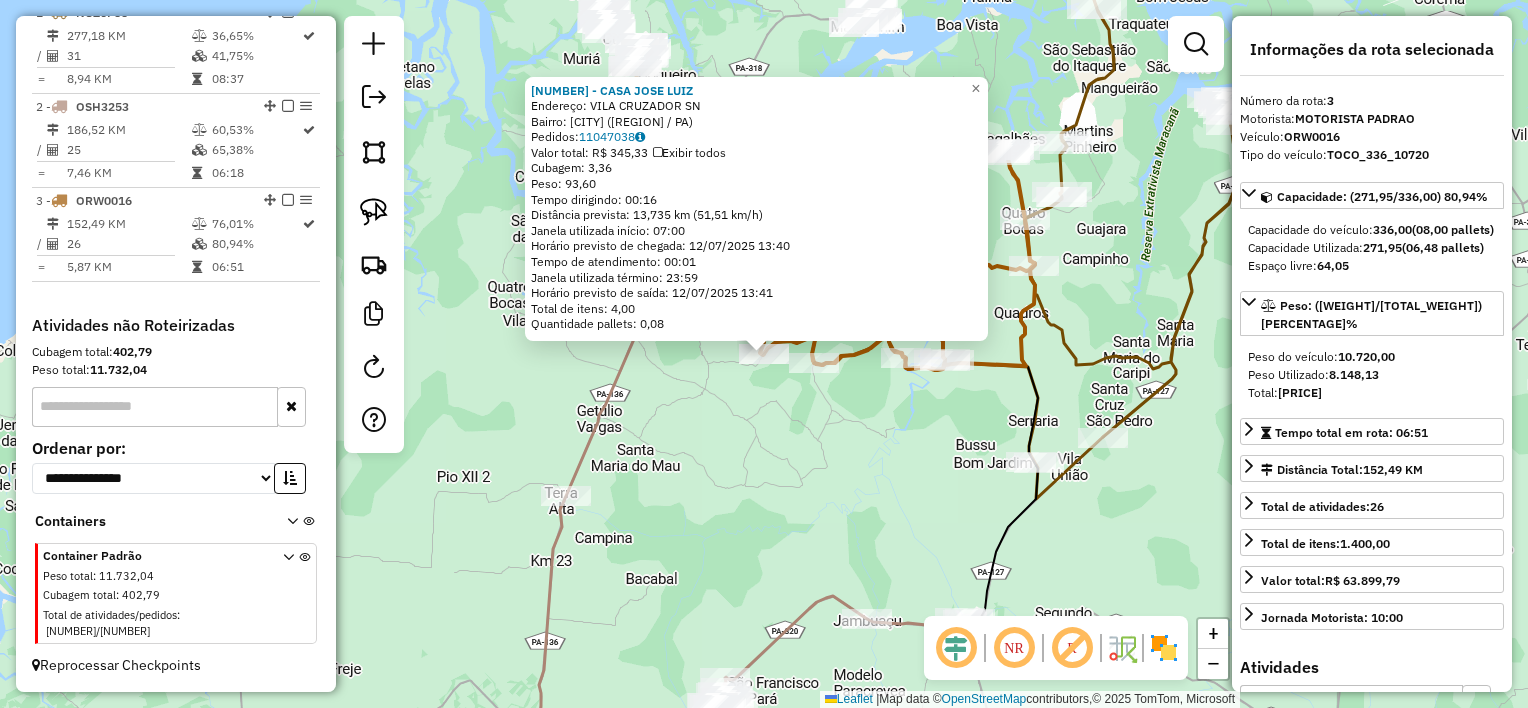 click on "840 - CASA JOSE LUIZ  Endereço:  VILA CRUZADOR SN   Bairro: Vila Cruzador ([CITY] / [STATE])   Pedidos:  11047038   Valor total: R$ 345,33   Exibir todos   Cubagem: 3,36  Peso: 93,60  Tempo dirigindo: 00:16   Distância prevista: 13,735 km (51,51 km/h)   Janela utilizada início: 07:00   Horário previsto de chegada: 12/07/2025 13:40   Tempo de atendimento: 00:01   Janela utilizada término: 23:59   Horário previsto de saída: 12/07/2025 13:41   Total de itens: 4,00   Quantidade pallets: 0,08  × Janela de atendimento Grade de atendimento Capacidade Transportadoras Veículos Cliente Pedidos  Rotas Selecione os dias de semana para filtrar as janelas de atendimento  Seg   Ter   Qua   Qui   Sex   Sáb   Dom  Informe o período da janela de atendimento: De: Até:  Filtrar exatamente a janela do cliente  Considerar janela de atendimento padrão  Selecione os dias de semana para filtrar as grades de atendimento  Seg   Ter   Qua   Qui   Sex   Sáb   Dom   Considerar clientes sem dia de atendimento cadastrado  De:  +" 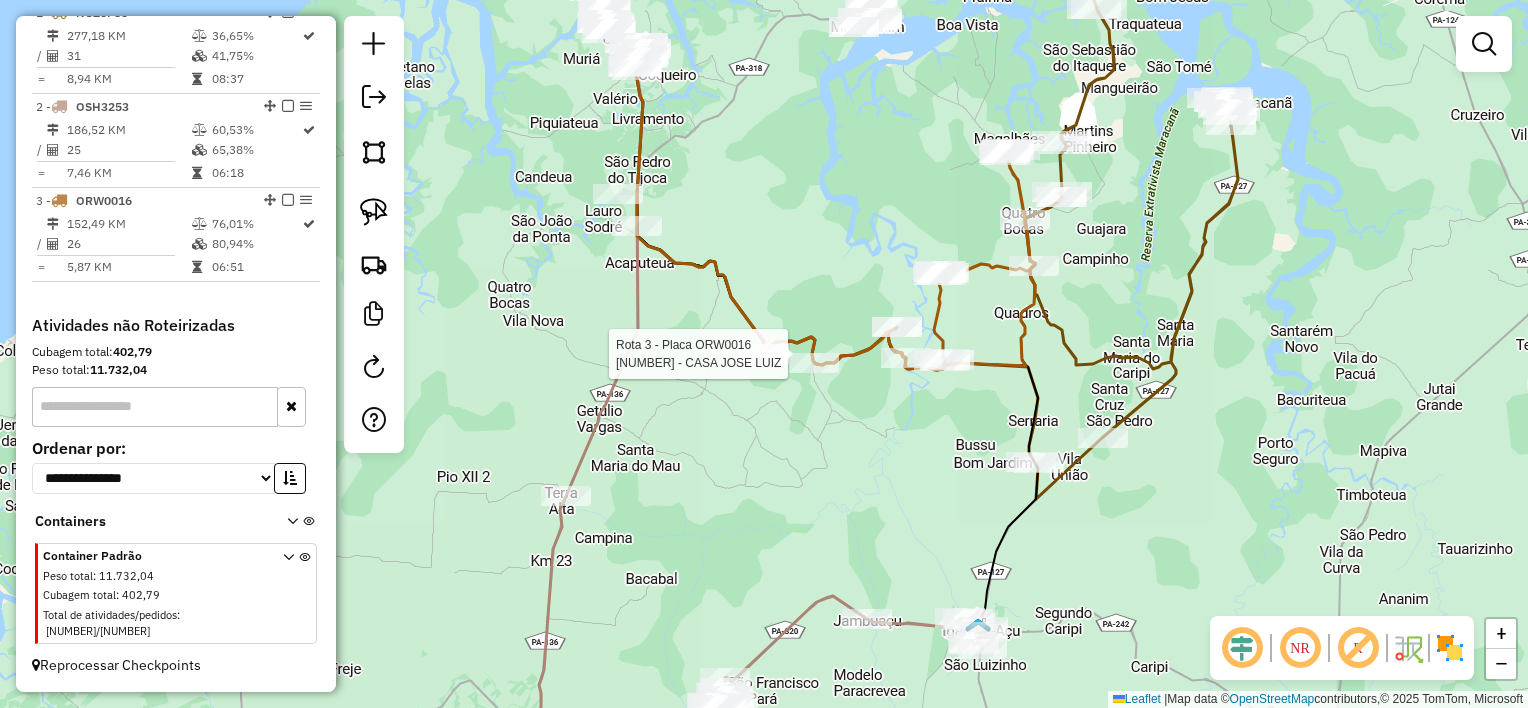 select on "**********" 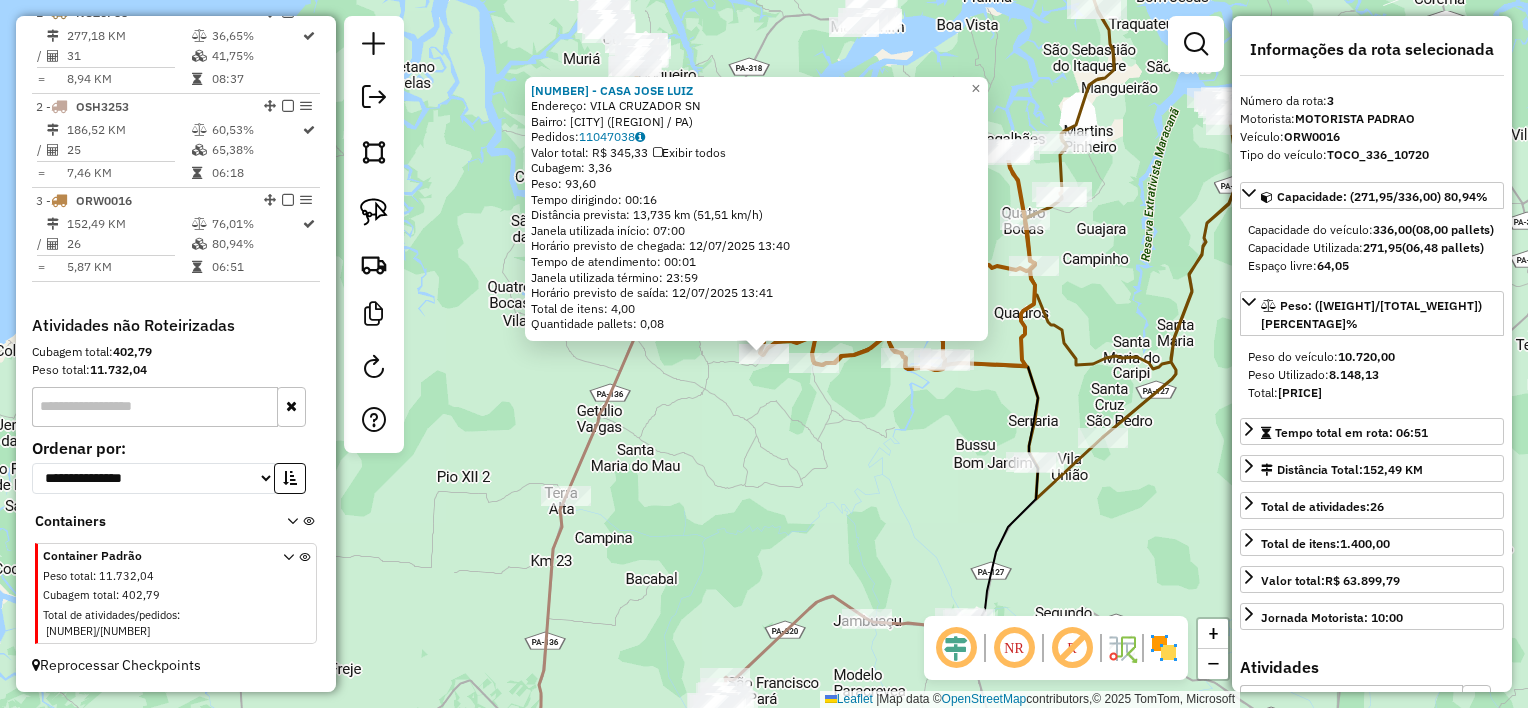 click on "Rota 3 - Placa ORW0016  840 - [PERSON] 840 - [PERSON]  Endereço:  [STREET] [NUMBER]   Bairro: [NEIGHBORHOOD] ([CITY] / [STATE])   Pedidos:  [ORDER_ID]   Valor total: R$ 345,33   Exibir todos   Cubagem: 3,36  Peso: 93,60  Tempo dirigindo: 00:16   Distância prevista: 13,735 km (51,51 km/h)   Janela utilizada início: 07:00   Horário previsto de chegada: [DATE] [TIME]   Tempo de atendimento: 00:01   Janela utilizada término: 23:59   Horário previsto de saída: [DATE] [TIME]   Total de itens: 4,00   Quantidade pallets: 0,08  × Janela de atendimento Grade de atendimento Capacidade Transportadoras Veículos Cliente Pedidos  Rotas Selecione os dias de semana para filtrar as janelas de atendimento  Seg   Ter   Qua   Qui   Sex   Sáb   Dom  Informe o período da janela de atendimento: De: Até:  Filtrar exatamente a janela do cliente  Considerar janela de atendimento padrão  Selecione os dias de semana para filtrar as grades de atendimento  Seg   Ter   Qua   Qui   Sex   Sáb   Dom   Peso mínimo:  +" 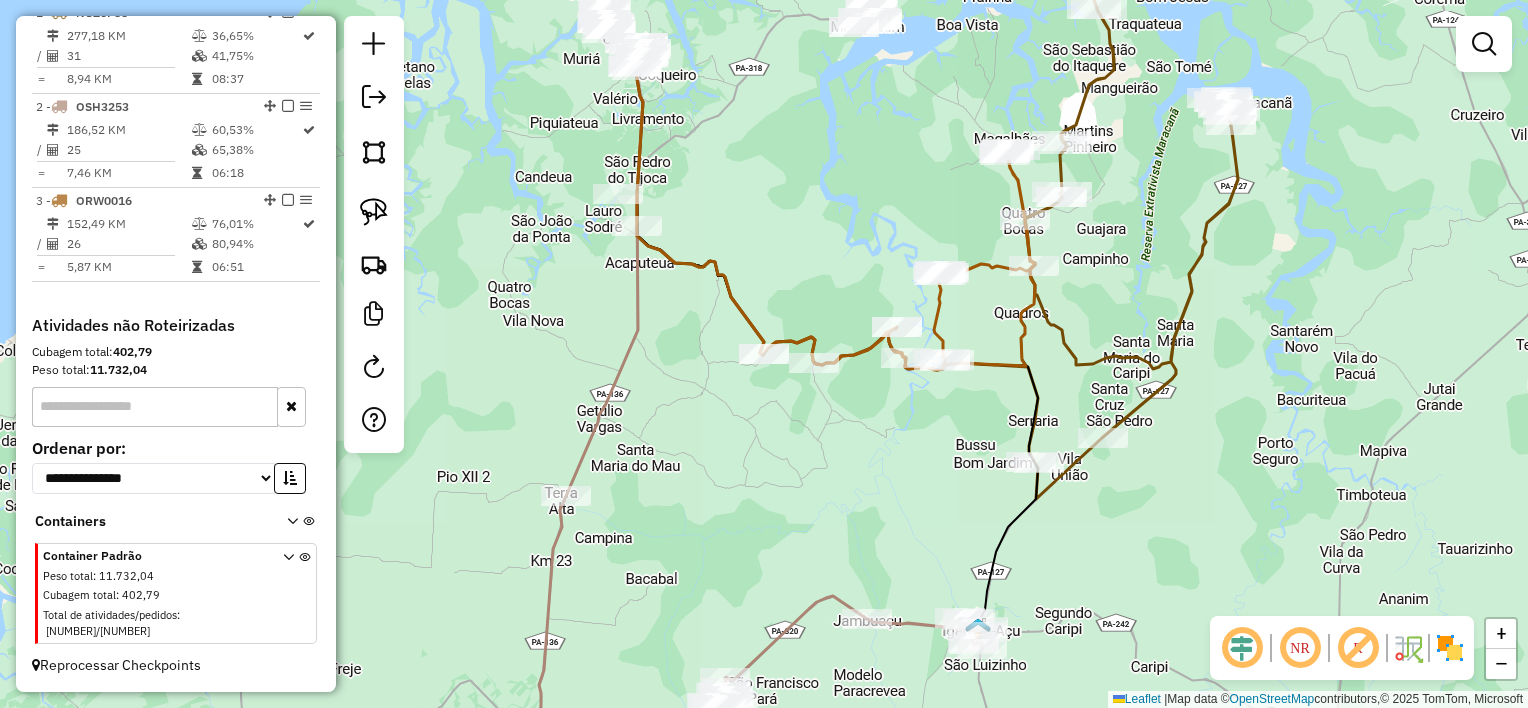 drag, startPoint x: 854, startPoint y: 574, endPoint x: 861, endPoint y: 600, distance: 26.925823 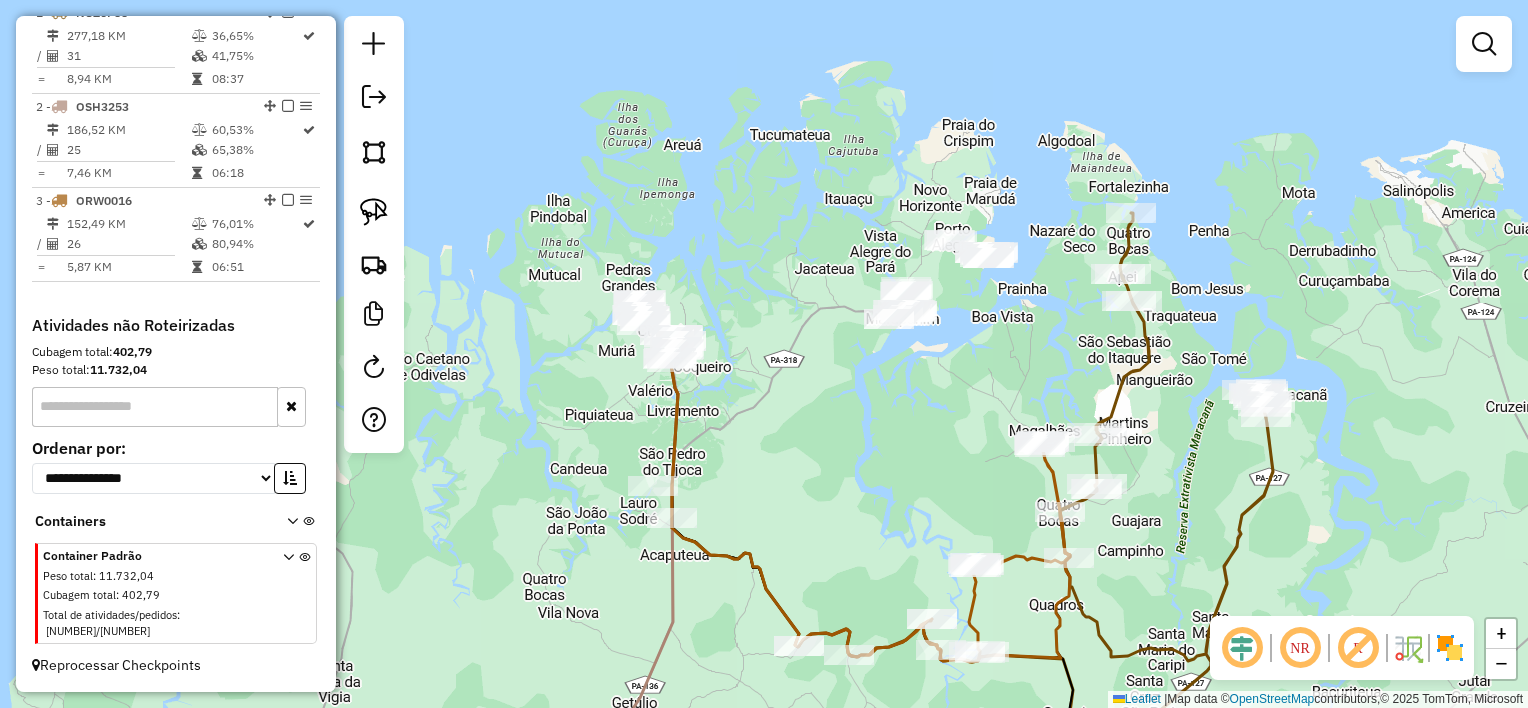 drag, startPoint x: 807, startPoint y: 488, endPoint x: 804, endPoint y: 528, distance: 40.112343 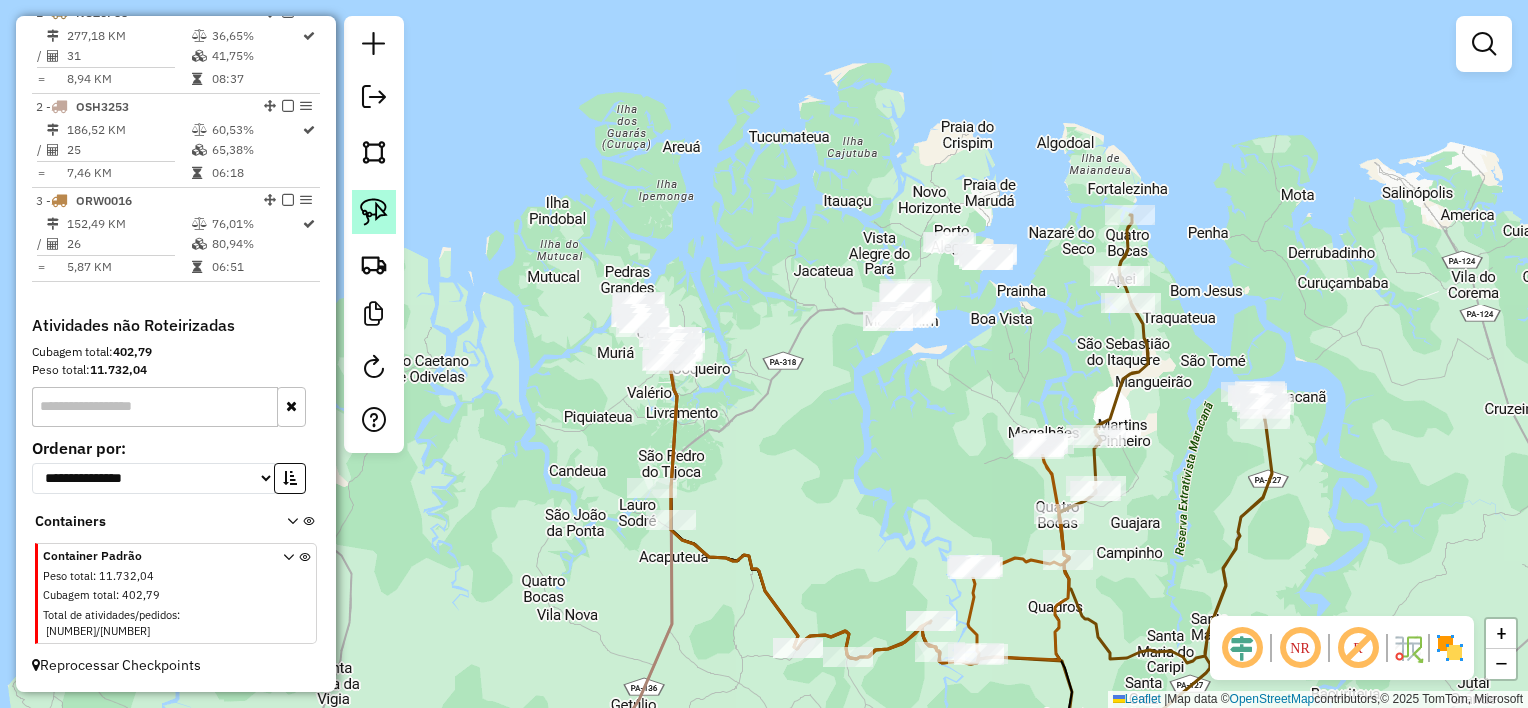click 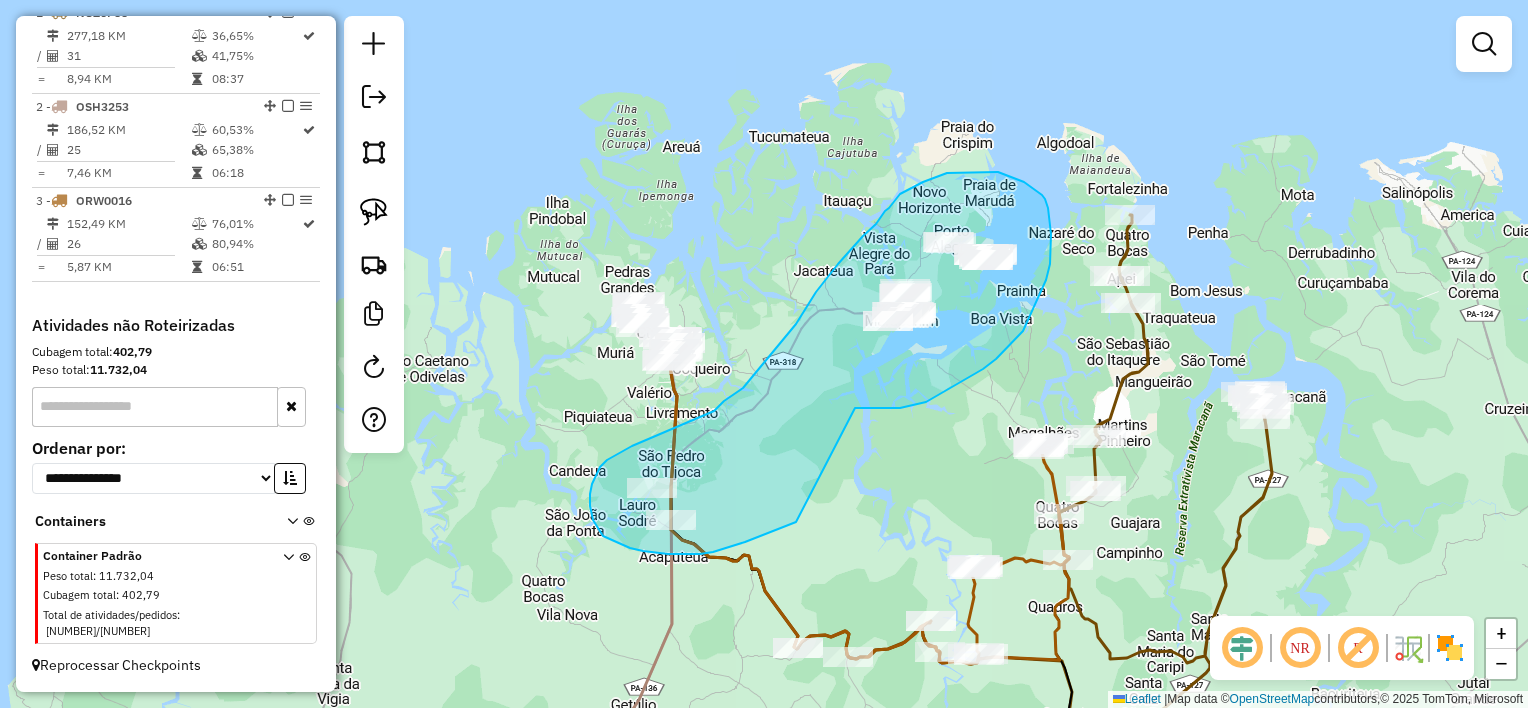 drag, startPoint x: 859, startPoint y: 409, endPoint x: 826, endPoint y: 495, distance: 92.11406 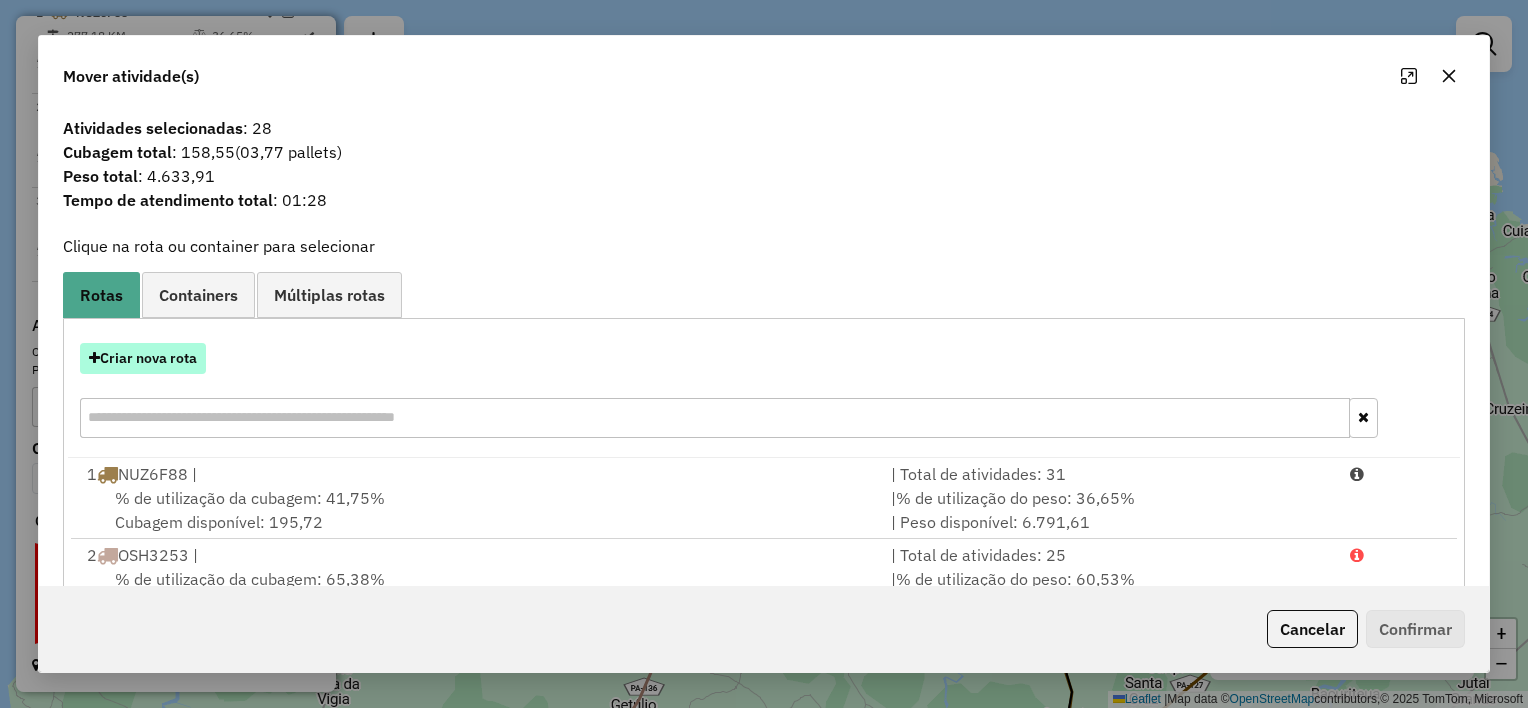 click on "Criar nova rota" at bounding box center [143, 358] 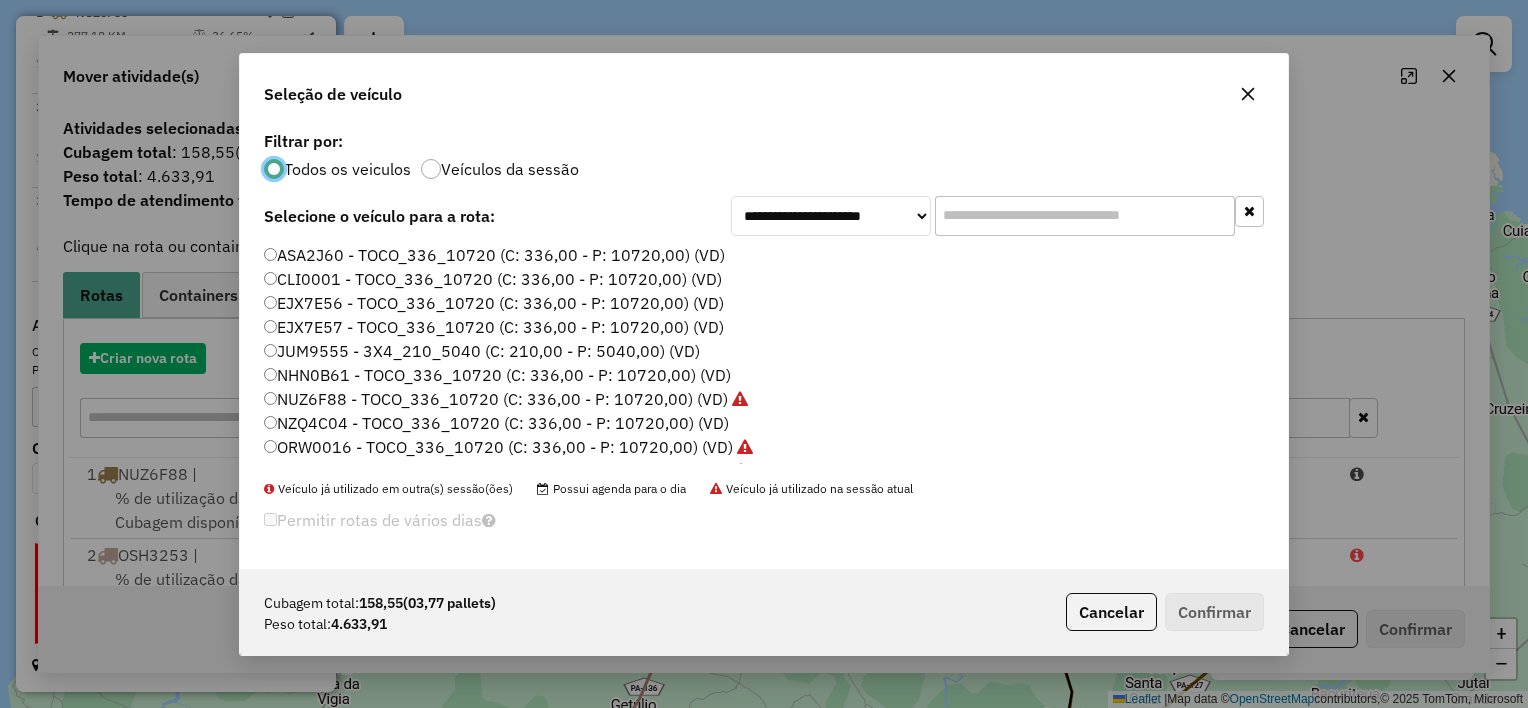 scroll, scrollTop: 10, scrollLeft: 6, axis: both 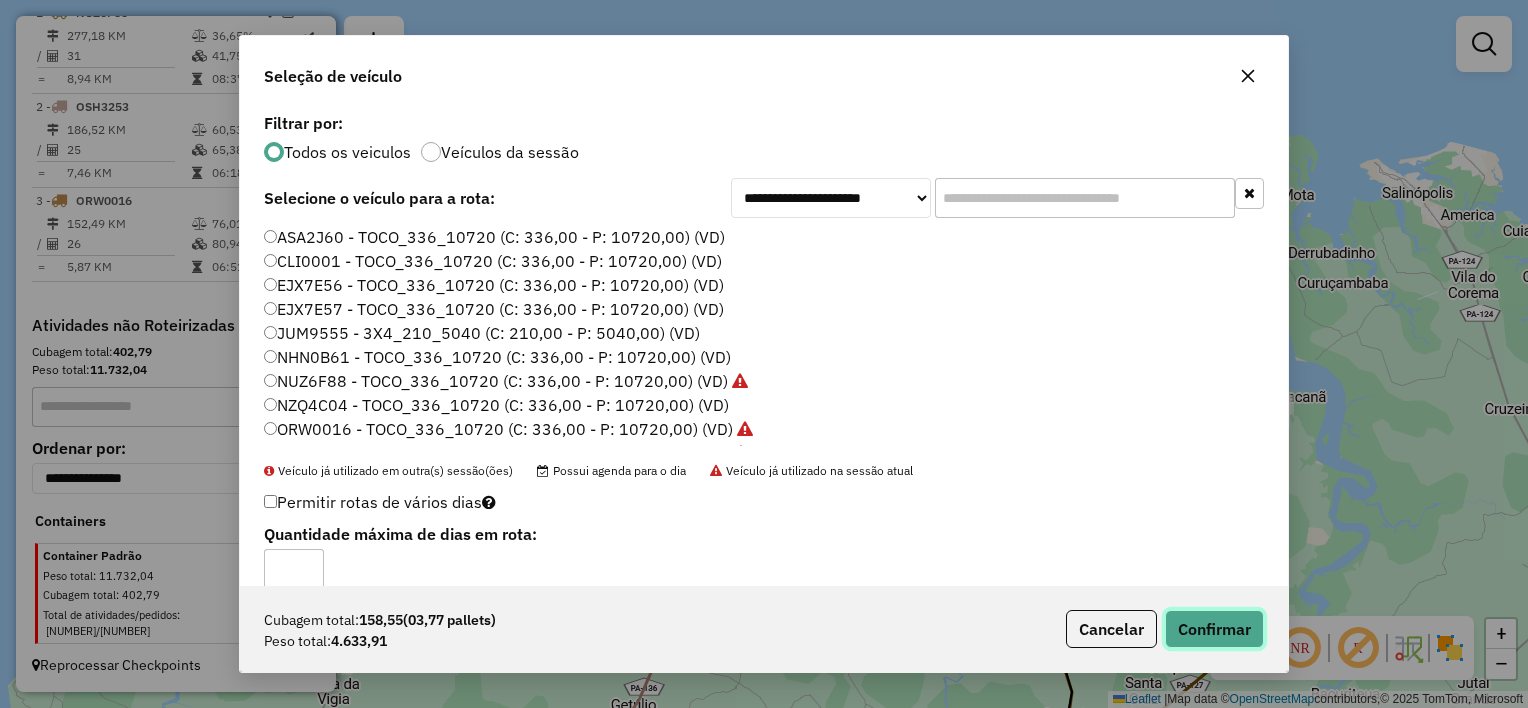 click on "Confirmar" 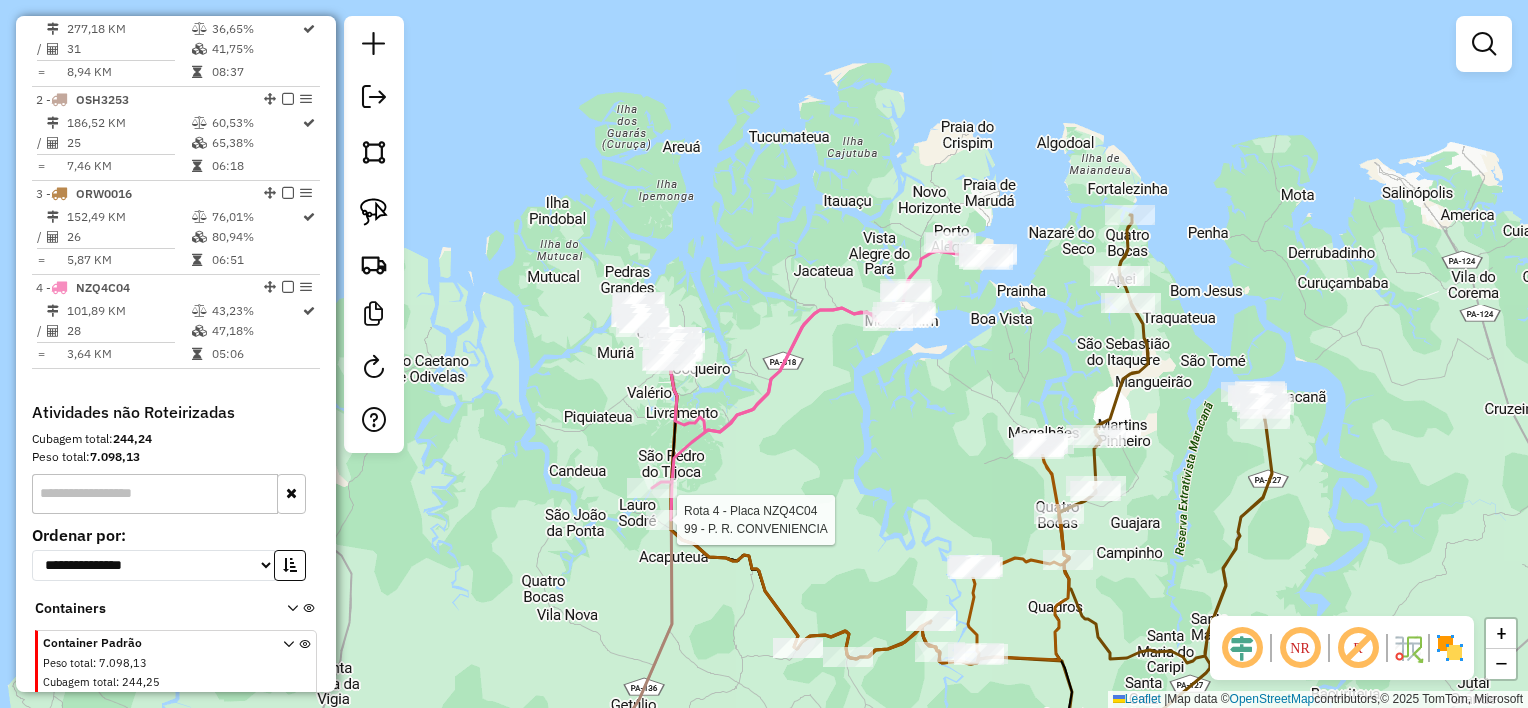 select on "**********" 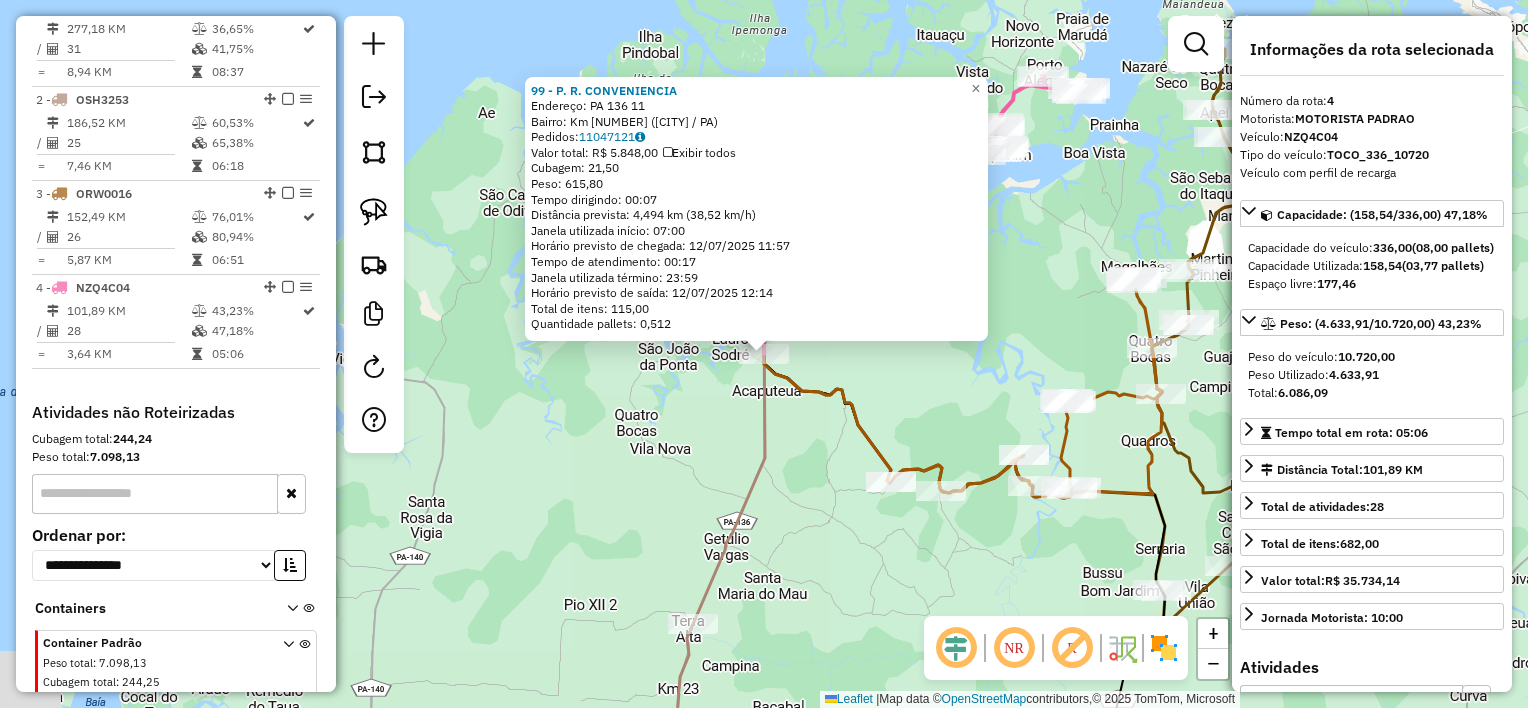scroll, scrollTop: 841, scrollLeft: 0, axis: vertical 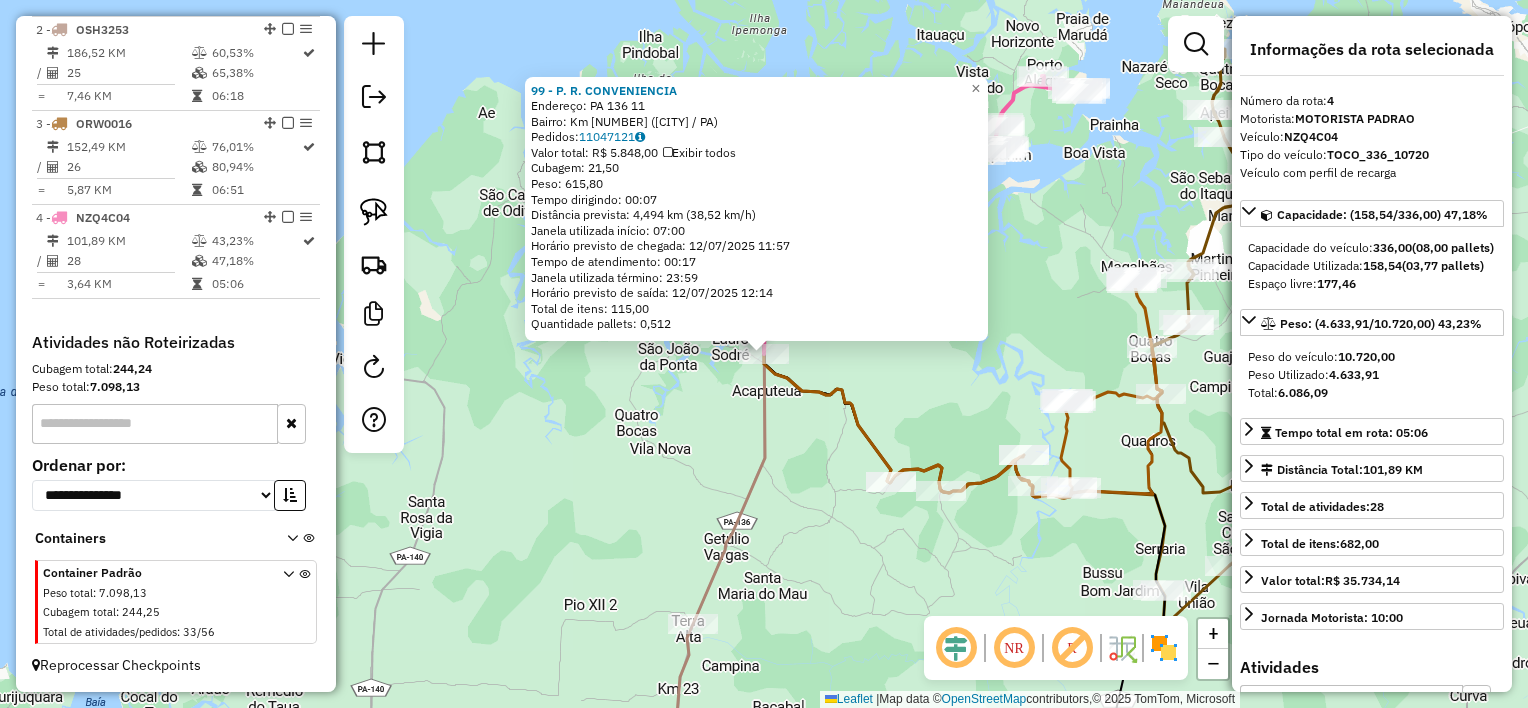 drag, startPoint x: 726, startPoint y: 406, endPoint x: 820, endPoint y: 380, distance: 97.52948 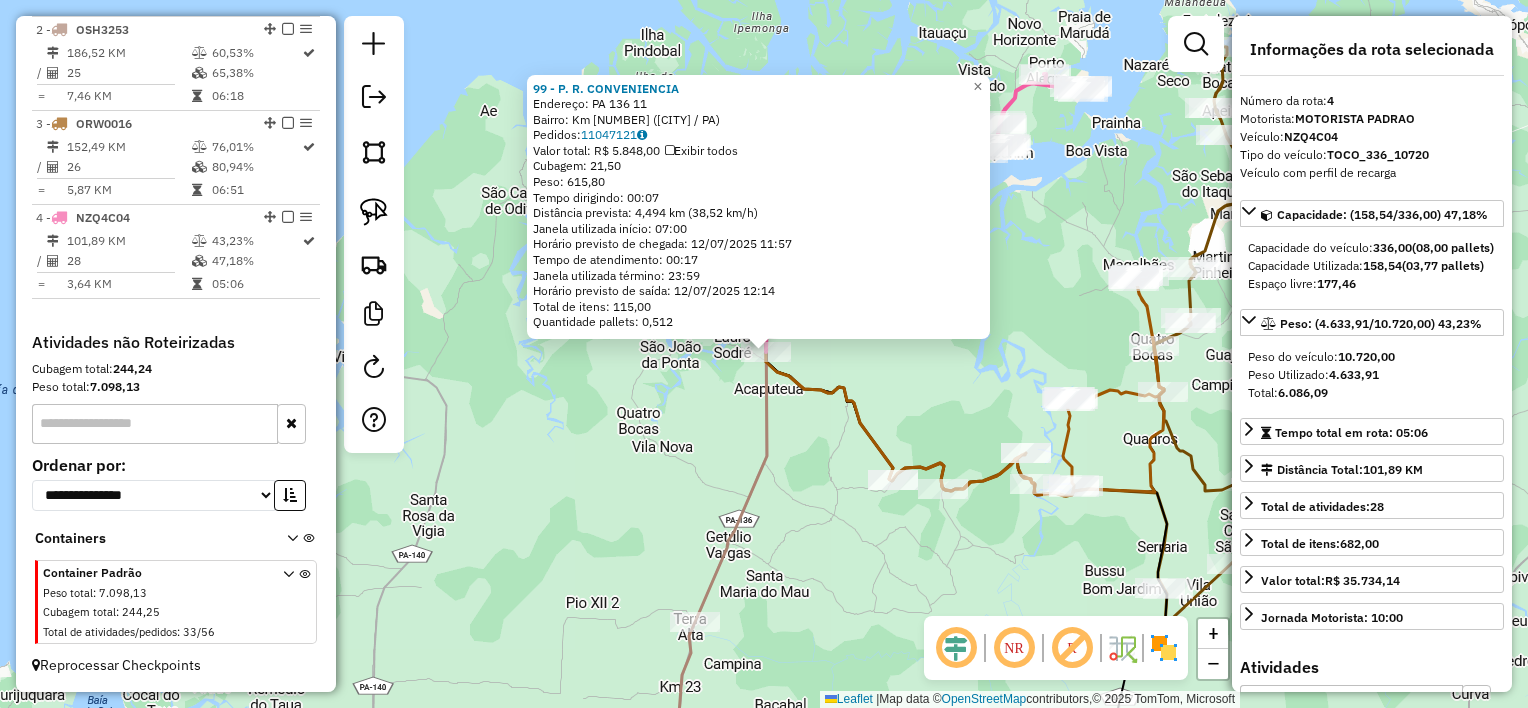 click on "Janela utilizada término: 23:59" 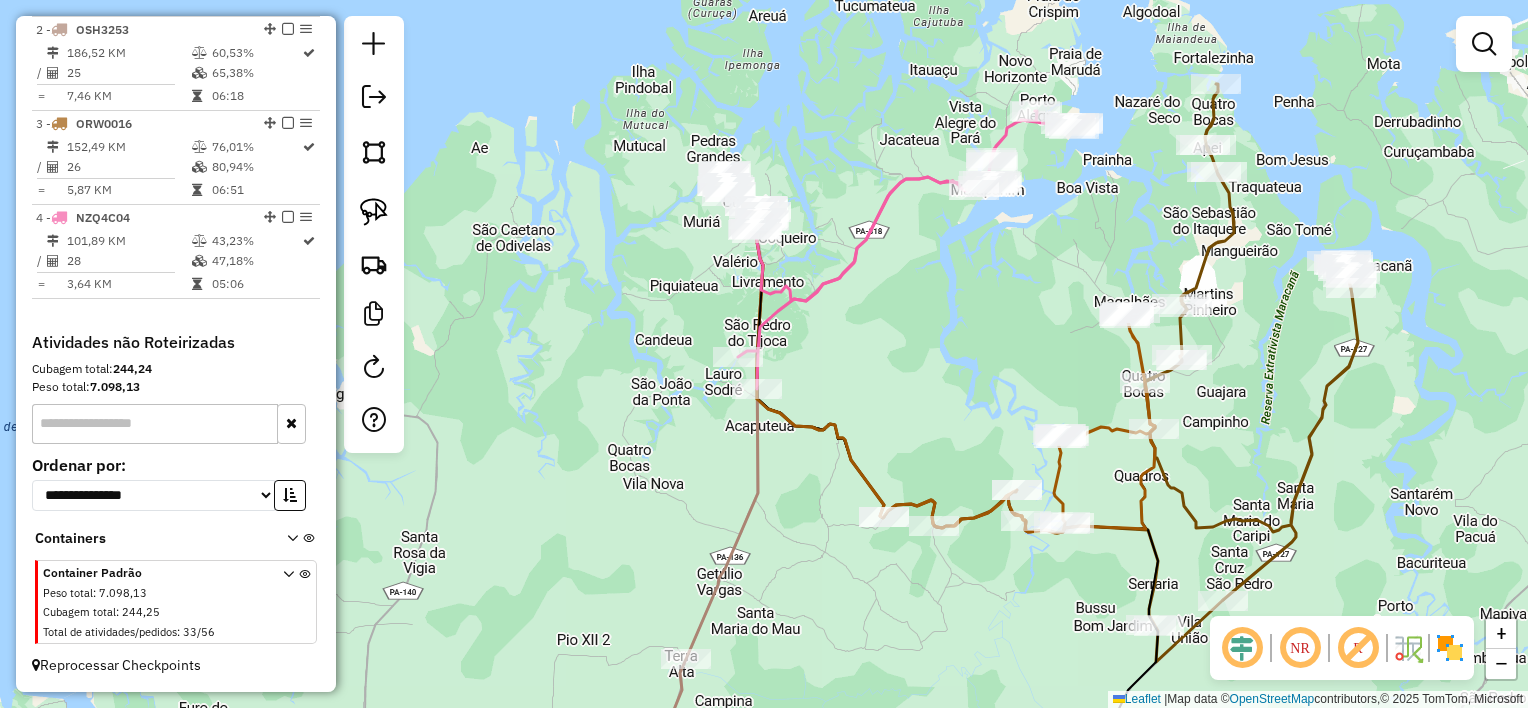 drag, startPoint x: 1032, startPoint y: 244, endPoint x: 1011, endPoint y: 451, distance: 208.06248 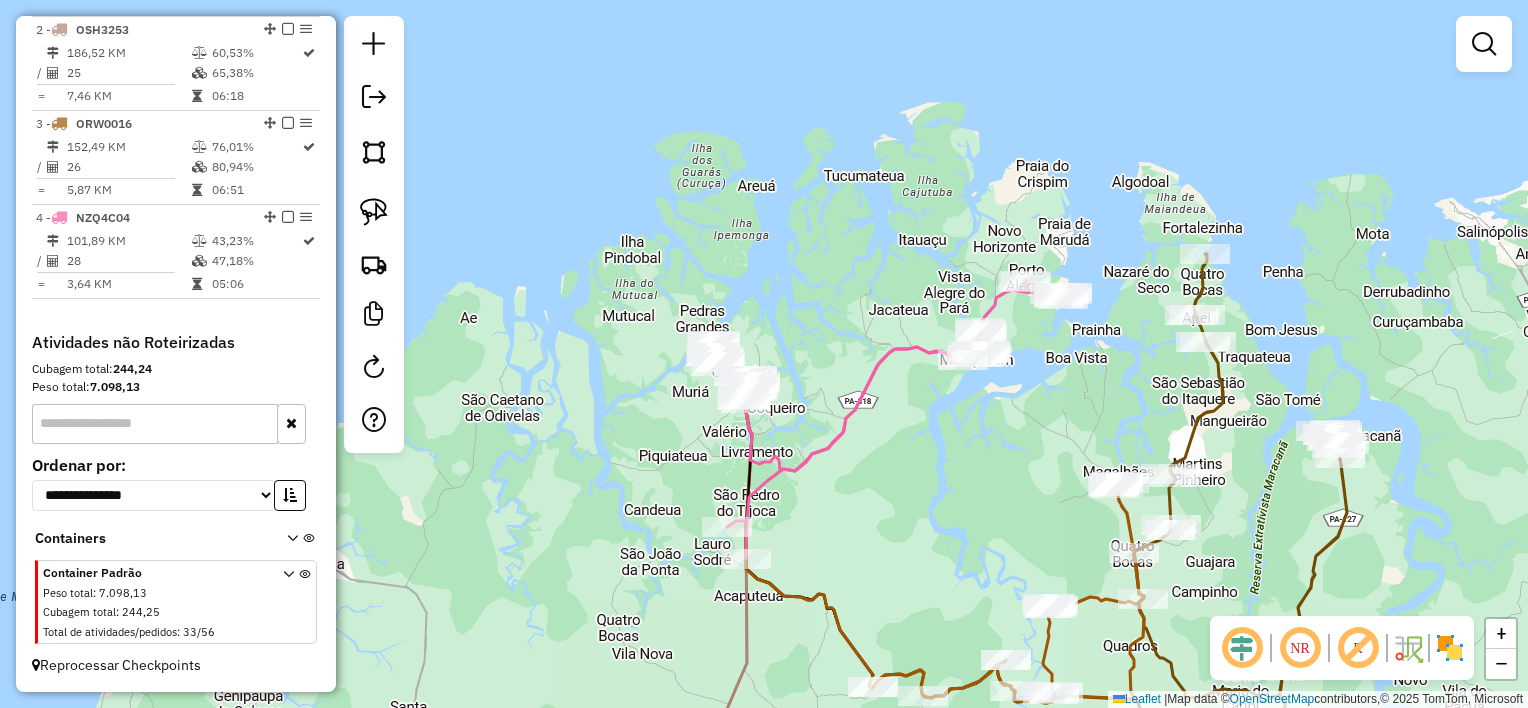 click on "Janela de atendimento Grade de atendimento Capacidade Transportadoras Veículos Cliente Pedidos  Rotas Selecione os dias de semana para filtrar as janelas de atendimento  Seg   Ter   Qua   Qui   Sex   Sáb   Dom  Informe o período da janela de atendimento: De: Até:  Filtrar exatamente a janela do cliente  Considerar janela de atendimento padrão  Selecione os dias de semana para filtrar as grades de atendimento  Seg   Ter   Qua   Qui   Sex   Sáb   Dom   Considerar clientes sem dia de atendimento cadastrado  Clientes fora do dia de atendimento selecionado Filtrar as atividades entre os valores definidos abaixo:  Peso mínimo:   Peso máximo:   Cubagem mínima:   Cubagem máxima:   De:   Até:  Filtrar as atividades entre o tempo de atendimento definido abaixo:  De:   Até:   Considerar capacidade total dos clientes não roteirizados Transportadora: Selecione um ou mais itens Tipo de veículo: Selecione um ou mais itens Veículo: Selecione um ou mais itens Motorista: Selecione um ou mais itens Nome: Rótulo:" 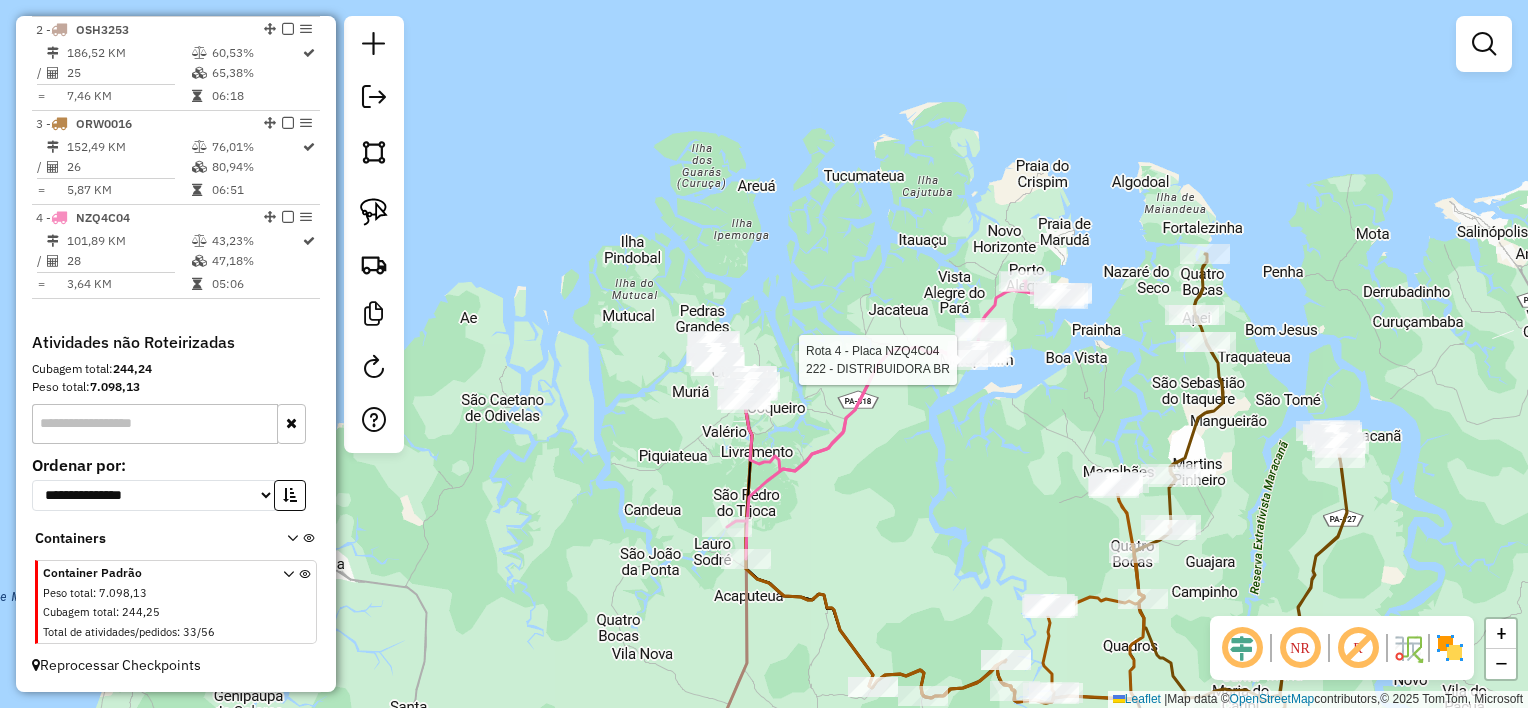 select on "**********" 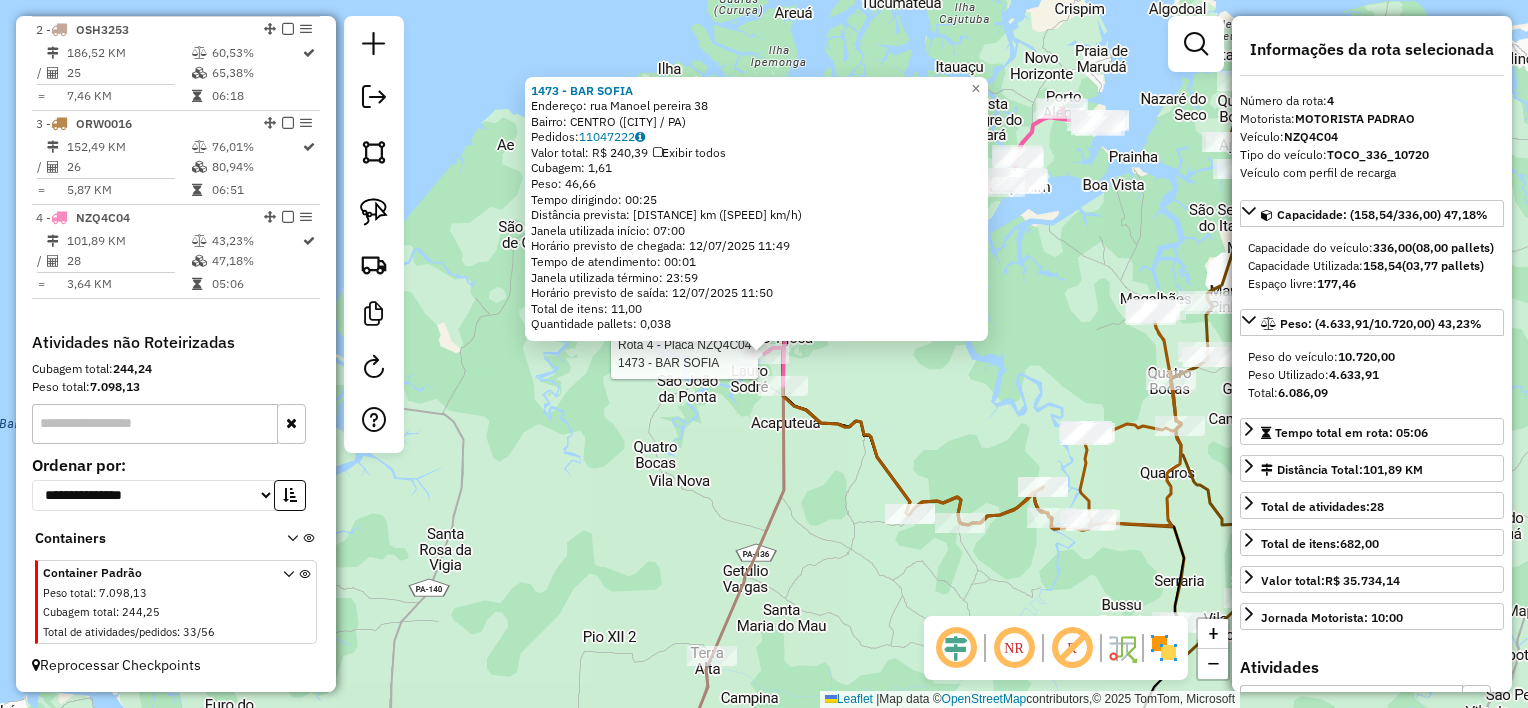 click on "Rota 4 - Placa NZQ4C04  1473 - BAR SOFIA 1473 - BAR SOFIA  Endereço:  rua Manoel pereira 38   Bairro: CENTRO ([CITY] / [STATE])   Pedidos:  11047222   Valor total: R$ 240,39   Exibir todos   Cubagem: 1,61  Peso: 46,66  Tempo dirigindo: 00:25   Distância prevista: 25,857 km (62,06 km/h)   Janela utilizada início: 07:00   Horário previsto de chegada: 12/07/2025 11:49   Tempo de atendimento: 00:01   Janela utilizada término: 23:59   Horário previsto de saída: 12/07/2025 11:50   Total de itens: 11,00   Quantidade pallets: 0,038  × Janela de atendimento Grade de atendimento Capacidade Transportadoras Veículos Cliente Pedidos  Rotas Selecione os dias de semana para filtrar as janelas de atendimento  Seg   Ter   Qua   Qui   Sex   Sáb   Dom  Informe o período da janela de atendimento: De: Até:  Filtrar exatamente a janela do cliente  Considerar janela de atendimento padrão  Selecione os dias de semana para filtrar as grades de atendimento  Seg   Ter   Qua   Qui   Sex   Sáb   Dom   Peso mínimo:   De:   De:" 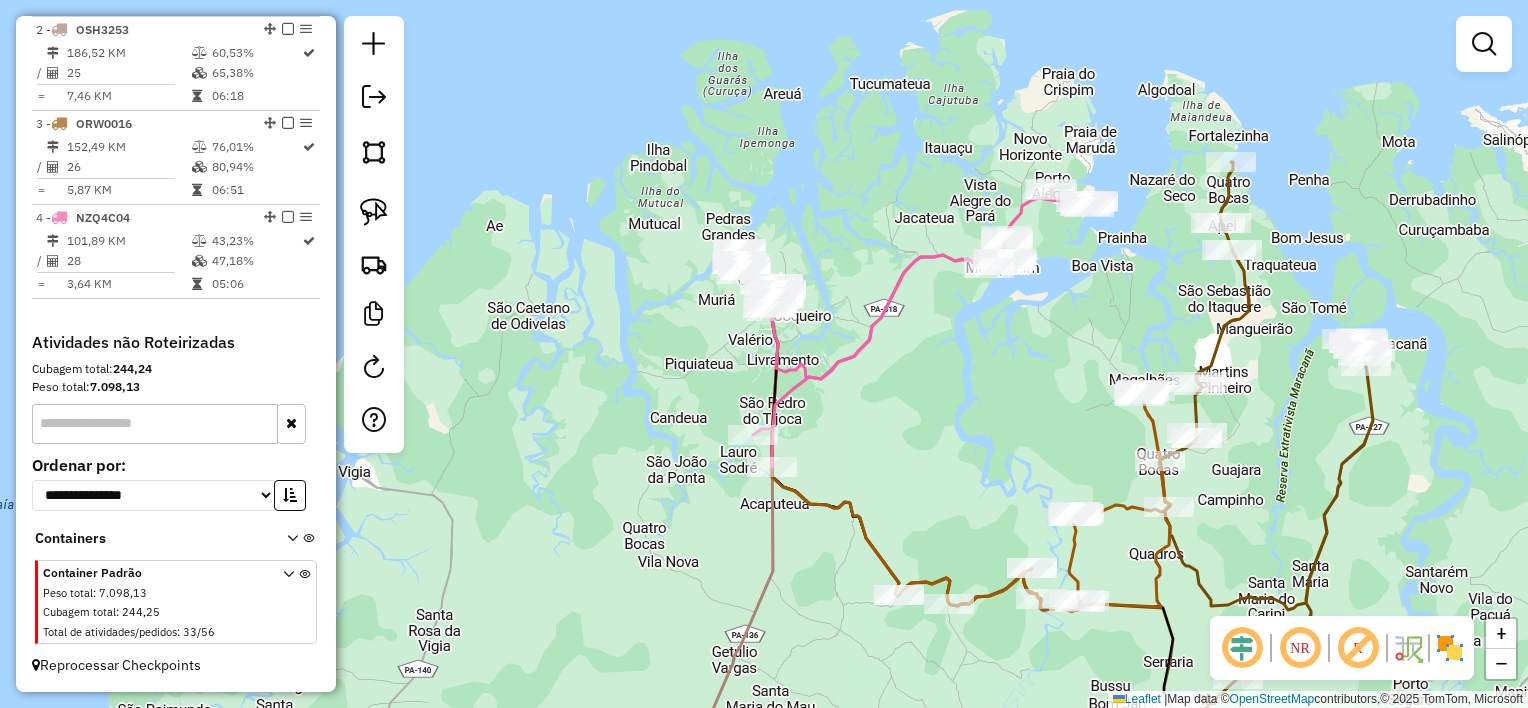 drag, startPoint x: 727, startPoint y: 517, endPoint x: 783, endPoint y: 379, distance: 148.92952 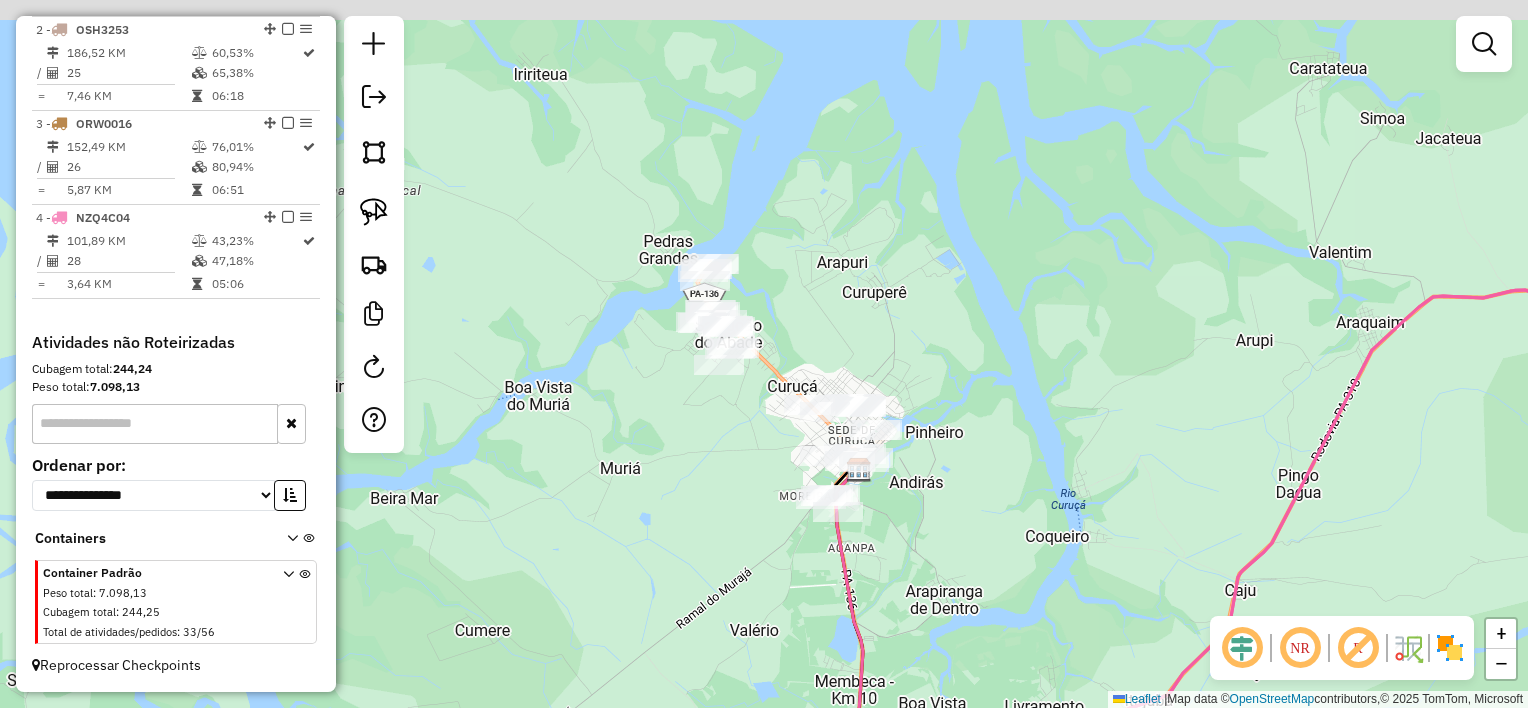drag, startPoint x: 765, startPoint y: 297, endPoint x: 824, endPoint y: 343, distance: 74.8131 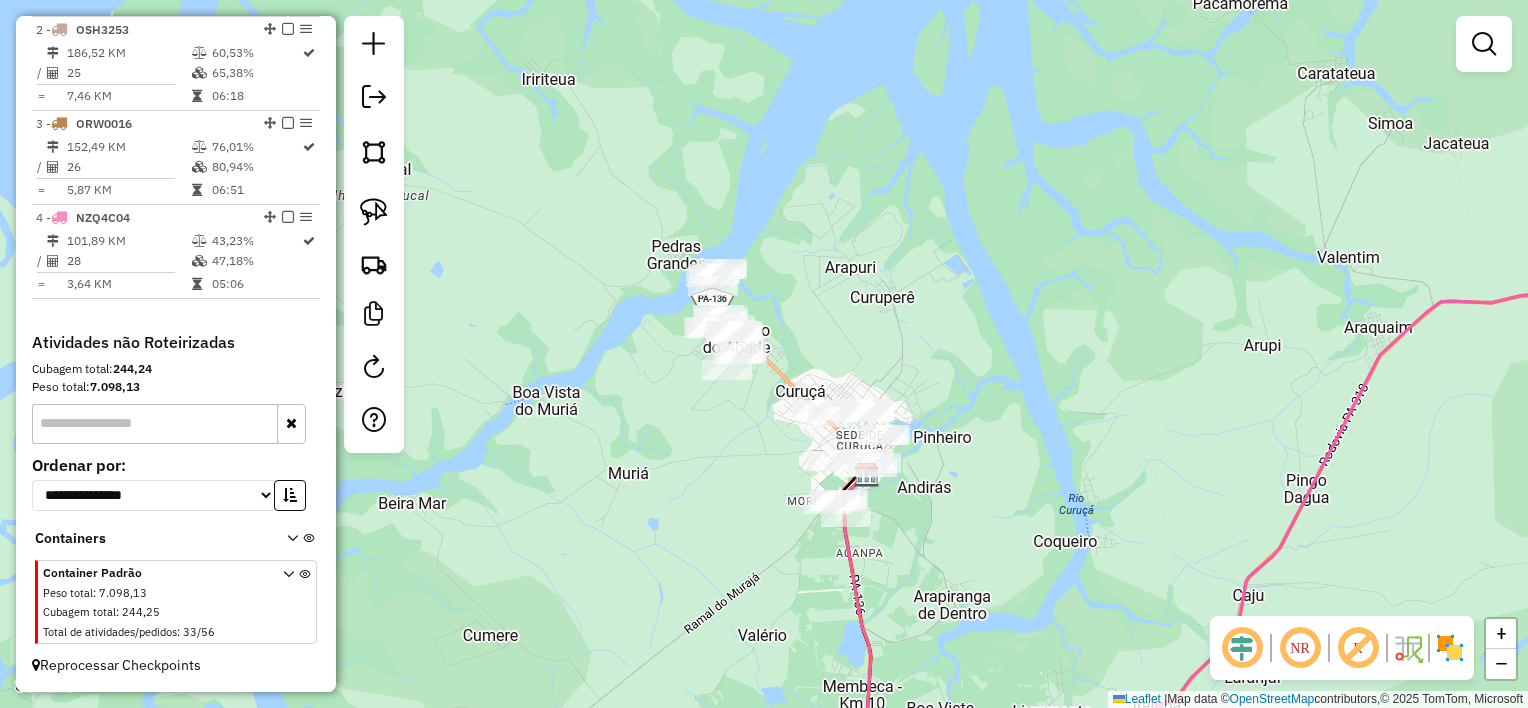 drag, startPoint x: 380, startPoint y: 207, endPoint x: 436, endPoint y: 228, distance: 59.808025 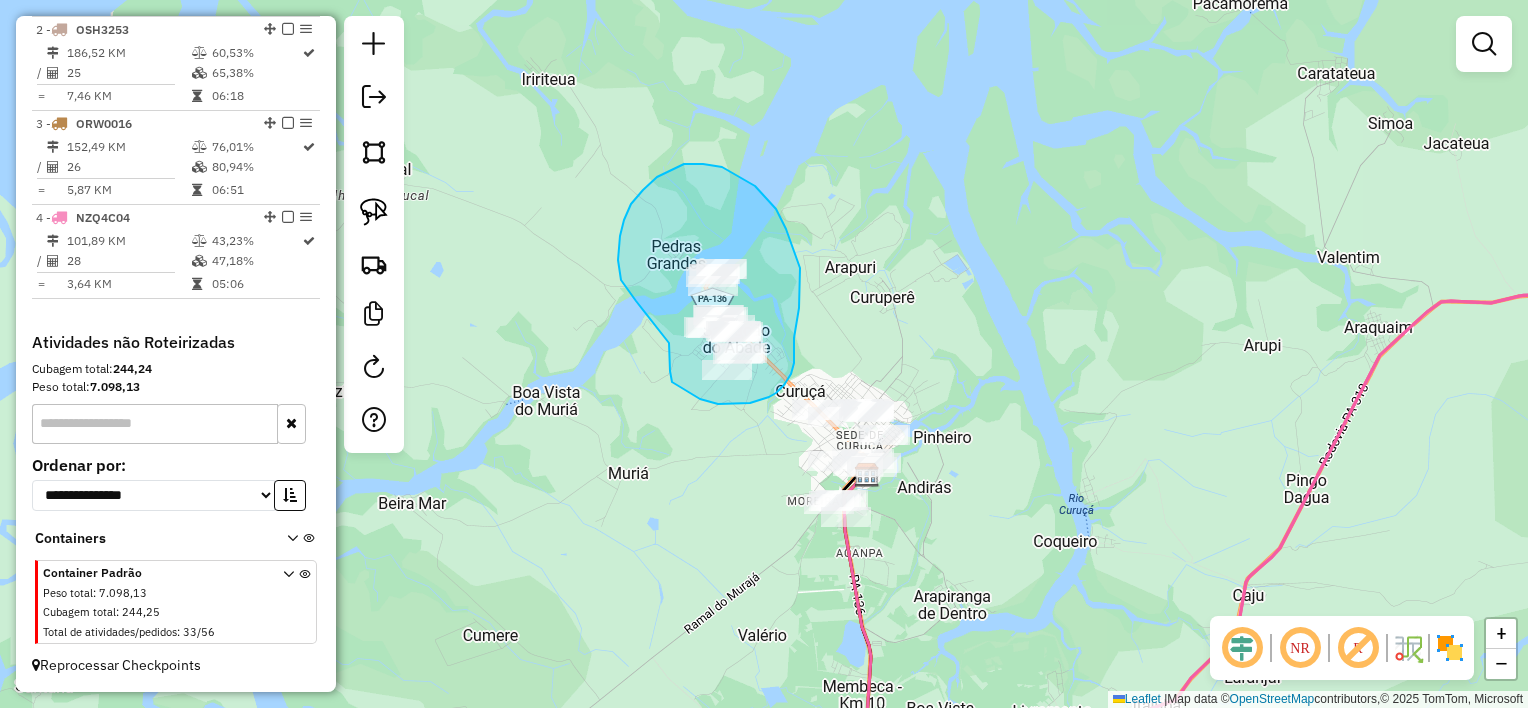 drag, startPoint x: 672, startPoint y: 382, endPoint x: 653, endPoint y: 316, distance: 68.68042 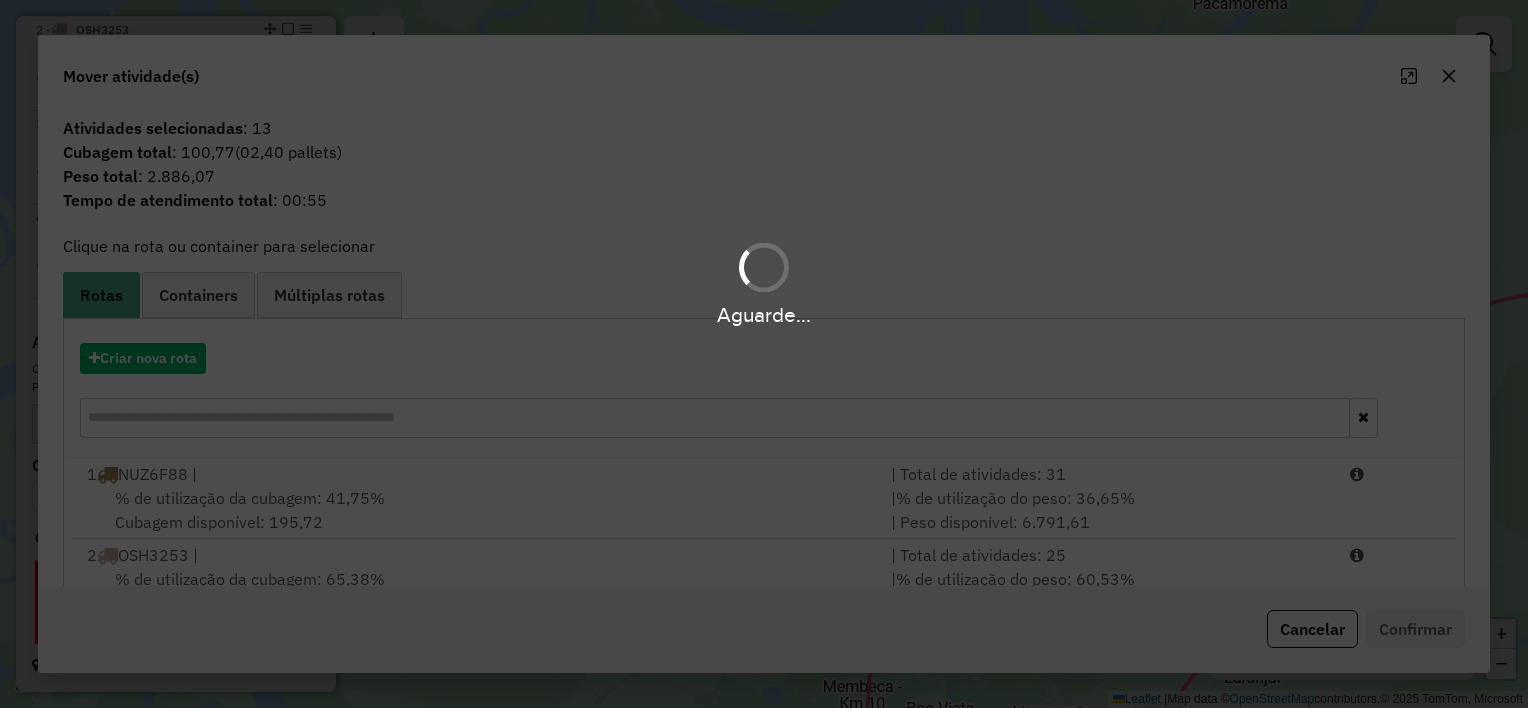 click on "Aguarde..." at bounding box center (764, 354) 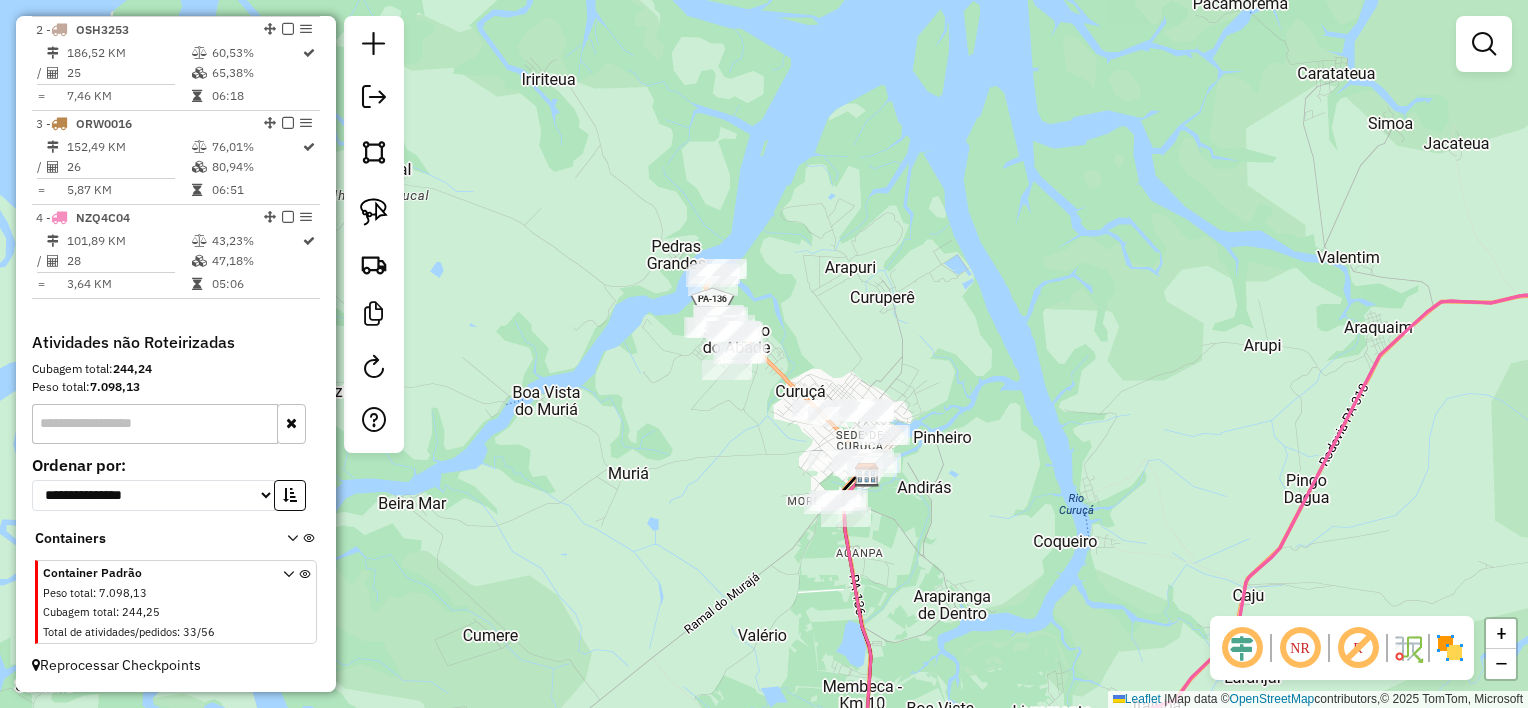drag, startPoint x: 1113, startPoint y: 404, endPoint x: 1116, endPoint y: 342, distance: 62.072536 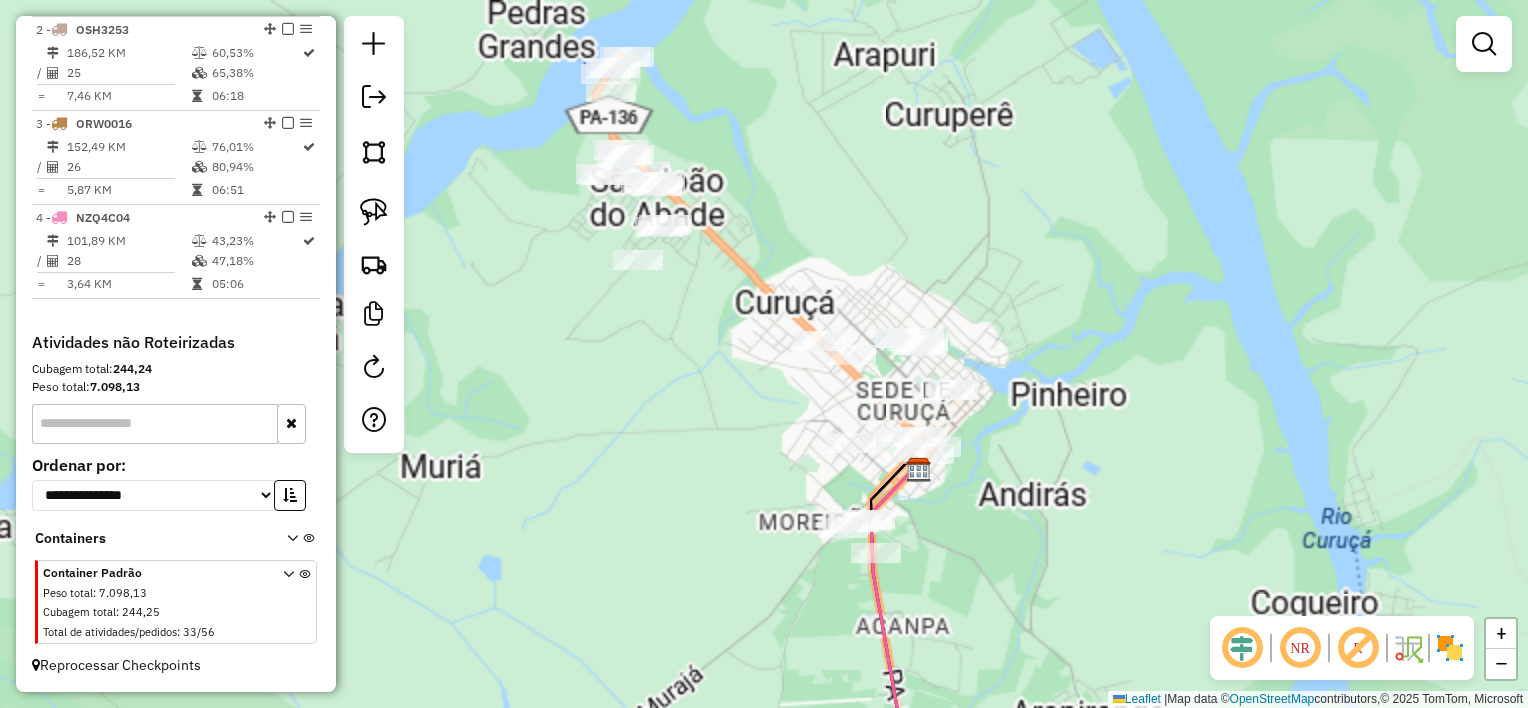 drag, startPoint x: 995, startPoint y: 285, endPoint x: 1061, endPoint y: 272, distance: 67.26812 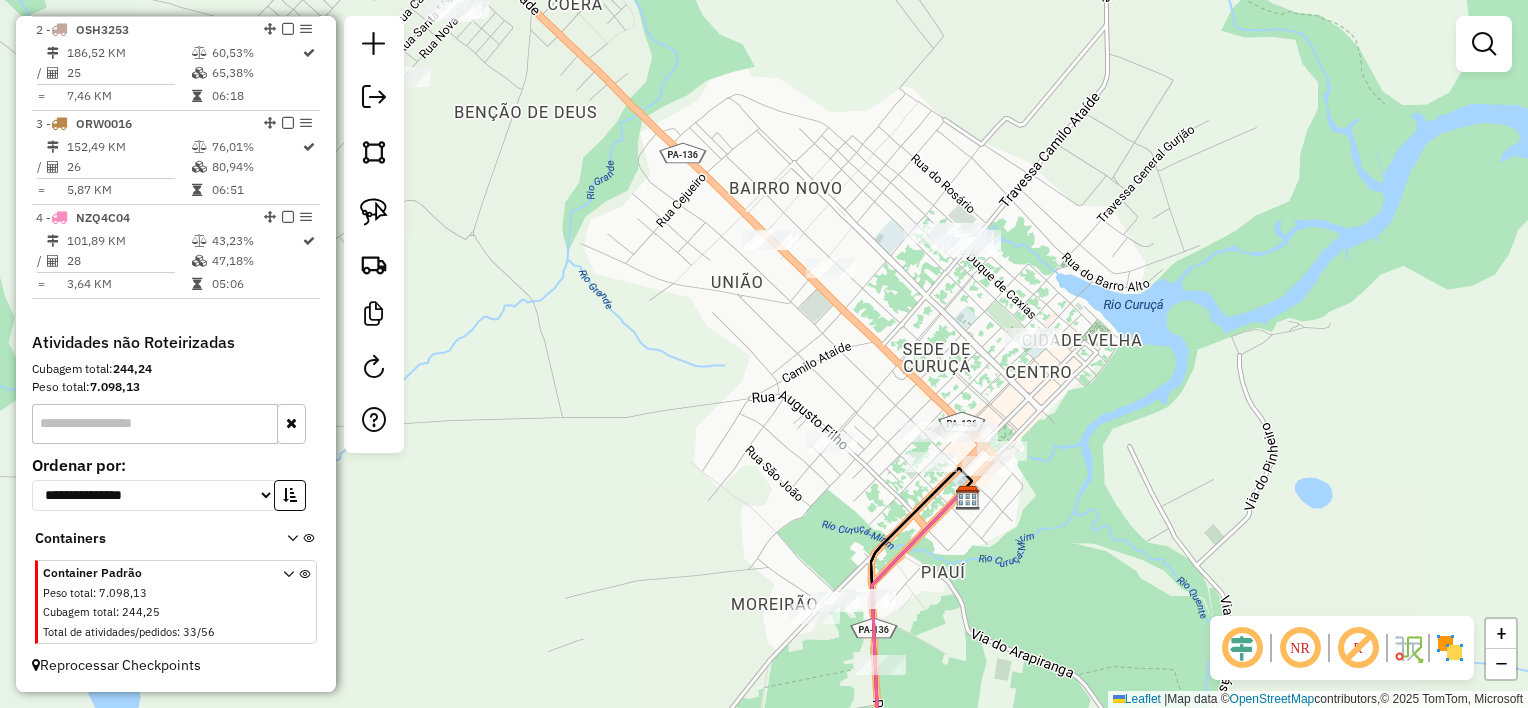 drag, startPoint x: 1121, startPoint y: 359, endPoint x: 1032, endPoint y: 402, distance: 98.84331 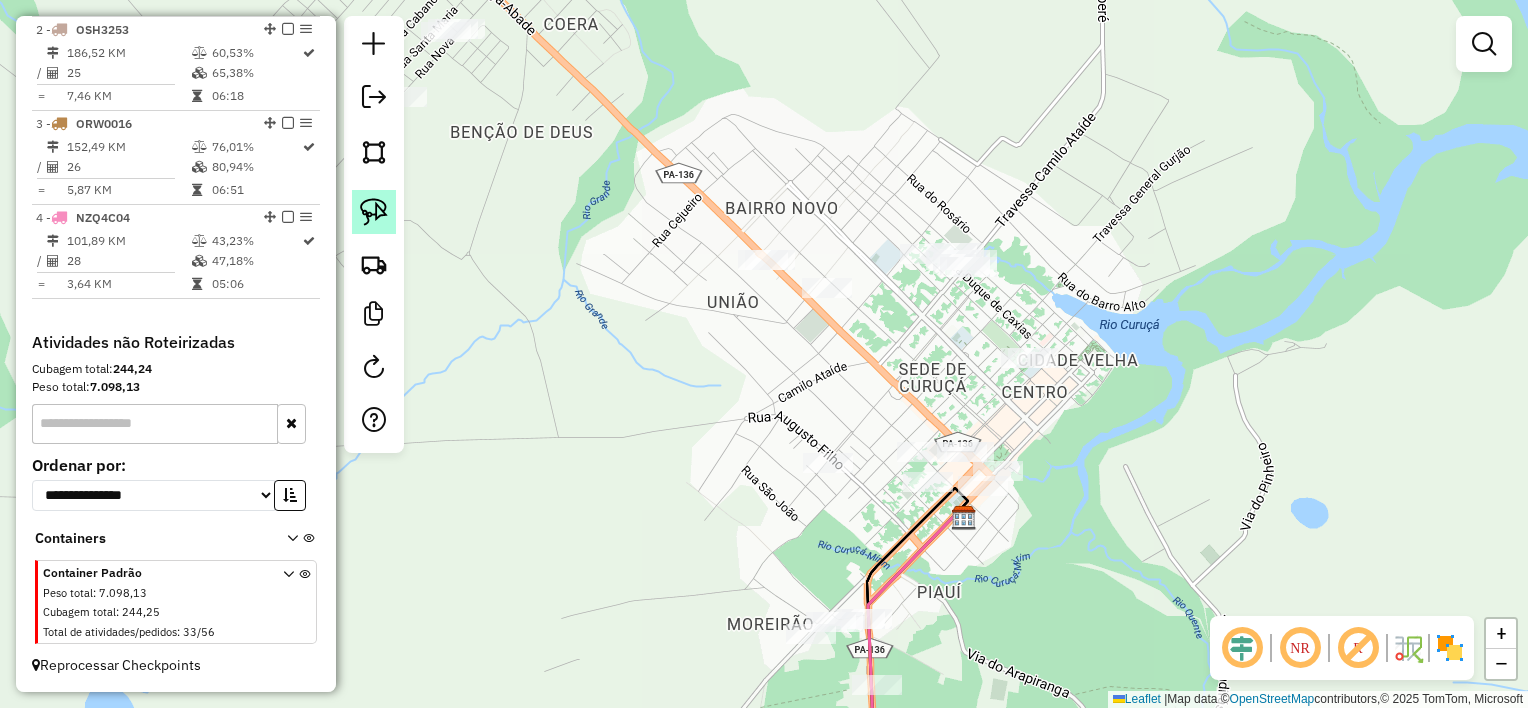 click 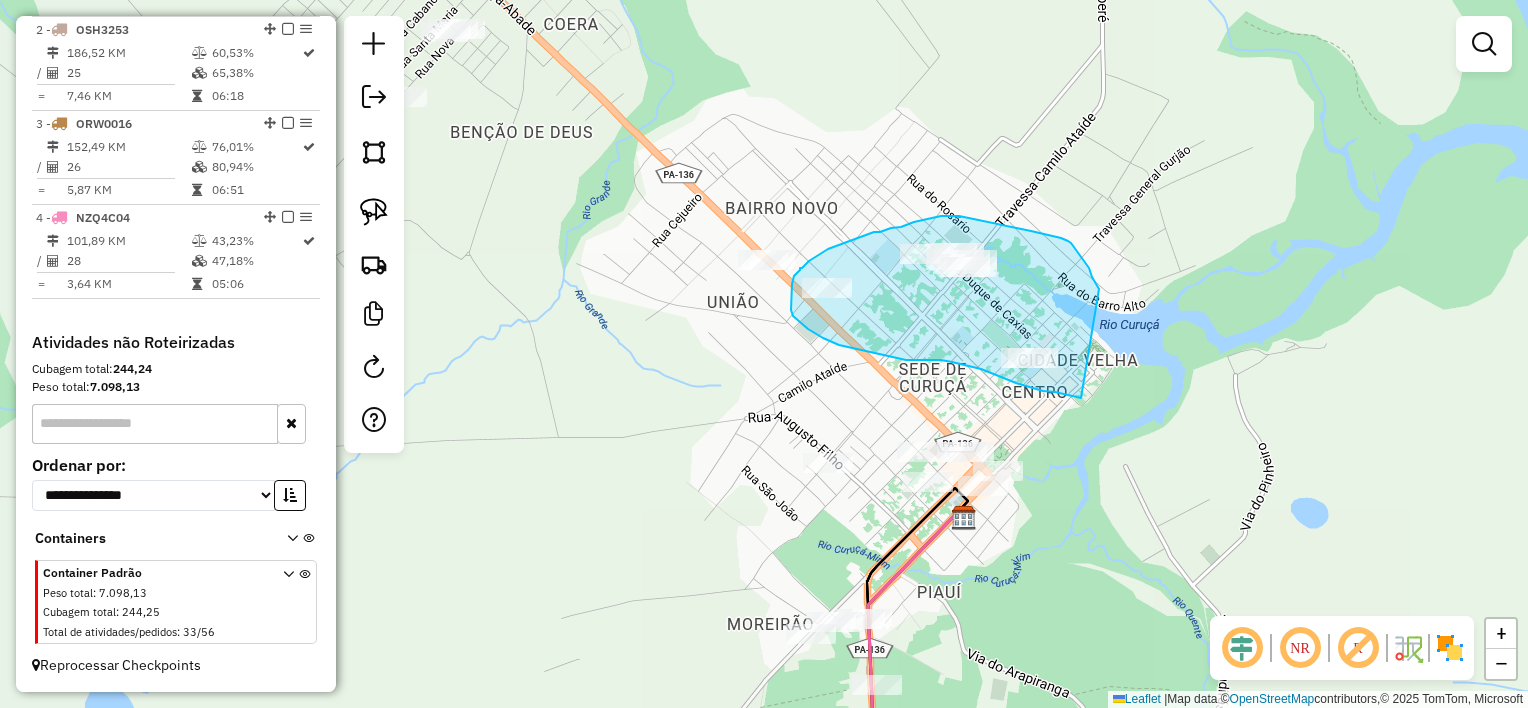 drag, startPoint x: 1072, startPoint y: 245, endPoint x: 1091, endPoint y: 399, distance: 155.16765 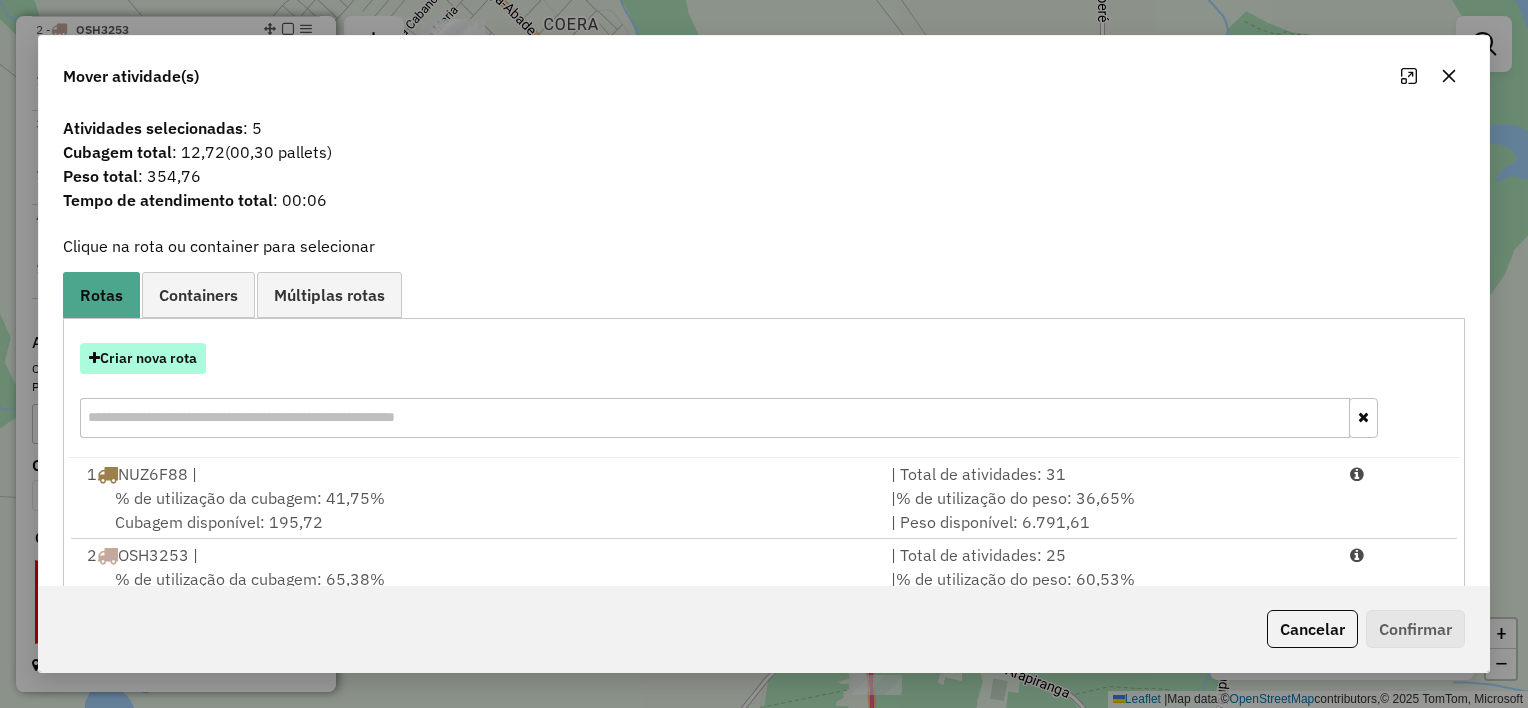 click on "Criar nova rota" at bounding box center (143, 358) 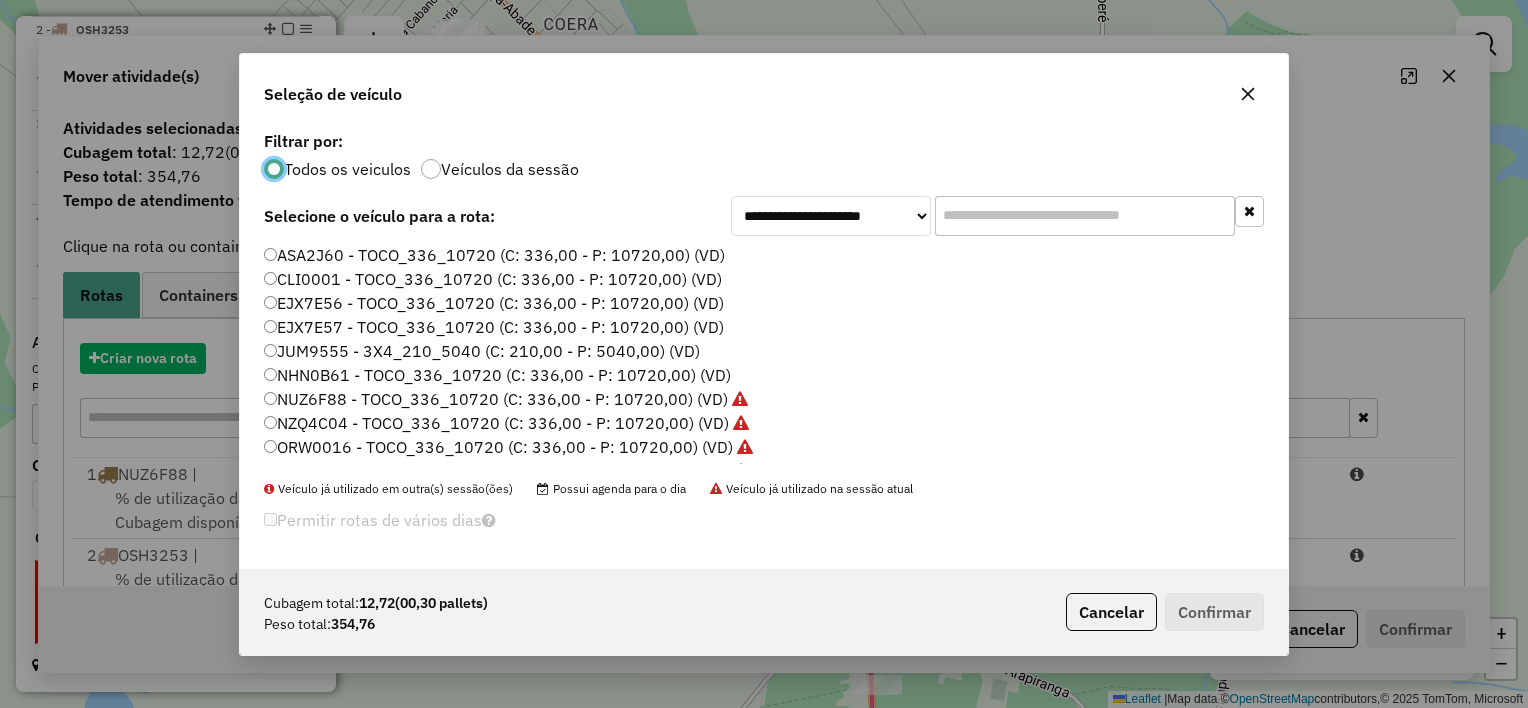 scroll, scrollTop: 10, scrollLeft: 6, axis: both 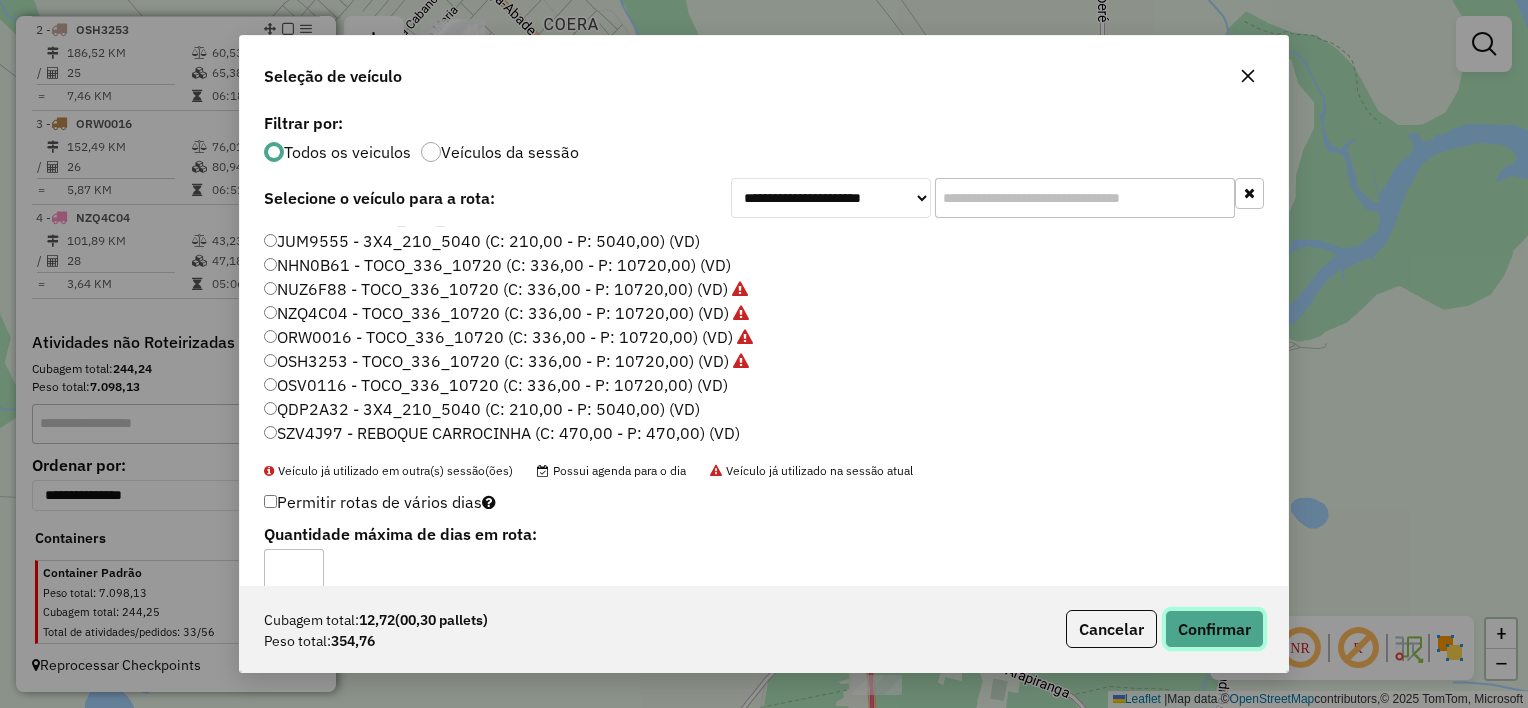 click on "Confirmar" 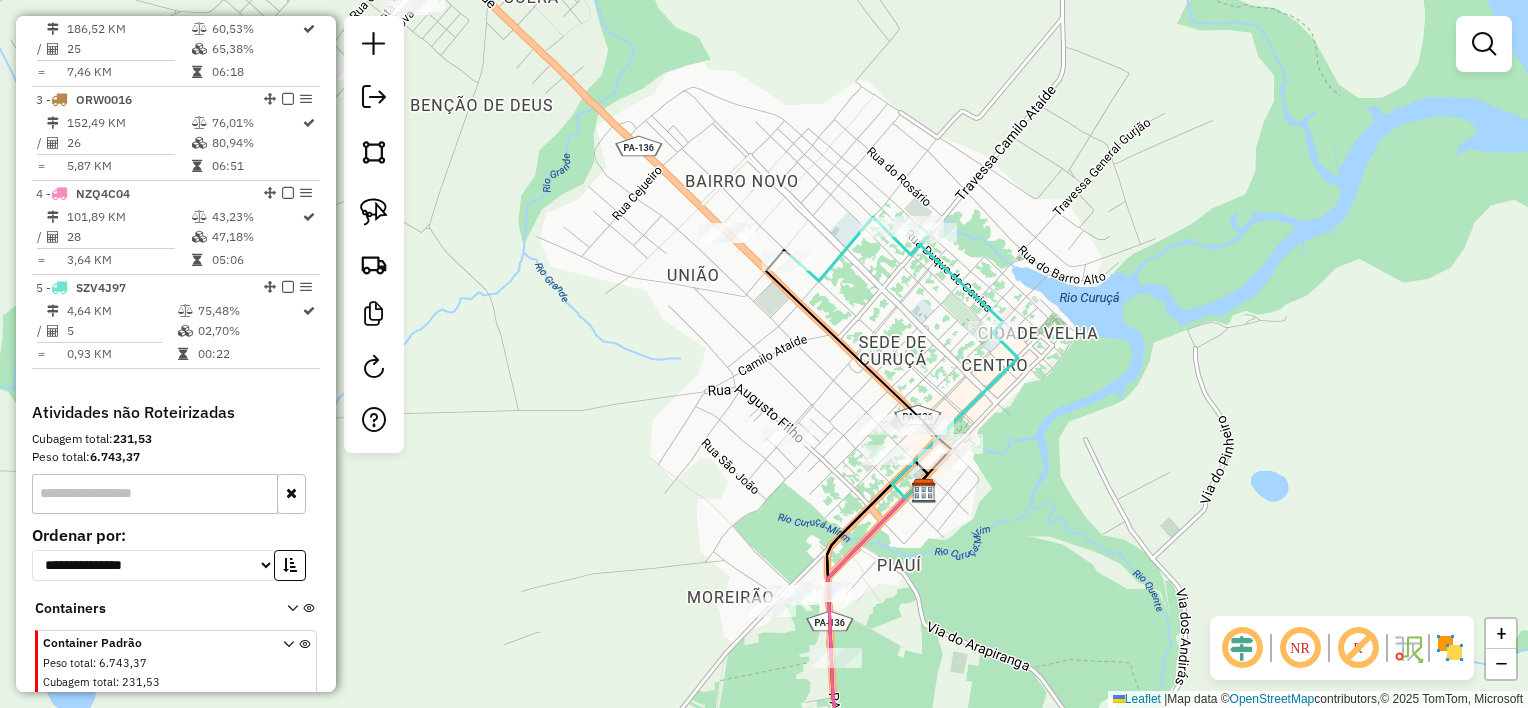 drag, startPoint x: 908, startPoint y: 380, endPoint x: 860, endPoint y: 323, distance: 74.518456 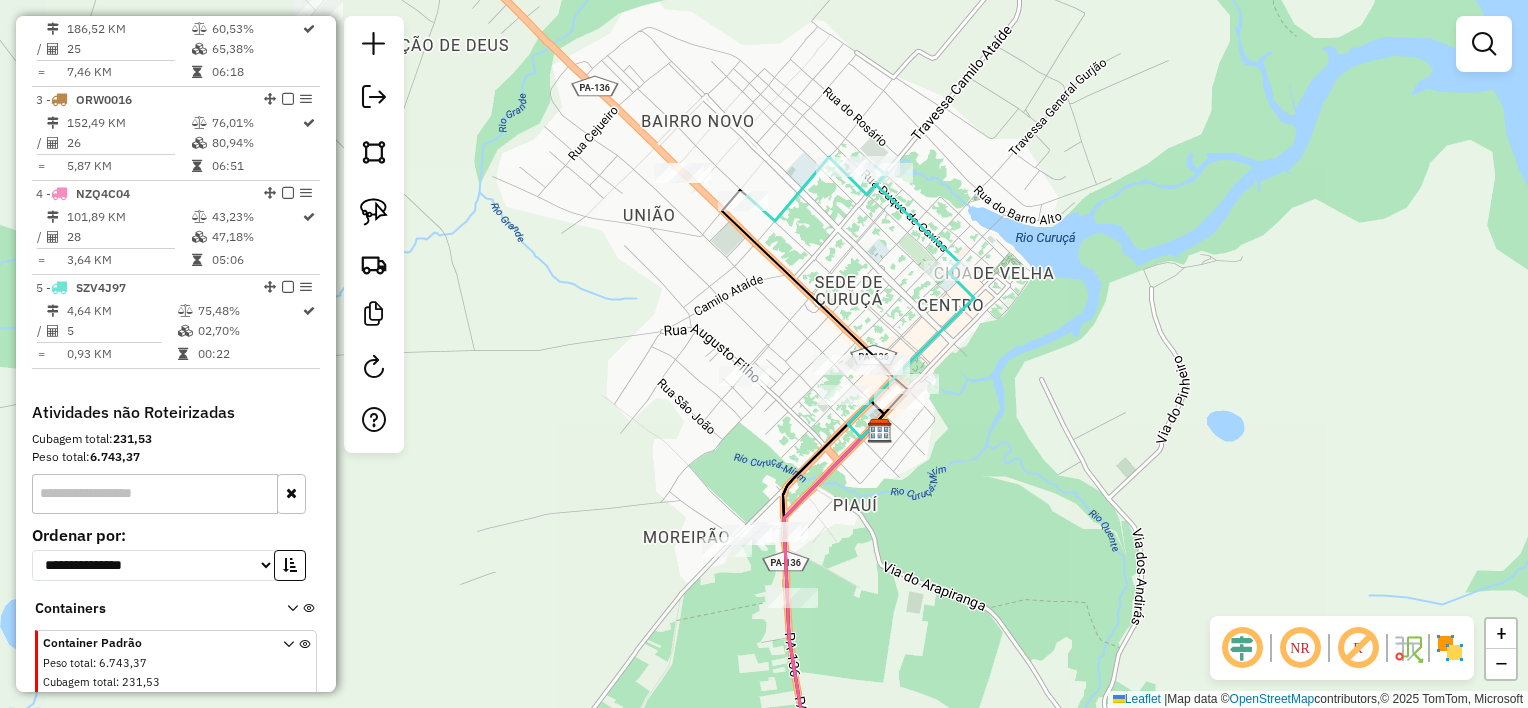 drag, startPoint x: 741, startPoint y: 319, endPoint x: 944, endPoint y: 408, distance: 221.65288 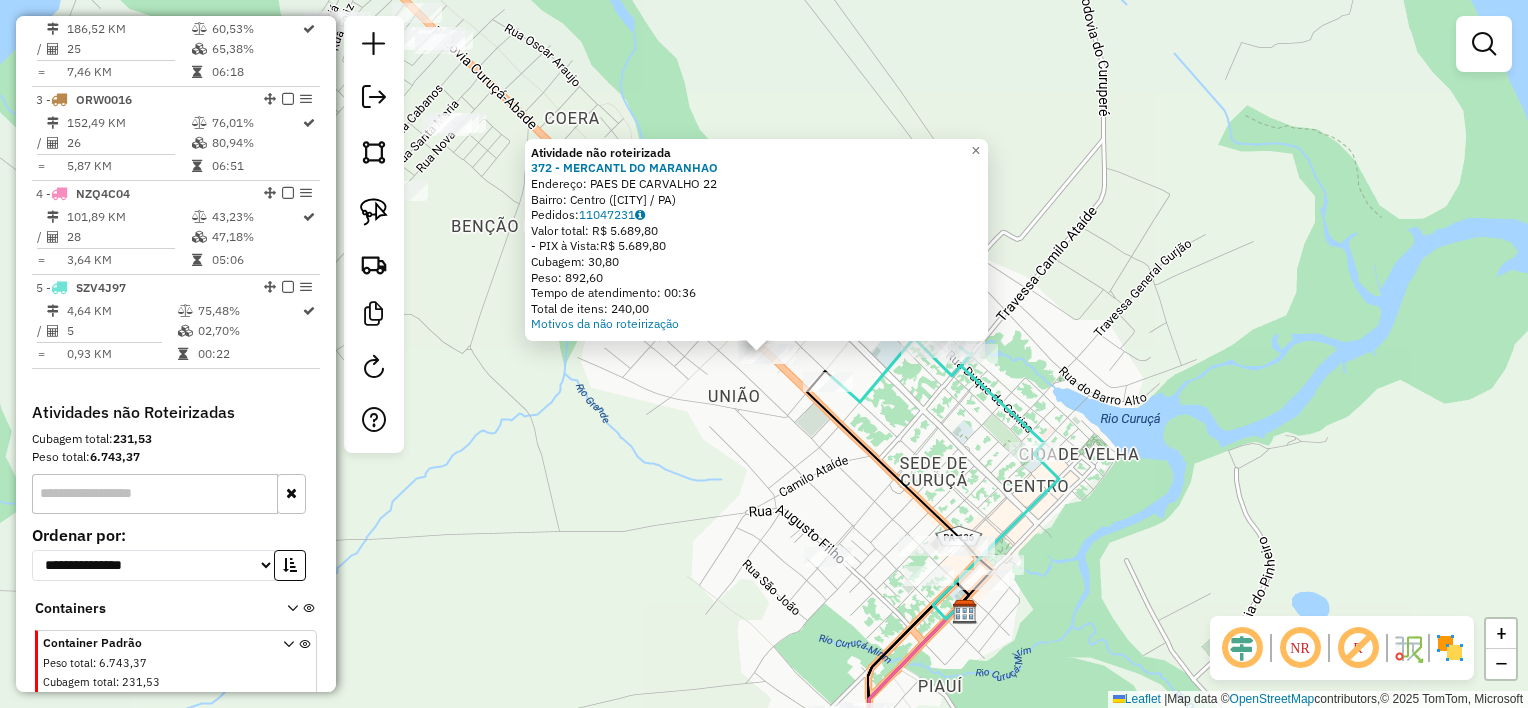 click on "Atividade não roteirizada 372 - MERCANTIL DO MARANHAO  Endereço:  PAES DE CARVALHO 22   Bairro: Centro ([CITY] / [STATE])   Pedidos:  11047231   Valor total: R$ 5.689,80   - PIX à Vista:  R$ 5.689,80   Cubagem: 30,80   Peso: 892,60   Tempo de atendimento: 00:36   Total de itens: 240,00  Motivos da não roteirização × Janela de atendimento Grade de atendimento Capacidade Transportadoras Veículos Cliente Pedidos  Rotas Selecione os dias de semana para filtrar as janelas de atendimento  Seg   Ter   Qua   Qui   Sex   Sáb   Dom  Informe o período da janela de atendimento: De: Até:  Filtrar exatamente a janela do cliente  Considerar janela de atendimento padrão  Selecione os dias de semana para filtrar as grades de atendimento  Seg   Ter   Qua   Qui   Sex   Sáb   Dom   Considerar clientes sem dia de atendimento cadastrado  Peso mínimo:   Peso máximo:   Cubagem mínima:   Cubagem máxima:   De:   Até:" 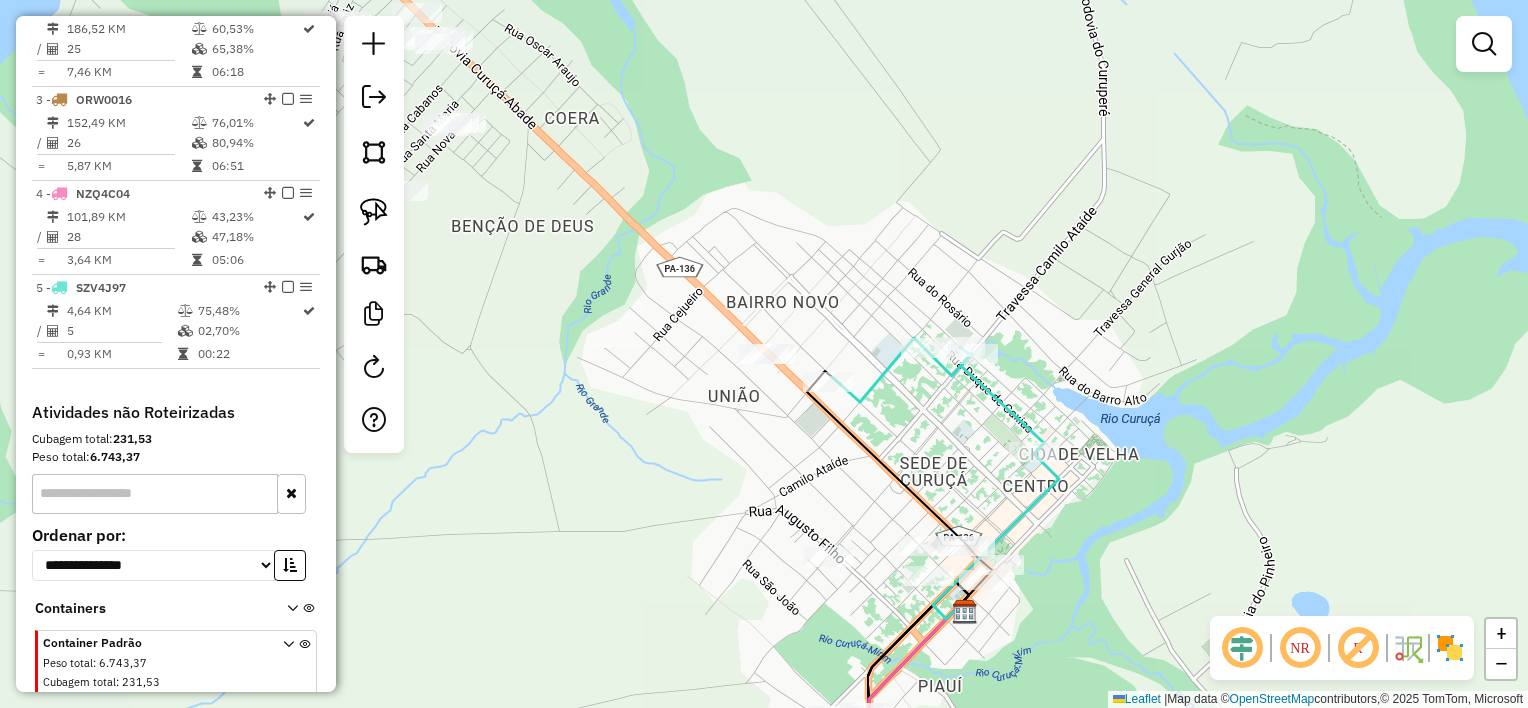 drag, startPoint x: 748, startPoint y: 395, endPoint x: 854, endPoint y: 498, distance: 147.80054 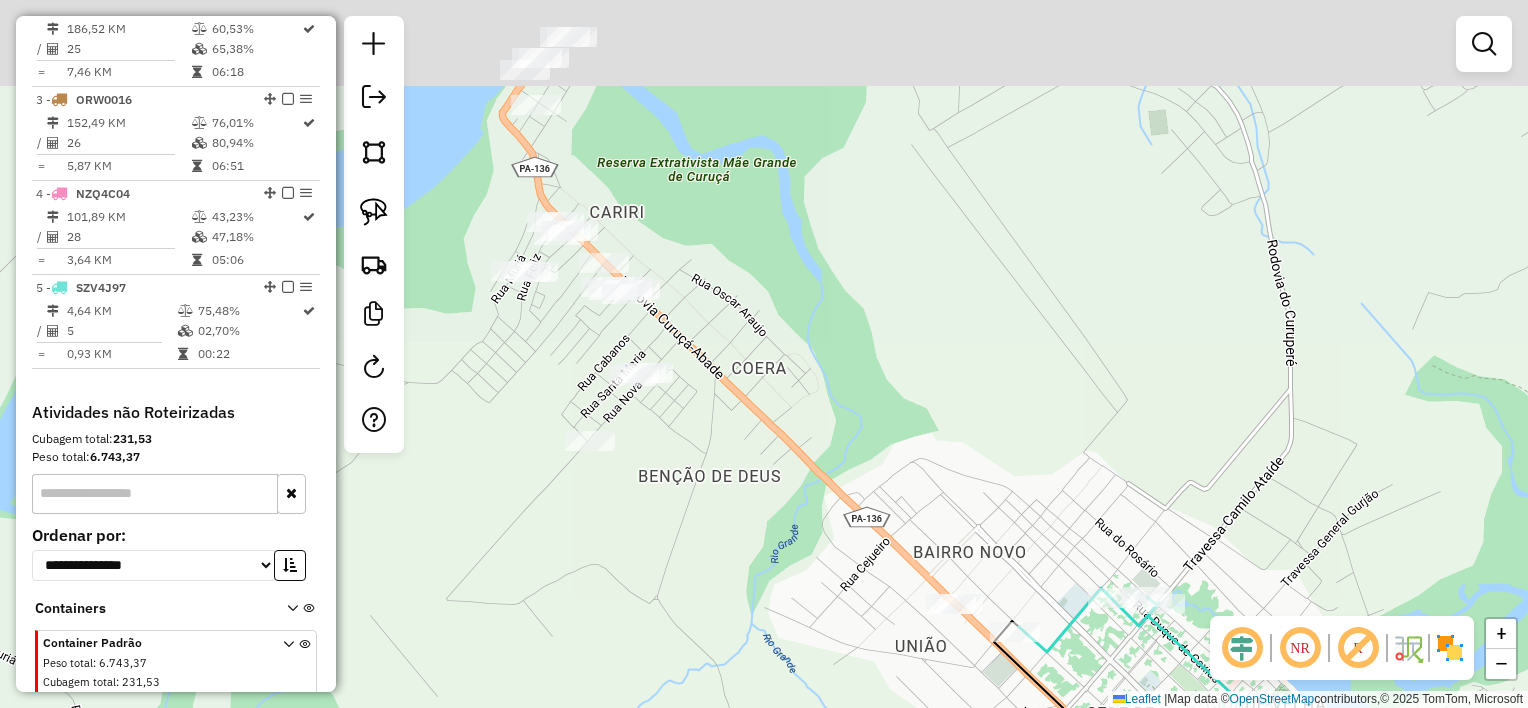drag, startPoint x: 784, startPoint y: 434, endPoint x: 566, endPoint y: 369, distance: 227.48407 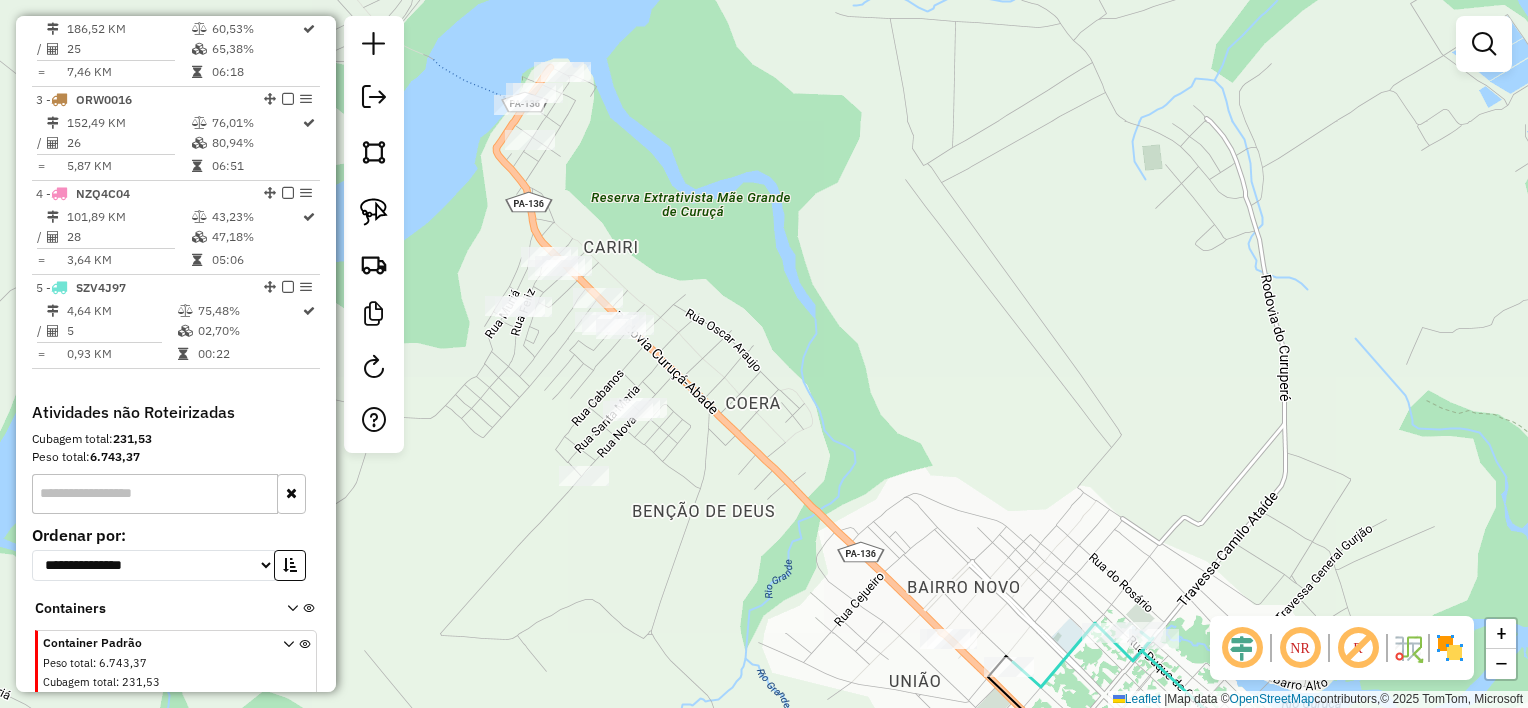 drag, startPoint x: 518, startPoint y: 344, endPoint x: 532, endPoint y: 347, distance: 14.3178215 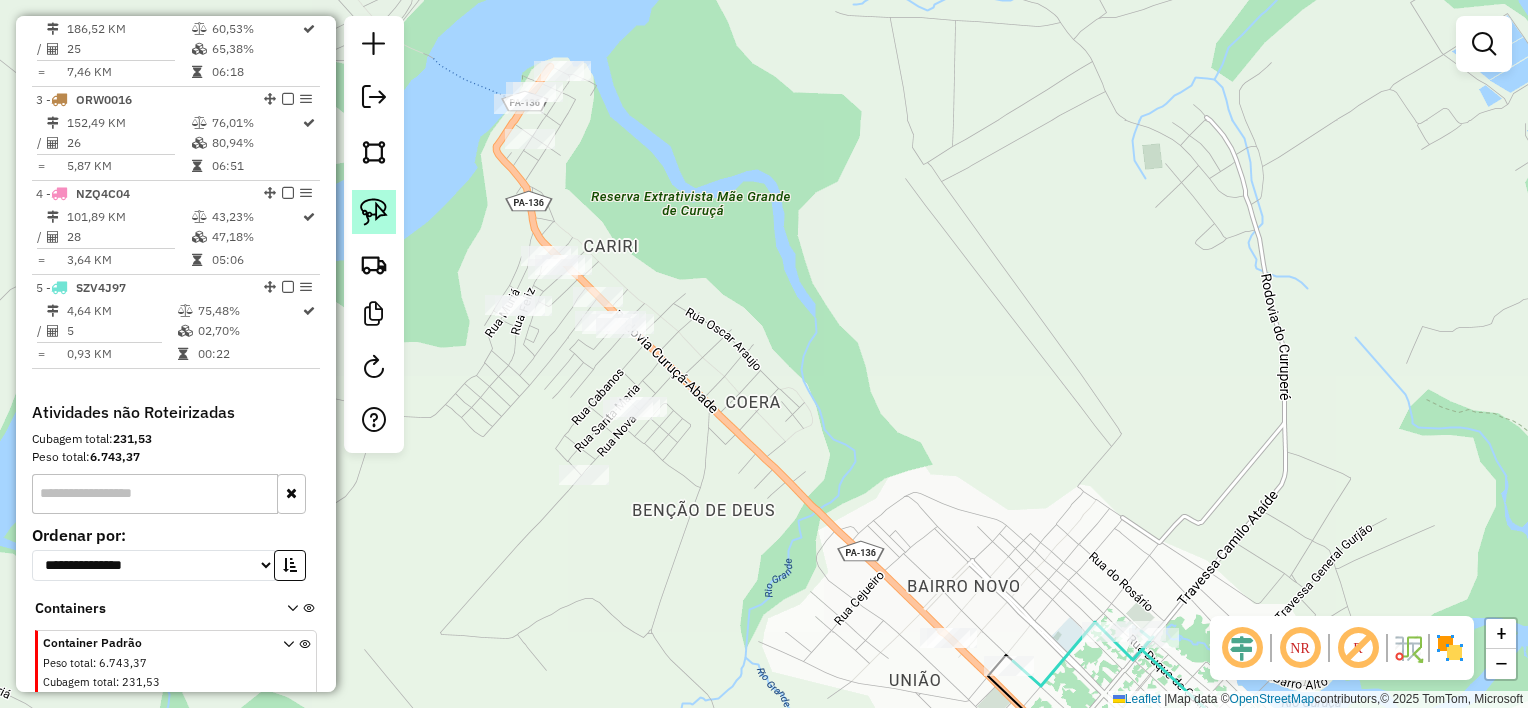 click 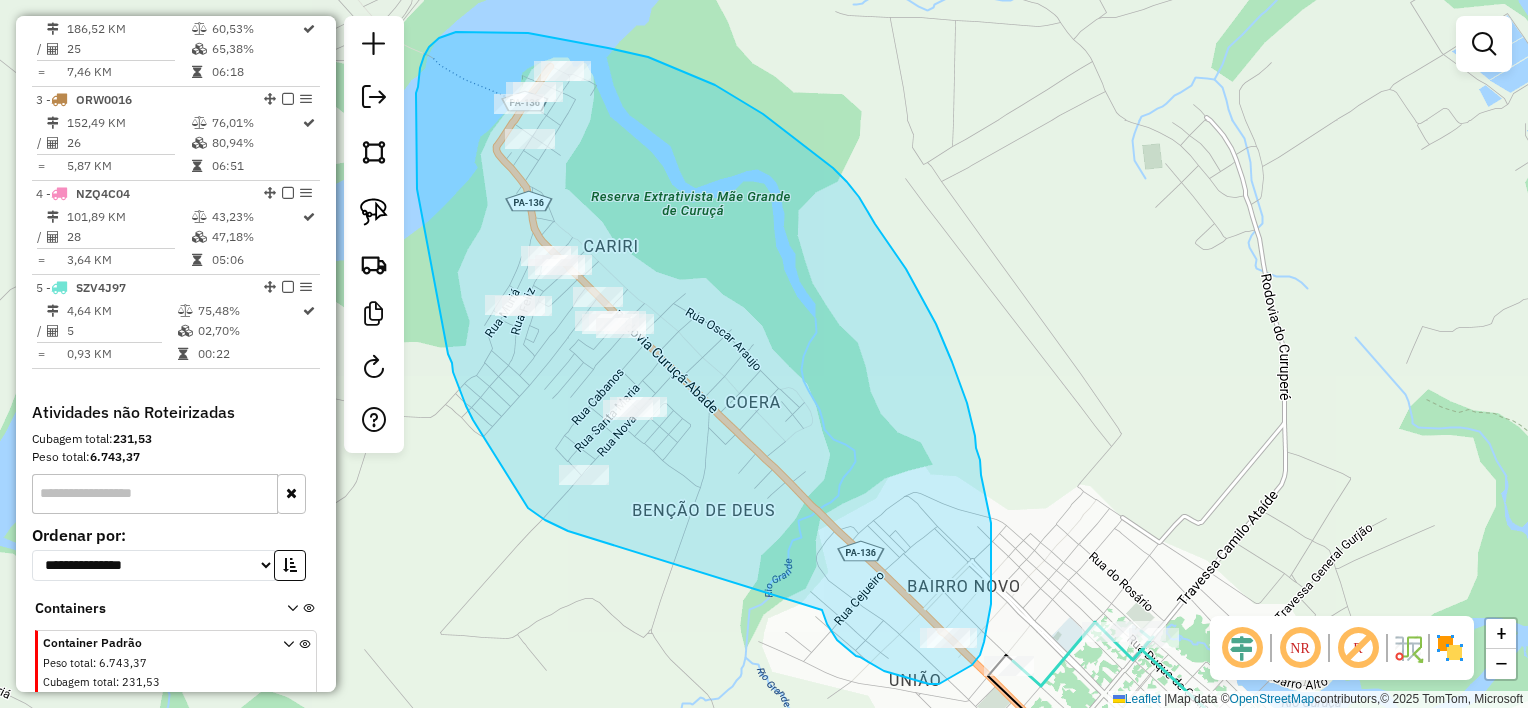 drag, startPoint x: 822, startPoint y: 612, endPoint x: 575, endPoint y: 533, distance: 259.32605 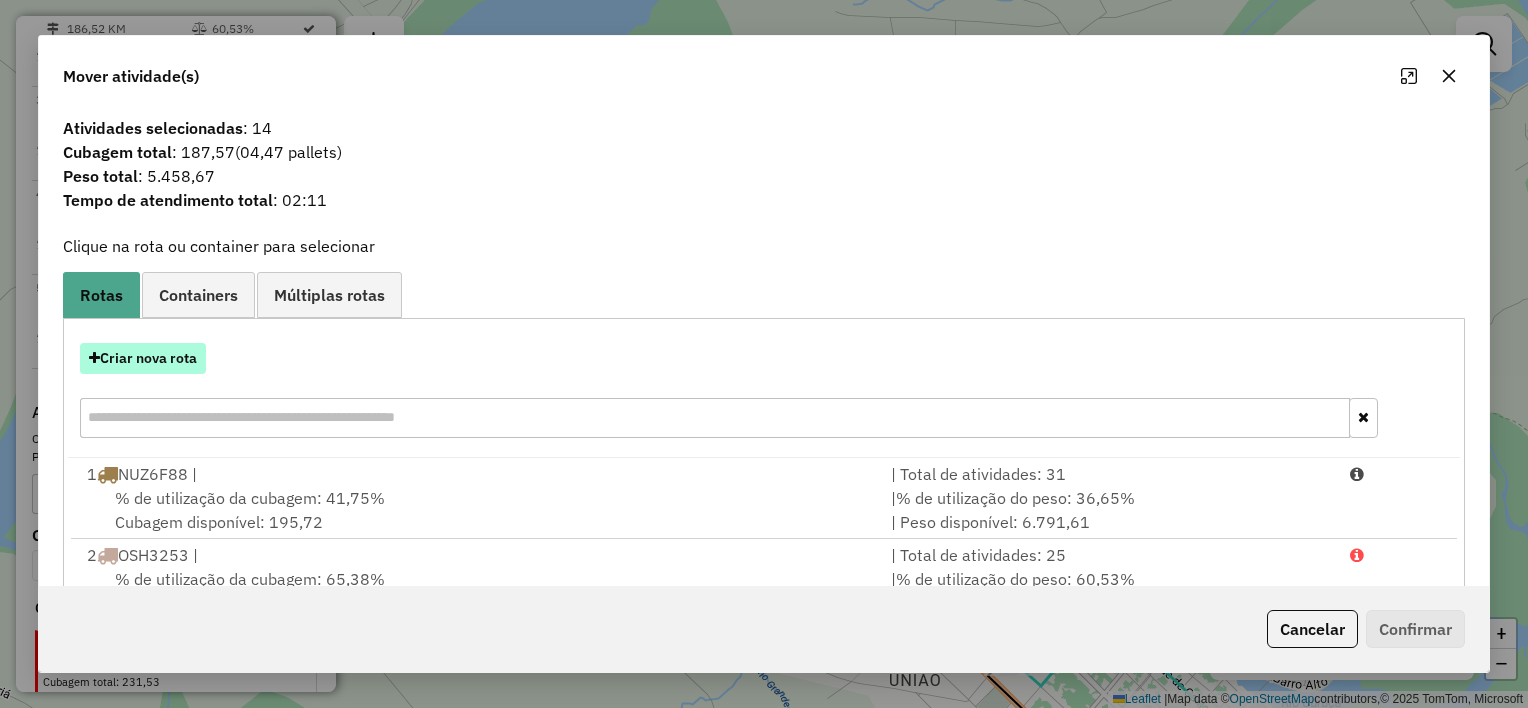 click on "Criar nova rota" at bounding box center [143, 358] 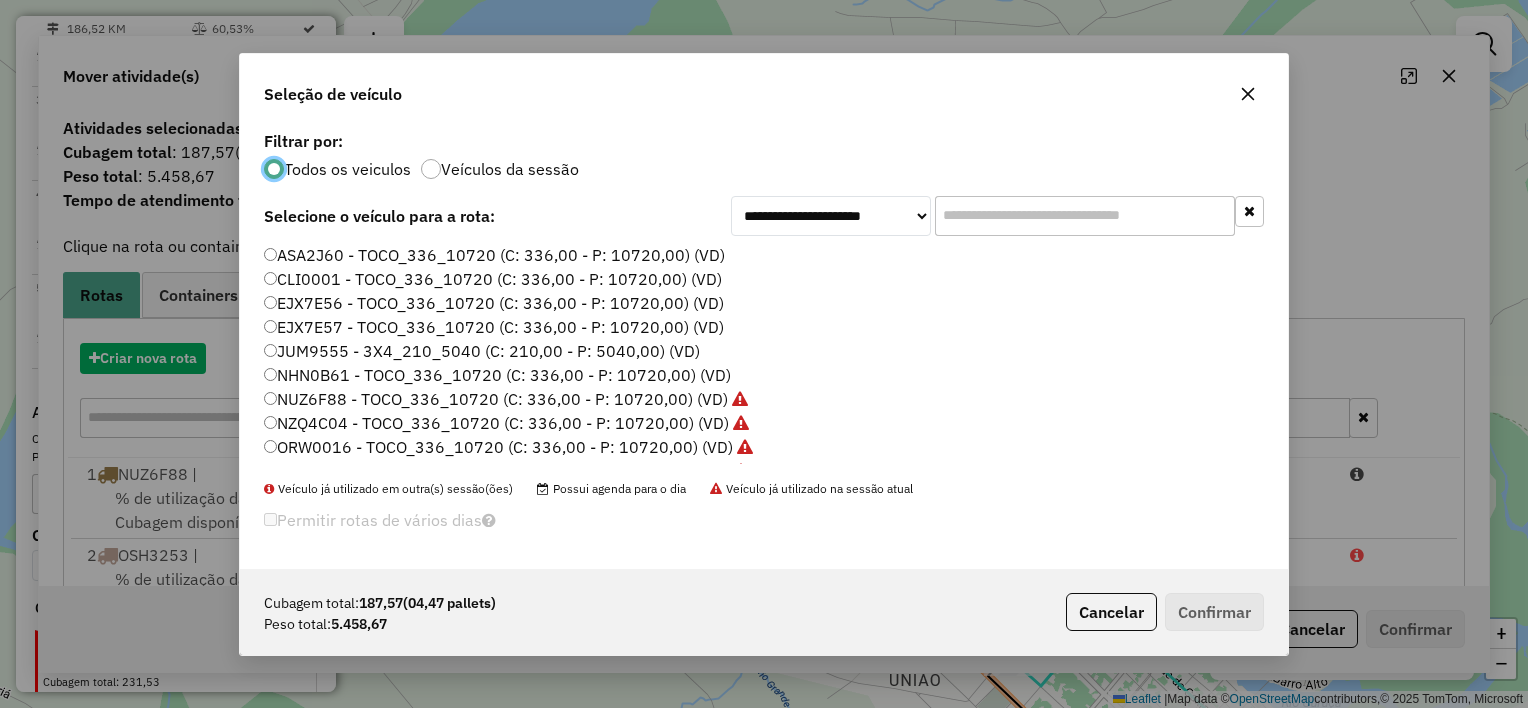 scroll, scrollTop: 10, scrollLeft: 6, axis: both 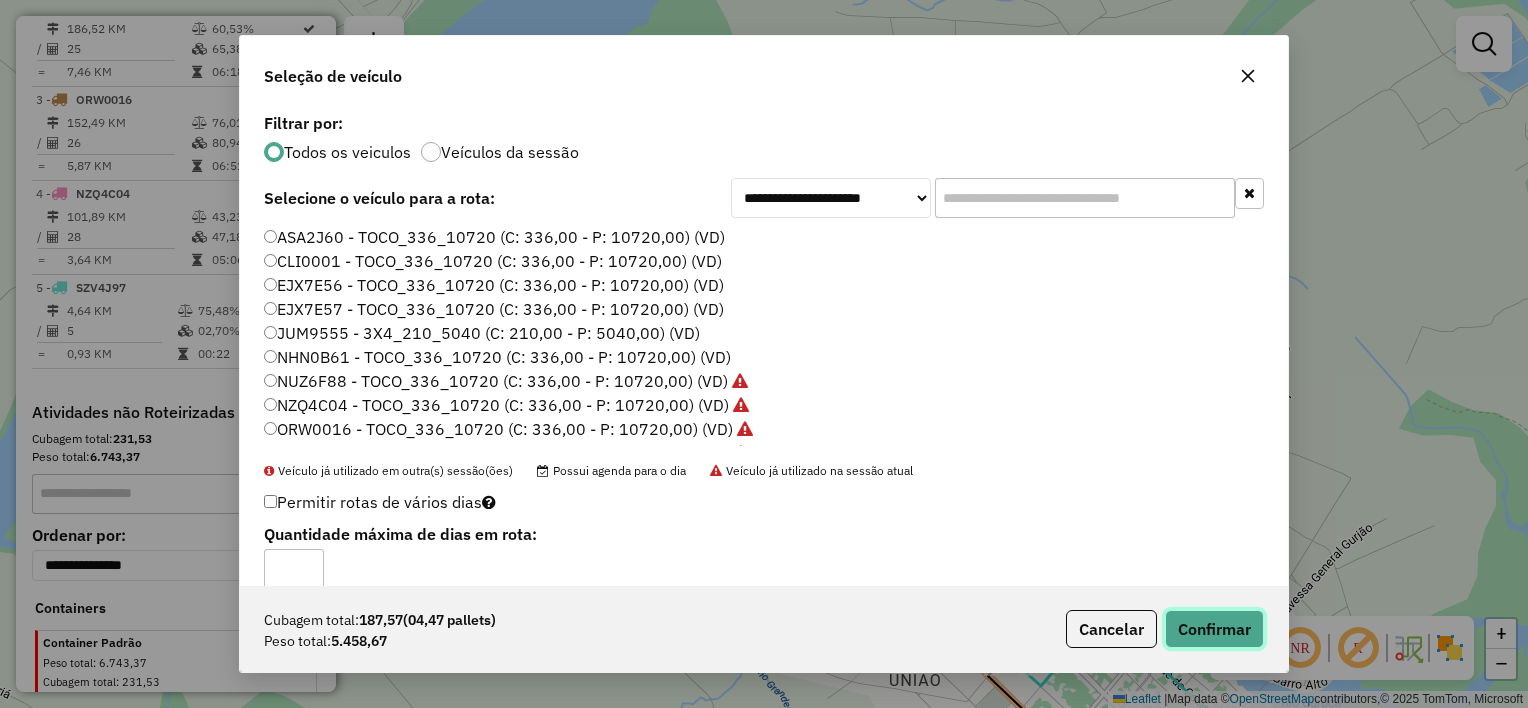 click on "Confirmar" 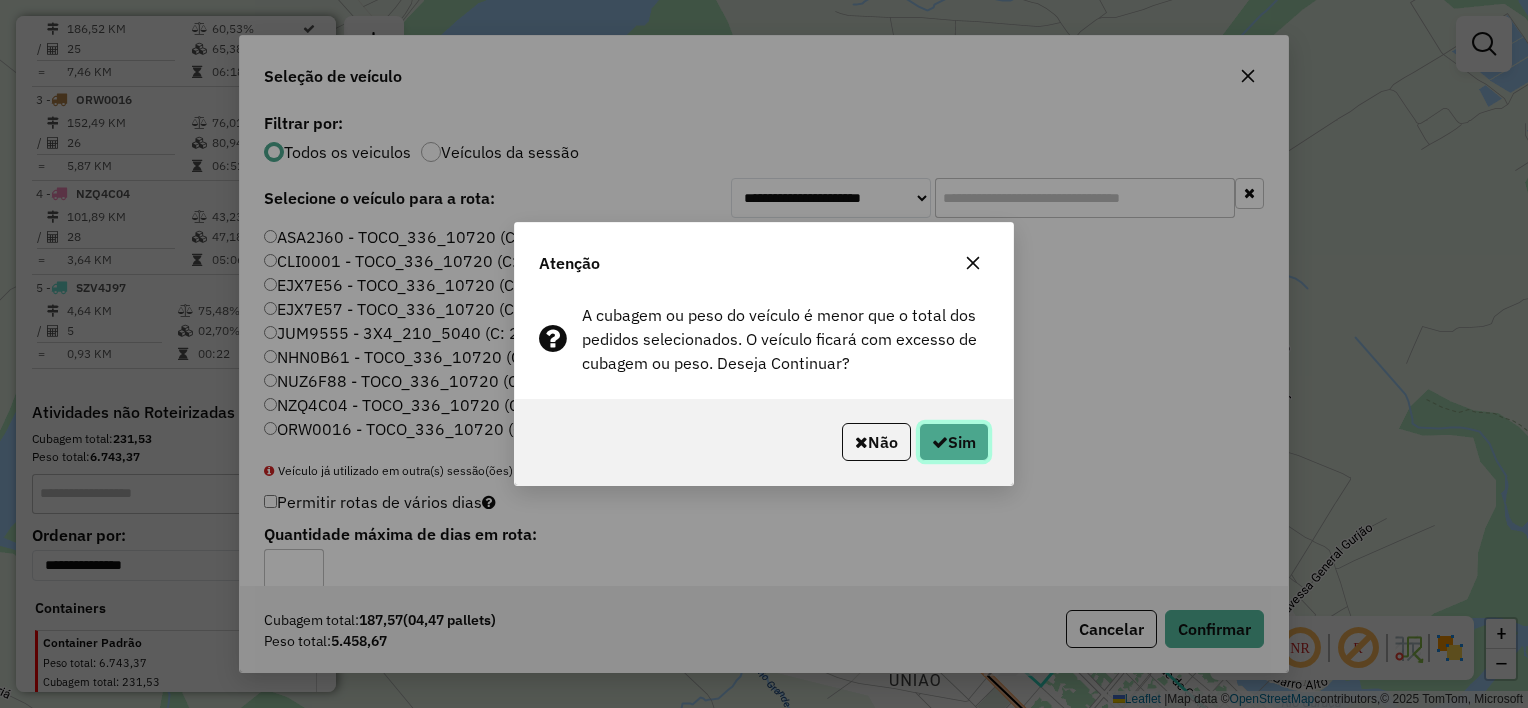 click on "Sim" 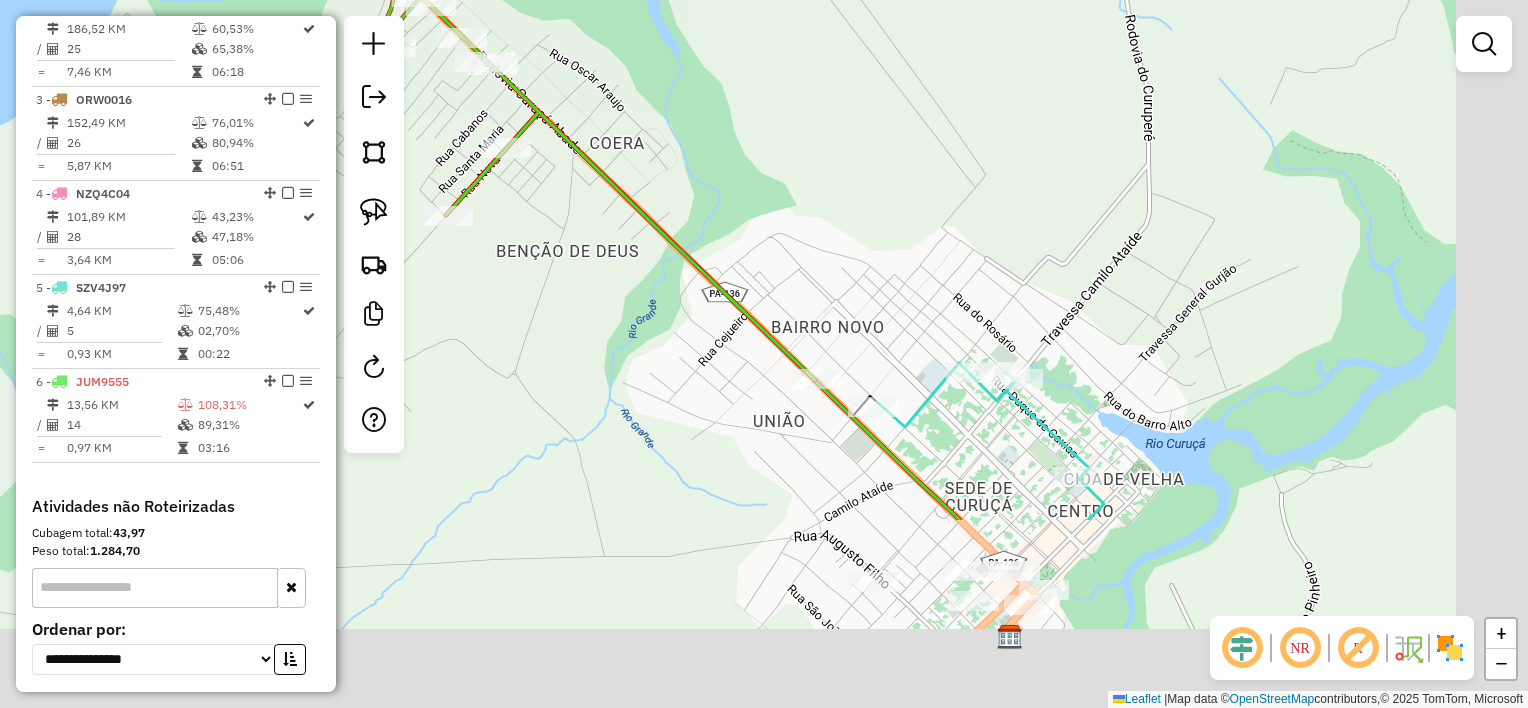 drag, startPoint x: 1018, startPoint y: 480, endPoint x: 861, endPoint y: 200, distance: 321.01245 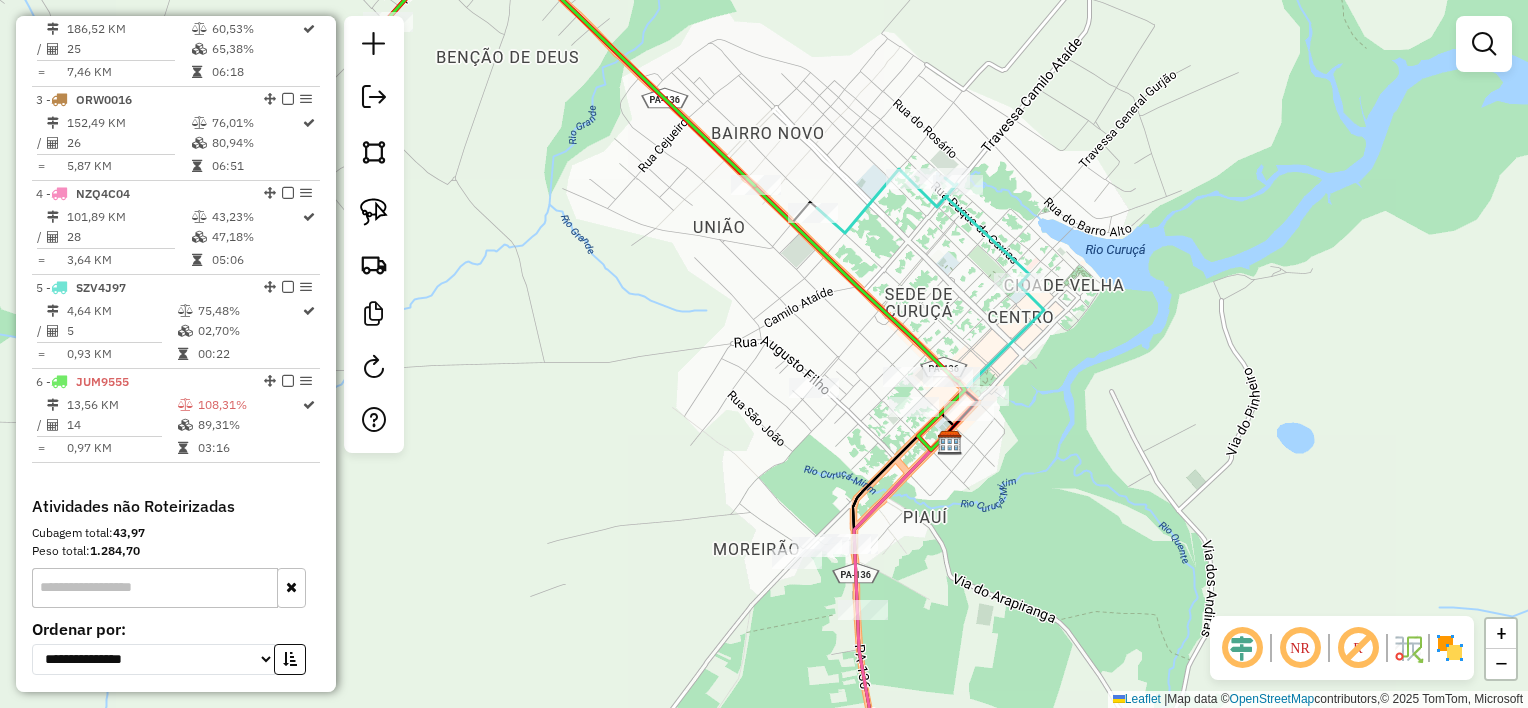 drag, startPoint x: 898, startPoint y: 289, endPoint x: 973, endPoint y: 344, distance: 93.00538 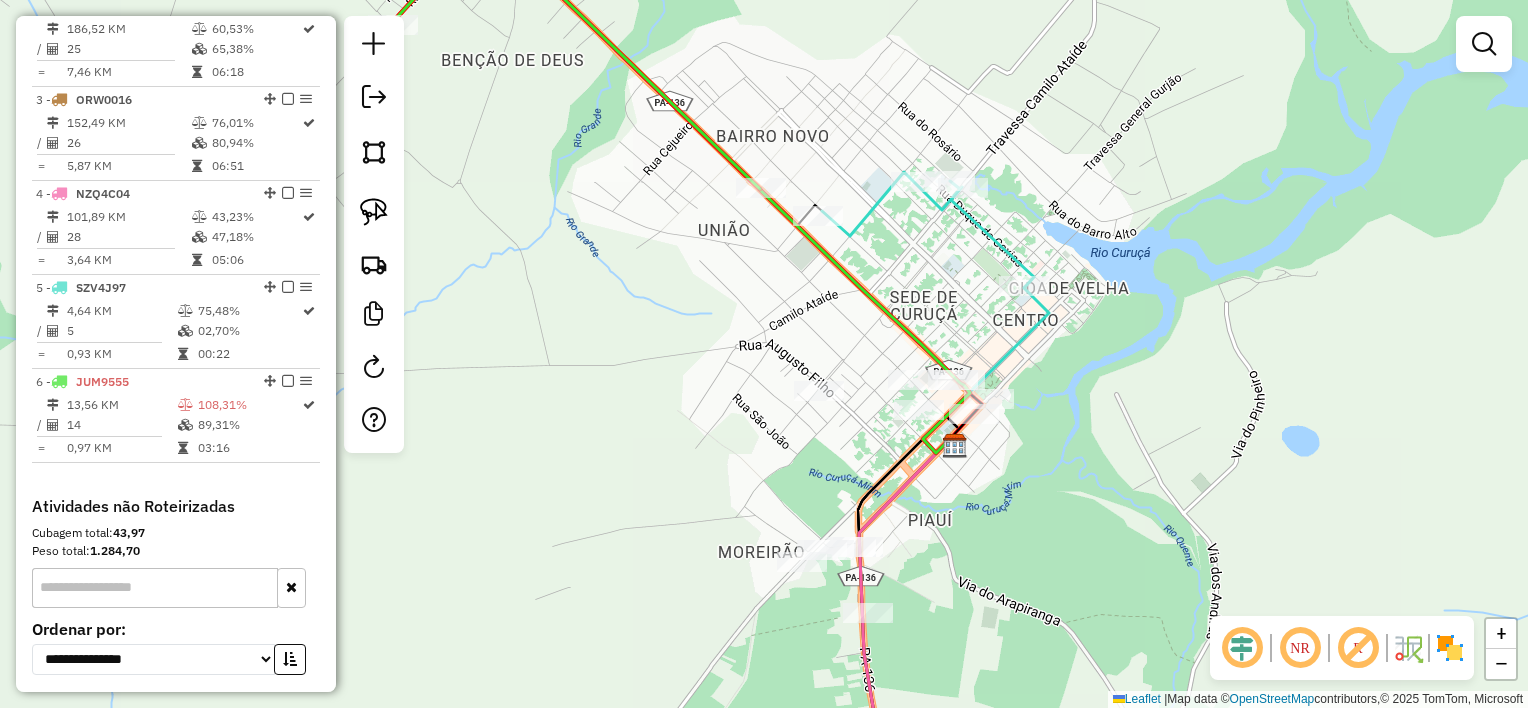 drag, startPoint x: 943, startPoint y: 598, endPoint x: 788, endPoint y: 376, distance: 270.75635 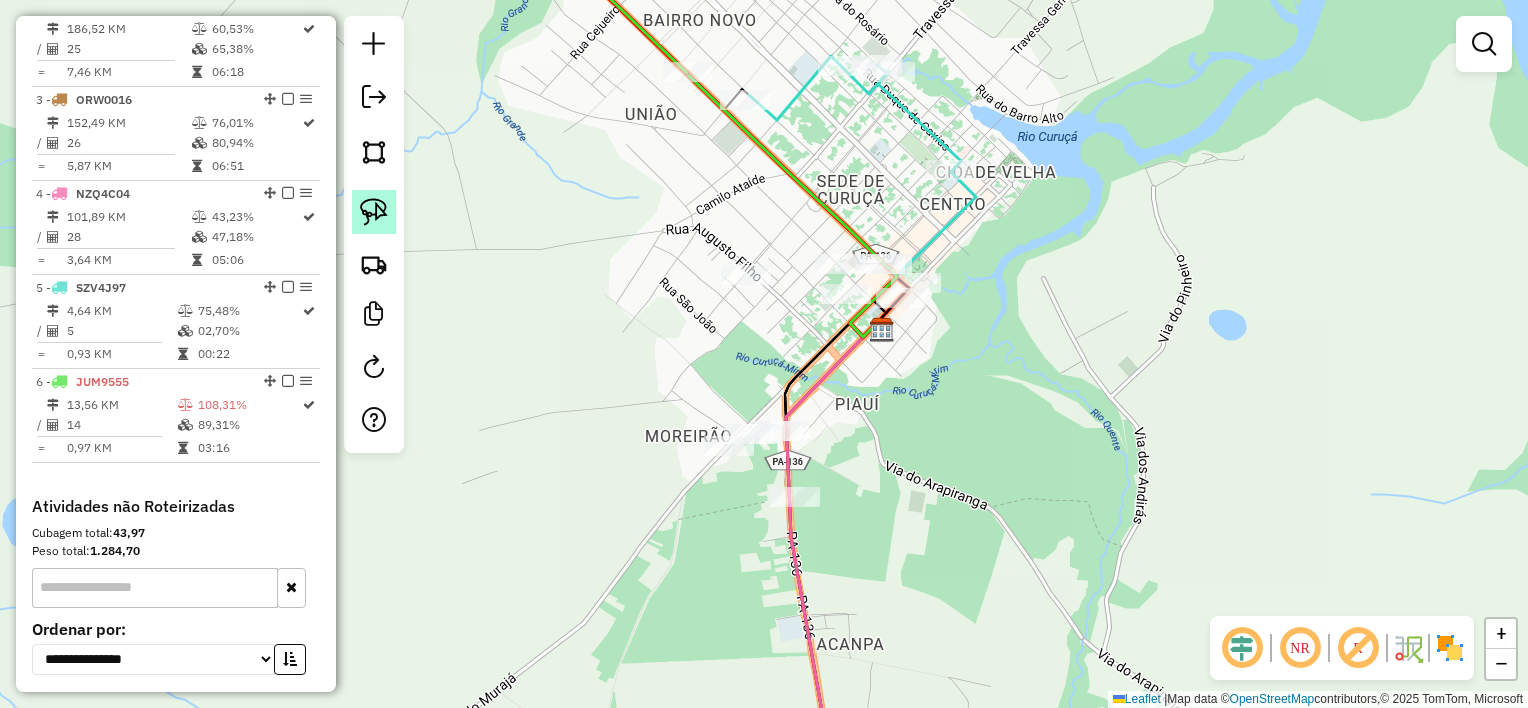 click 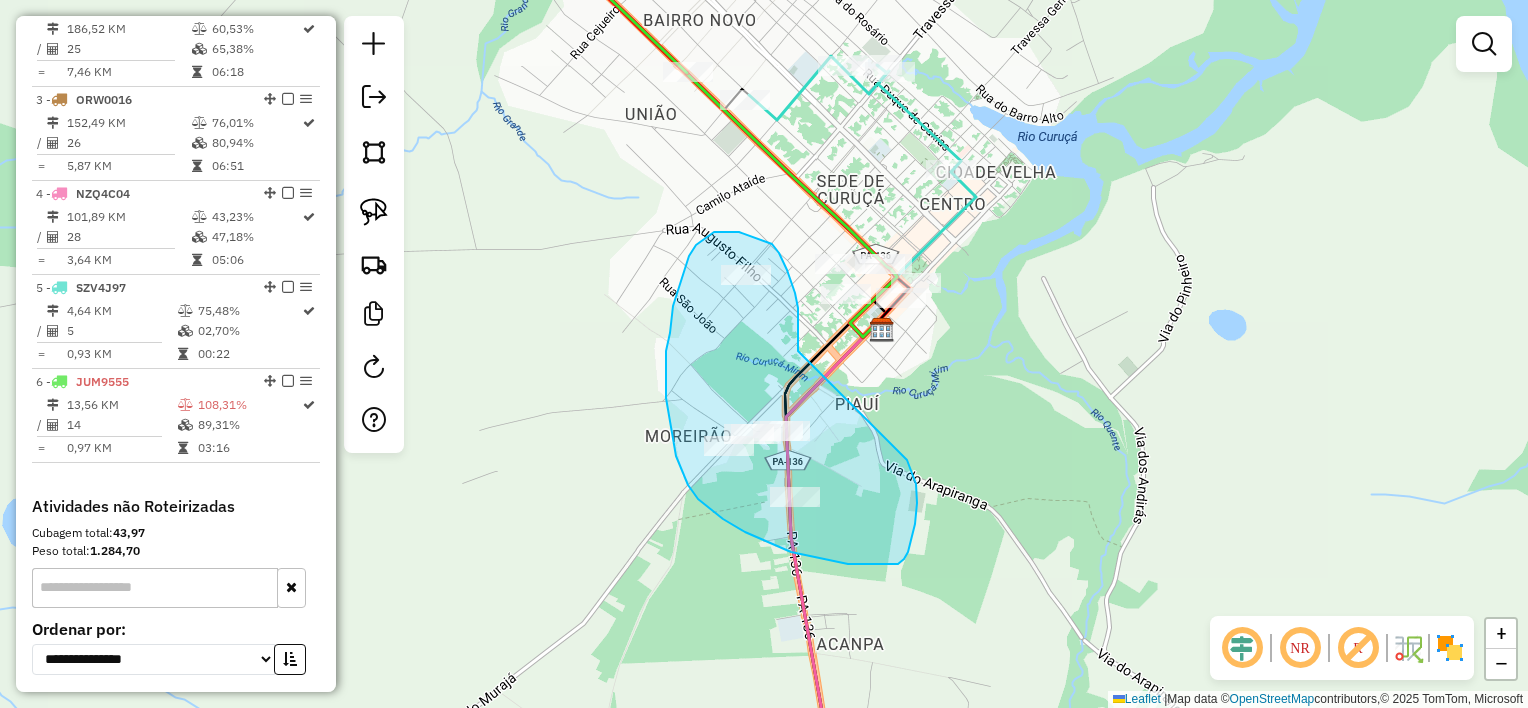 drag, startPoint x: 796, startPoint y: 302, endPoint x: 905, endPoint y: 458, distance: 190.30765 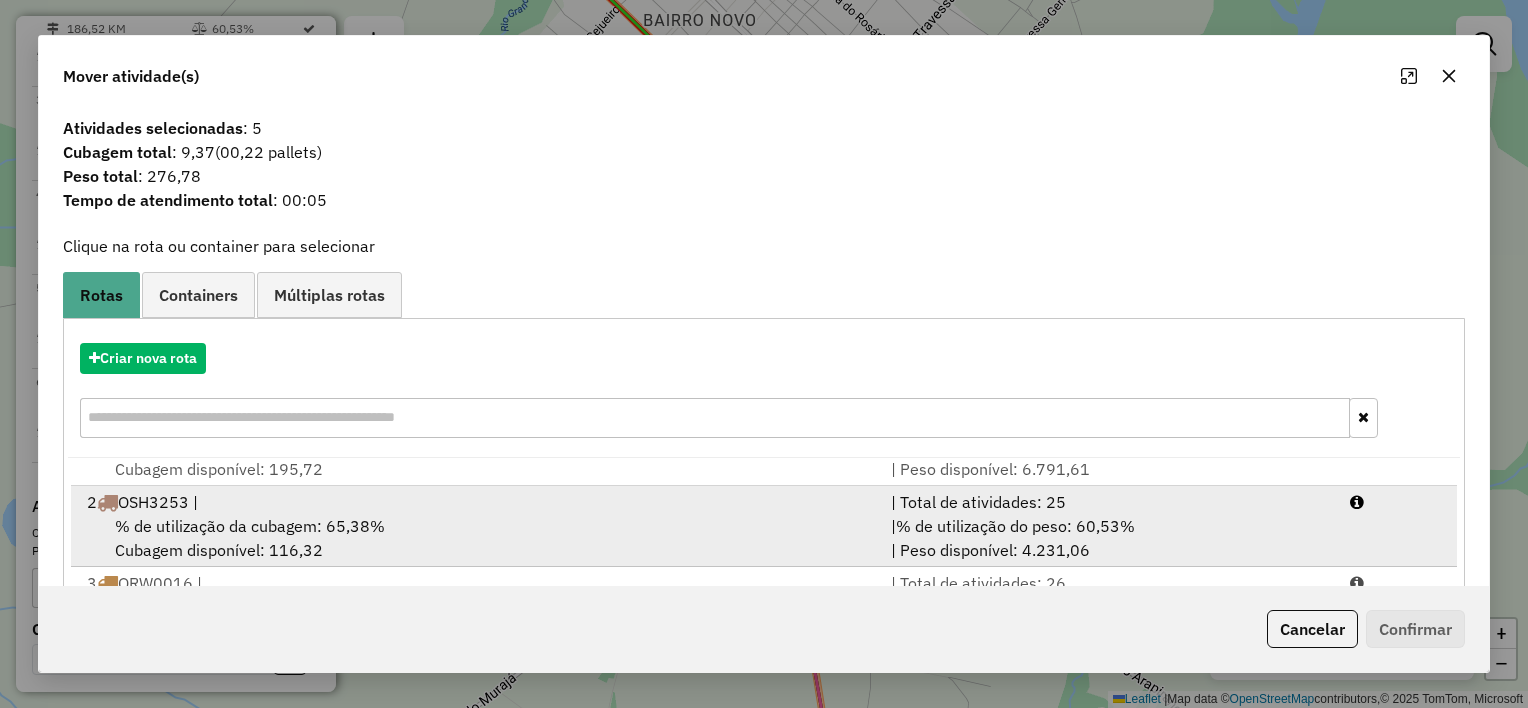 scroll, scrollTop: 84, scrollLeft: 0, axis: vertical 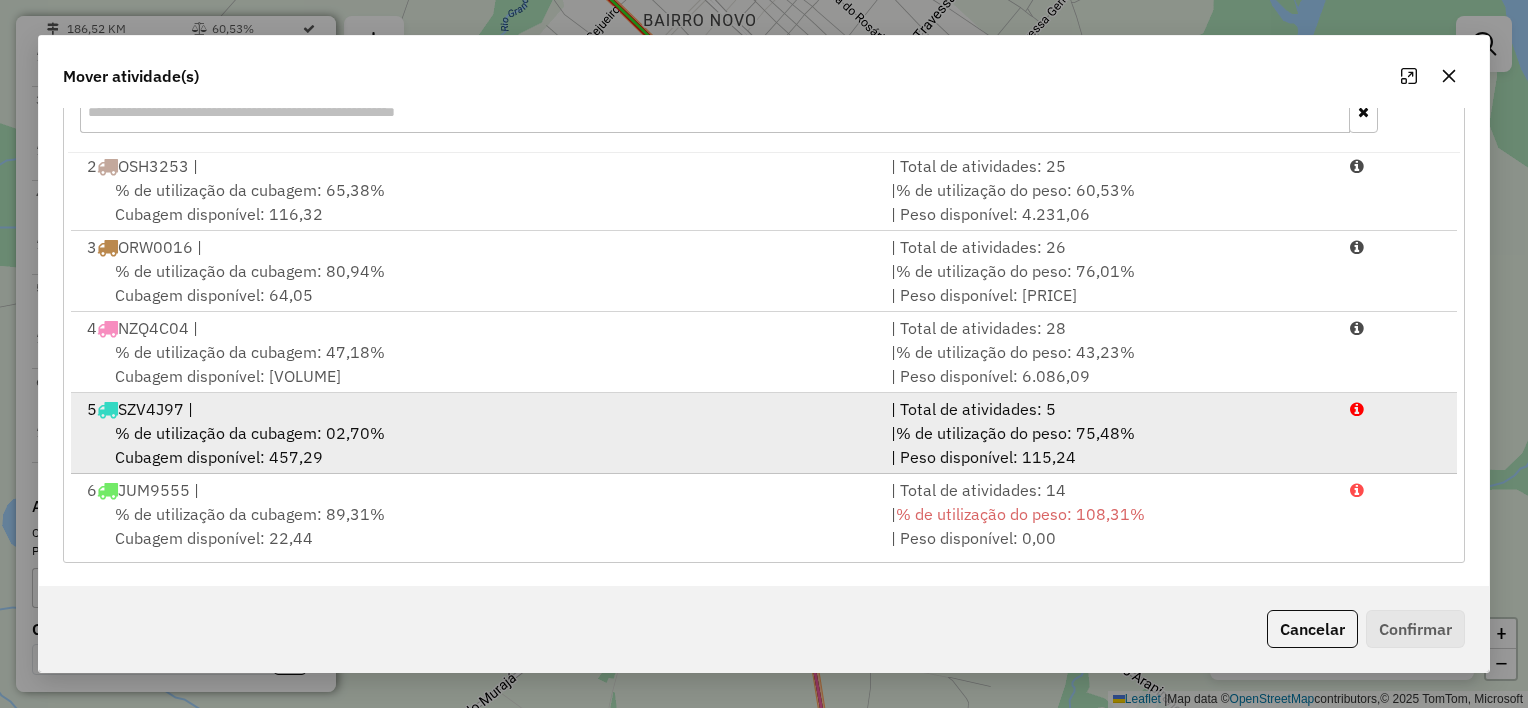 click on "% de utilização da cubagem: 02,70%  Cubagem disponível: 457,29" at bounding box center [477, 445] 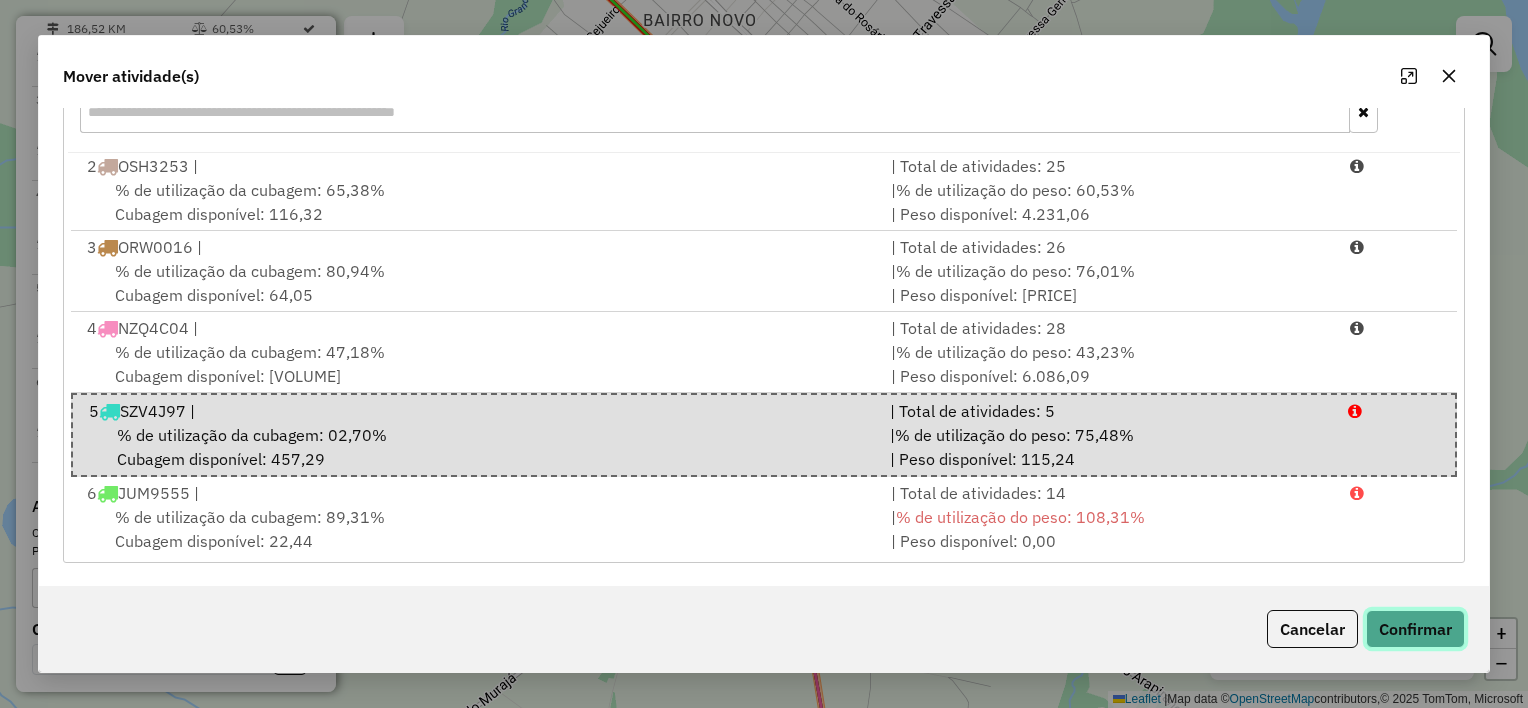 click on "Confirmar" 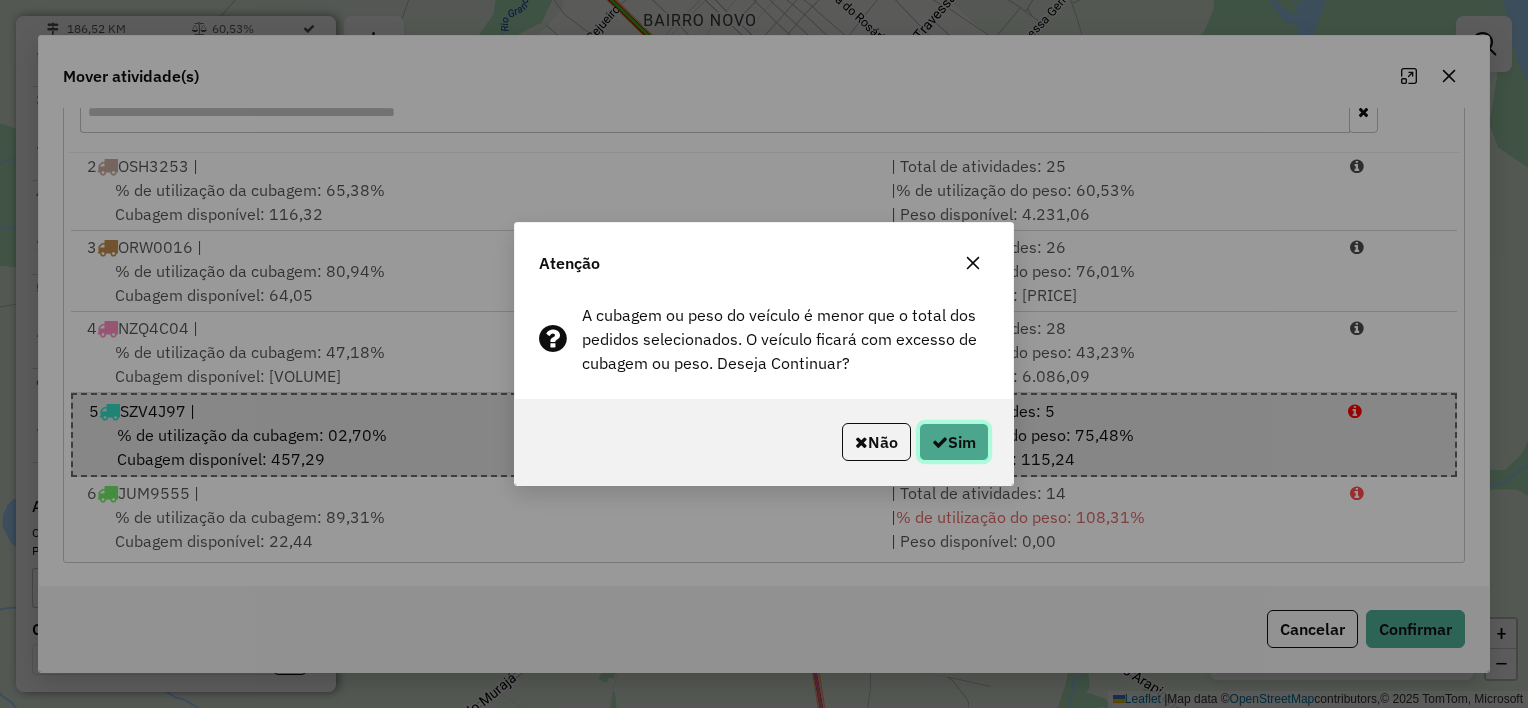 click on "Sim" 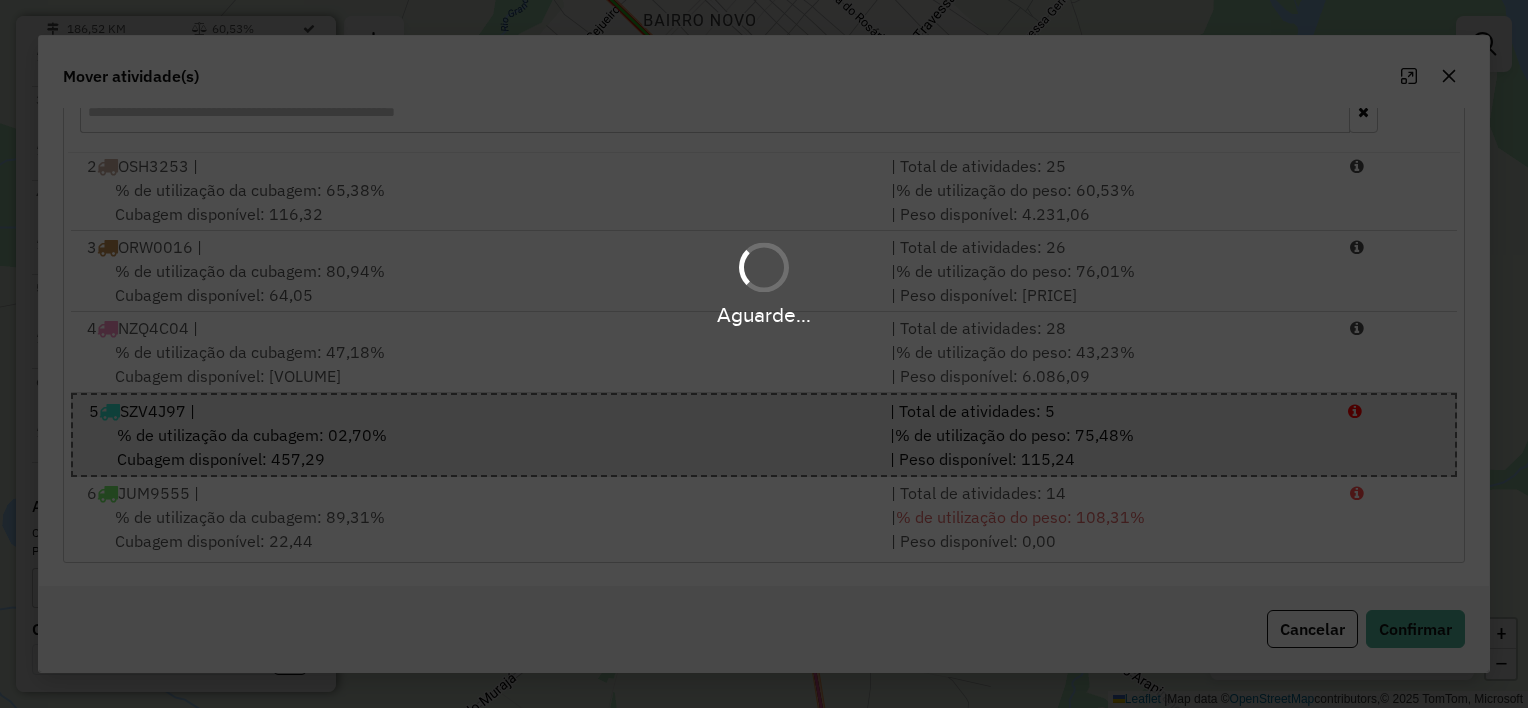 scroll, scrollTop: 0, scrollLeft: 0, axis: both 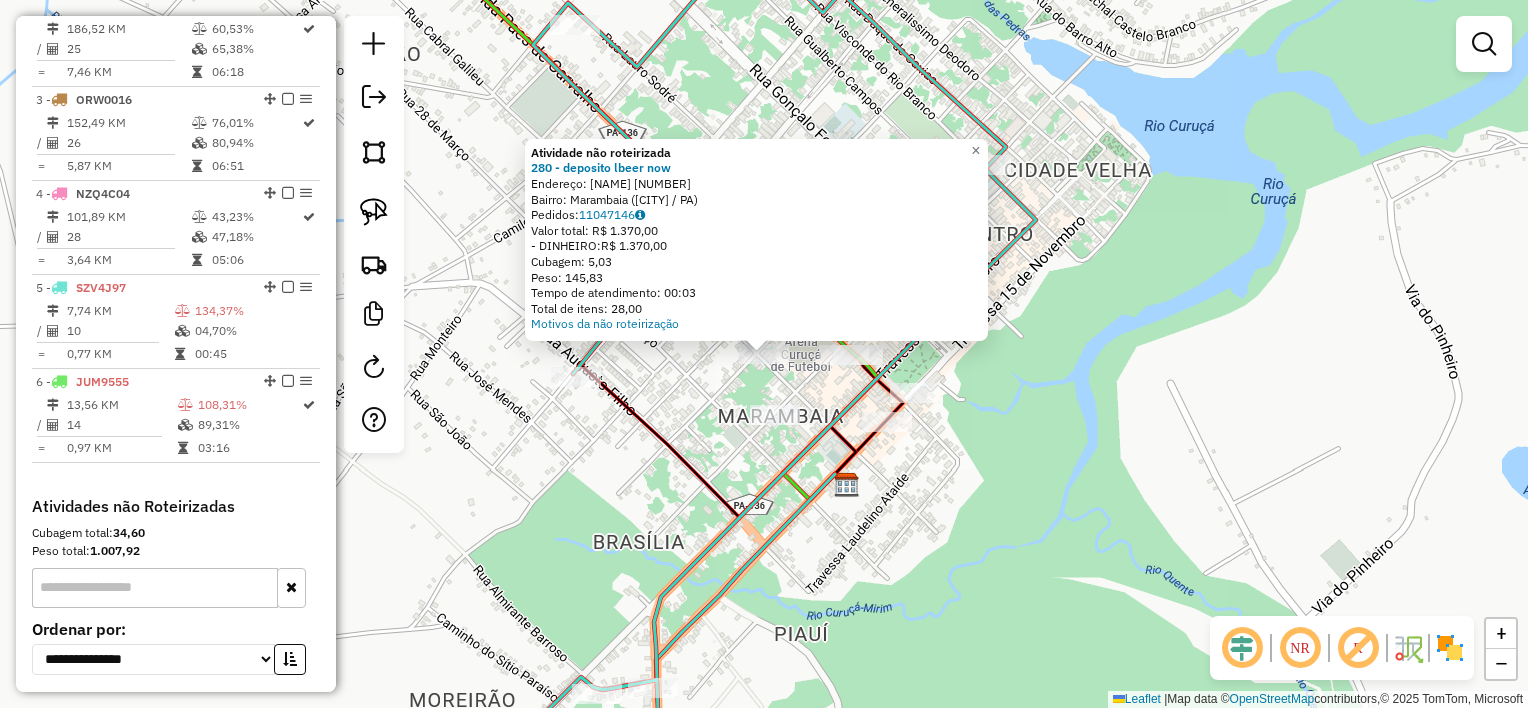 click on "Atividade não roteirizada [NUMBER] - deposito lbeer now Endereço: Galileu Cabral [NUMBER] Bairro: Marambaia ([CITY] / PA) Pedidos: [NUMBER] Valor total: R$ [NUMBER] - DINHEIRO: R$ [NUMBER] Cubagem: [NUMBER] Peso: [NUMBER] Tempo de atendimento: [TIME] Total de itens: [NUMBER] Motivos da não roteirização × Janela de atendimento Grade de atendimento Capacidade Transportadoras Veículos Cliente Pedidos Rotas Selecione os dias de semana para filtrar as janelas de atendimento Seg Ter Qua Qui Sex Sáb Dom Informe o período da janela de atendimento: De: Até: Filtrar exatamente a janela do cliente Considerar janela de atendimento padrão Selecione os dias de semana para filtrar as grades de atendimento Seg Ter Qua Qui Sex Sáb Dom Considerar clientes sem dia de atendimento cadastrado Clientes fora do dia de atendimento selecionado Filtrar as atividades entre os valores definidos abaixo: Peso mínimo: Peso máximo: Cubagem mínima: Cubagem máxima: De: Até: De: +" 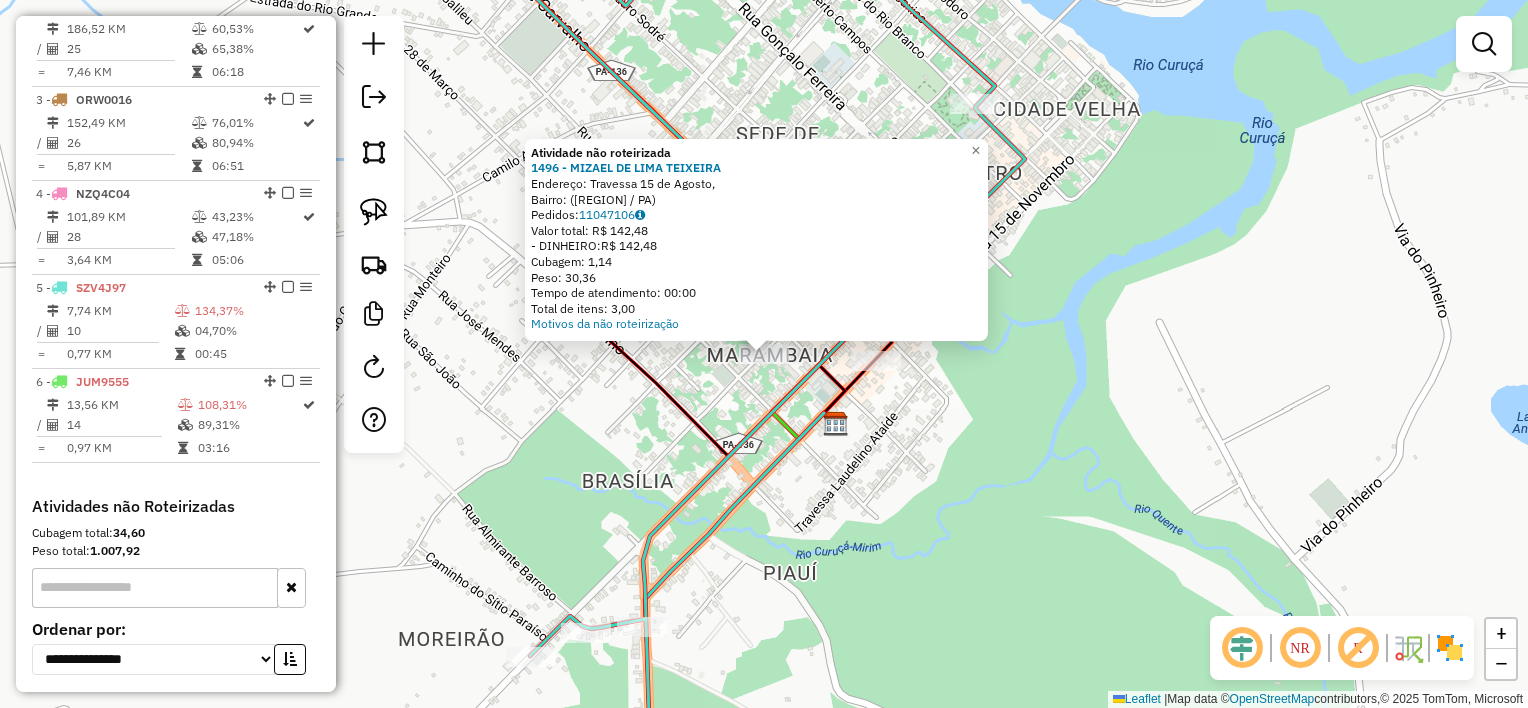 click on "Atividade não roteirizada [NUMBER] - [FIRST] [LAST] Endereço: Travessa [DATE], Bairro: ([CITY] / PA) Pedidos: [NUMBER] Valor total: R$ [NUMBER] - DINHEIRO: R$ [NUMBER] Cubagem: [NUMBER] Peso: [NUMBER] Tempo de atendimento: [TIME] Total de itens: [NUMBER] Motivos da não roteirização × Janela de atendimento Grade de atendimento Capacidade Transportadoras Veículos Cliente Pedidos Rotas Selecione os dias de semana para filtrar as janelas de atendimento Seg Ter Qua Qui Sex Sáb Dom Informe o período da janela de atendimento: De: Até: Filtrar exatamente a janela do cliente Considerar janela de atendimento padrão Selecione os dias de semana para filtrar as grades de atendimento Seg Ter Qua Qui Sex Sáb Dom Considerar clientes sem dia de atendimento cadastrado Clientes fora do dia de atendimento selecionado Filtrar as atividades entre os valores definidos abaixo: Peso mínimo: Peso máximo: Cubagem mínima: Cubagem máxima: De: Até: De:" 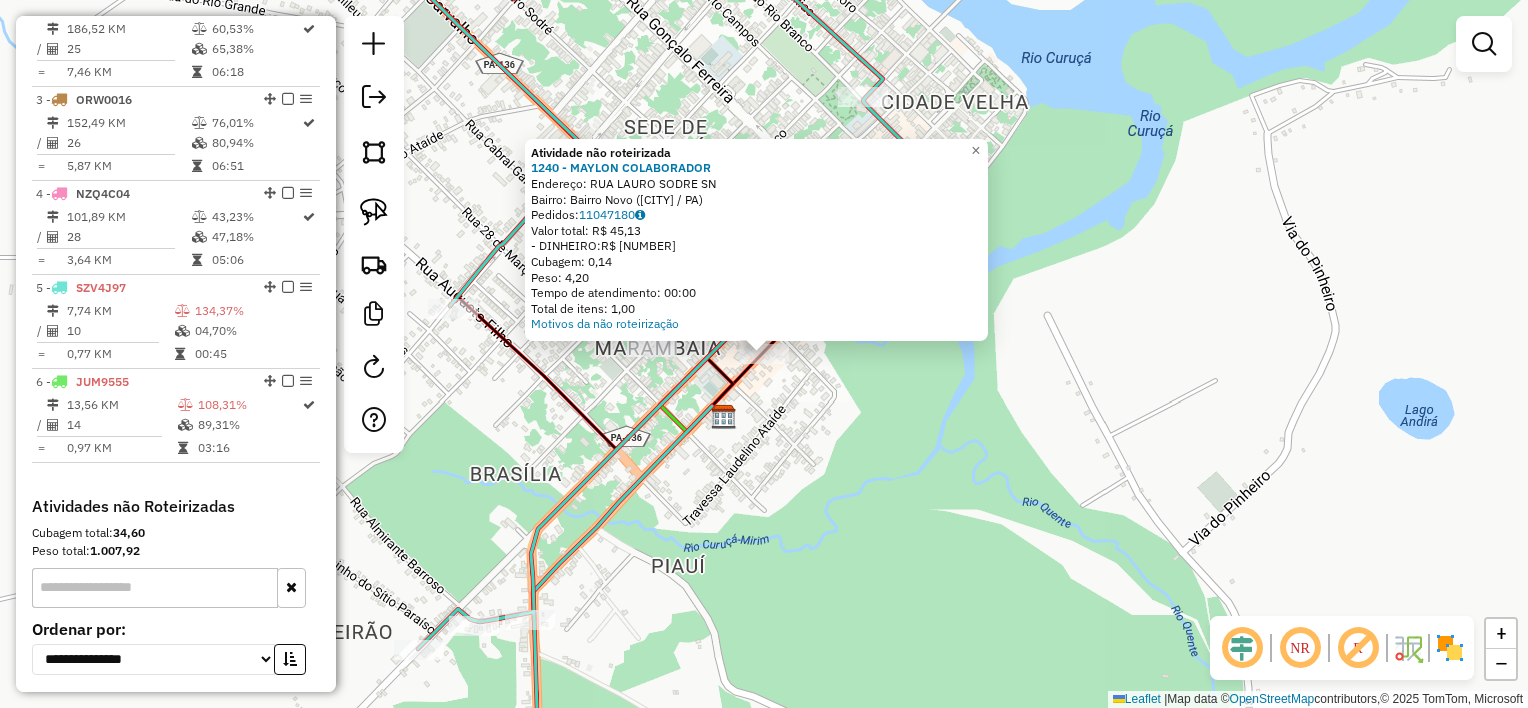 drag, startPoint x: 845, startPoint y: 396, endPoint x: 843, endPoint y: 386, distance: 10.198039 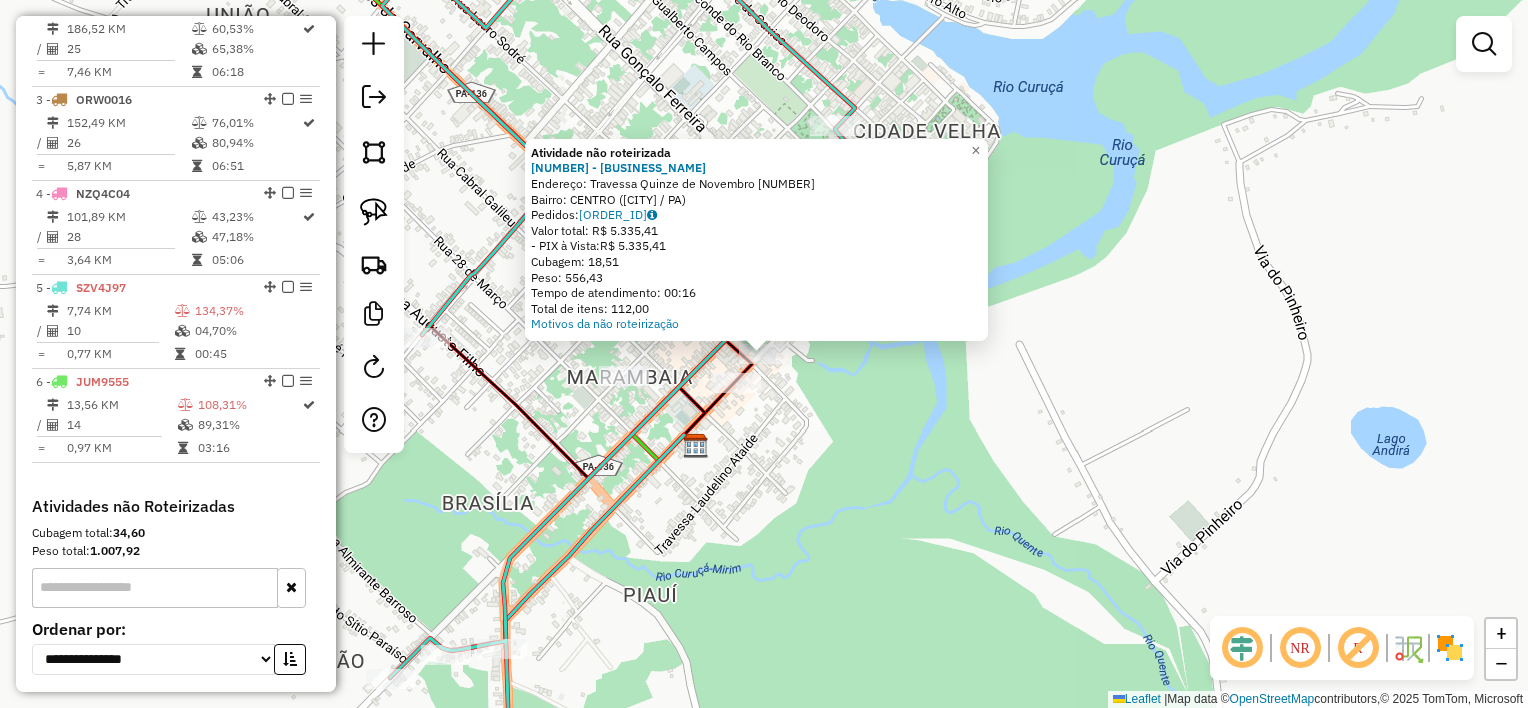 click on "Atividade não roteirizada 815 - MERCANTIL GARCIA  Endereço:  Travessa Quinze de Novembro [NUMBER]   Bairro: [CITY] ([CITY] / PA)   Pedidos:  [ORDER_ID]   Valor total: R$ 5.335,41   - PIX à Vista:  R$ 5.335,41   Cubagem: 18,51   Peso: 556,43   Tempo de atendimento: 00:16   Total de itens: 112,00  Motivos da não roteirização × Janela de atendimento Grade de atendimento Capacidade Transportadoras Veículos Cliente Pedidos  Rotas Selecione os dias de semana para filtrar as janelas de atendimento  Seg   Ter   Qua   Qui   Sex   Sáb   Dom  Informe o período da janela de atendimento: De: Até:  Filtrar exatamente a janela do cliente  Considerar janela de atendimento padrão  Selecione os dias de semana para filtrar as grades de atendimento  Seg   Ter   Qua   Qui   Sex   Sáb   Dom   Considerar clientes sem dia de atendimento cadastrado  Clientes fora do dia de atendimento selecionado Filtrar as atividades entre os valores definidos abaixo:  Peso mínimo:   Peso máximo:   Cubagem mínima:   Cubagem máxima:   De:" 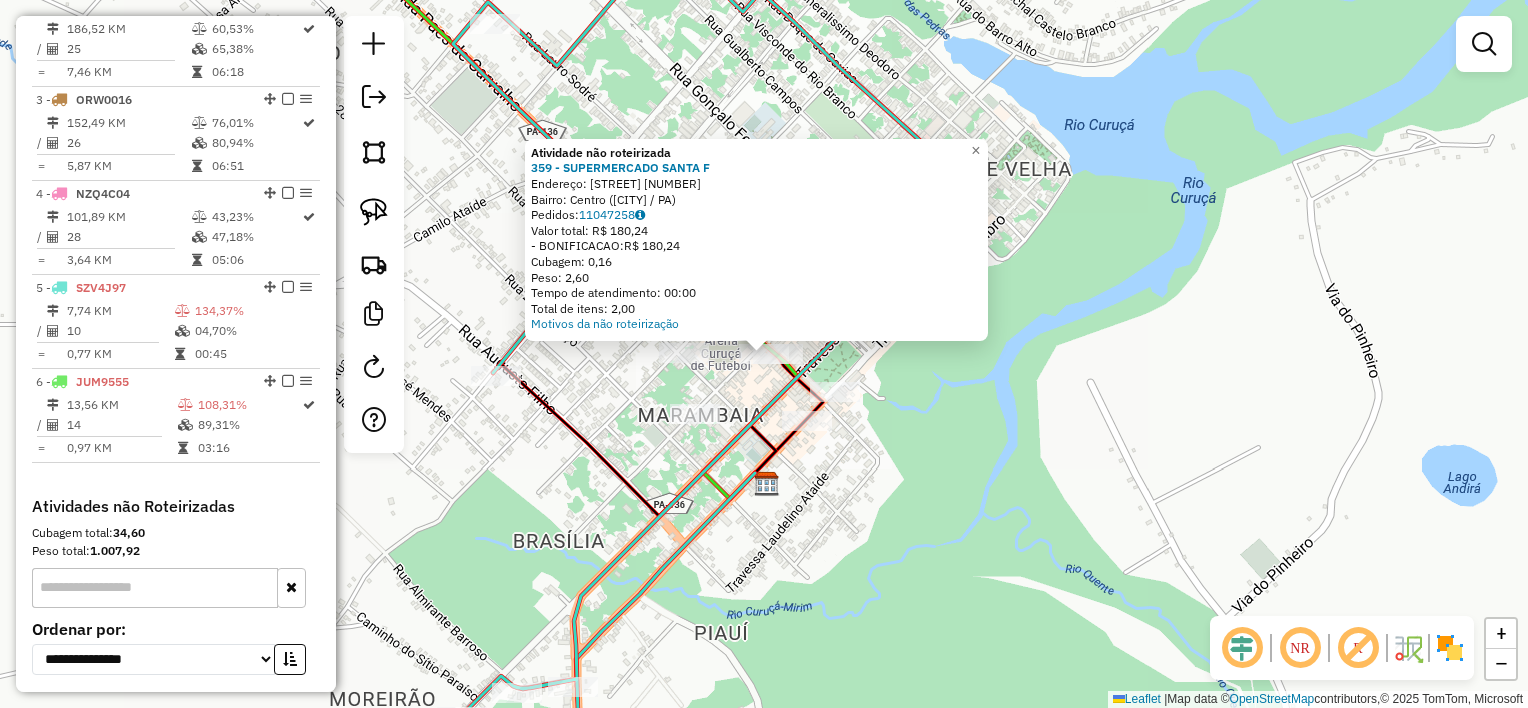 drag, startPoint x: 779, startPoint y: 389, endPoint x: 783, endPoint y: 366, distance: 23.345236 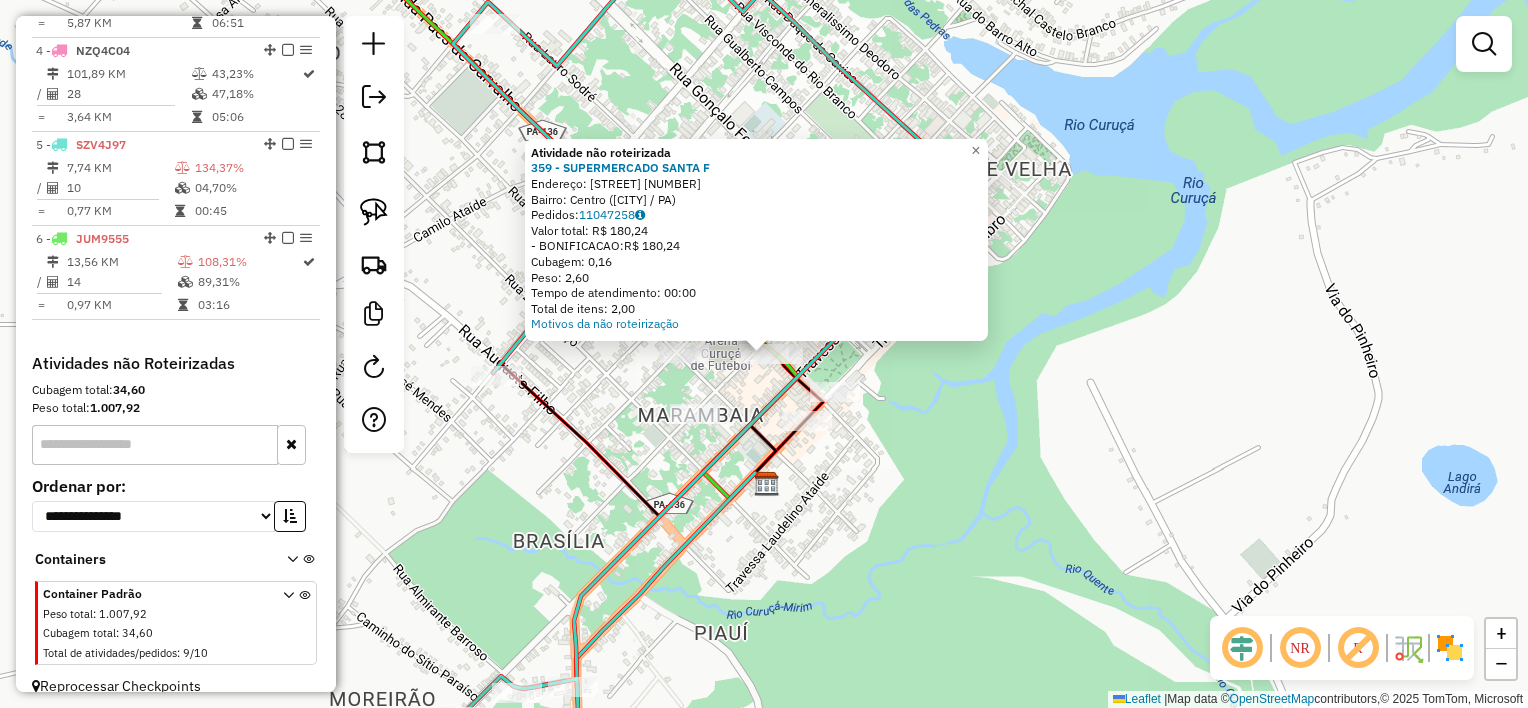 select on "**********" 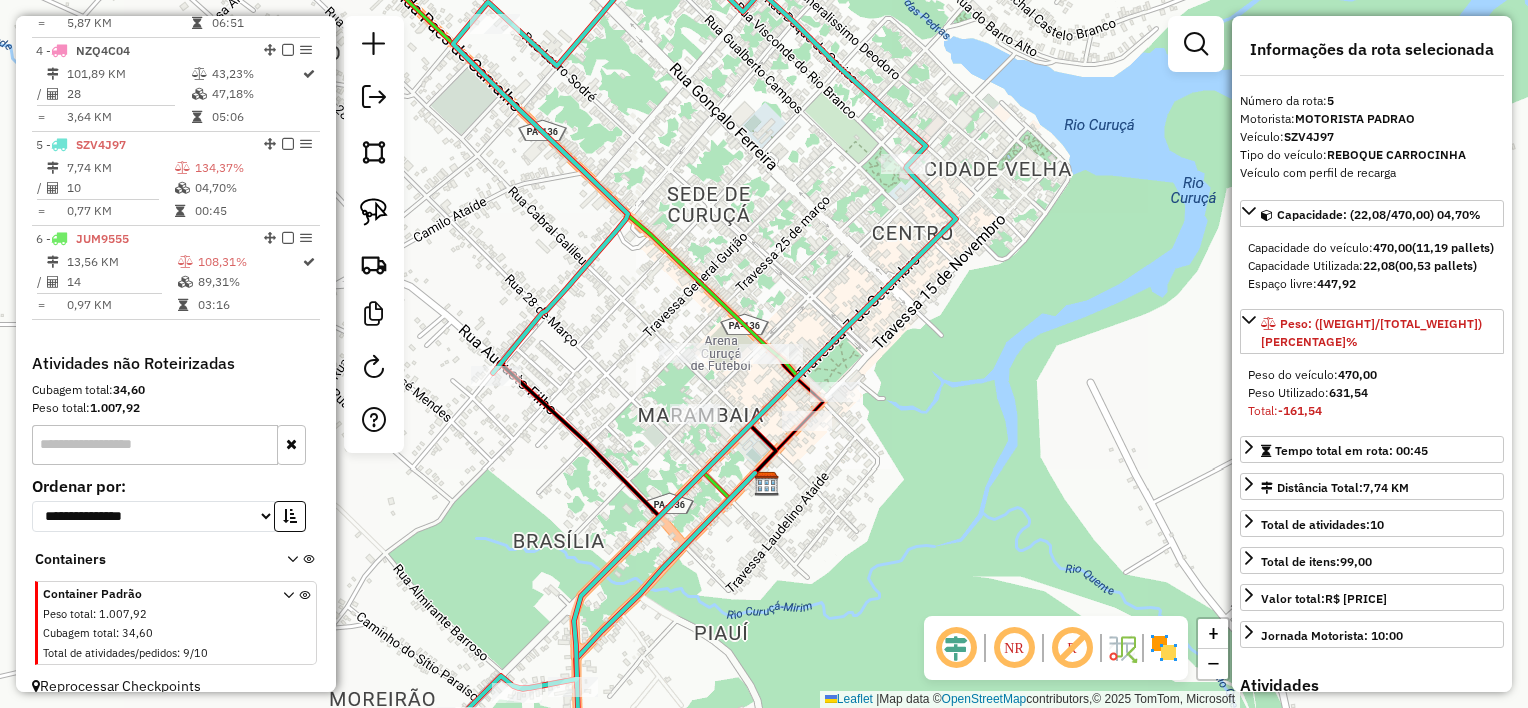 scroll, scrollTop: 1028, scrollLeft: 0, axis: vertical 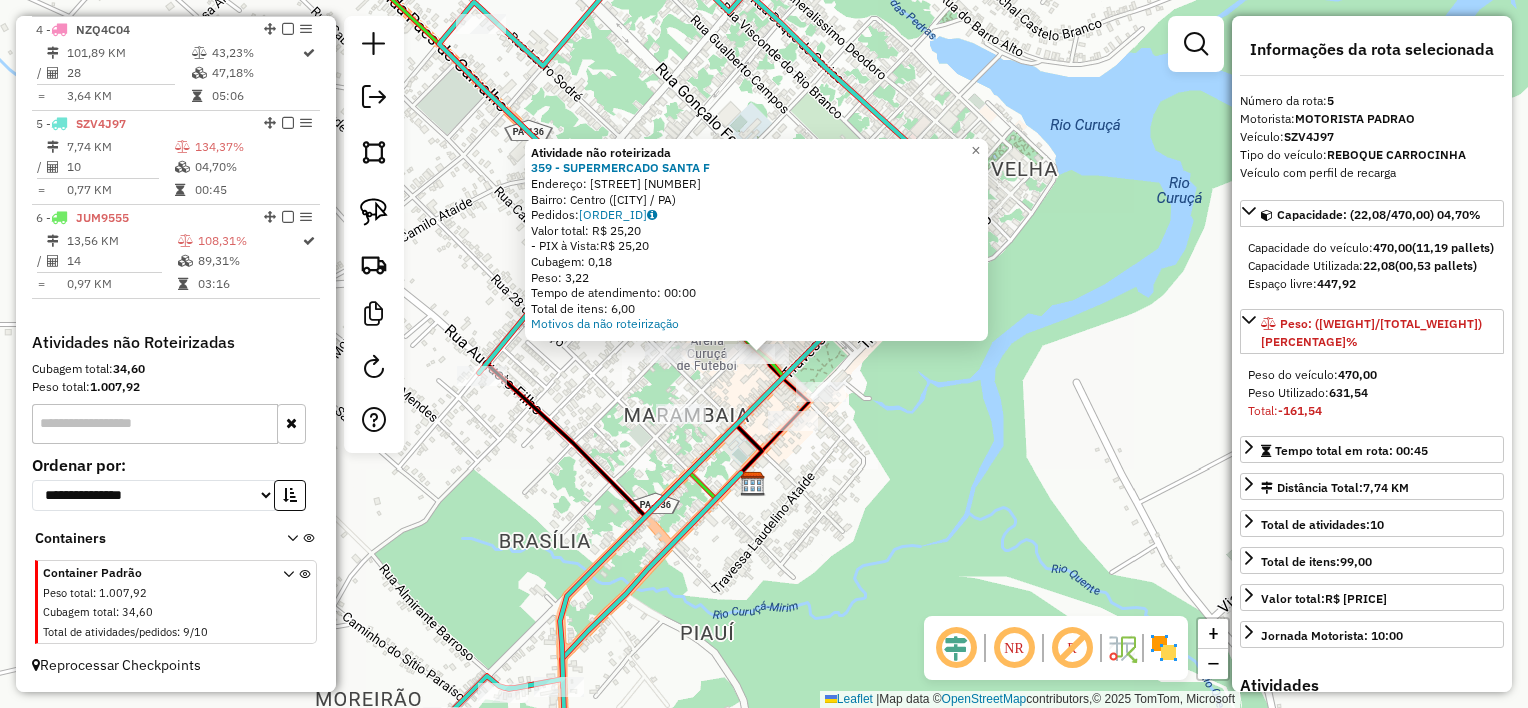 click on "Atividade não roteirizada [NUMBER] - [BUSINESS_NAME] Endereço: R. [NAME] [NUMBER] Bairro: [NEIGHBORHOOD] ([CITY] / PA) Pedidos: [ORDER_ID] Valor total: R$ [PRICE] - PIX à Vista: R$ [PRICE] Cubagem: [VOLUME] Peso: [WEIGHT] Tempo de atendimento: [TIME] Total de itens: [ITEMS] Motivos da não roteirização × Janela de atendimento Grade de atendimento Capacidade Transportadoras Veículos Cliente Pedidos Rotas Selecione os dias de semana para filtrar as janelas de atendimento Seg Ter Qua Qui Sex Sáb Dom Informe o período da janela de atendimento: De: Até: Filtrar exatamente a janela do cliente Considerar janela de atendimento padrão Selecione os dias de semana para filtrar as grades de atendimento Seg Ter Qua Qui Sex Sáb Dom Considerar clientes sem dia de atendimento cadastrado Clientes fora do dia de atendimento selecionado Filtrar as atividades entre os valores definidos abaixo: Peso mínimo: Peso máximo: Cubagem mínima: Cubagem máxima: De: Até: De: +" 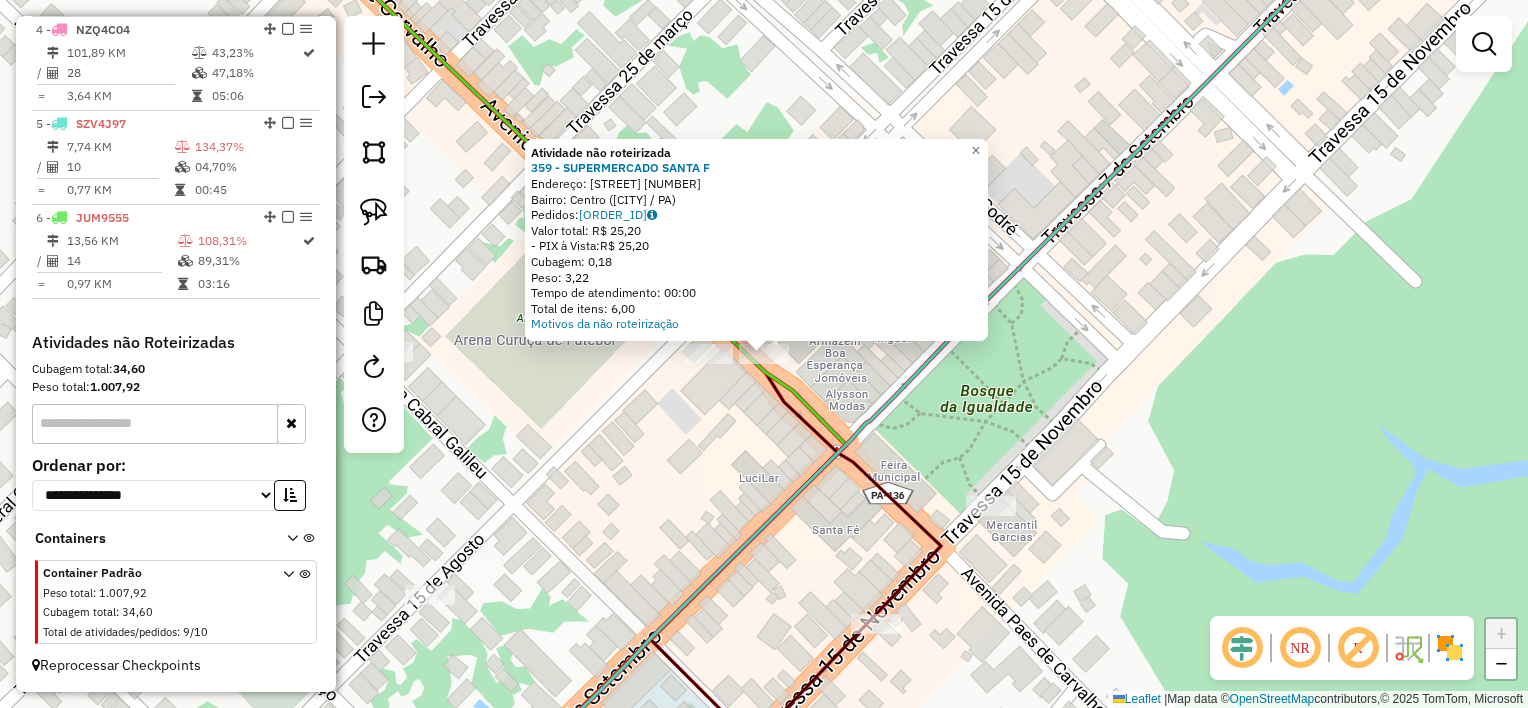 click on "Atividade não roteirizada [NUMBER] - [BUSINESS_NAME] Endereço: R. [NAME] [NUMBER] Bairro: [NEIGHBORHOOD] ([CITY] / PA) Pedidos: [ORDER_ID] Valor total: R$ [PRICE] - PIX à Vista: R$ [PRICE] Cubagem: [VOLUME] Peso: [WEIGHT] Tempo de atendimento: [TIME] Total de itens: [ITEMS] Motivos da não roteirização × Janela de atendimento Grade de atendimento Capacidade Transportadoras Veículos Cliente Pedidos Rotas Selecione os dias de semana para filtrar as janelas de atendimento Seg Ter Qua Qui Sex Sáb Dom Informe o período da janela de atendimento: De: Até: Filtrar exatamente a janela do cliente Considerar janela de atendimento padrão Selecione os dias de semana para filtrar as grades de atendimento Seg Ter Qua Qui Sex Sáb Dom Considerar clientes sem dia de atendimento cadastrado Clientes fora do dia de atendimento selecionado Filtrar as atividades entre os valores definidos abaixo: Peso mínimo: Peso máximo: Cubagem mínima: Cubagem máxima: De: Até: De: +" 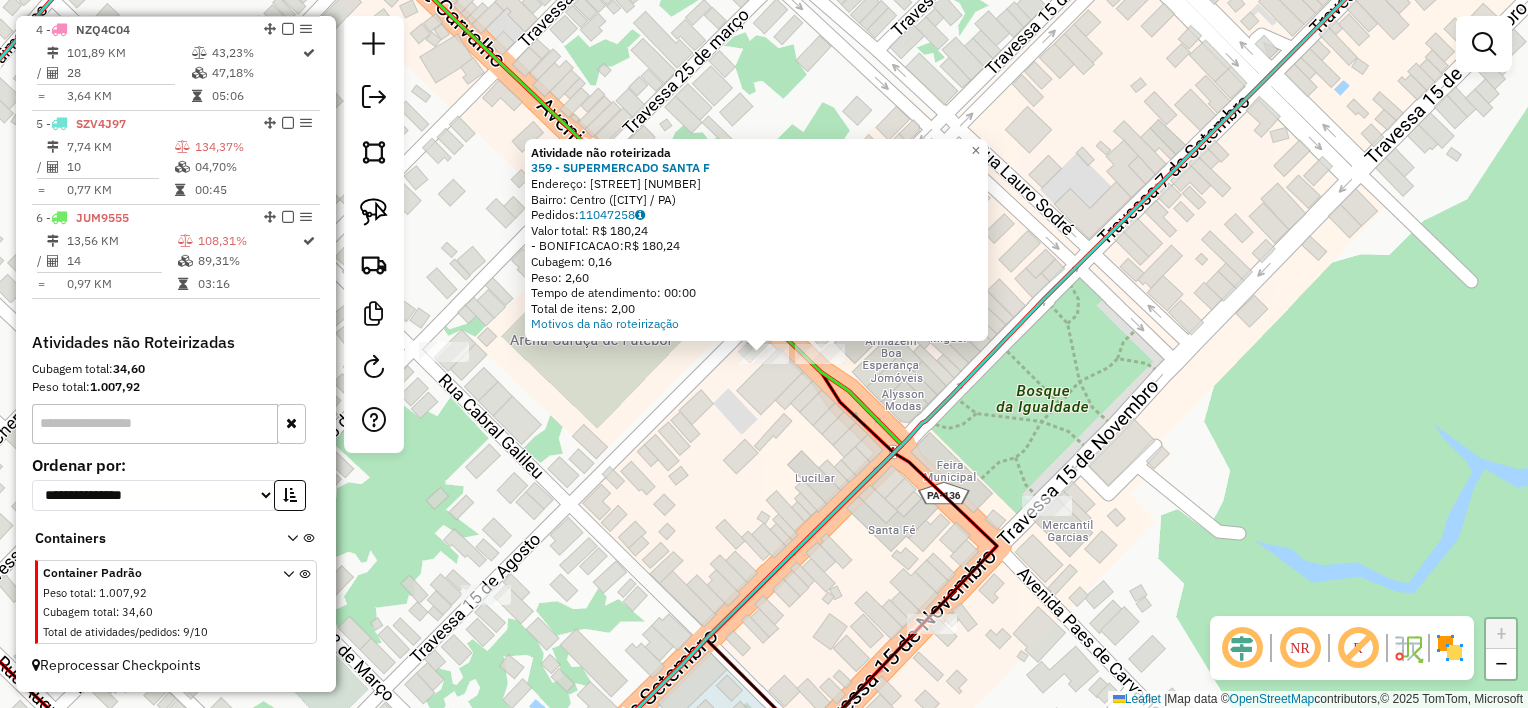 click on "Atividade não roteirizada 359 - SUPERMERCADO SANTA F  Endereço:  R. PAES DE CARVALHO [NUMBER]   Bairro: [CITY] ([CITY] / PA)   Pedidos:  [ORDER_ID]   Valor total: R$ 180,24   - BONIFICACAO:  R$ 180,24   Cubagem: 0,16   Peso: 2,60   Tempo de atendimento: 00:00   Total de itens: 2,00  Motivos da não roteirização × Janela de atendimento Grade de atendimento Capacidade Transportadoras Veículos Cliente Pedidos  Rotas Selecione os dias de semana para filtrar as janelas de atendimento  Seg   Ter   Qua   Qui   Sex   Sáb   Dom  Informe o período da janela de atendimento: De: Até:  Filtrar exatamente a janela do cliente  Considerar janela de atendimento padrão  Selecione os dias de semana para filtrar as grades de atendimento  Seg   Ter   Qua   Qui   Sex   Sáb   Dom   Considerar clientes sem dia de atendimento cadastrado  Clientes fora do dia de atendimento selecionado Filtrar as atividades entre os valores definidos abaixo:  Peso mínimo:   Peso máximo:   Cubagem mínima:   Cubagem máxima:   De:   Até:   De:  +" 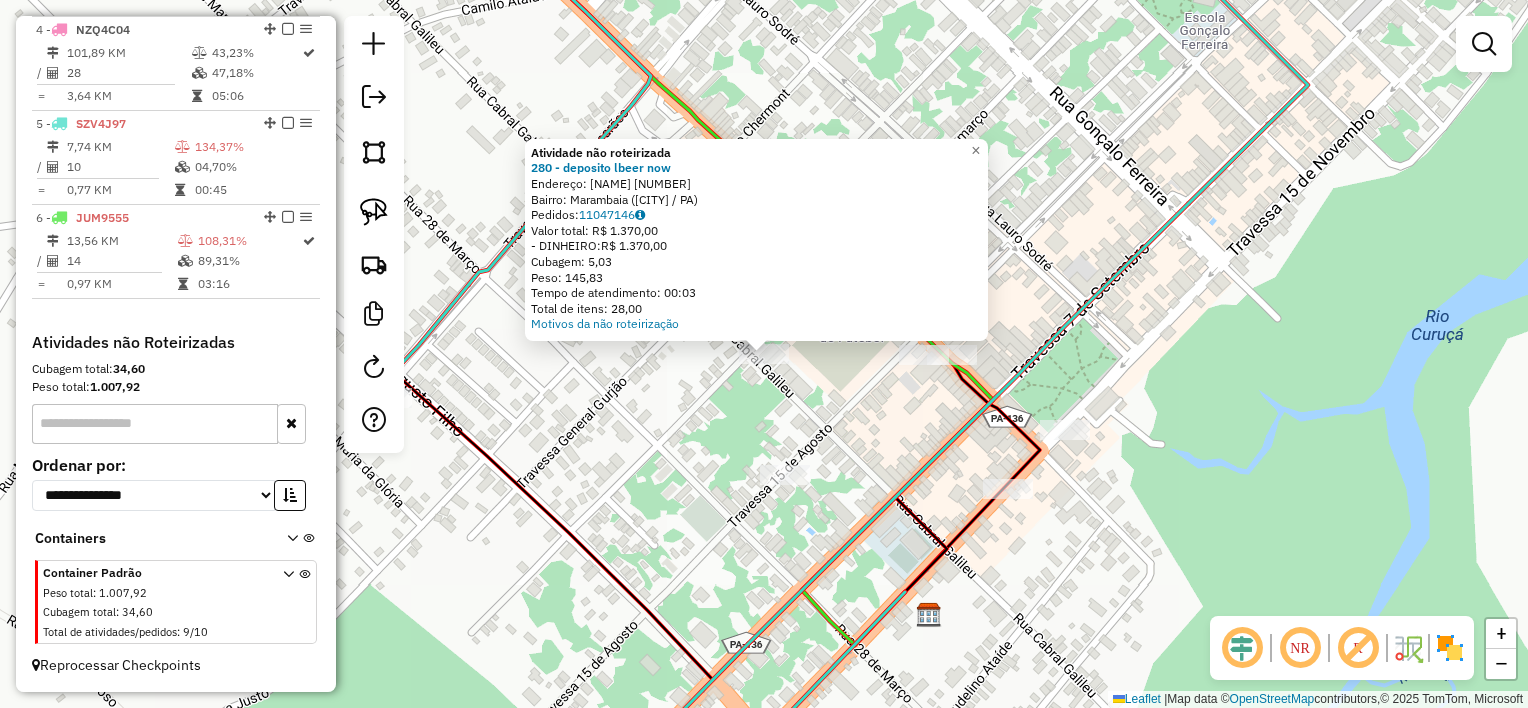 click on "Atividade não roteirizada [NUMBER] - deposito lbeer now Endereço: Galileu Cabral [NUMBER] Bairro: Marambaia ([CITY] / PA) Pedidos: [NUMBER] Valor total: R$ [NUMBER] - DINHEIRO: R$ [NUMBER] Cubagem: [NUMBER] Peso: [NUMBER] Tempo de atendimento: [TIME] Total de itens: [NUMBER] Motivos da não roteirização × Janela de atendimento Grade de atendimento Capacidade Transportadoras Veículos Cliente Pedidos Rotas Selecione os dias de semana para filtrar as janelas de atendimento Seg Ter Qua Qui Sex Sáb Dom Informe o período da janela de atendimento: De: Até: Filtrar exatamente a janela do cliente Considerar janela de atendimento padrão Selecione os dias de semana para filtrar as grades de atendimento Seg Ter Qua Qui Sex Sáb Dom Considerar clientes sem dia de atendimento cadastrado Clientes fora do dia de atendimento selecionado Filtrar as atividades entre os valores definidos abaixo: Peso mínimo: Peso máximo: Cubagem mínima: Cubagem máxima: De: Até: De: +" 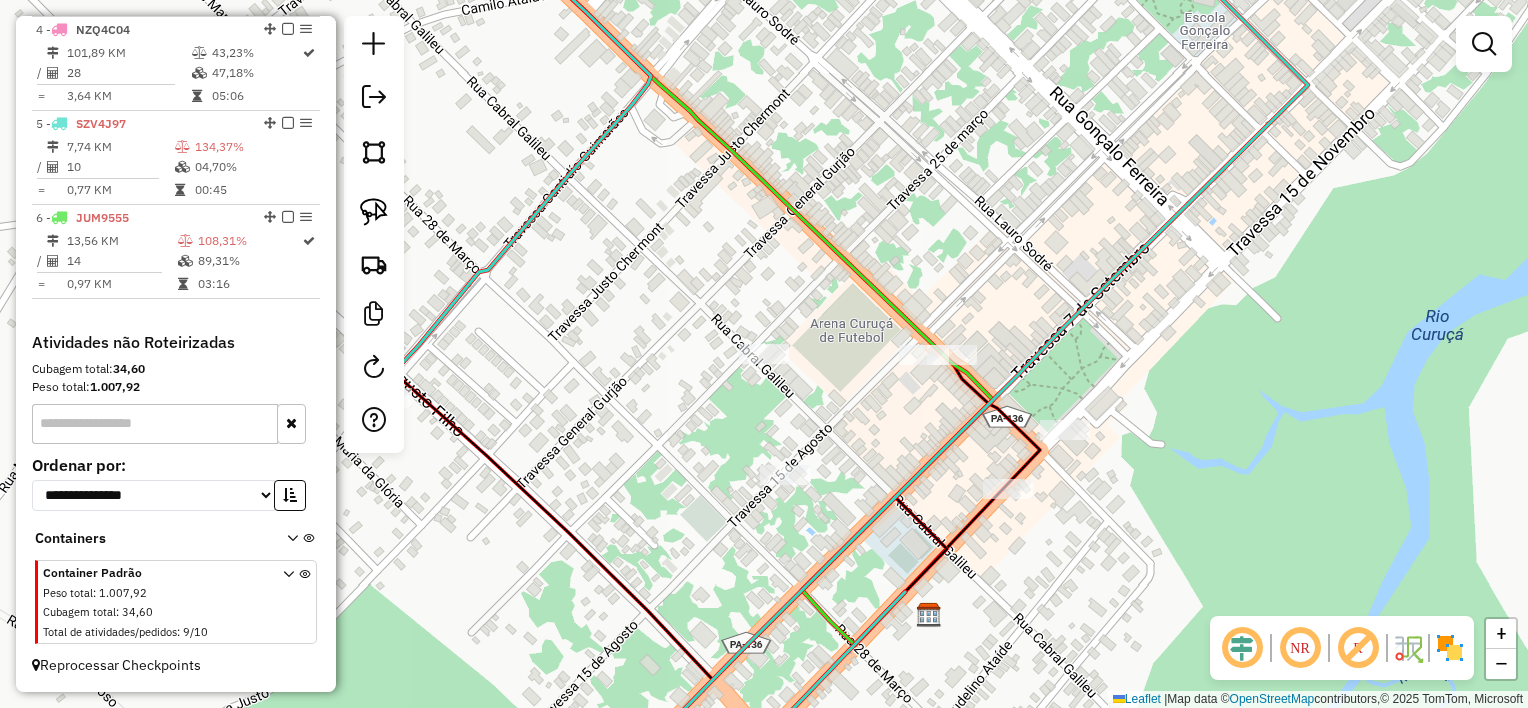 click on "Janela de atendimento Grade de atendimento Capacidade Transportadoras Veículos Cliente Pedidos  Rotas Selecione os dias de semana para filtrar as janelas de atendimento  Seg   Ter   Qua   Qui   Sex   Sáb   Dom  Informe o período da janela de atendimento: De: Até:  Filtrar exatamente a janela do cliente  Considerar janela de atendimento padrão  Selecione os dias de semana para filtrar as grades de atendimento  Seg   Ter   Qua   Qui   Sex   Sáb   Dom   Considerar clientes sem dia de atendimento cadastrado  Clientes fora do dia de atendimento selecionado Filtrar as atividades entre os valores definidos abaixo:  Peso mínimo:   Peso máximo:   Cubagem mínima:   Cubagem máxima:   De:   Até:  Filtrar as atividades entre o tempo de atendimento definido abaixo:  De:   Até:   Considerar capacidade total dos clientes não roteirizados Transportadora: Selecione um ou mais itens Tipo de veículo: Selecione um ou mais itens Veículo: Selecione um ou mais itens Motorista: Selecione um ou mais itens Nome: Rótulo:" 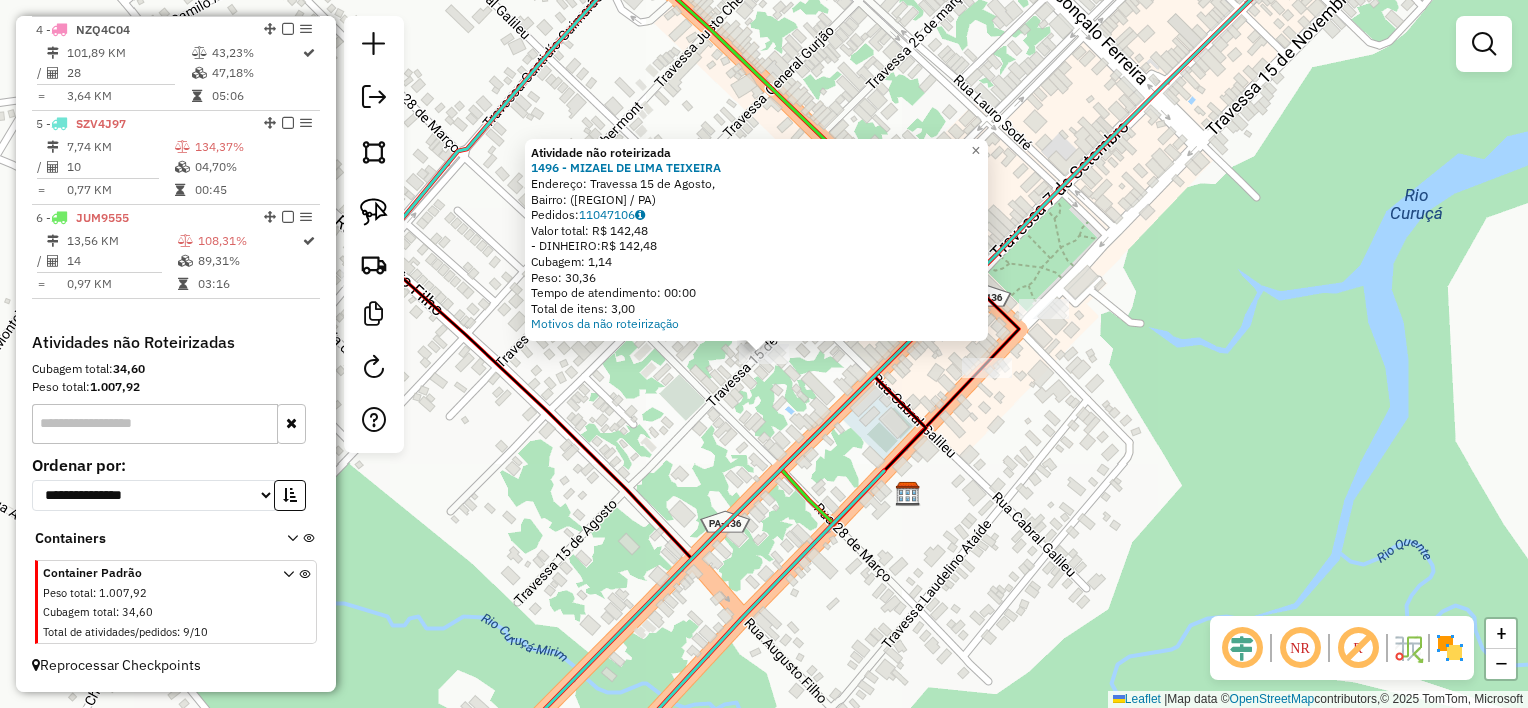 drag, startPoint x: 857, startPoint y: 458, endPoint x: 861, endPoint y: 430, distance: 28.284271 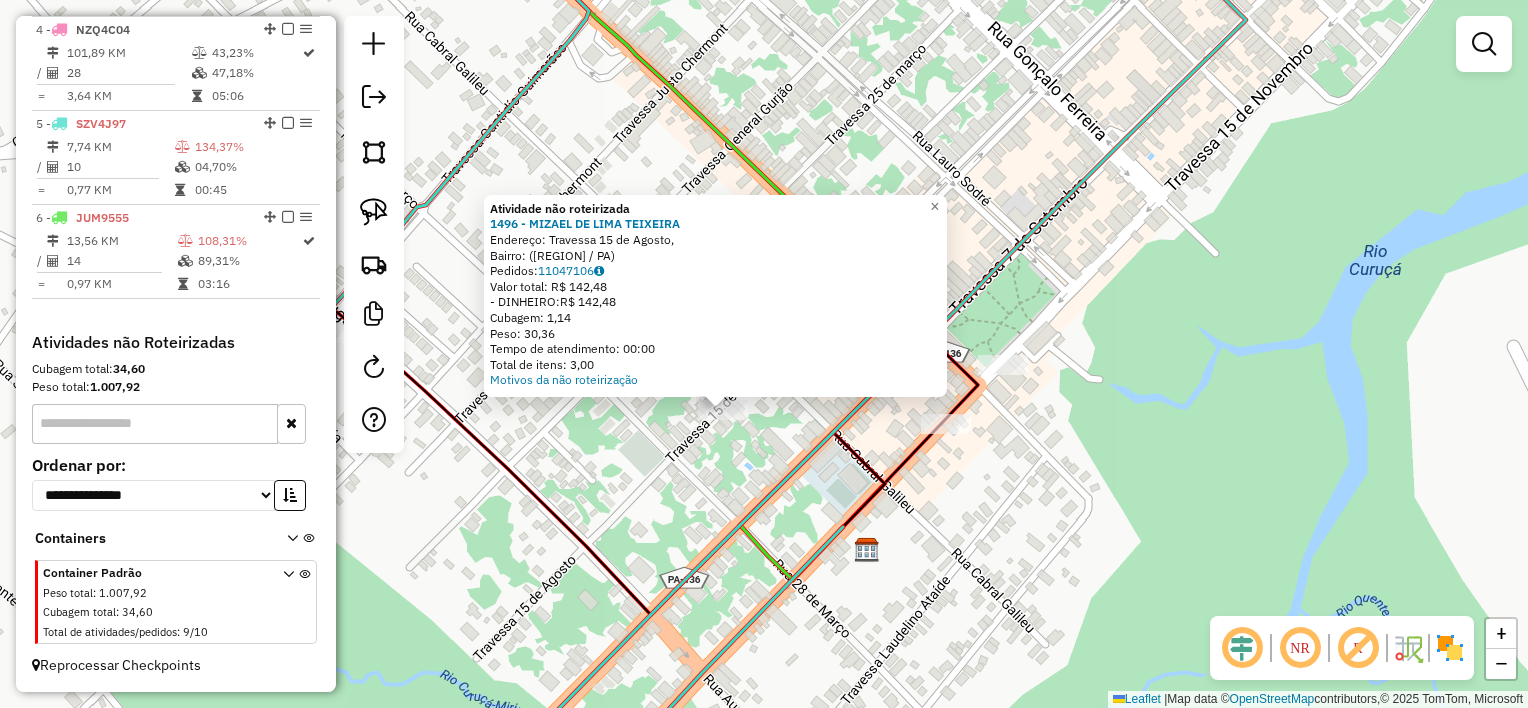drag, startPoint x: 848, startPoint y: 441, endPoint x: 820, endPoint y: 491, distance: 57.306194 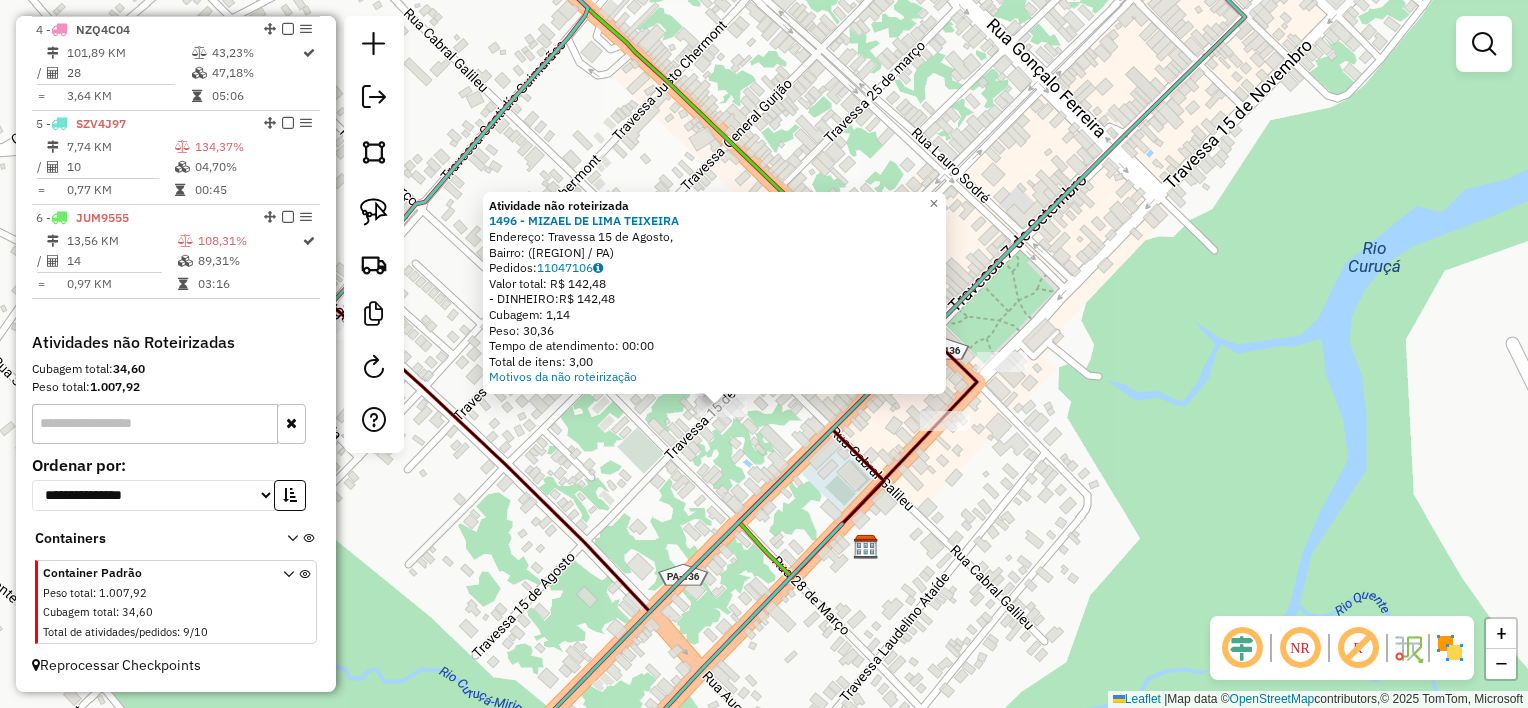drag, startPoint x: 820, startPoint y: 491, endPoint x: 820, endPoint y: 479, distance: 12 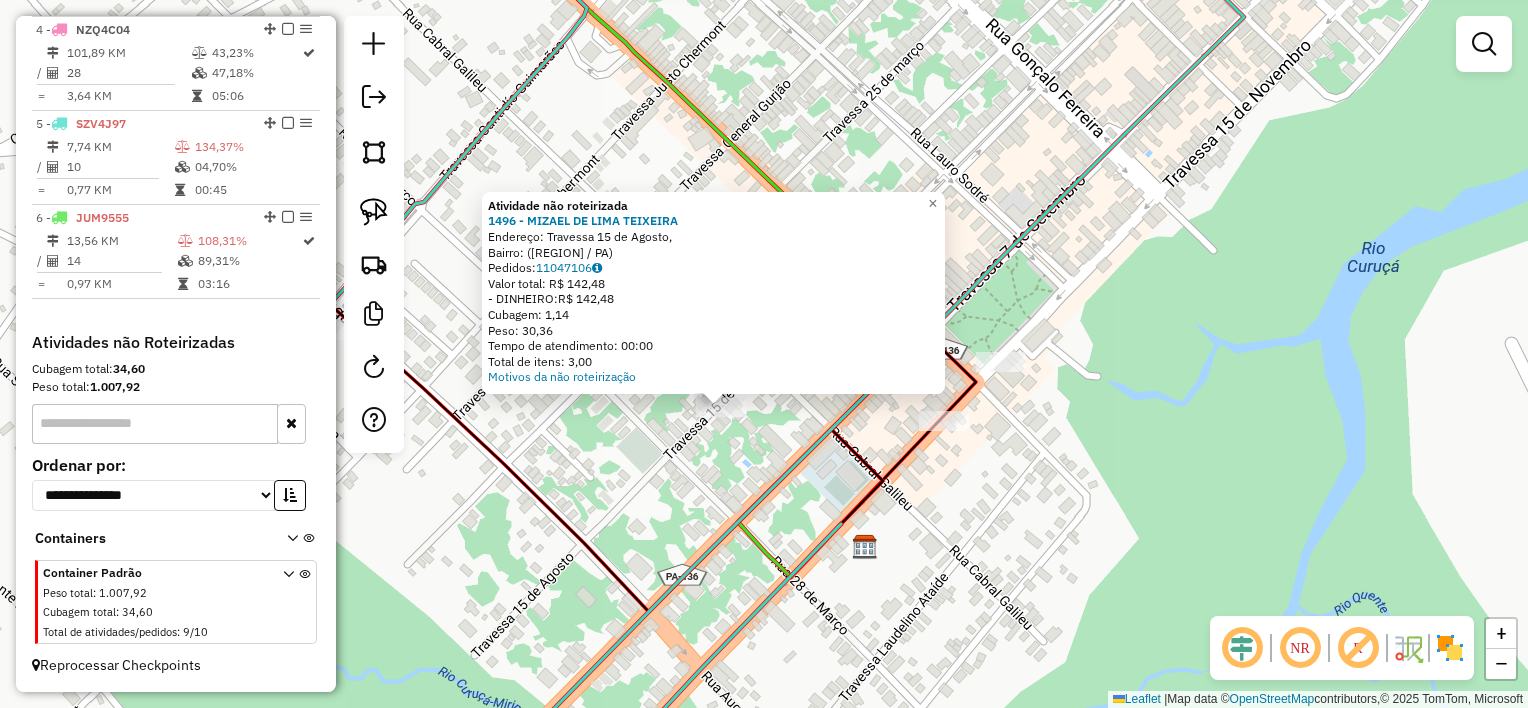 drag, startPoint x: 820, startPoint y: 478, endPoint x: 808, endPoint y: 503, distance: 27.730848 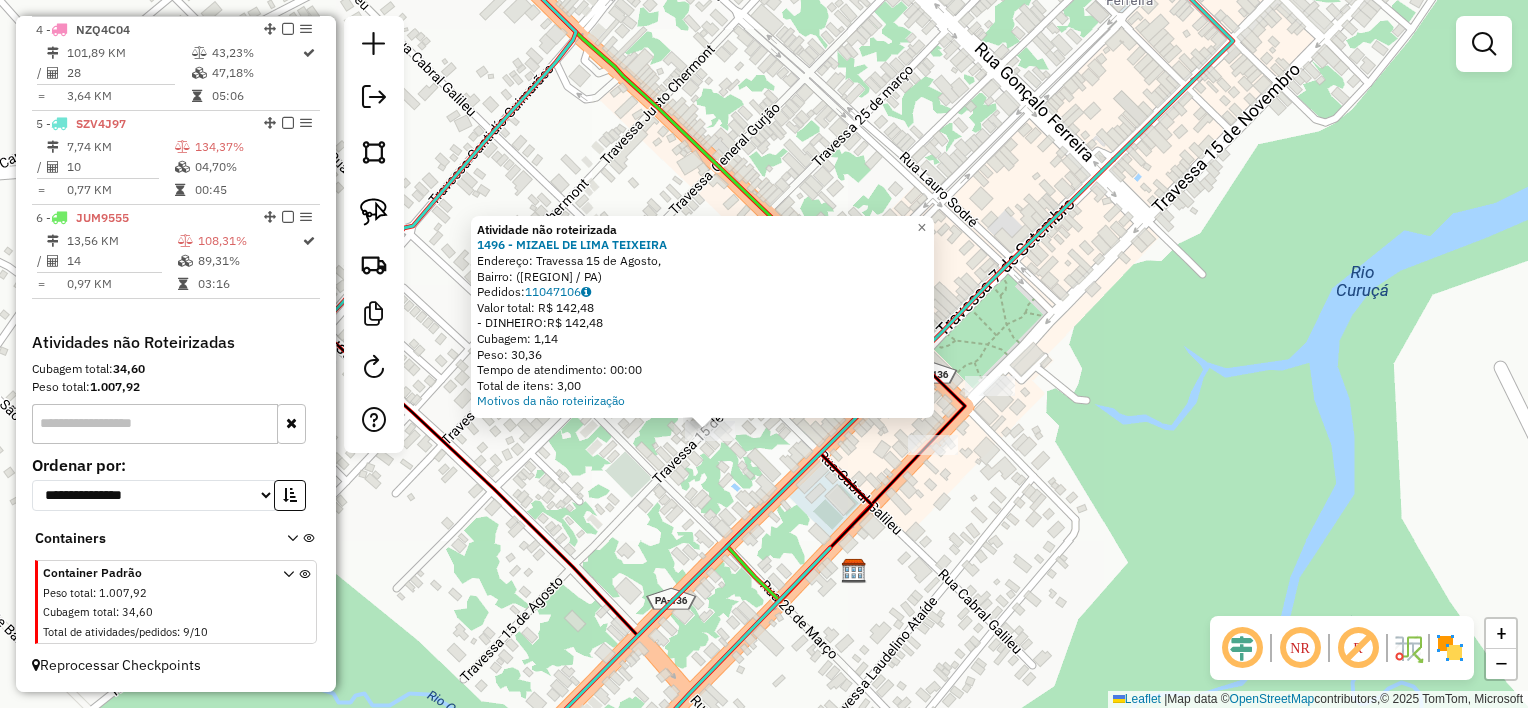 click on "Atividade não roteirizada [NUMBER] - [FIRST] [LAST] Endereço: Travessa [DATE], Bairro: ([CITY] / PA) Pedidos: [NUMBER] Valor total: R$ [NUMBER] - DINHEIRO: R$ [NUMBER] Cubagem: [NUMBER] Peso: [NUMBER] Tempo de atendimento: [TIME] Total de itens: [NUMBER] Motivos da não roteirização × Janela de atendimento Grade de atendimento Capacidade Transportadoras Veículos Cliente Pedidos Rotas Selecione os dias de semana para filtrar as janelas de atendimento Seg Ter Qua Qui Sex Sáb Dom Informe o período da janela de atendimento: De: Até: Filtrar exatamente a janela do cliente Considerar janela de atendimento padrão Selecione os dias de semana para filtrar as grades de atendimento Seg Ter Qua Qui Sex Sáb Dom Considerar clientes sem dia de atendimento cadastrado Clientes fora do dia de atendimento selecionado Filtrar as atividades entre os valores definidos abaixo: Peso mínimo: Peso máximo: Cubagem mínima: Cubagem máxima: De: Até: De:" 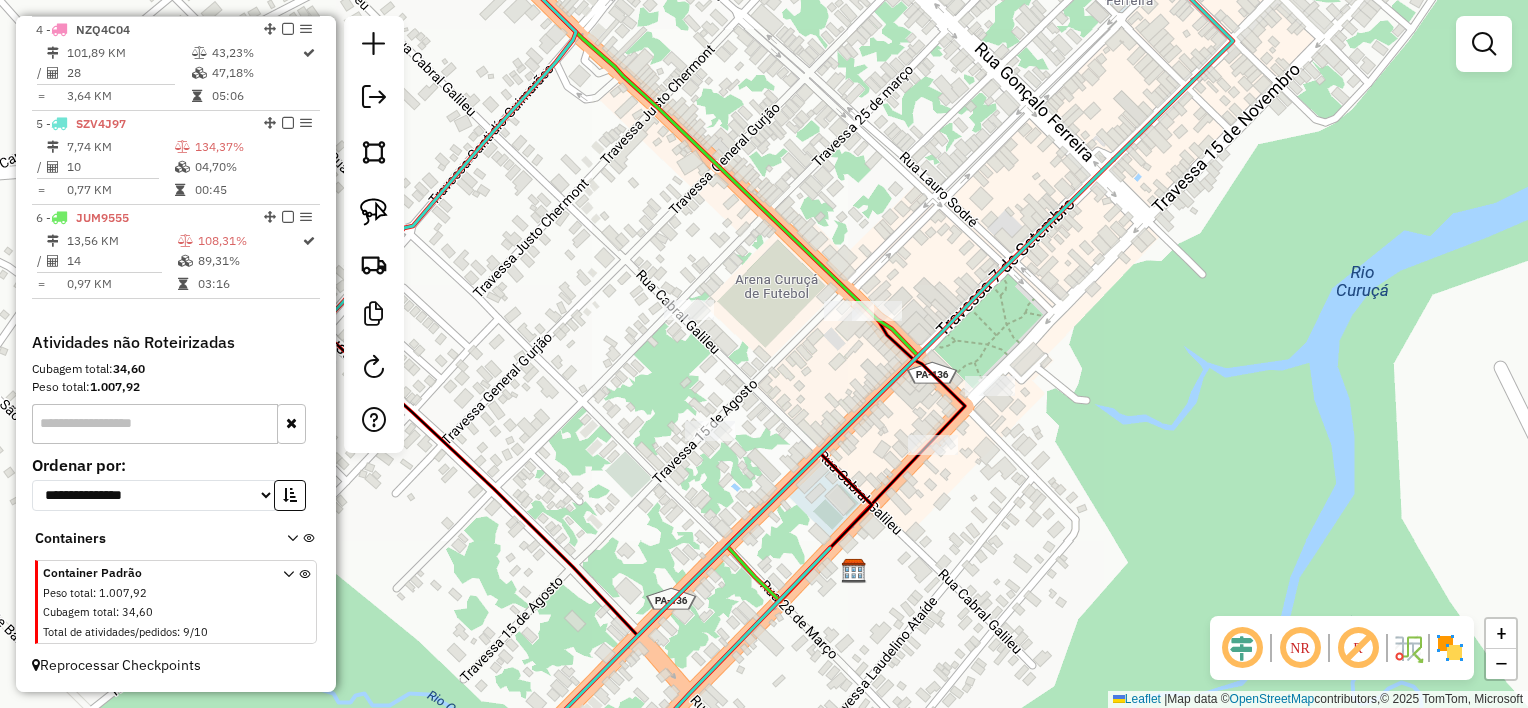 click 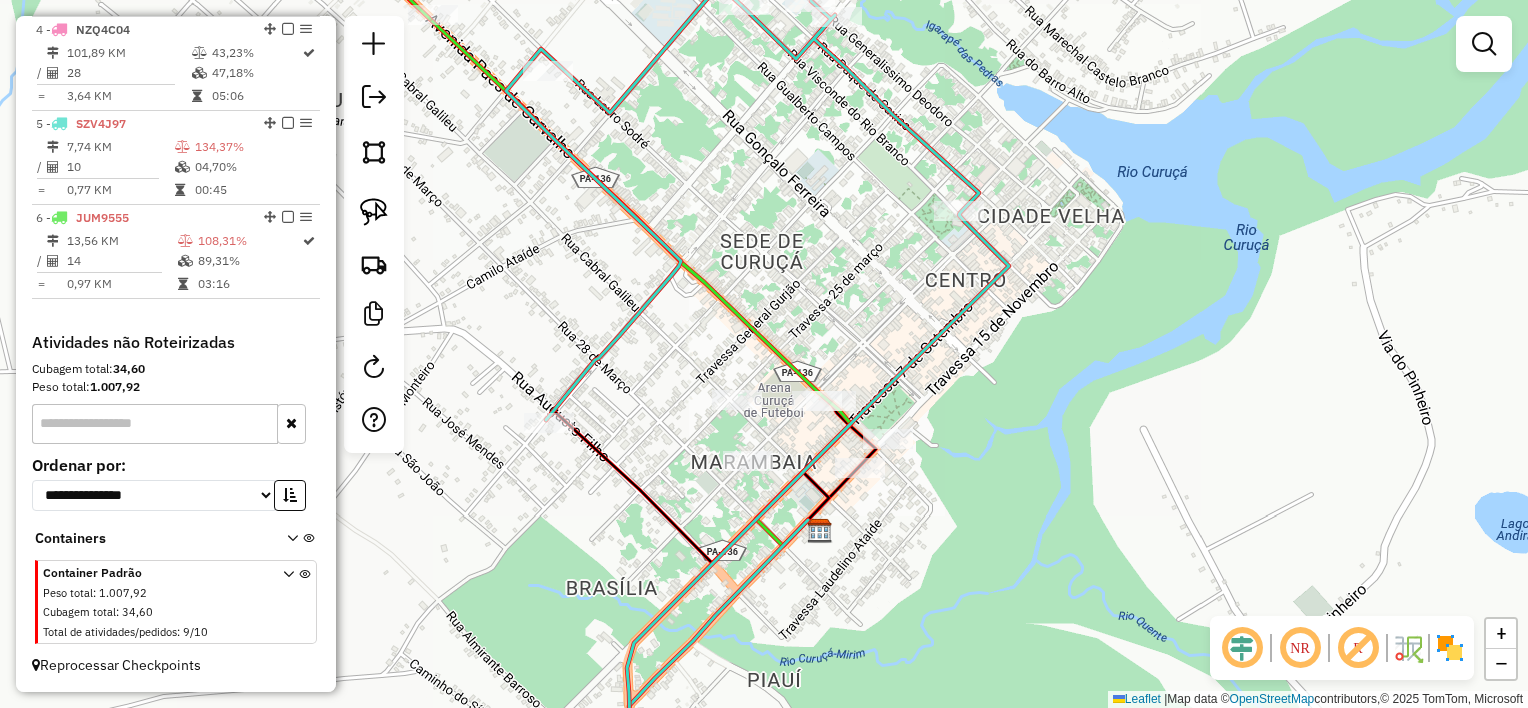 drag, startPoint x: 376, startPoint y: 220, endPoint x: 400, endPoint y: 219, distance: 24.020824 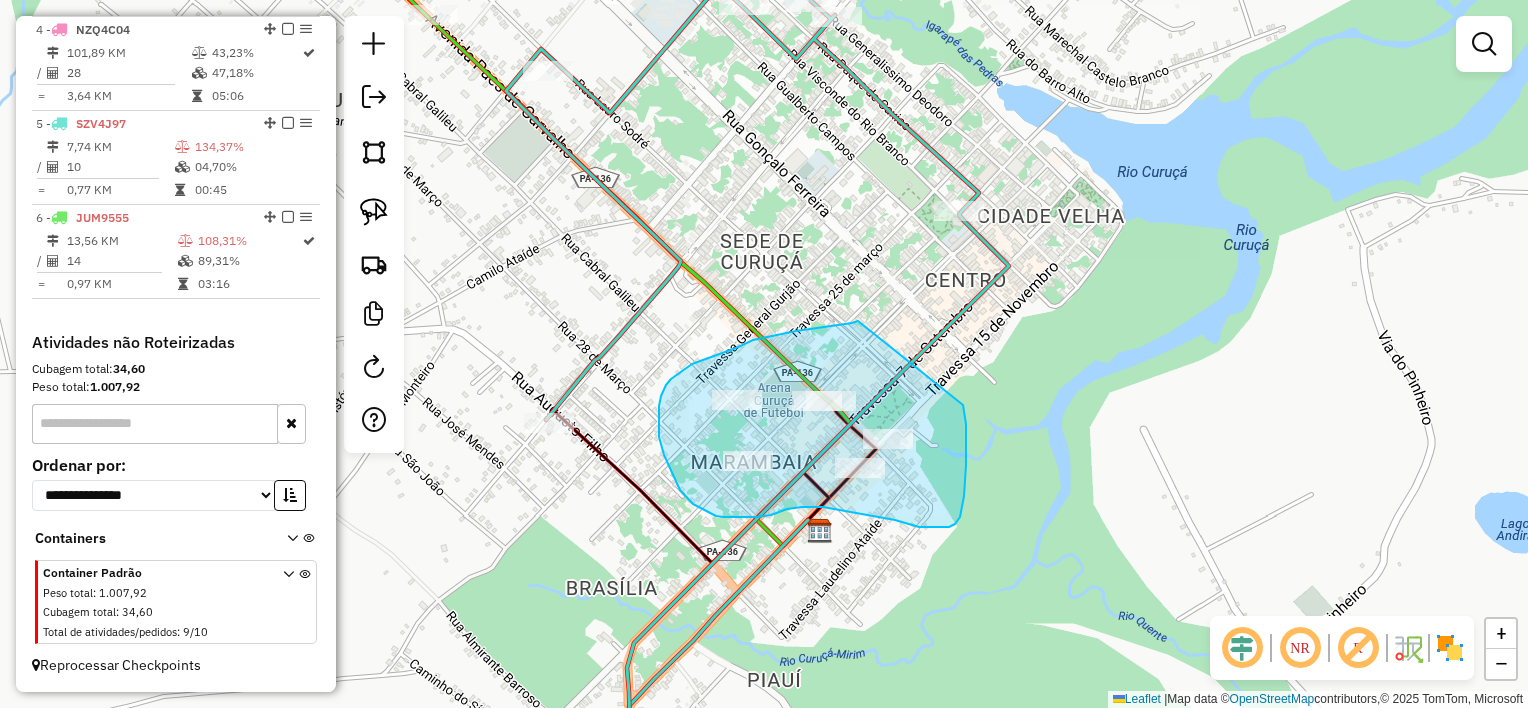 drag, startPoint x: 858, startPoint y: 322, endPoint x: 961, endPoint y: 402, distance: 130.41856 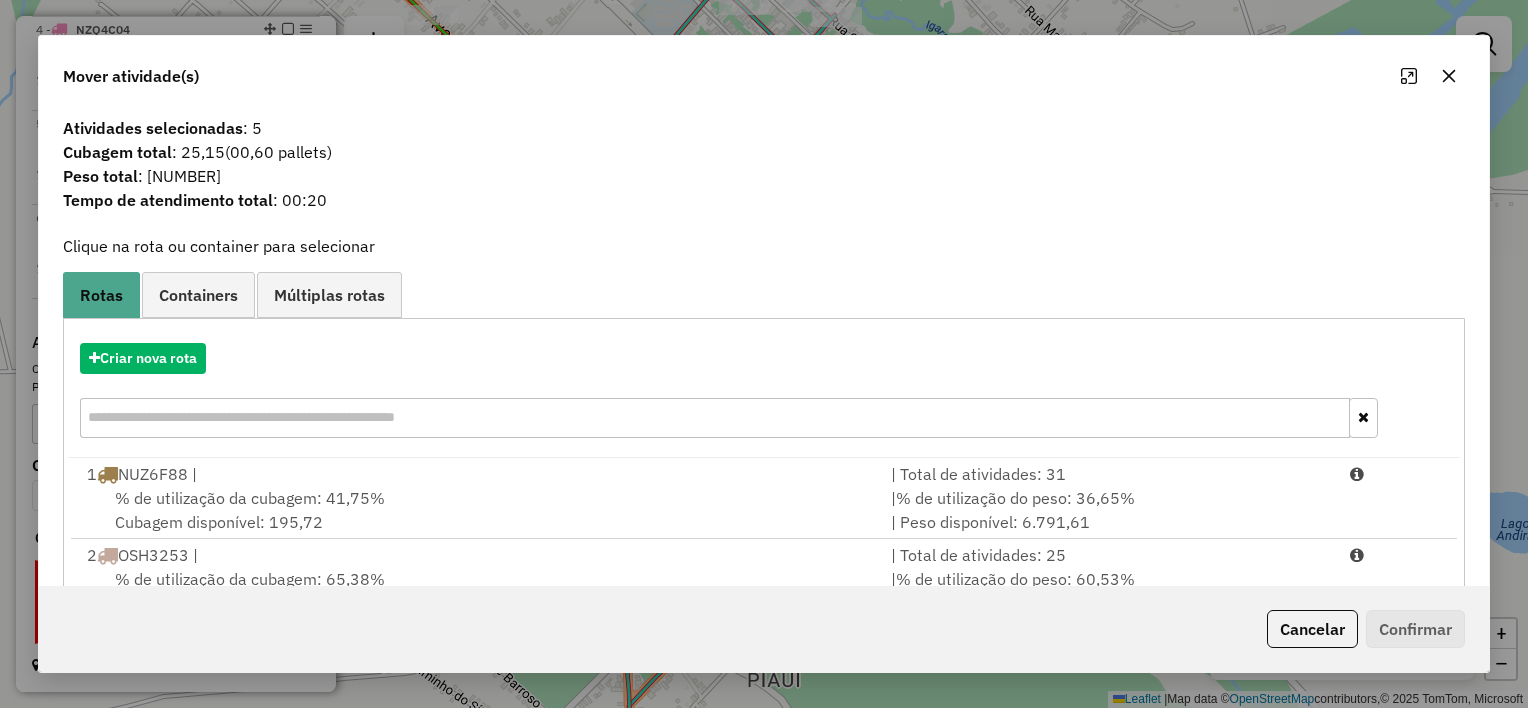 click 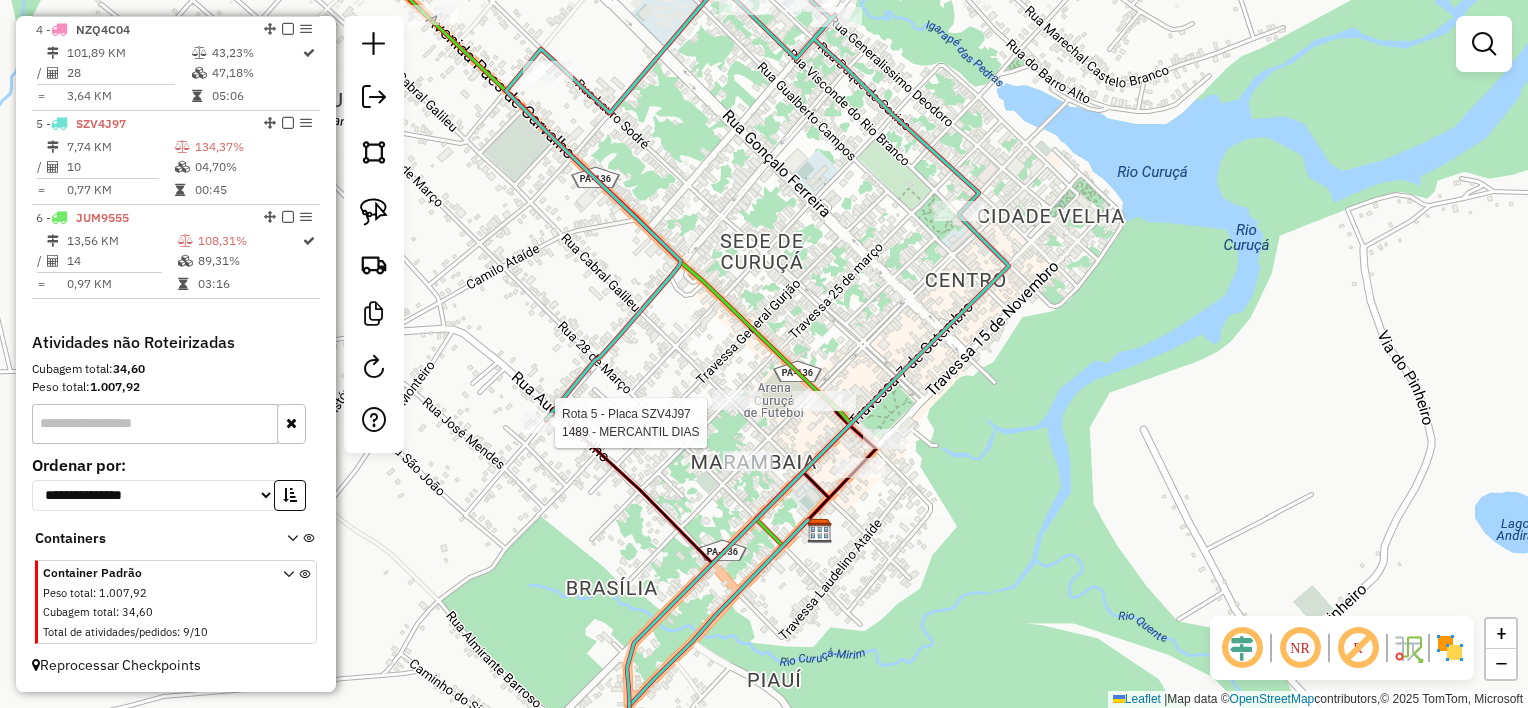 select on "**********" 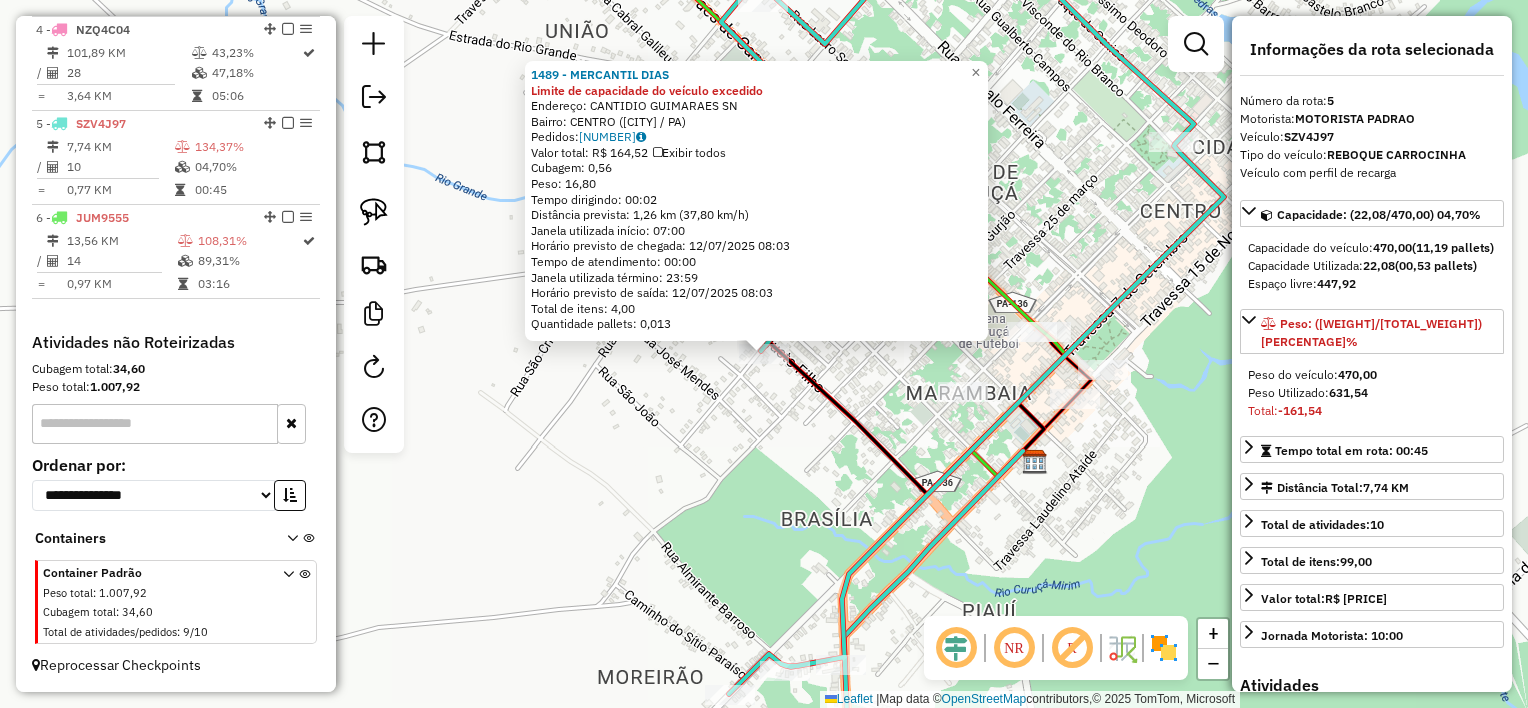 click on "1489 - MERCANTIL DIAS Limite de capacidade do veículo excedido  Endereço:  CANTIDIO GUIMARAES SN   Bairro: CENTRO ([CITY] / [STATE])   Pedidos:  11047105   Valor total: R$ 164,52   Exibir todos   Cubagem: 0,56  Peso: 16,80  Tempo dirigindo: 00:02   Distância prevista: 1,26 km (37,80 km/h)   Janela utilizada início: 07:00   Horário previsto de chegada: 12/07/2025 08:03   Tempo de atendimento: 00:00   Janela utilizada término: 23:59   Horário previsto de saída: 12/07/2025 08:03   Total de itens: 4,00   Quantidade pallets: 0,013  × Janela de atendimento Grade de atendimento Capacidade Transportadoras Veículos Cliente Pedidos  Rotas Selecione os dias de semana para filtrar as janelas de atendimento  Seg   Ter   Qua   Qui   Sex   Sáb   Dom  Informe o período da janela de atendimento: De: Até:  Filtrar exatamente a janela do cliente  Considerar janela de atendimento padrão  Selecione os dias de semana para filtrar as grades de atendimento  Seg   Ter   Qua   Qui   Sex   Sáb   Dom   Peso mínimo:   De:  De:" 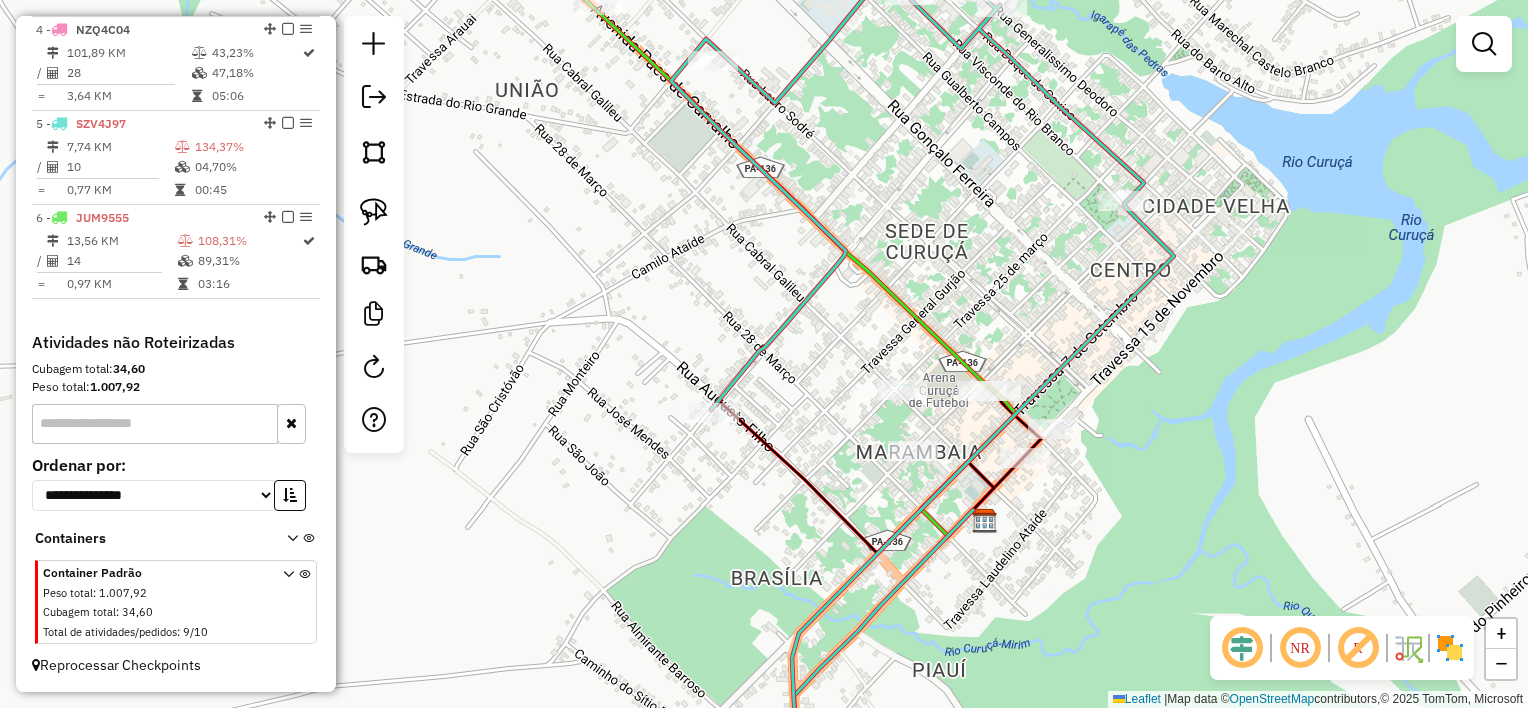 drag, startPoint x: 881, startPoint y: 432, endPoint x: 765, endPoint y: 504, distance: 136.52838 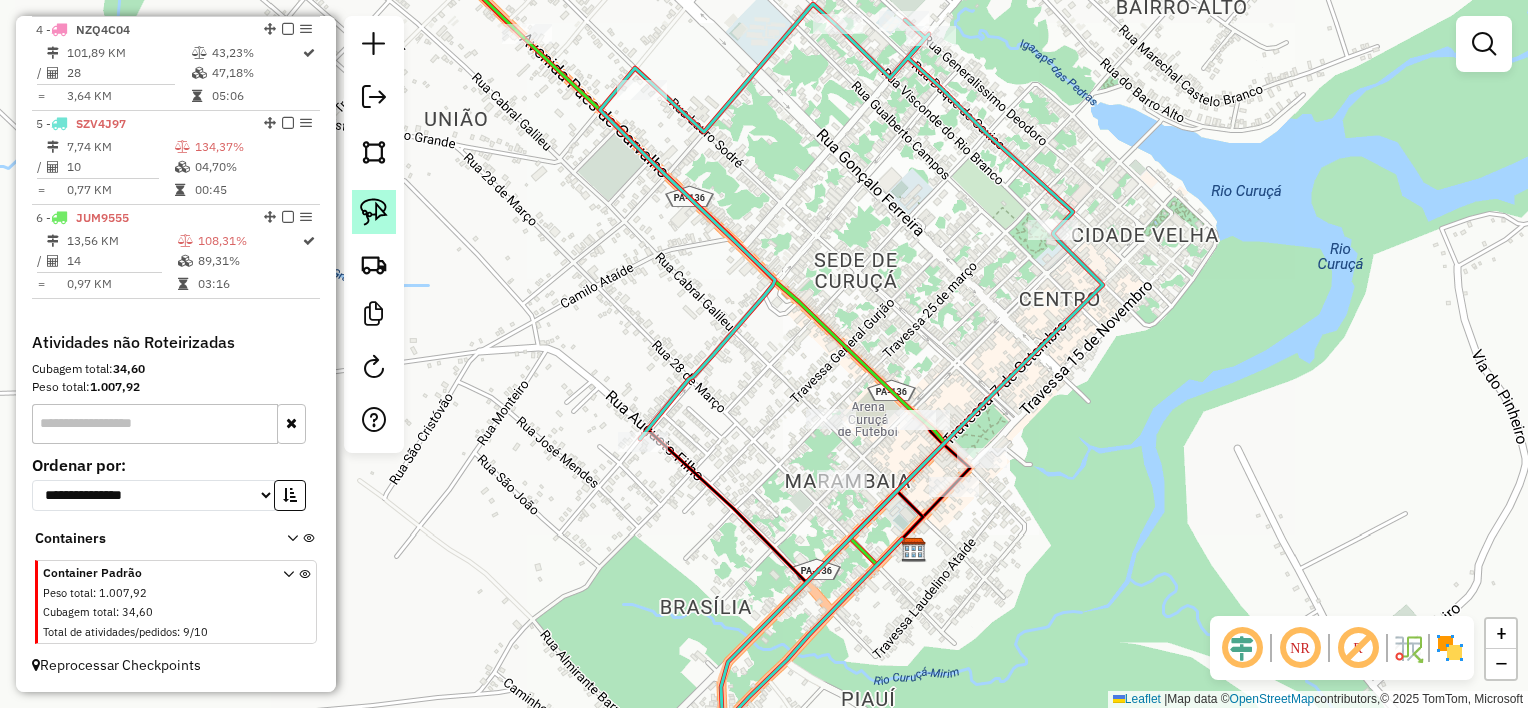 click 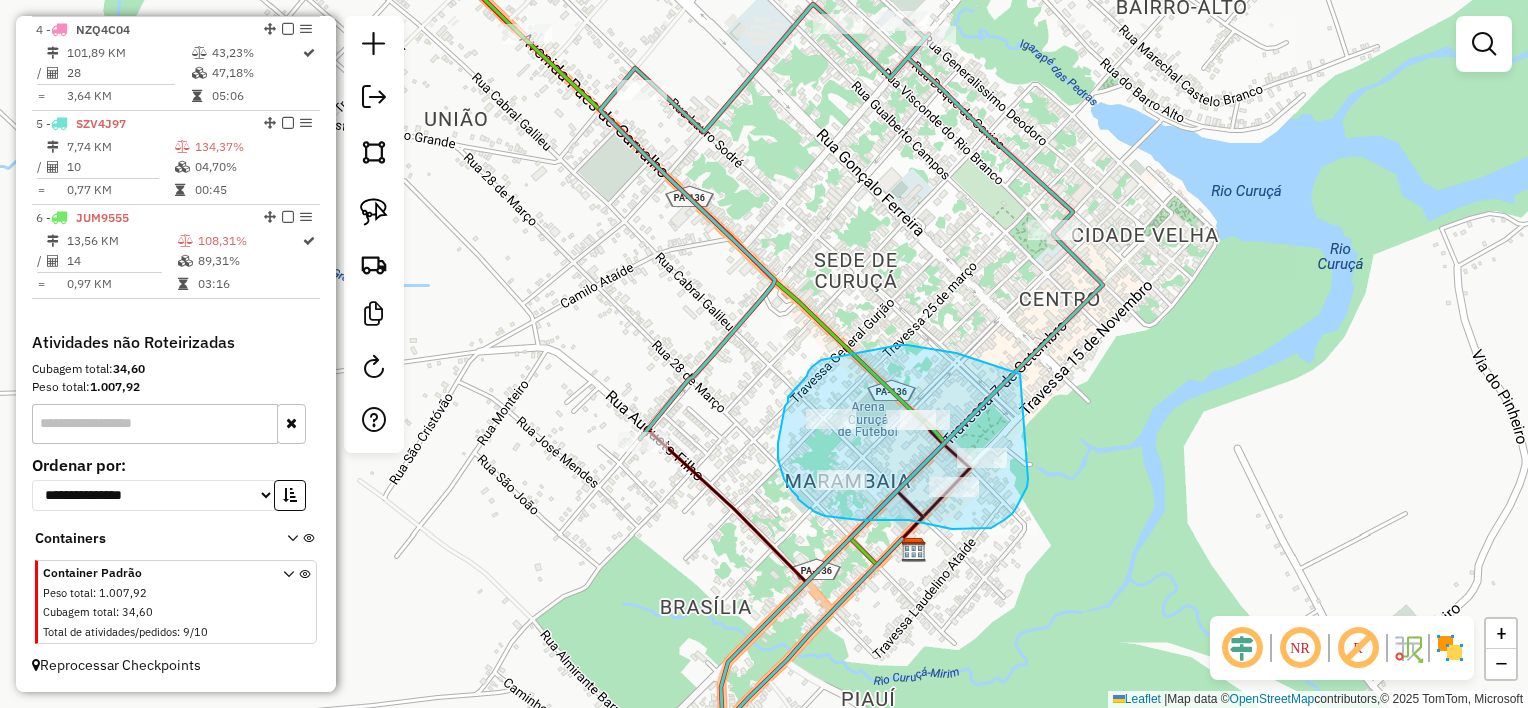 drag, startPoint x: 977, startPoint y: 360, endPoint x: 1028, endPoint y: 476, distance: 126.71622 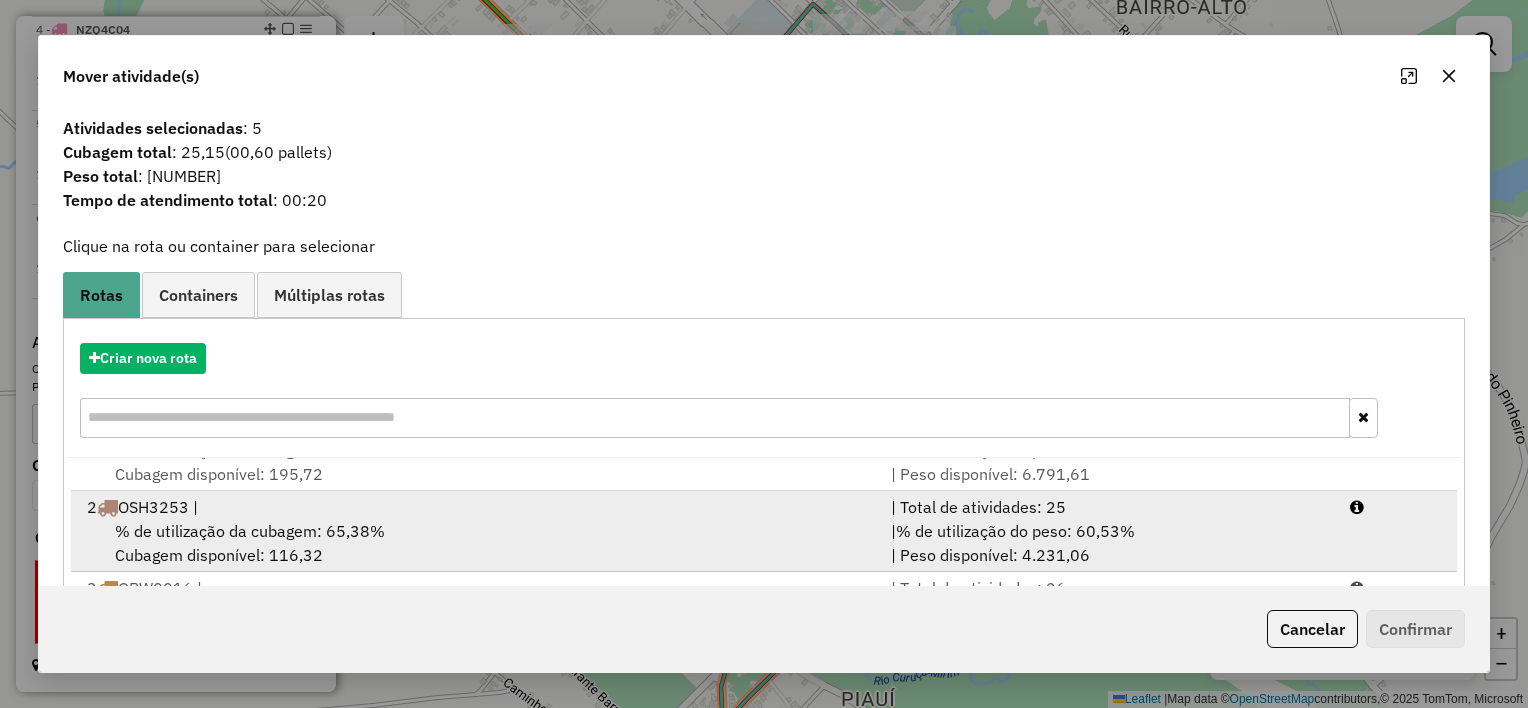 scroll, scrollTop: 84, scrollLeft: 0, axis: vertical 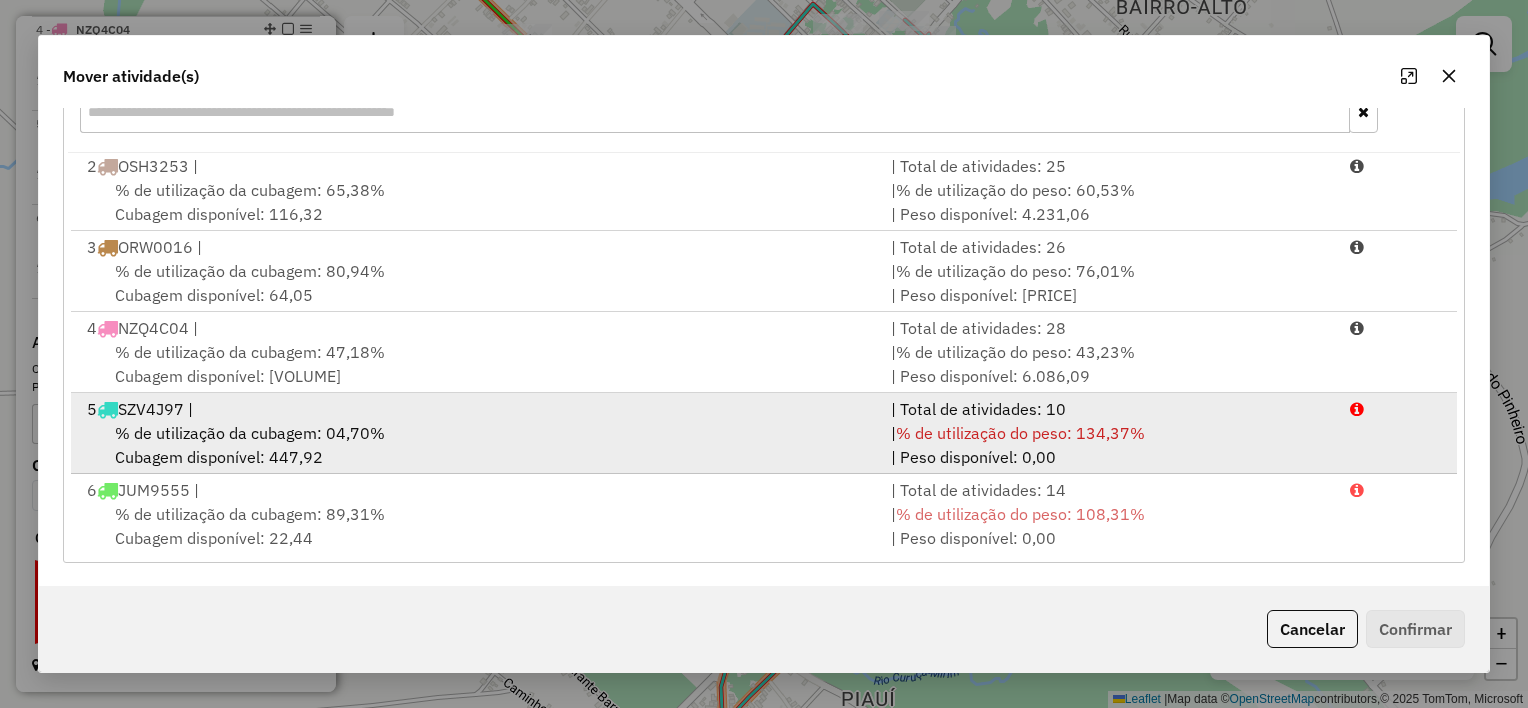 drag, startPoint x: 557, startPoint y: 432, endPoint x: 579, endPoint y: 428, distance: 22.36068 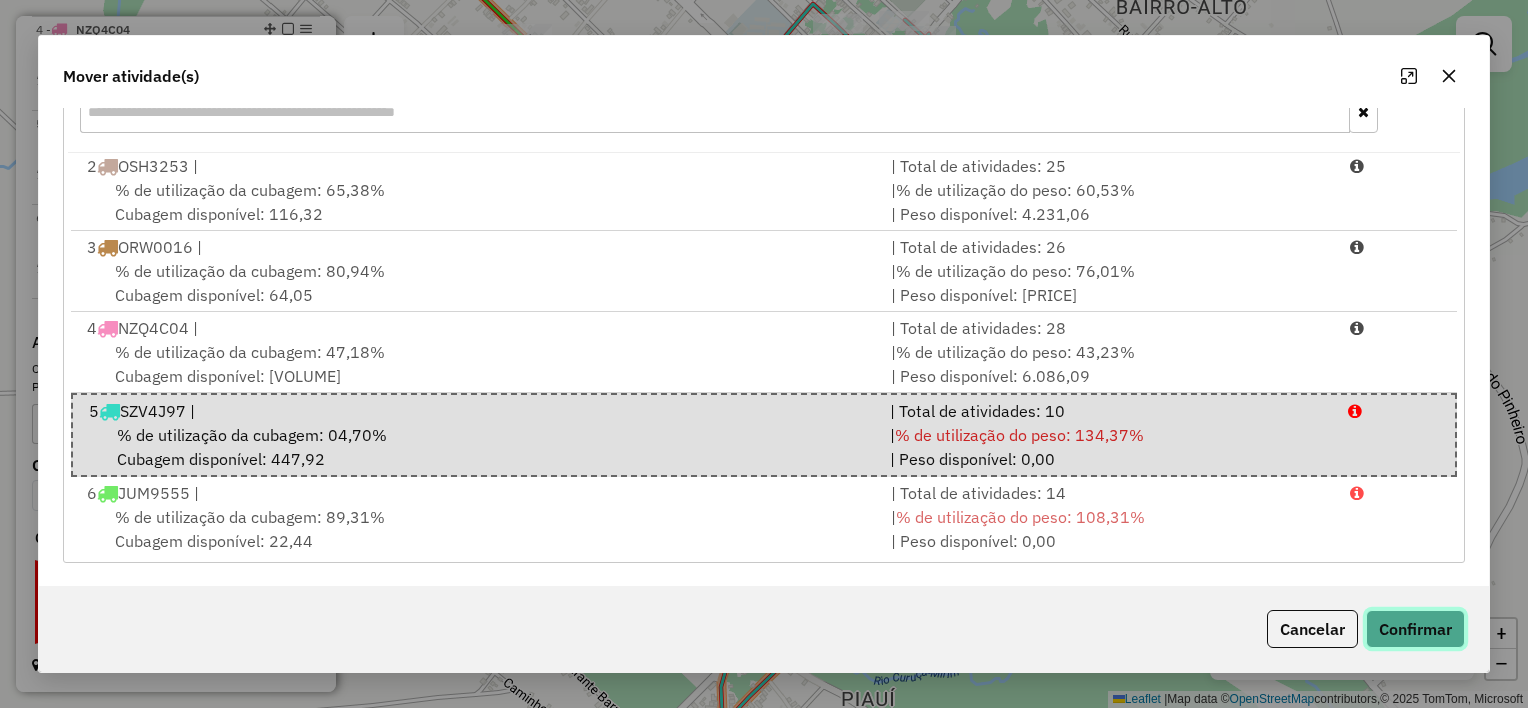 click on "Confirmar" 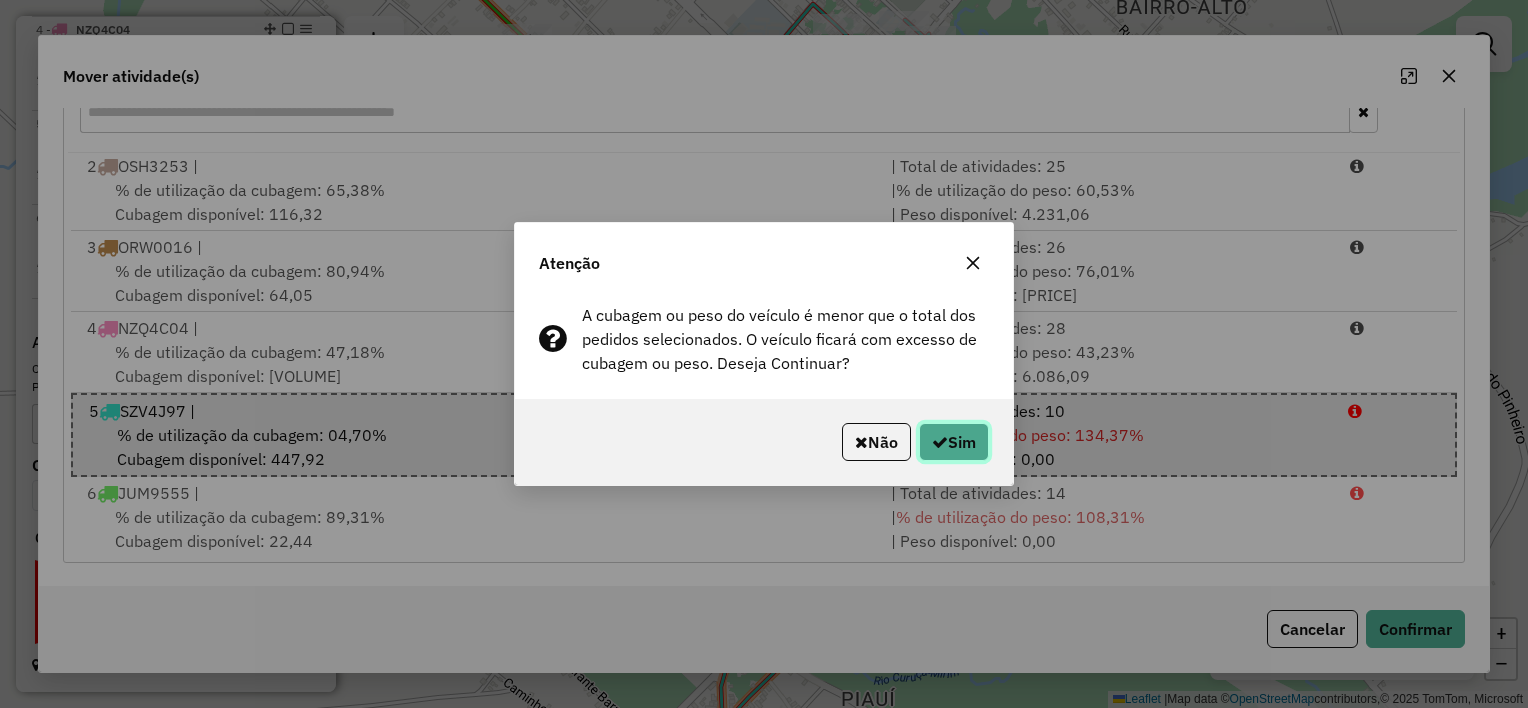 click on "Sim" 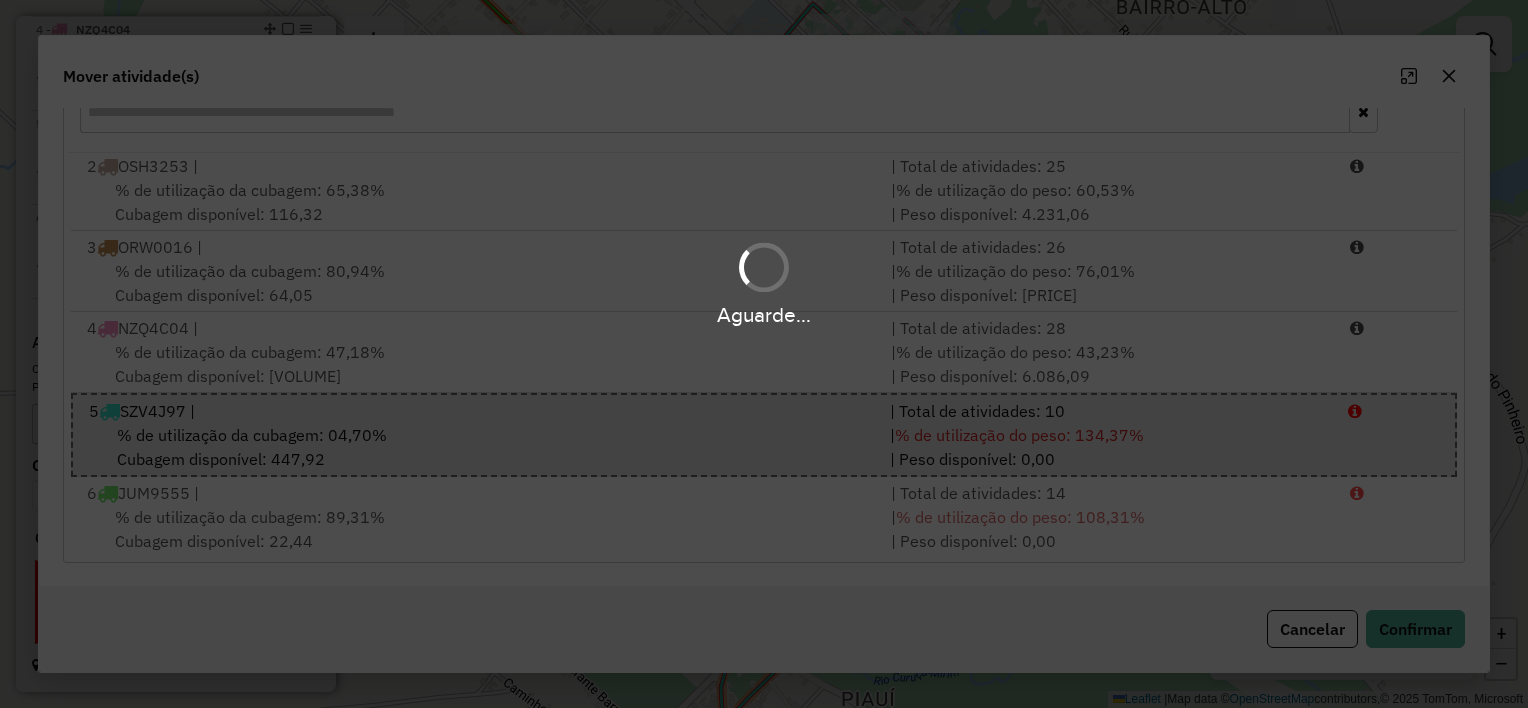 scroll, scrollTop: 0, scrollLeft: 0, axis: both 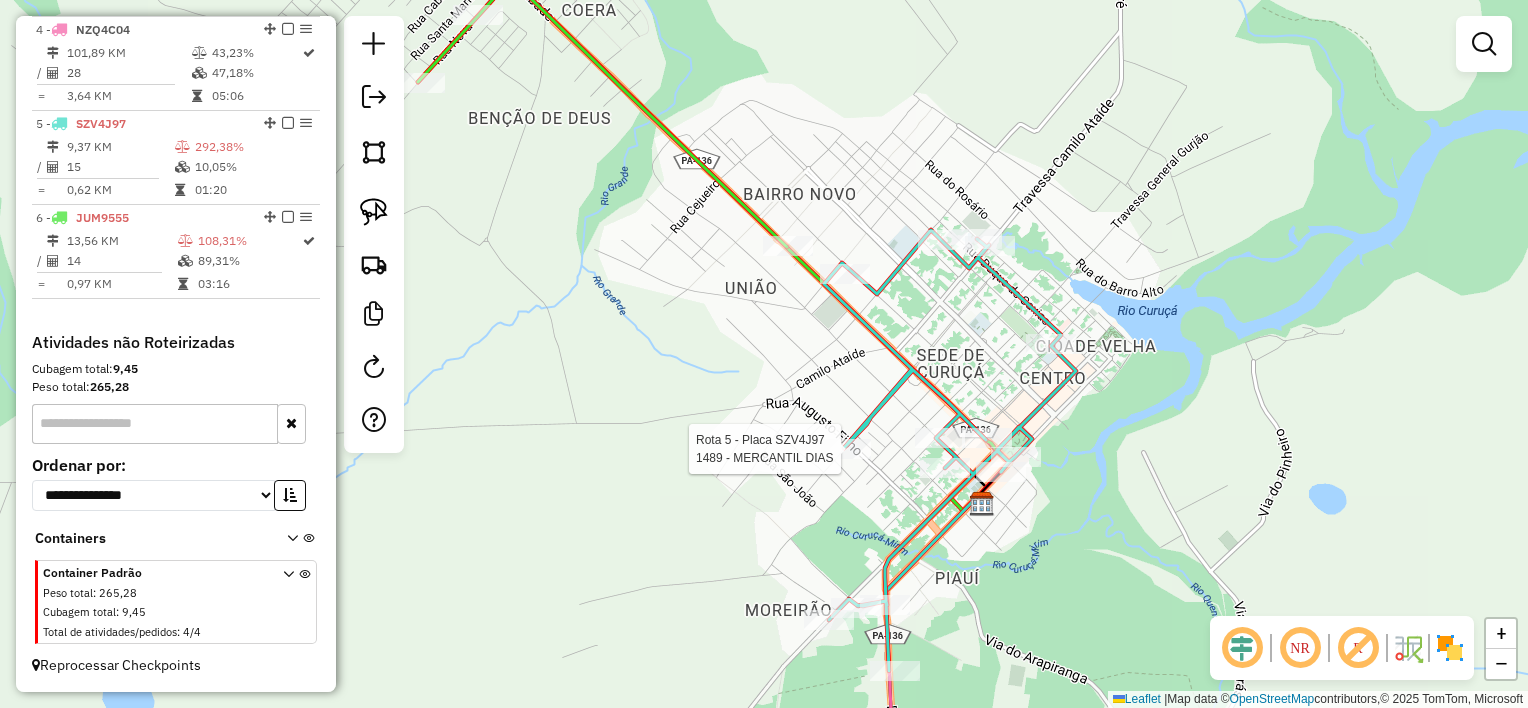 select on "**********" 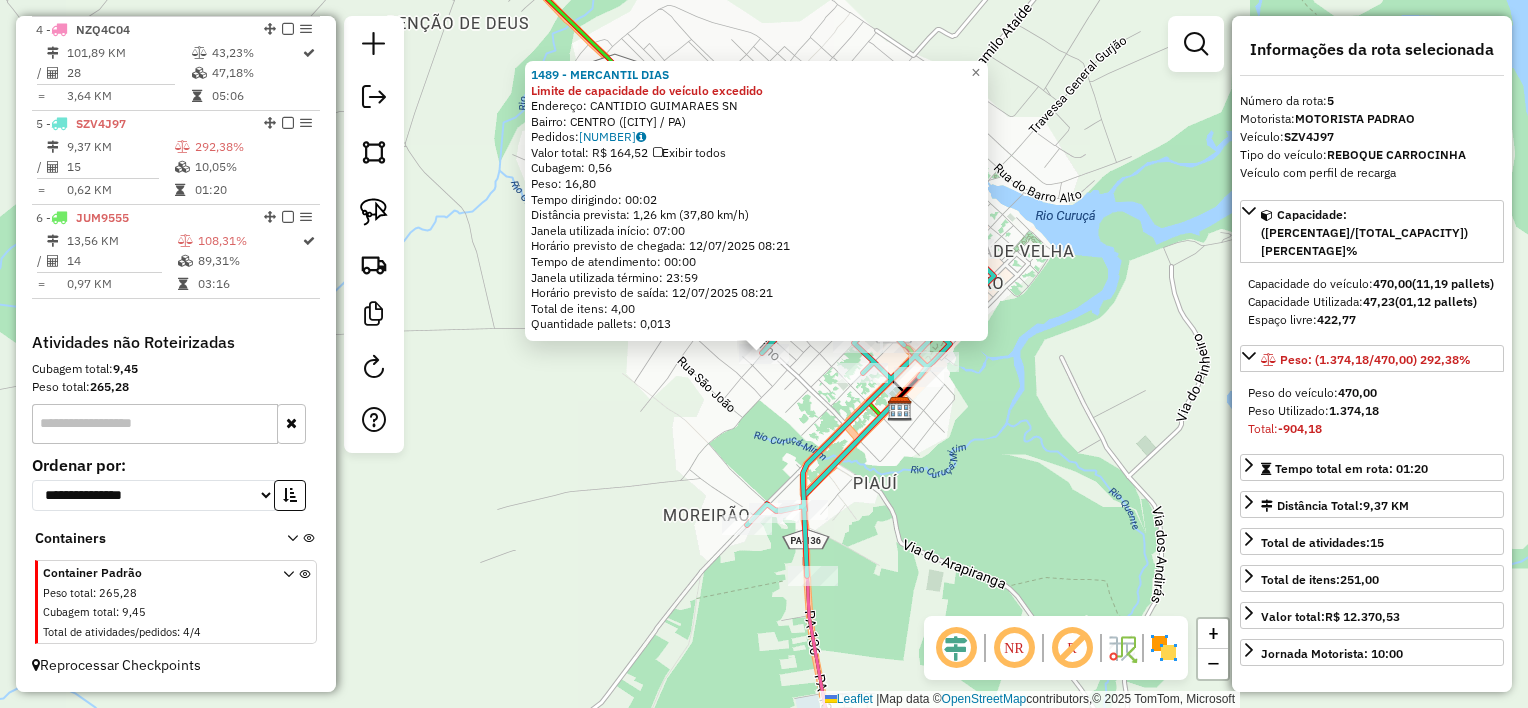 click on "1489 - MERCANTIL DIAS Limite de capacidade do veículo excedido  Endereço:  [NAME] SN   Bairro: [CITY] ([CITY] / PA)   Pedidos:  [ORDER_ID]   Valor total: R$ 164,52   Exibir todos   Cubagem: 0,56  Peso: 16,80  Tempo dirigindo: 00:02   Distância prevista: 1,26 km (37,80 km/h)   Janela utilizada início: 07:00   Horário previsto de chegada: 12/07/2025 08:21   Tempo de atendimento: 00:00   Janela utilizada término: 23:59   Horário previsto de saída: 12/07/2025 08:21   Total de itens: 4,00   Quantidade pallets: 0,013  × Janela de atendimento Grade de atendimento Capacidade Transportadoras Veículos Cliente Pedidos  Rotas Selecione os dias de semana para filtrar as janelas de atendimento  Seg   Ter   Qua   Qui   Sex   Sáb   Dom  Informe o período da janela de atendimento: De: Até:  Filtrar exatamente a janela do cliente  Considerar janela de atendimento padrão  Selecione os dias de semana para filtrar as grades de atendimento  Seg   Ter   Qua   Qui   Sex   Sáb   Dom   Peso mínimo:   De:  De:" 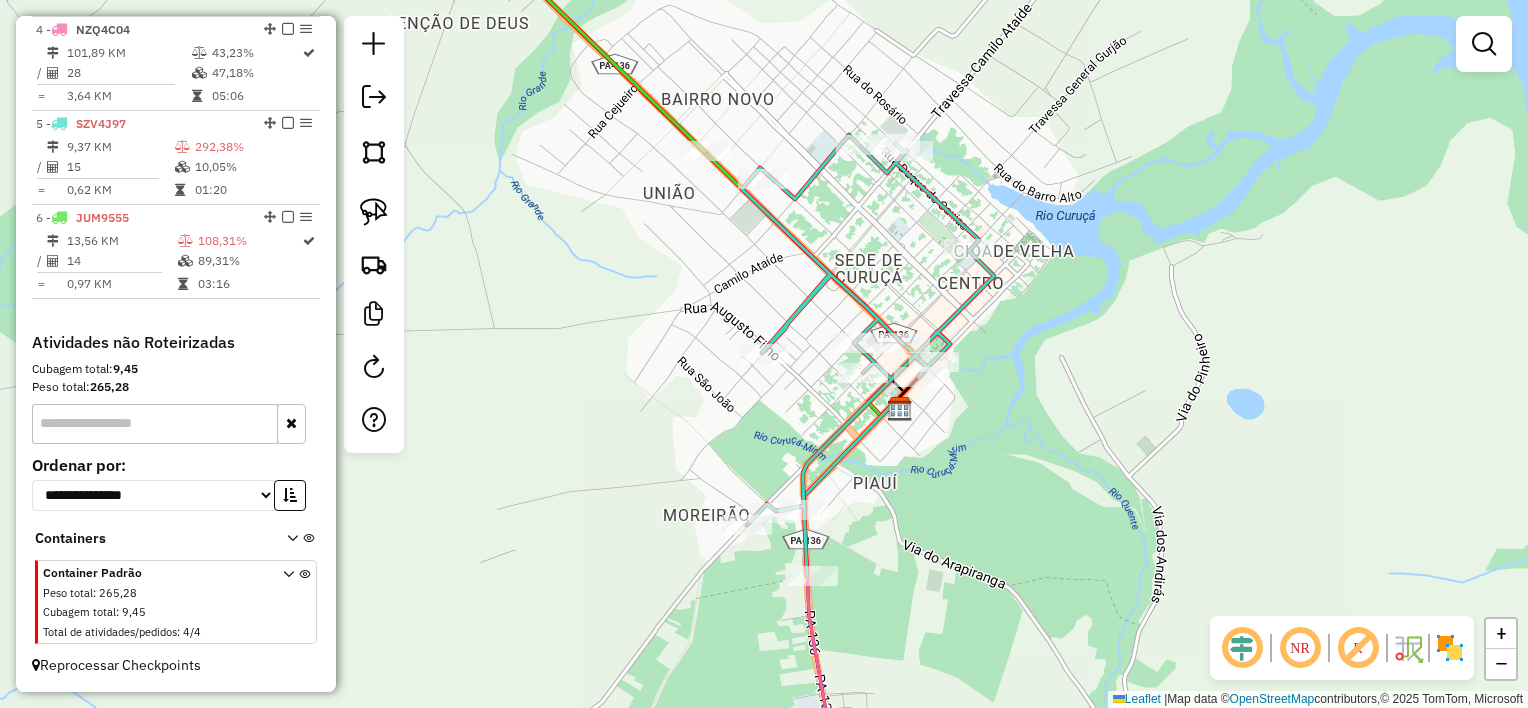 drag, startPoint x: 984, startPoint y: 440, endPoint x: 1032, endPoint y: 551, distance: 120.93387 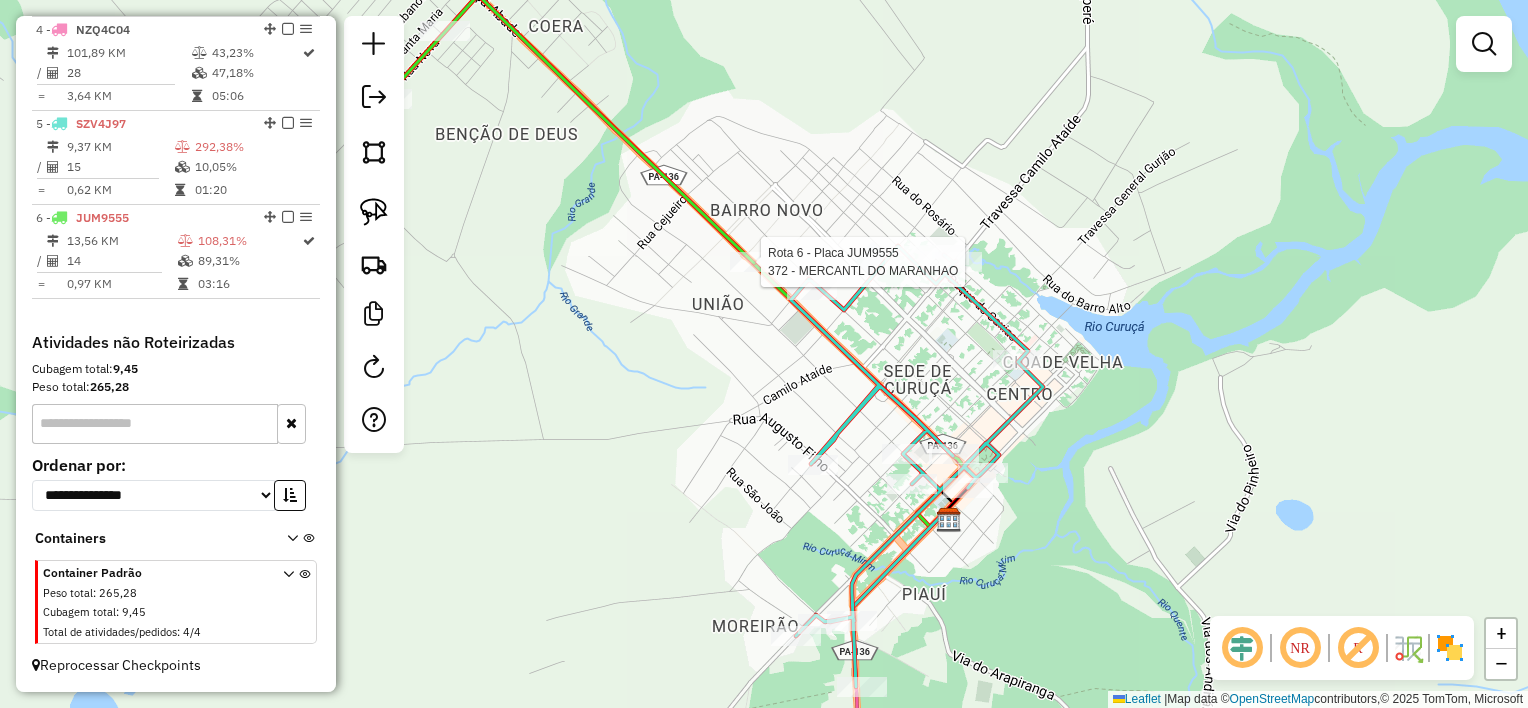 select on "**********" 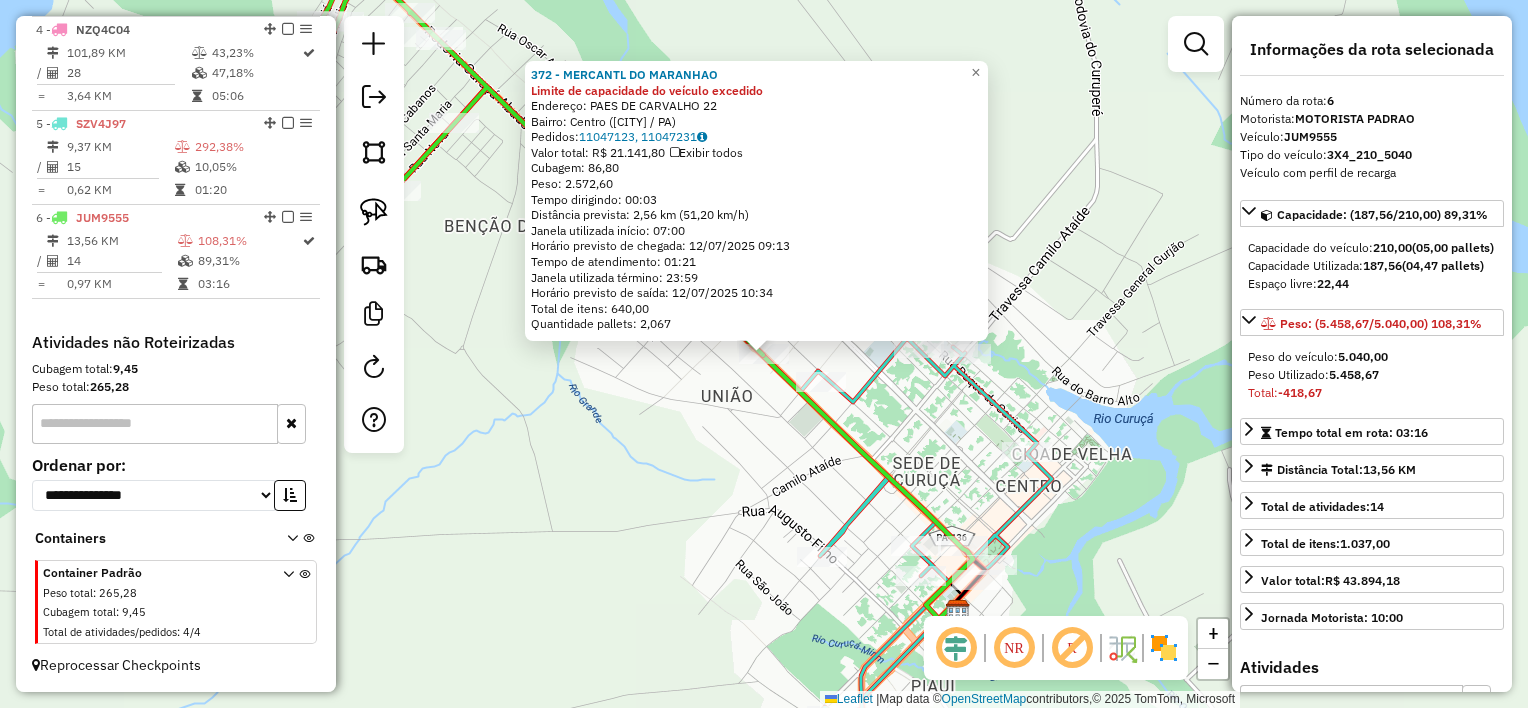 click on "372 - MERCANTIL DO MARANHAO Limite de capacidade do veículo excedido  Endereço:  PAES DE CARVALHO 22   Bairro: Centro ([CITY] / [STATE])   Pedidos:  11047123, 11047231   Valor total: R$ 21.141,80   Exibir todos   Cubagem: 86,80  Peso: 2.572,60  Tempo dirigindo: 00:03   Distância prevista: 2,56 km (51,20 km/h)   Janela utilizada início: 07:00   Horário previsto de chegada: 12/07/2025 09:13   Tempo de atendimento: 01:21   Janela utilizada término: 23:59   Horário previsto de saída: 12/07/2025 10:34   Total de itens: 640,00   Quantidade pallets: 2,067  × Janela de atendimento Grade de atendimento Capacidade Transportadoras Veículos Cliente Pedidos  Rotas Selecione os dias de semana para filtrar as janelas de atendimento  Seg   Ter   Qua   Qui   Sex   Sáb   Dom  Informe o período da janela de atendimento: De: Até:  Filtrar exatamente a janela do cliente  Considerar janela de atendimento padrão  Selecione os dias de semana para filtrar as grades de atendimento  Seg   Ter   Qua   Qui   Sex   Sáb   Dom  De:" 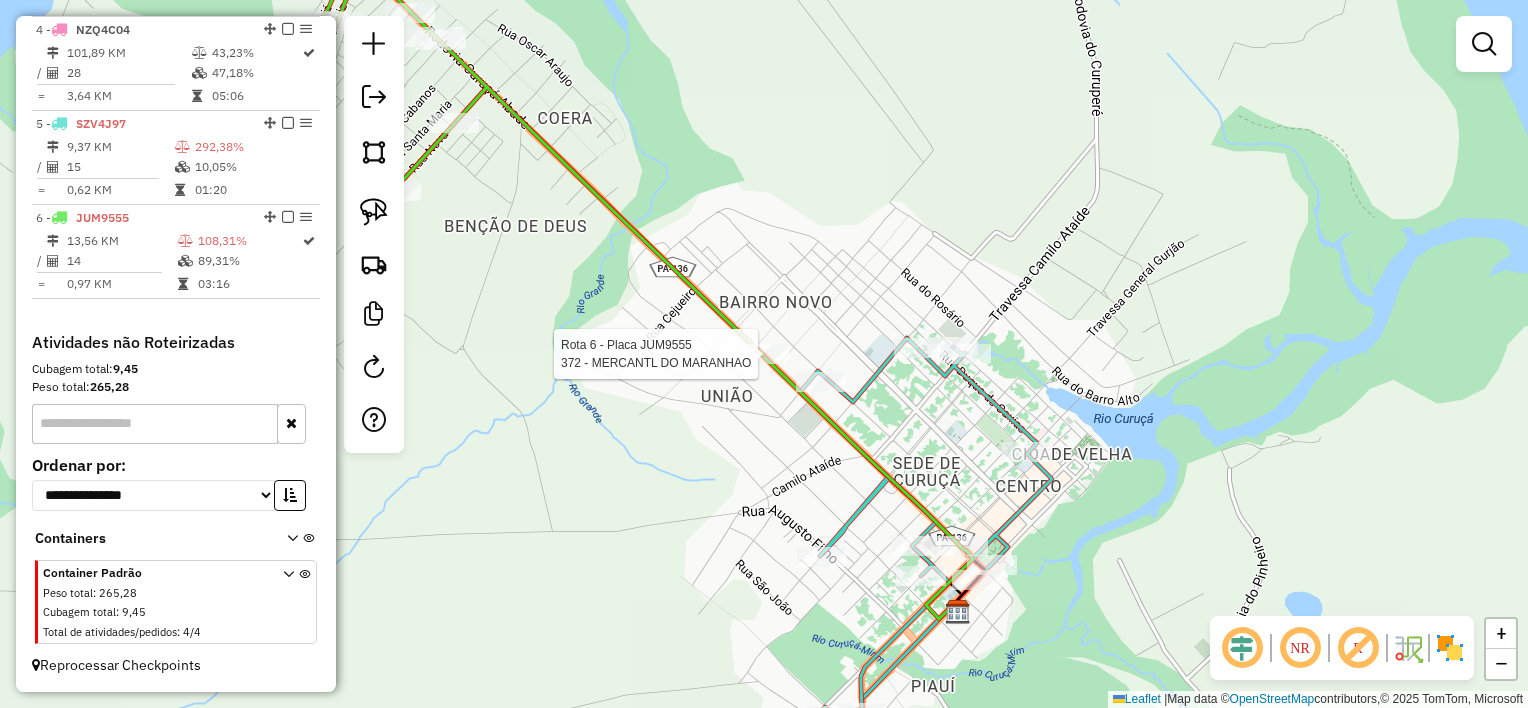 select on "**********" 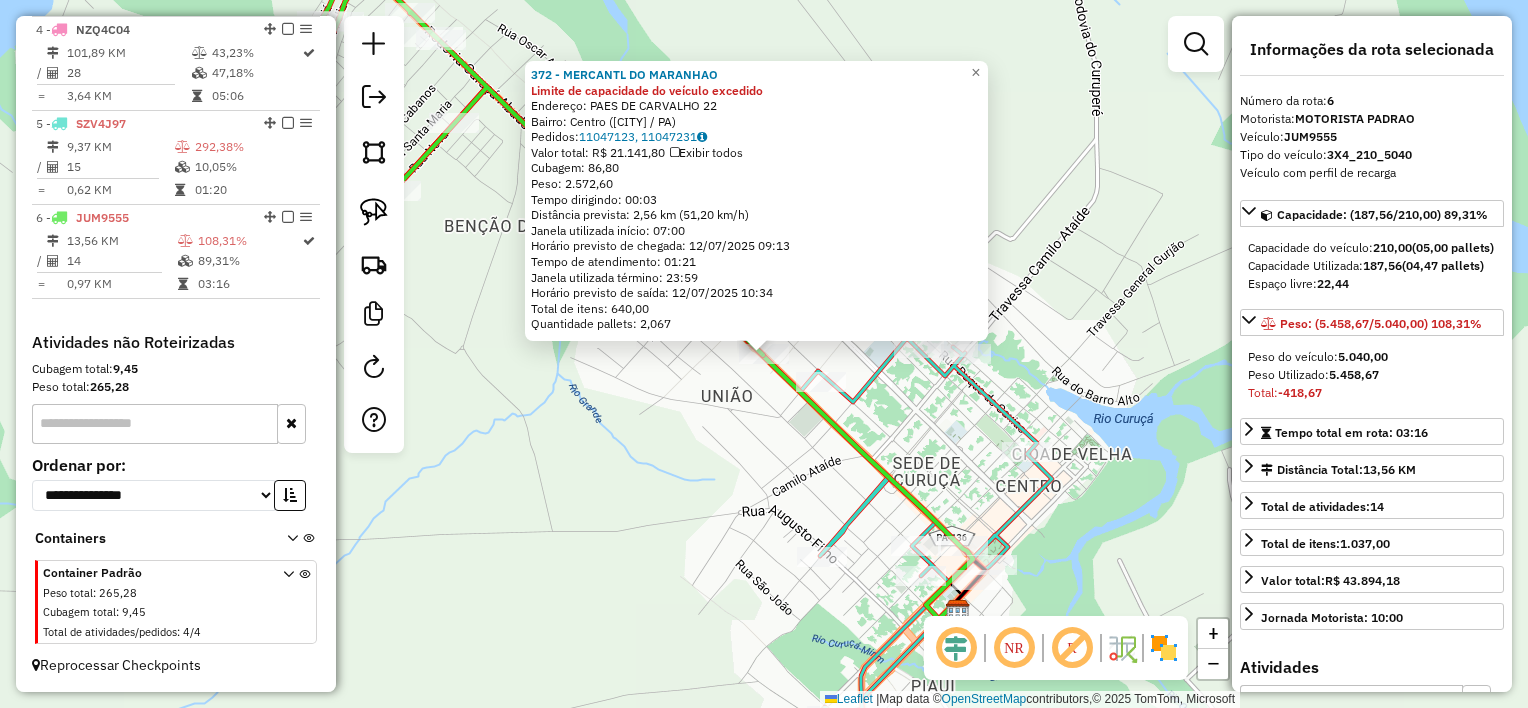 click on "372 - MERCANTIL DO MARANHAO Limite de capacidade do veículo excedido  Endereço:  PAES DE CARVALHO 22   Bairro: Centro ([CITY] / [STATE])   Pedidos:  11047123, 11047231   Valor total: R$ 21.141,80   Exibir todos   Cubagem: 86,80  Peso: 2.572,60  Tempo dirigindo: 00:03   Distância prevista: 2,56 km (51,20 km/h)   Janela utilizada início: 07:00   Horário previsto de chegada: 12/07/2025 09:13   Tempo de atendimento: 01:21   Janela utilizada término: 23:59   Horário previsto de saída: 12/07/2025 10:34   Total de itens: 640,00   Quantidade pallets: 2,067  × Janela de atendimento Grade de atendimento Capacidade Transportadoras Veículos Cliente Pedidos  Rotas Selecione os dias de semana para filtrar as janelas de atendimento  Seg   Ter   Qua   Qui   Sex   Sáb   Dom  Informe o período da janela de atendimento: De: Até:  Filtrar exatamente a janela do cliente  Considerar janela de atendimento padrão  Selecione os dias de semana para filtrar as grades de atendimento  Seg   Ter   Qua   Qui   Sex   Sáb   Dom  De:" 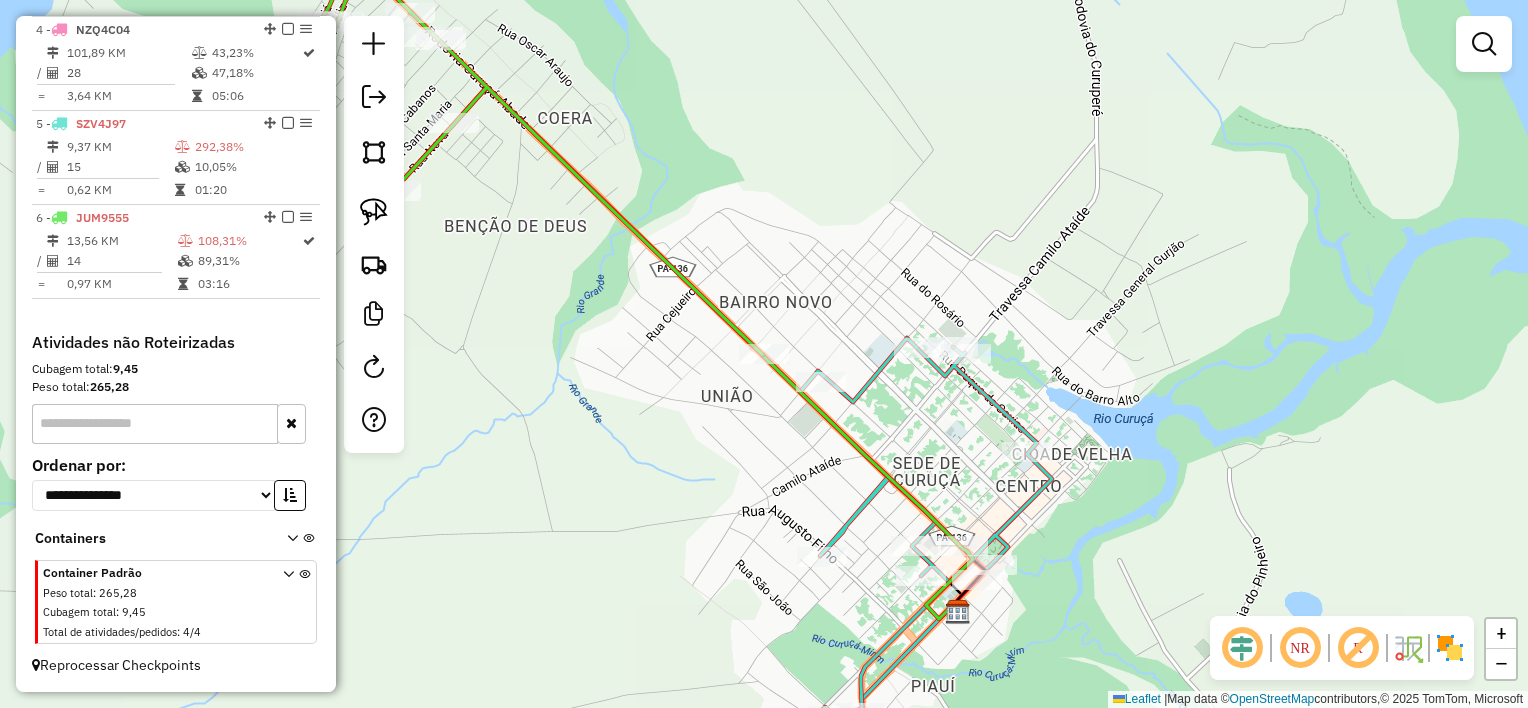 drag, startPoint x: 640, startPoint y: 401, endPoint x: 841, endPoint y: 467, distance: 211.5585 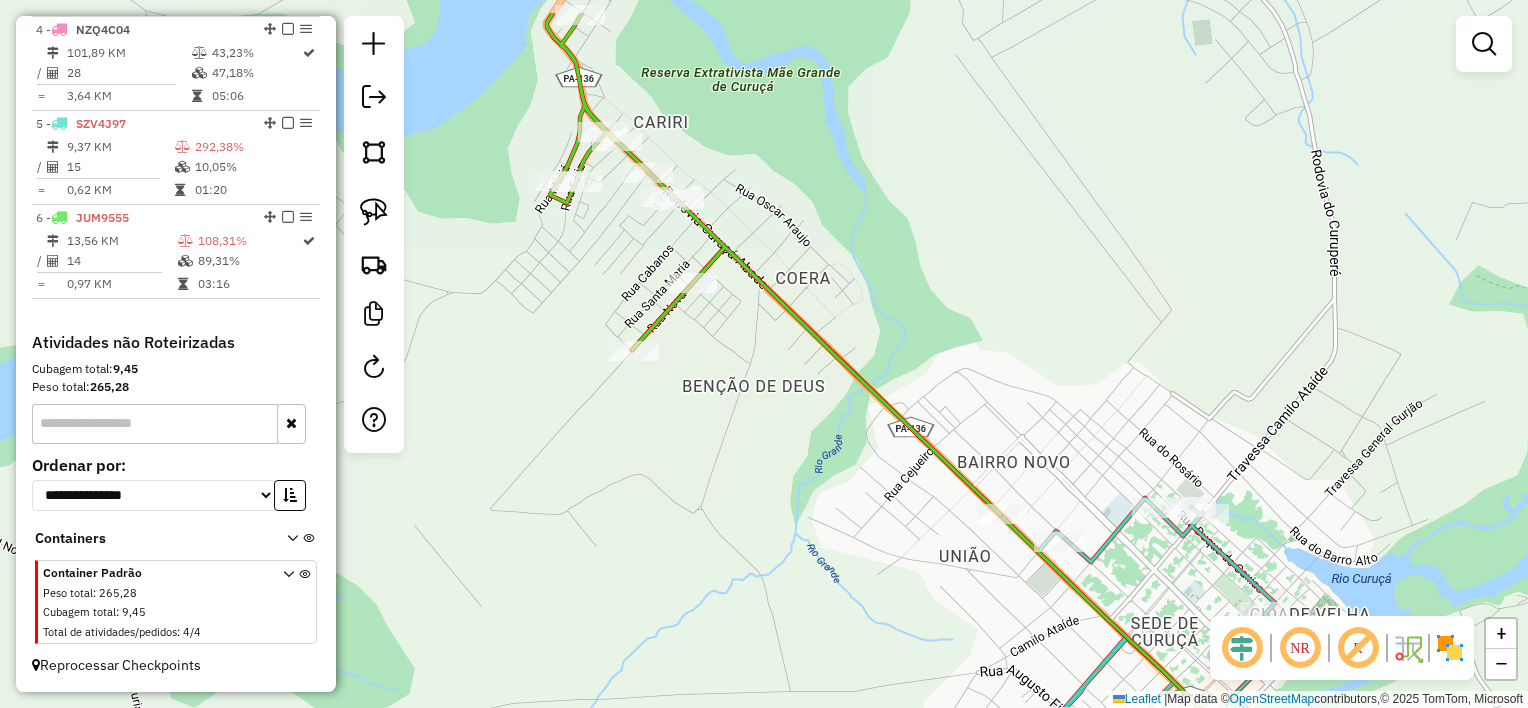 drag, startPoint x: 767, startPoint y: 320, endPoint x: 788, endPoint y: 493, distance: 174.26991 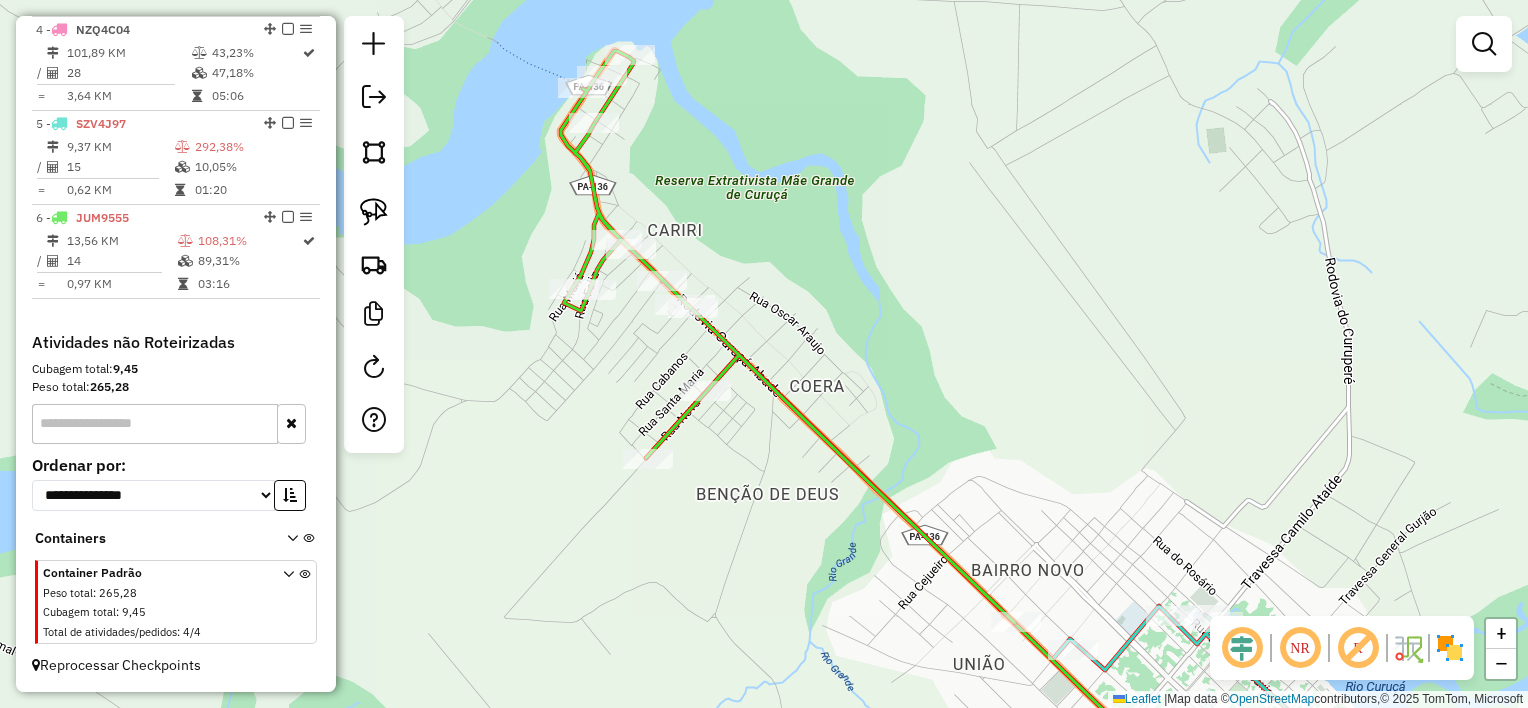 drag, startPoint x: 822, startPoint y: 516, endPoint x: 747, endPoint y: 426, distance: 117.15375 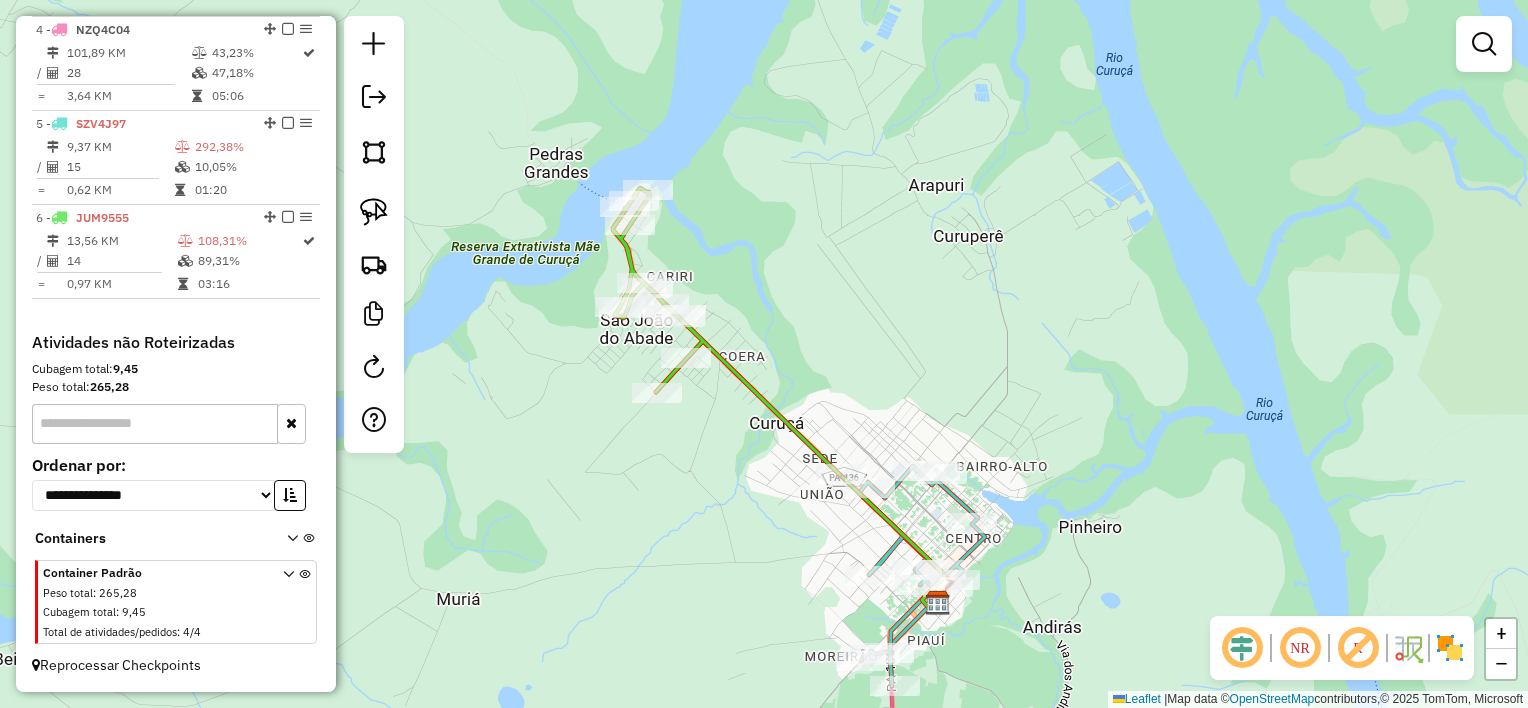 drag, startPoint x: 759, startPoint y: 501, endPoint x: 673, endPoint y: 408, distance: 126.66886 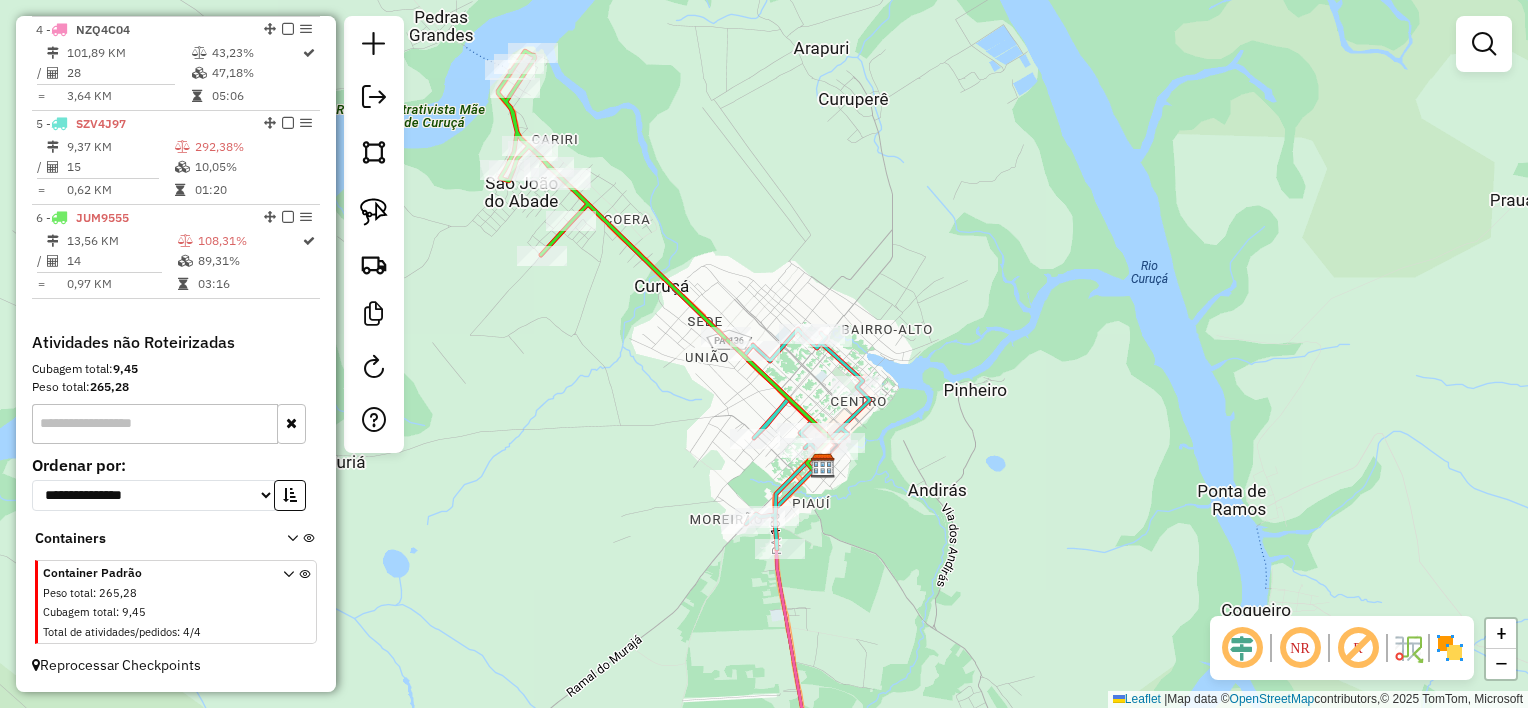drag, startPoint x: 685, startPoint y: 456, endPoint x: 669, endPoint y: 426, distance: 34 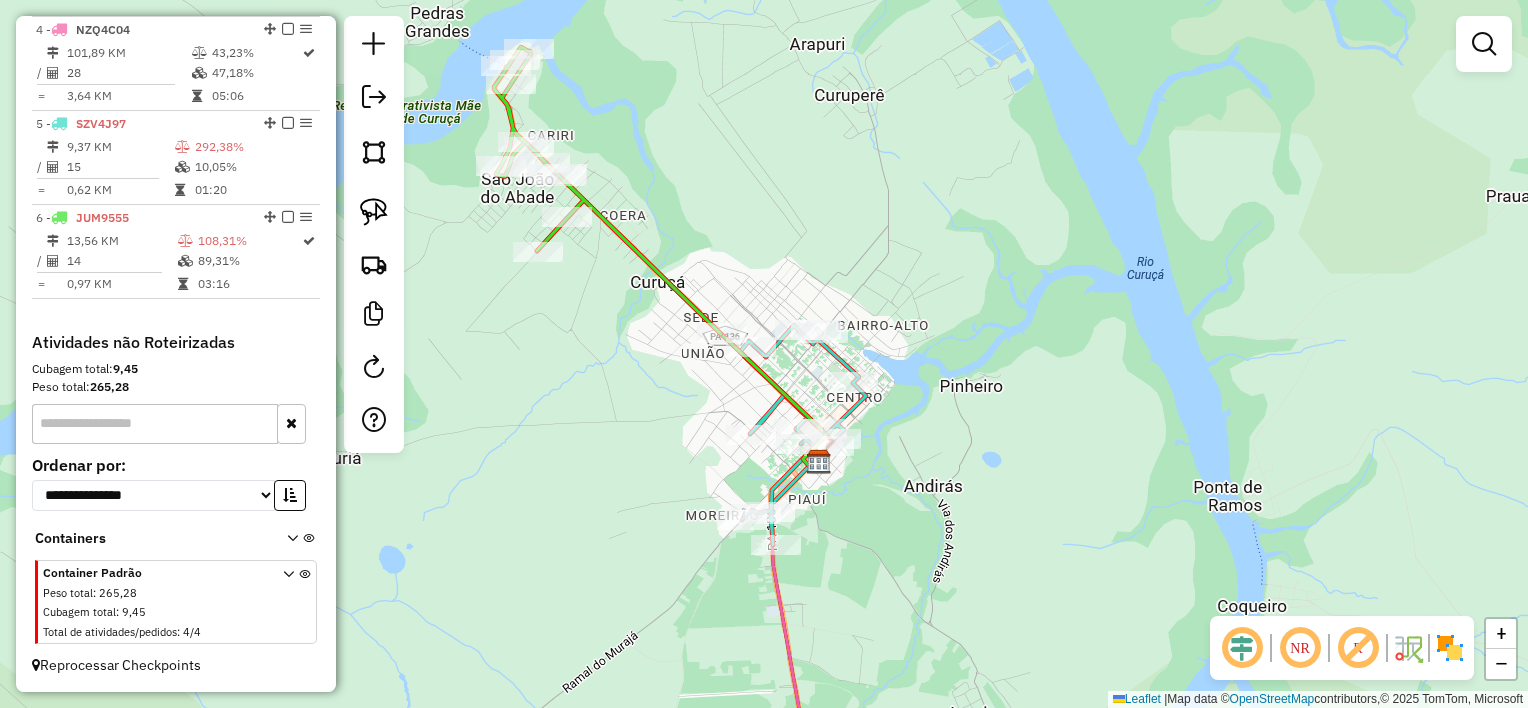 drag, startPoint x: 675, startPoint y: 432, endPoint x: 660, endPoint y: 404, distance: 31.764761 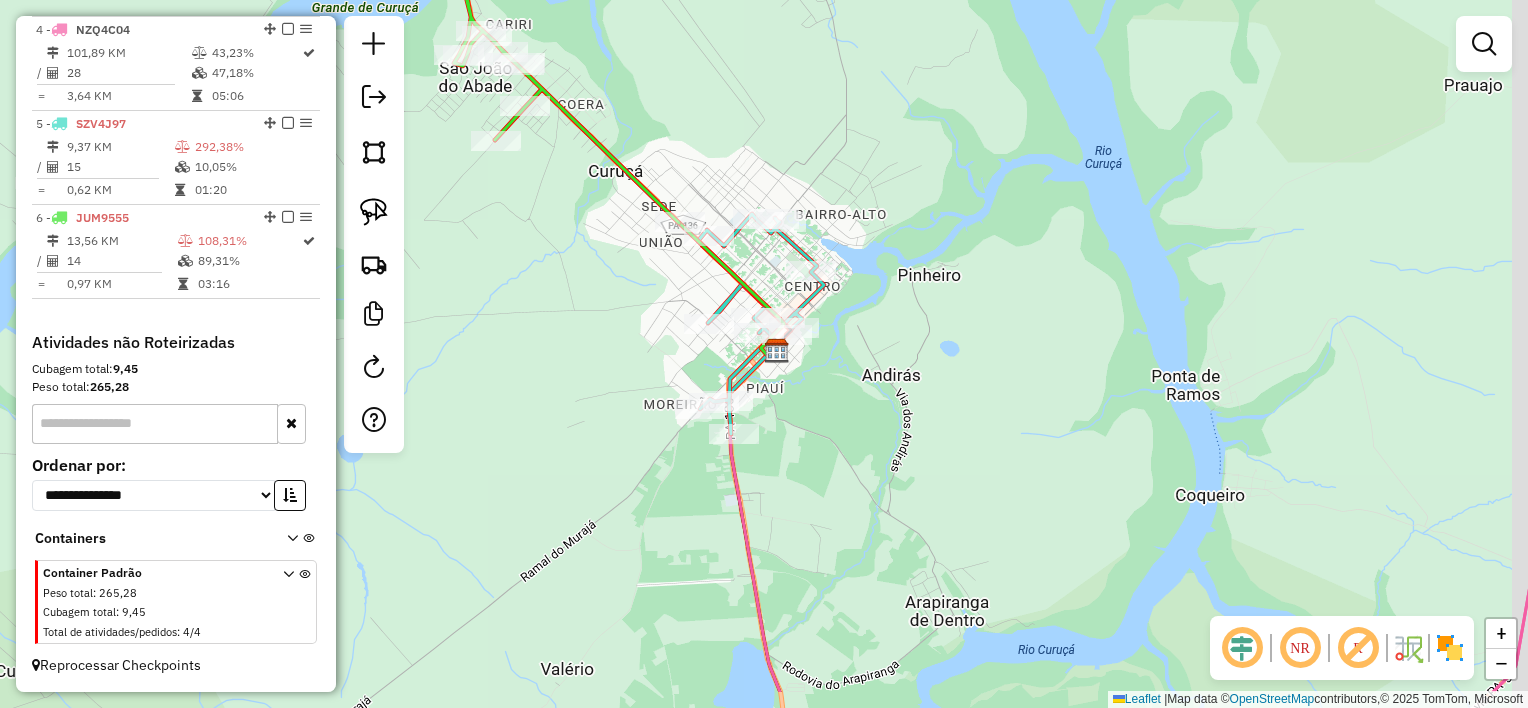drag, startPoint x: 666, startPoint y: 430, endPoint x: 637, endPoint y: 312, distance: 121.511314 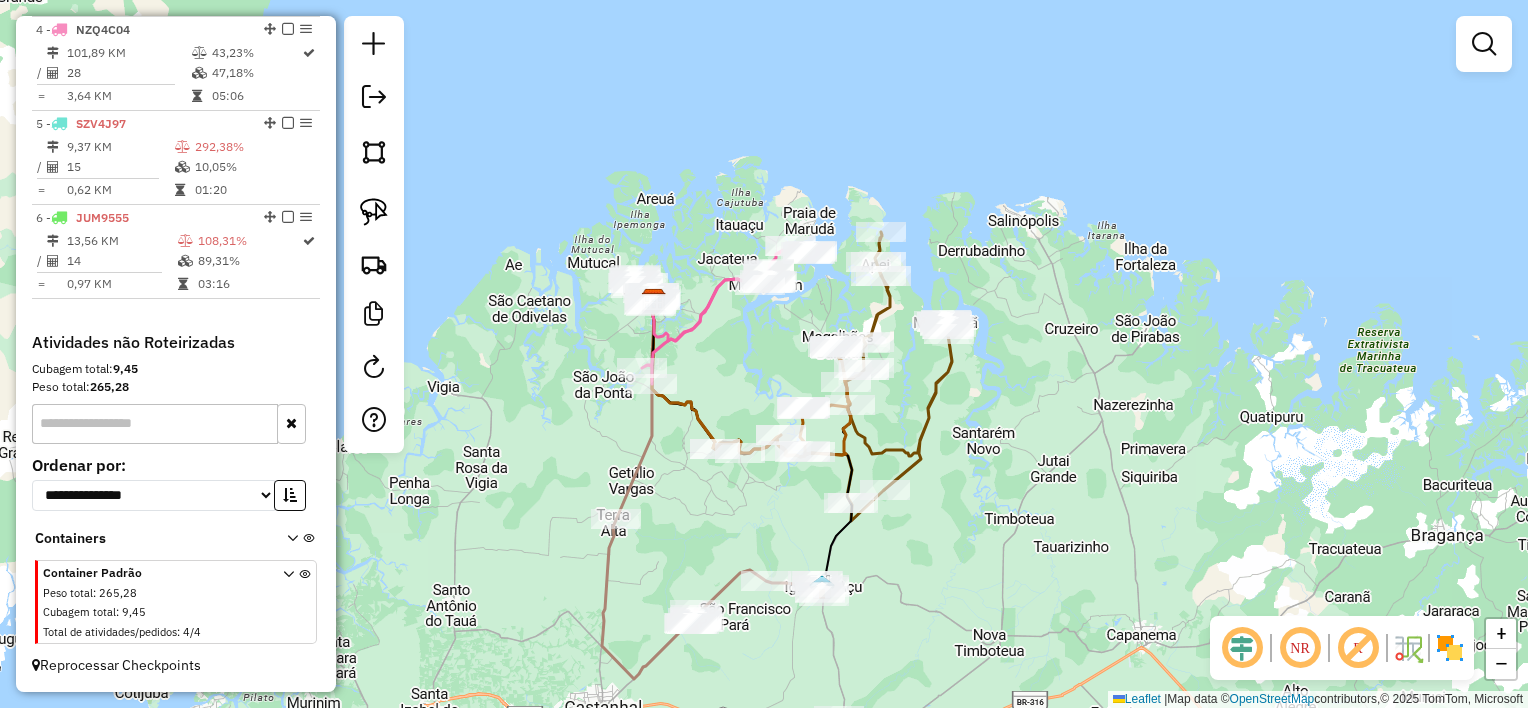 drag, startPoint x: 740, startPoint y: 425, endPoint x: 721, endPoint y: 312, distance: 114.58621 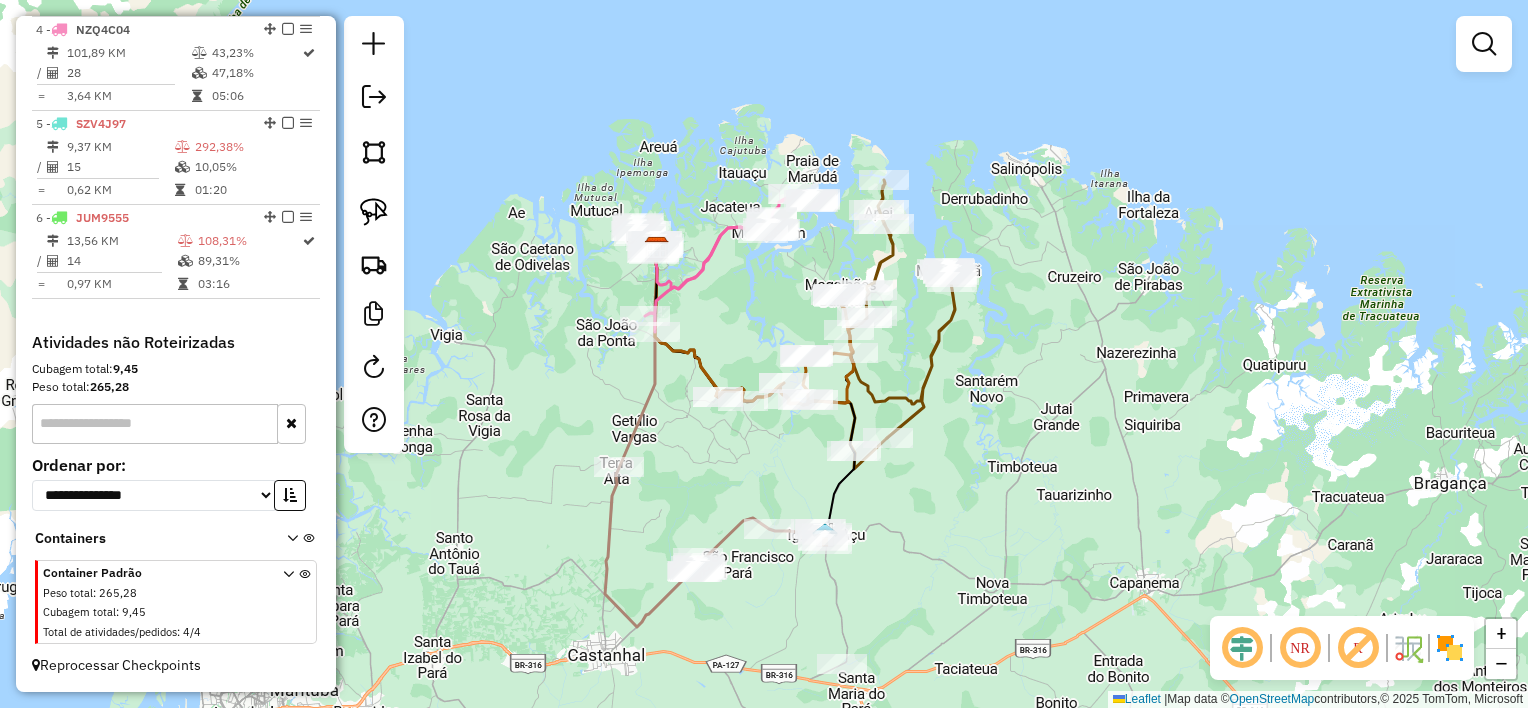 drag, startPoint x: 737, startPoint y: 503, endPoint x: 690, endPoint y: 457, distance: 65.76473 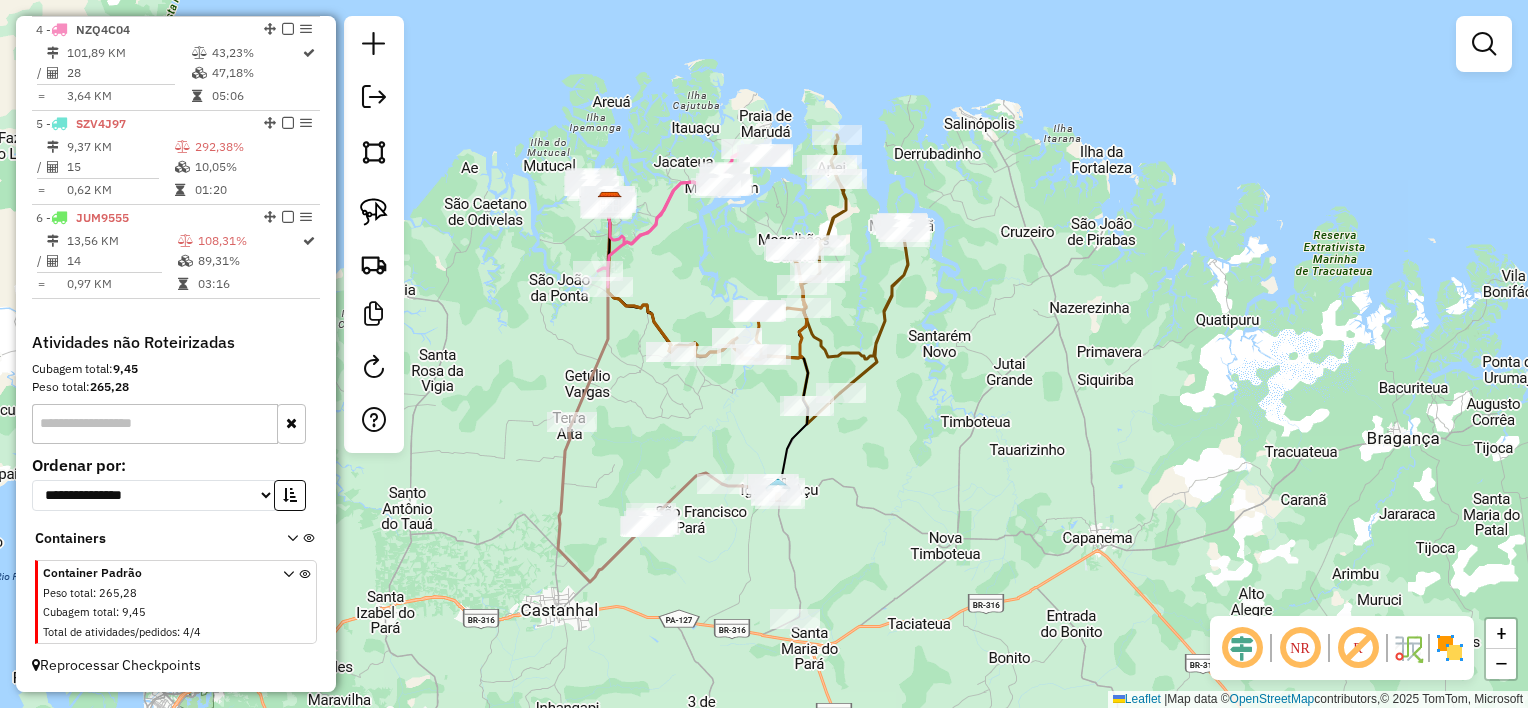 drag, startPoint x: 692, startPoint y: 435, endPoint x: 692, endPoint y: 398, distance: 37 